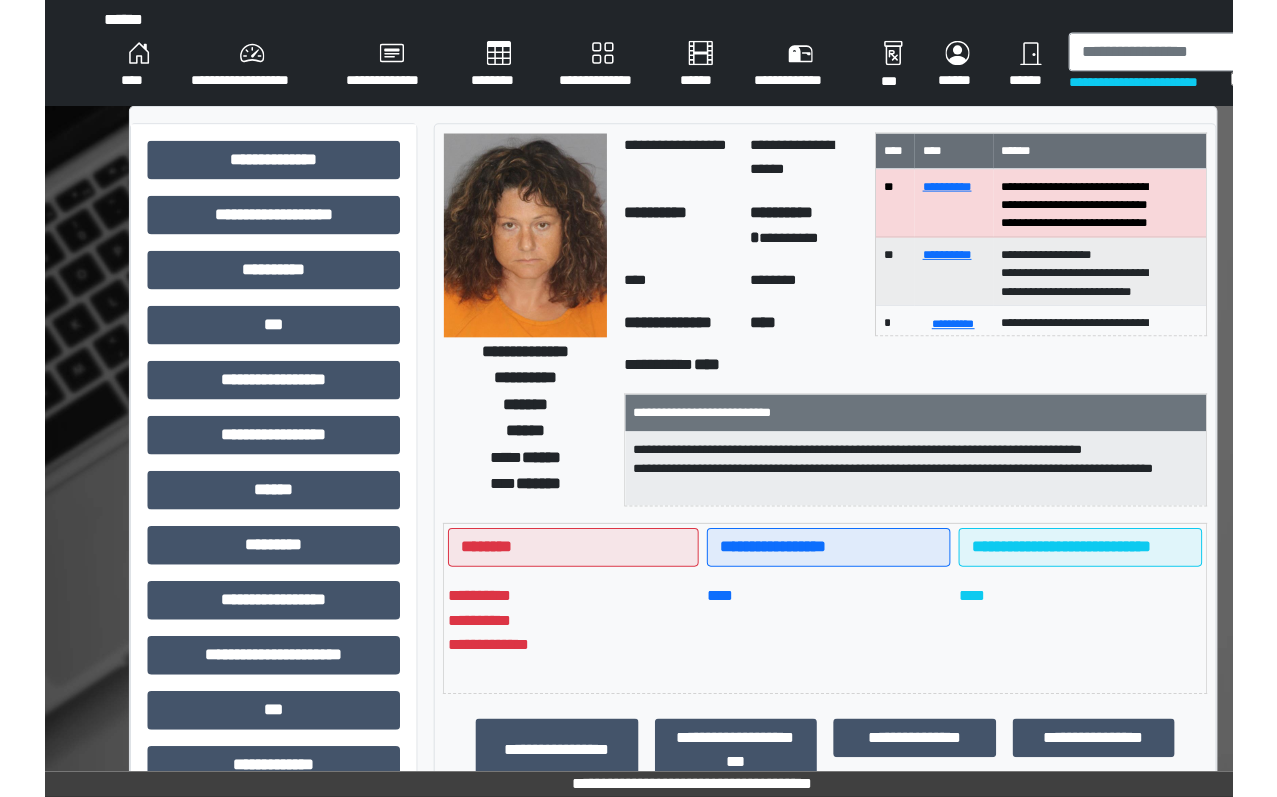 scroll, scrollTop: 0, scrollLeft: 0, axis: both 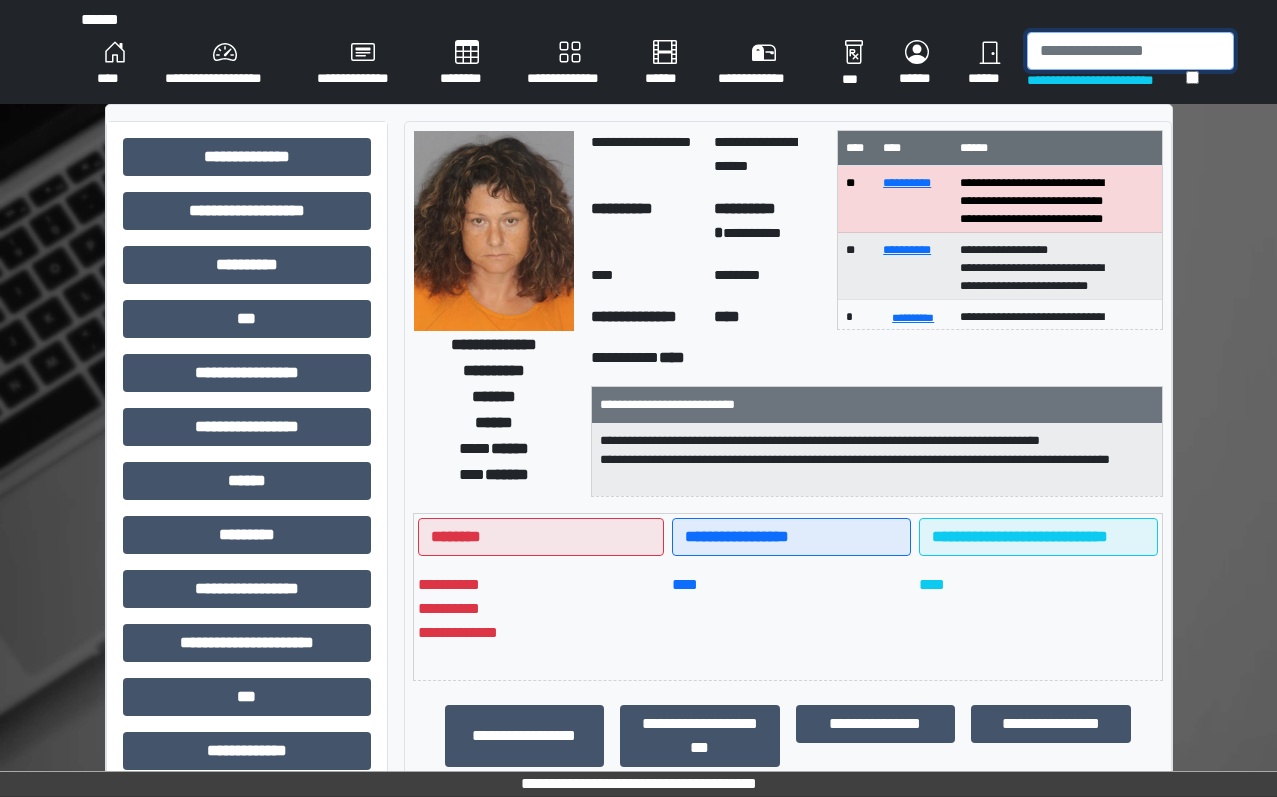 click at bounding box center (1130, 51) 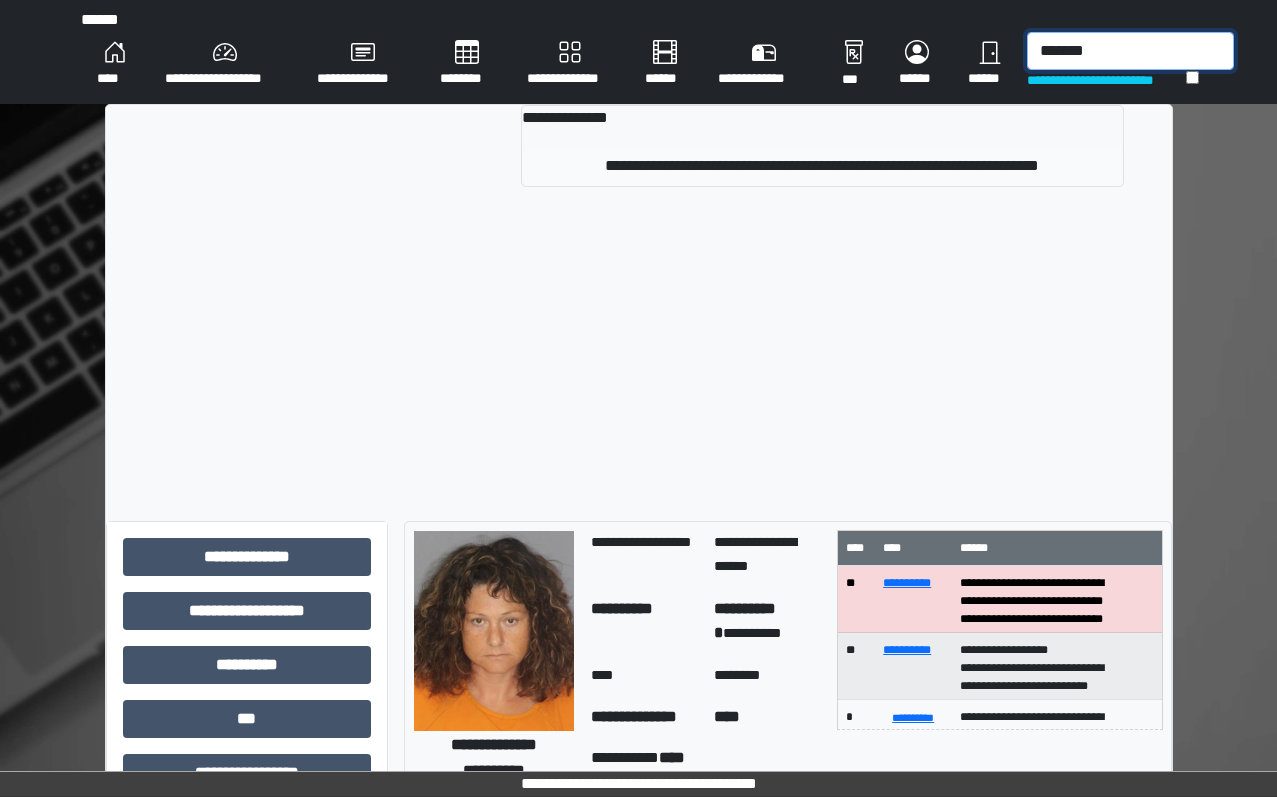 type on "*******" 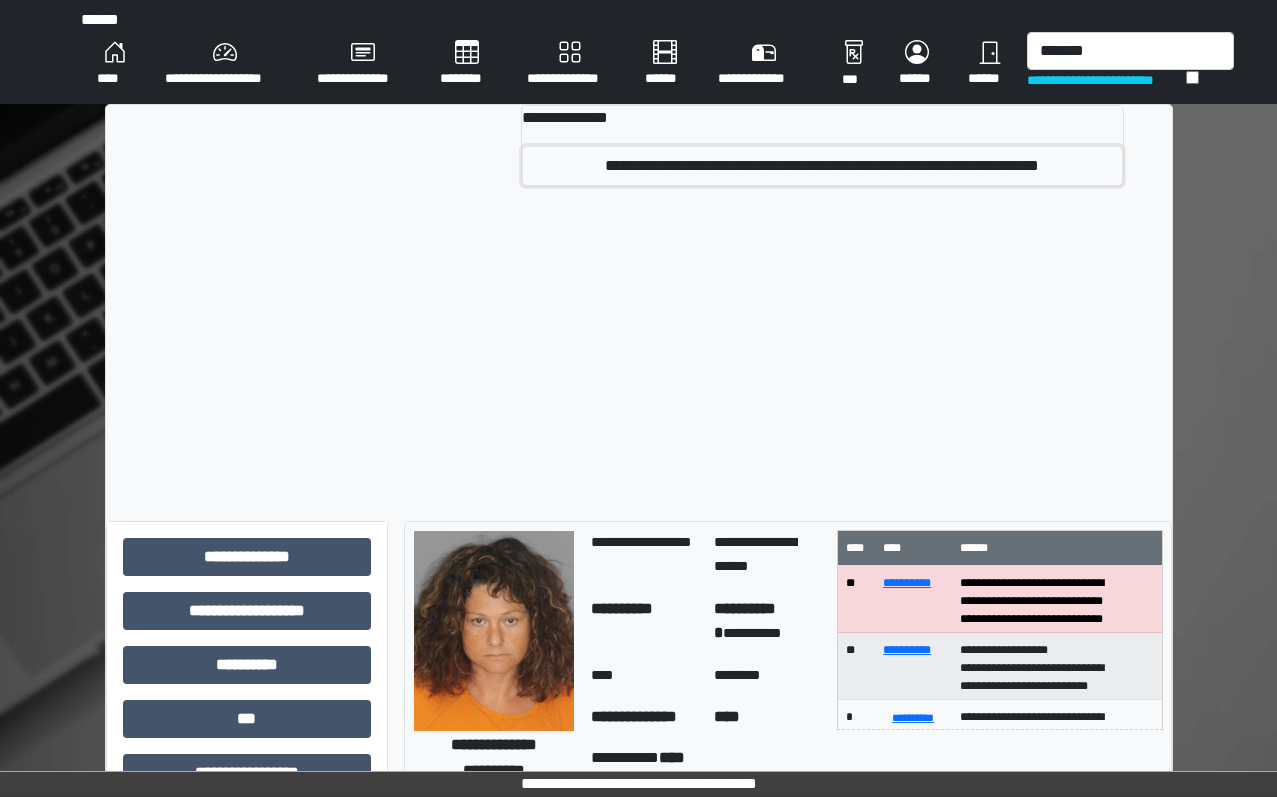 click on "**********" at bounding box center [822, 166] 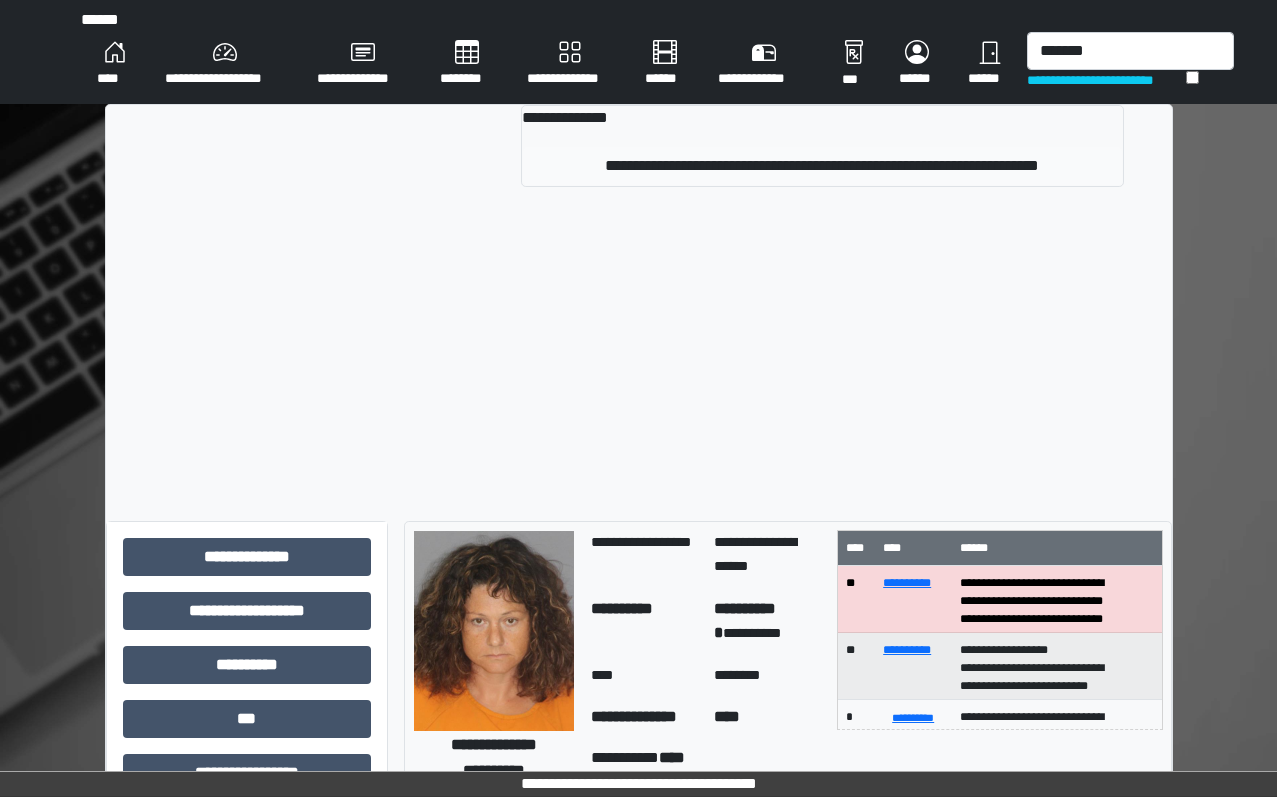 type 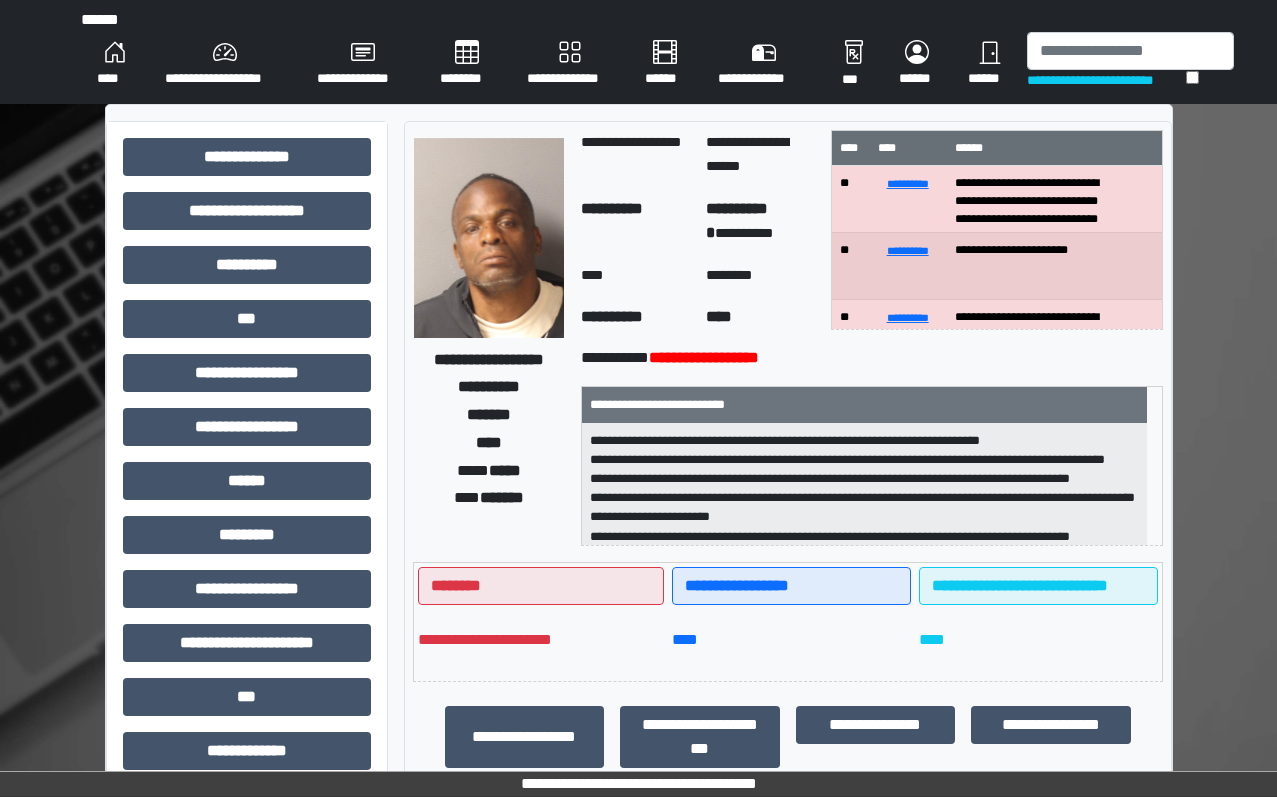 scroll, scrollTop: 2, scrollLeft: 0, axis: vertical 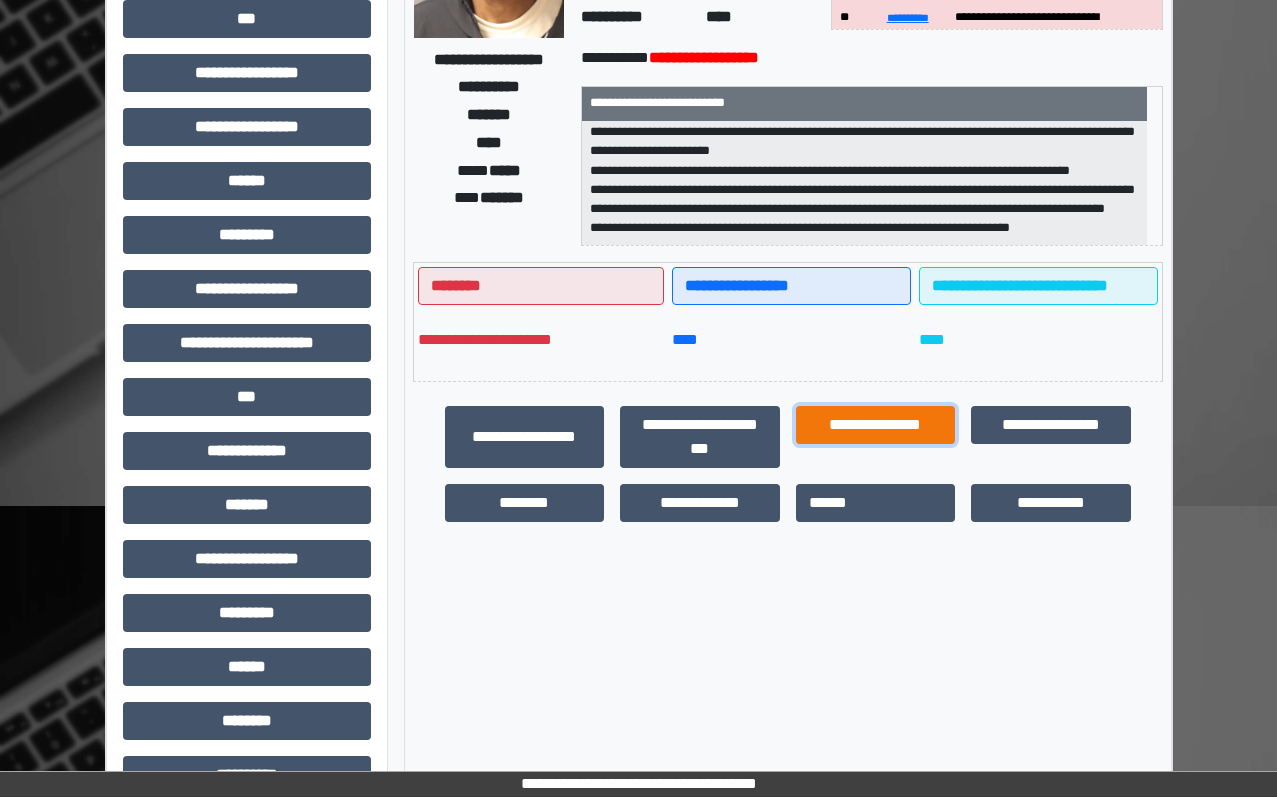 click on "**********" at bounding box center (876, 425) 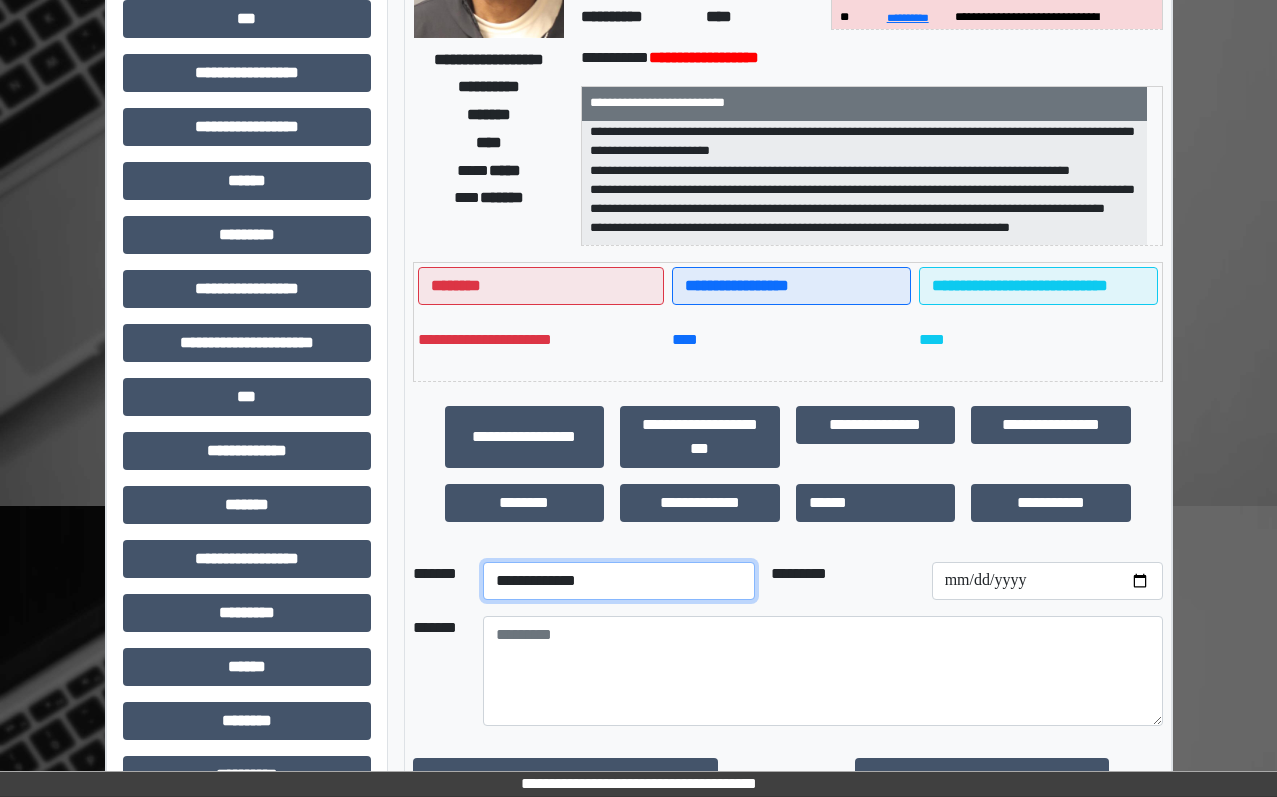 click on "**********" at bounding box center [619, 581] 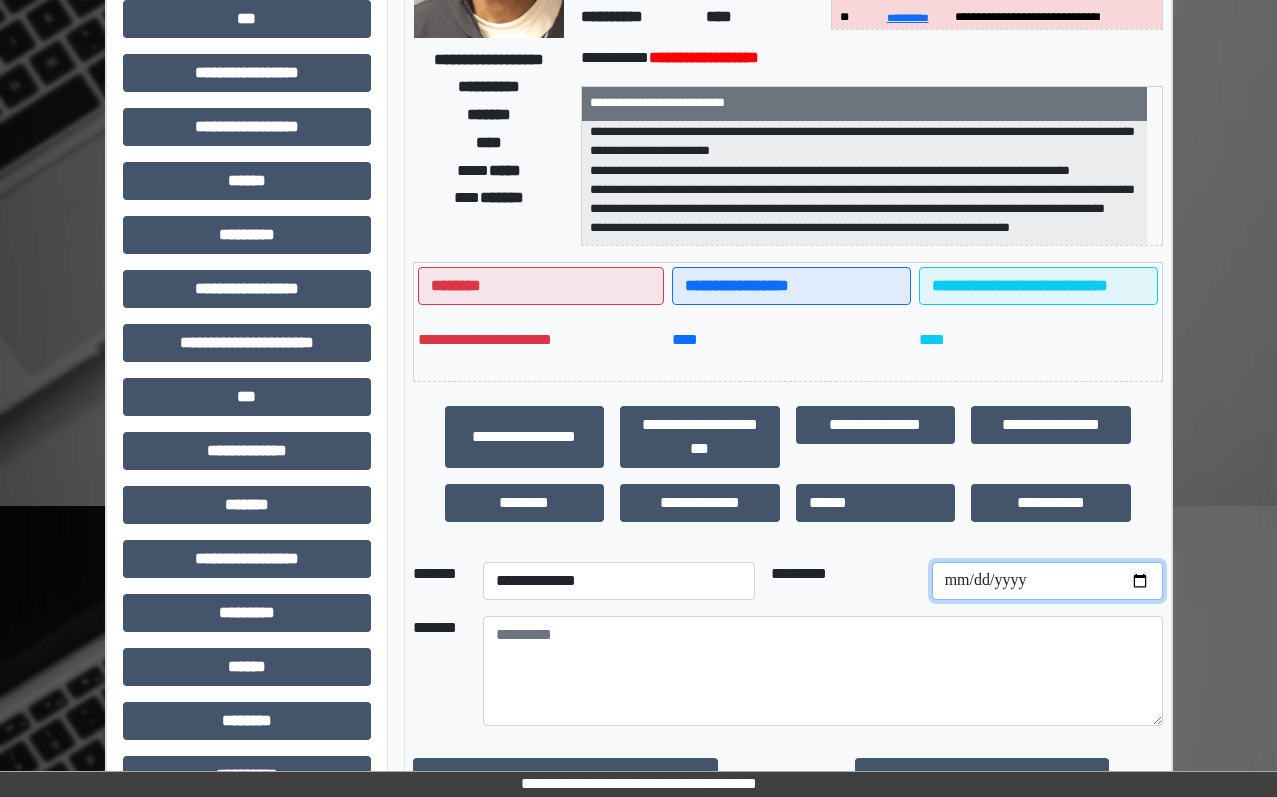 click at bounding box center (1047, 581) 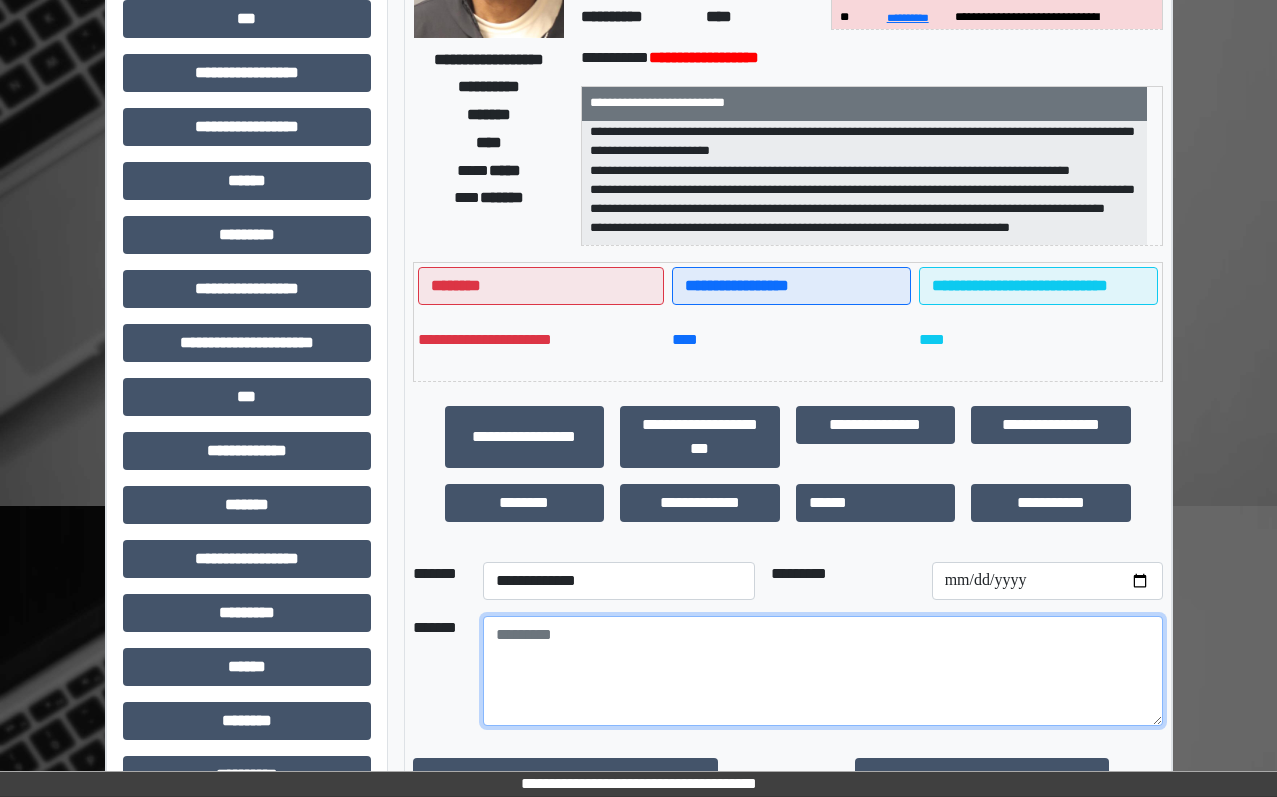 click at bounding box center (823, 671) 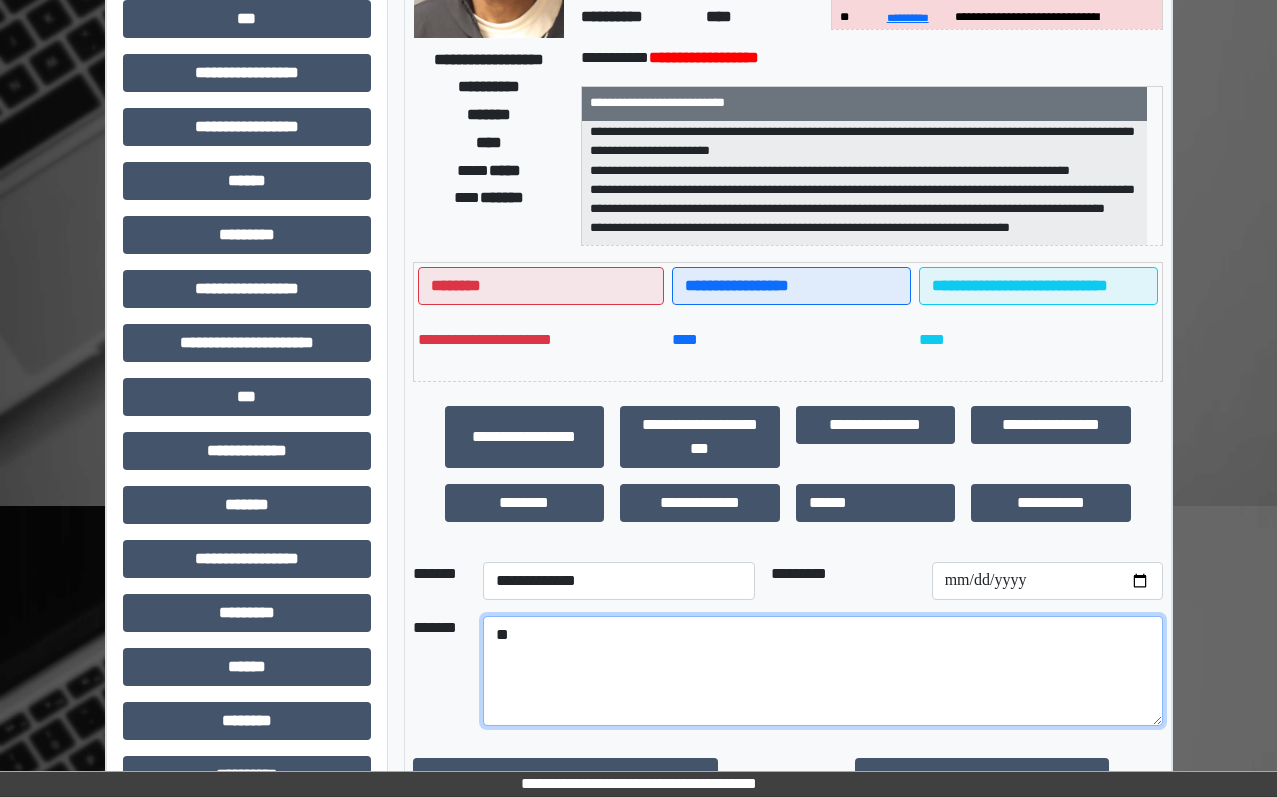 type on "*" 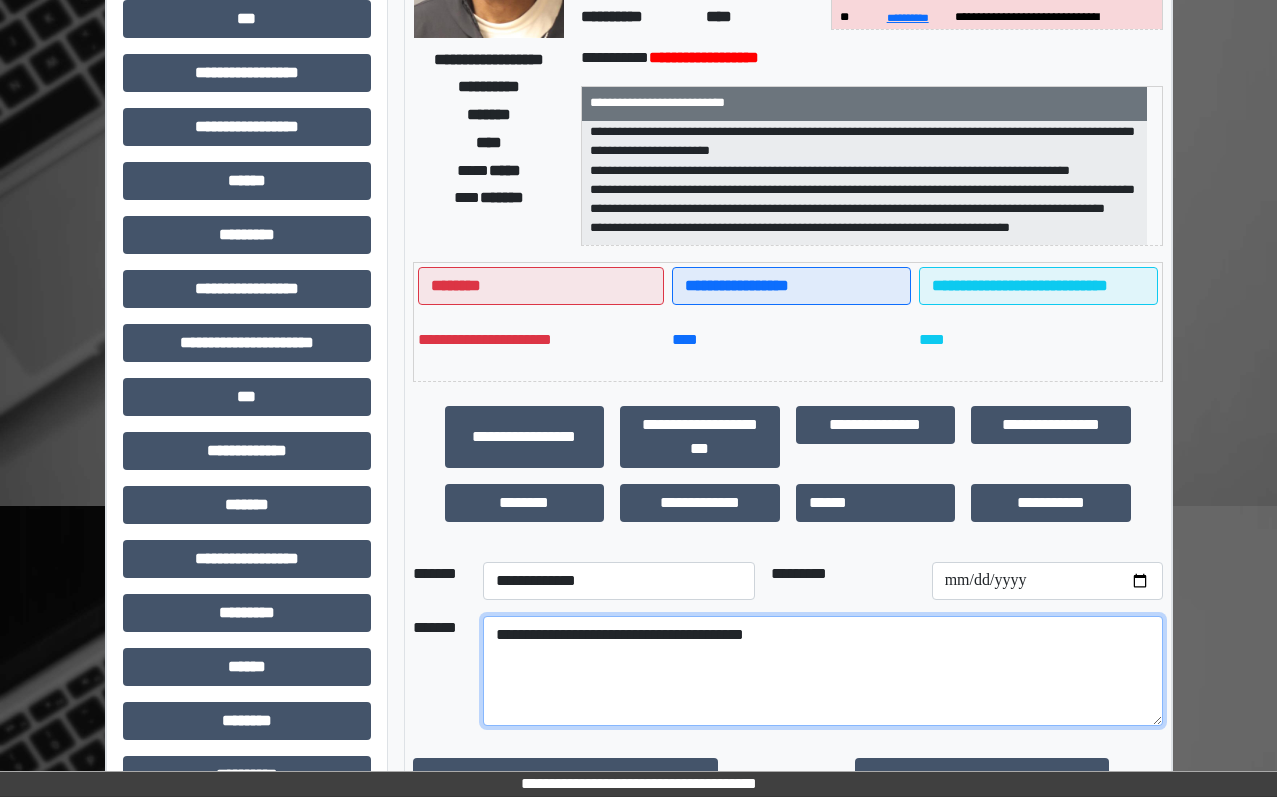 click on "**********" at bounding box center [823, 671] 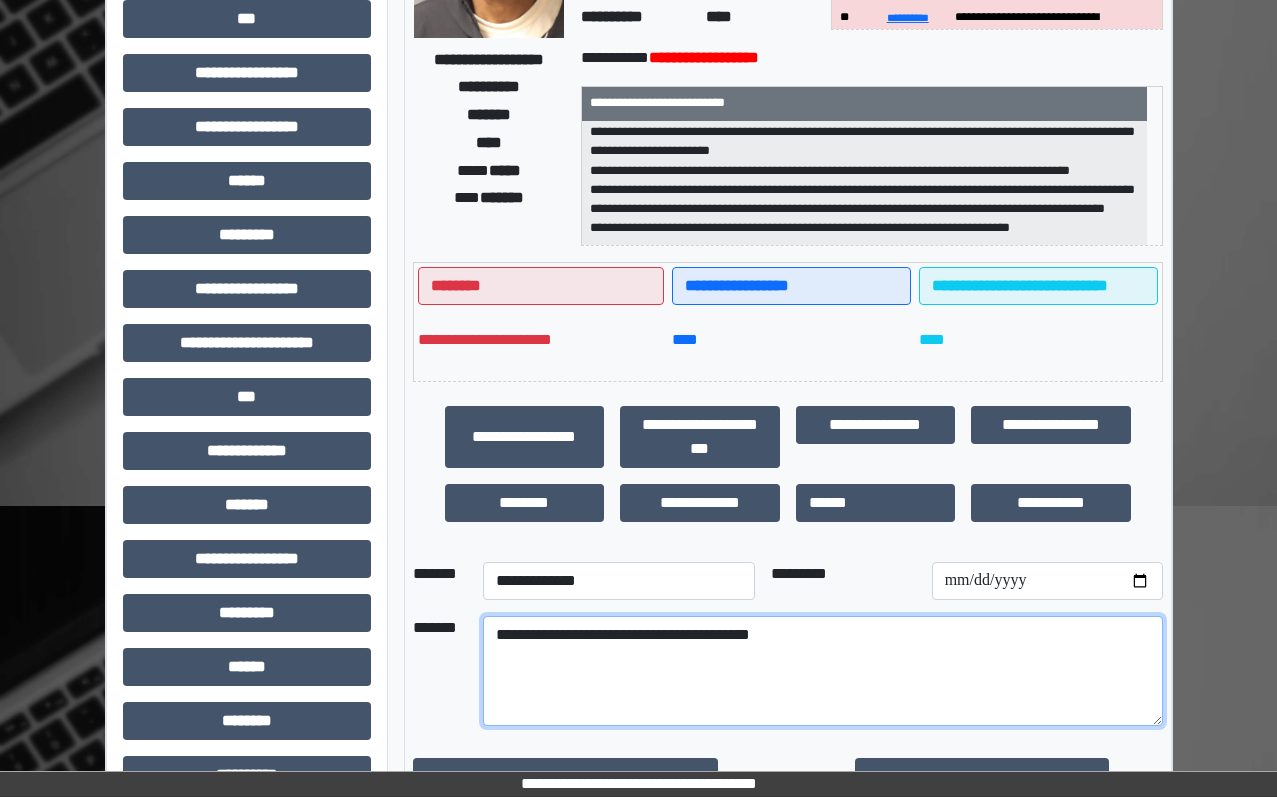 click on "**********" at bounding box center [823, 671] 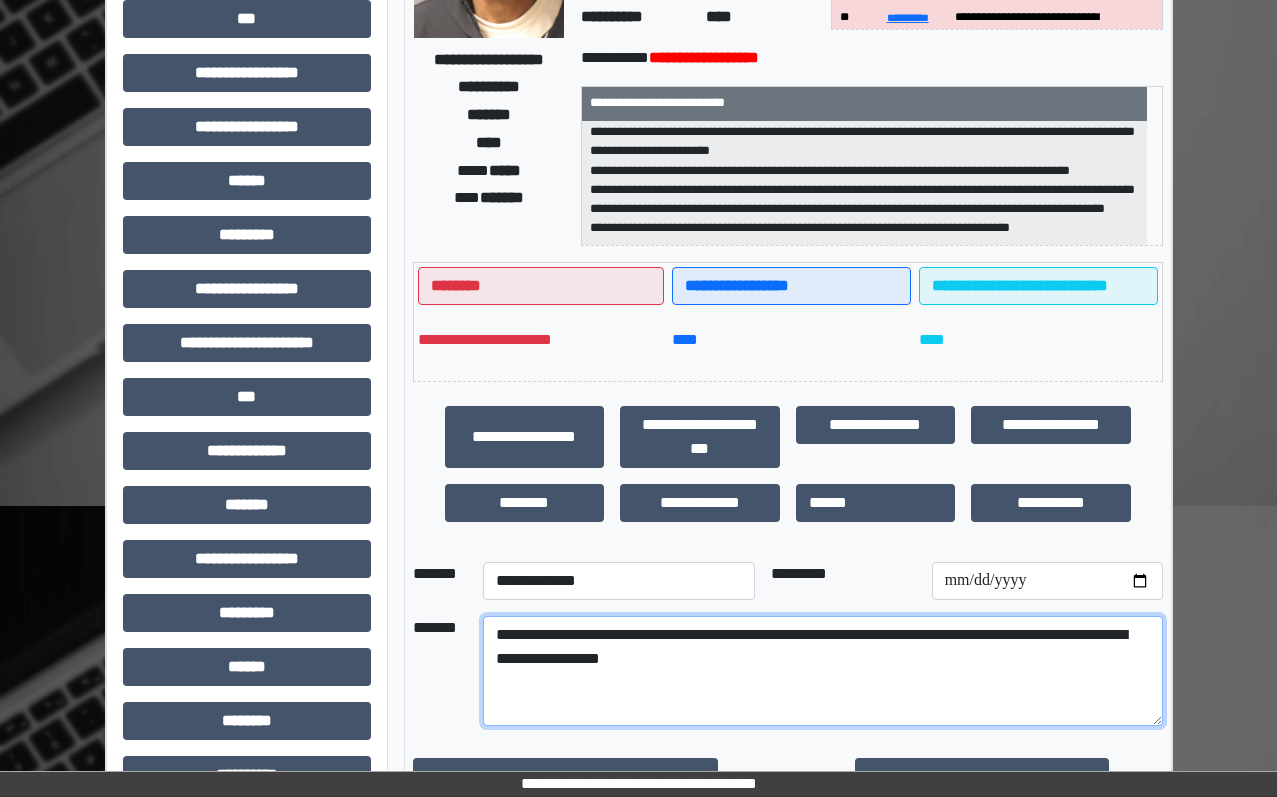drag, startPoint x: 793, startPoint y: 670, endPoint x: 367, endPoint y: 633, distance: 427.6038 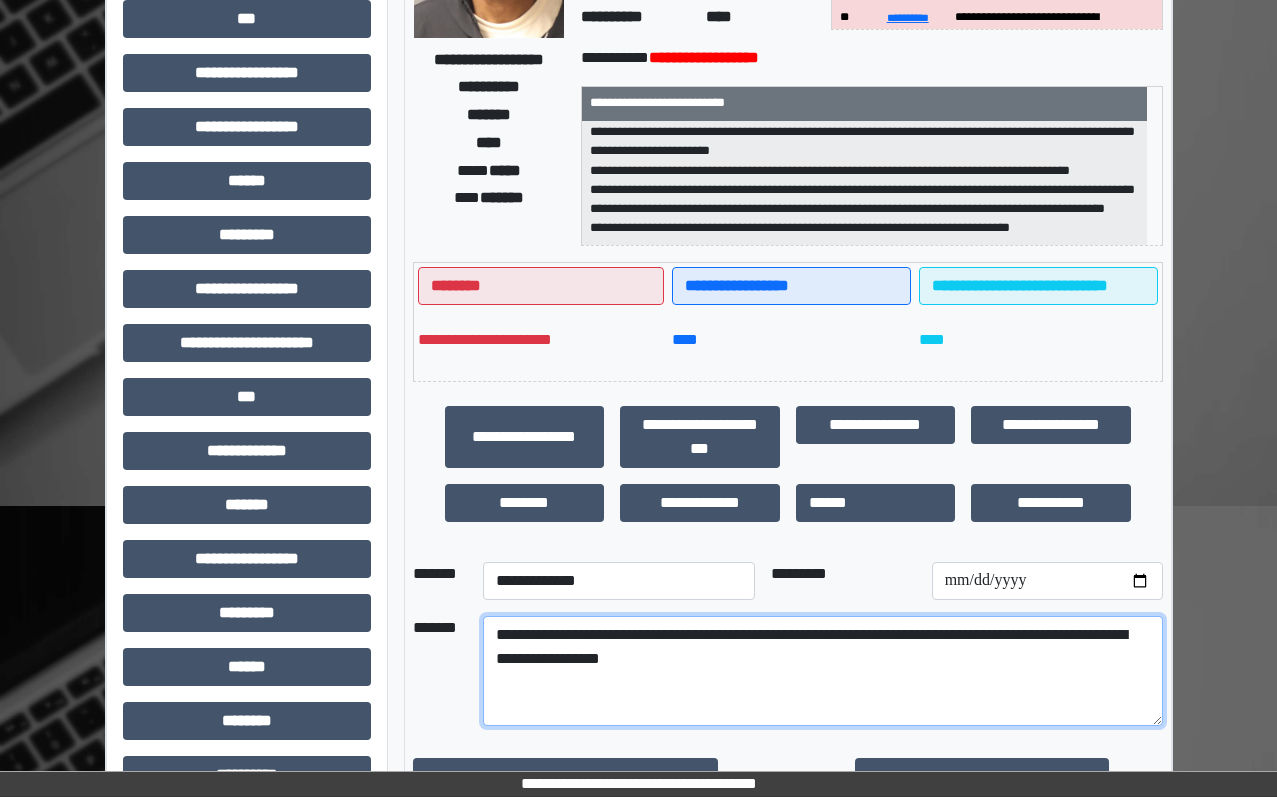 click on "**********" at bounding box center [823, 671] 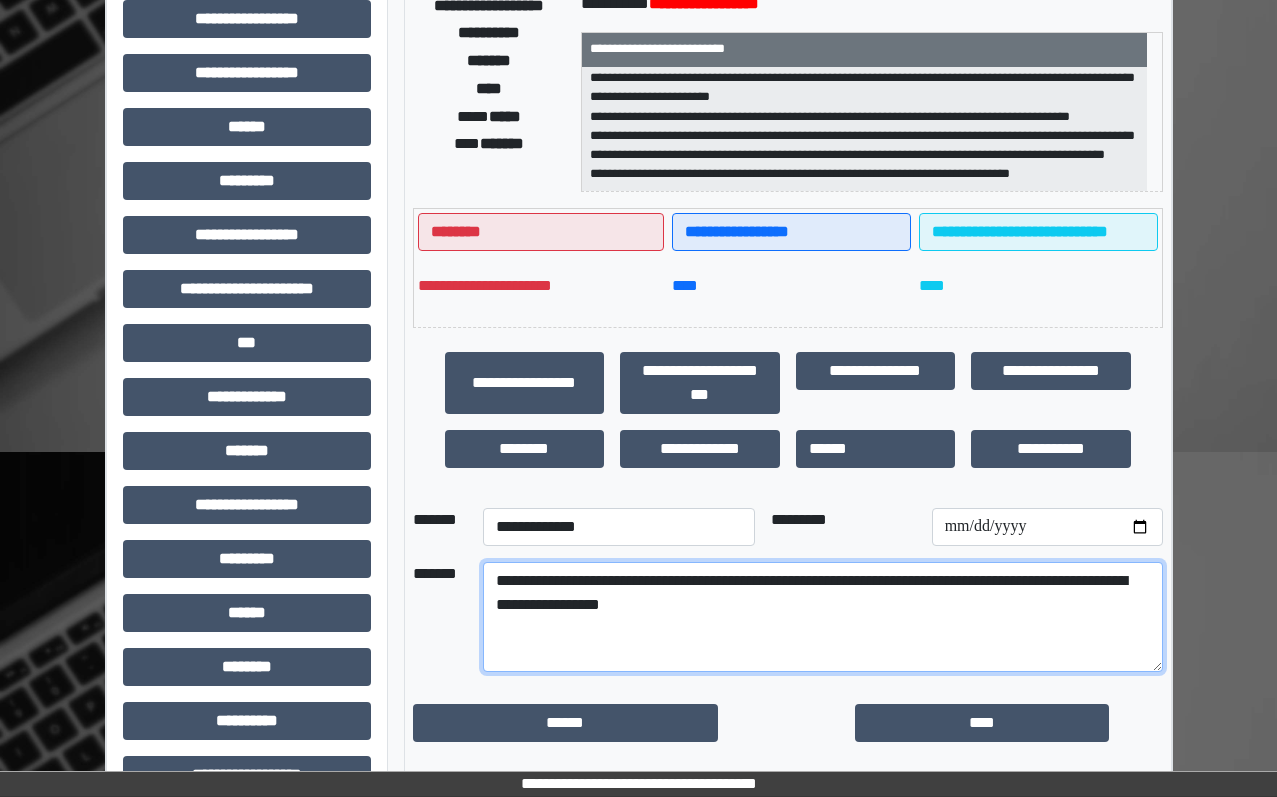 scroll, scrollTop: 401, scrollLeft: 0, axis: vertical 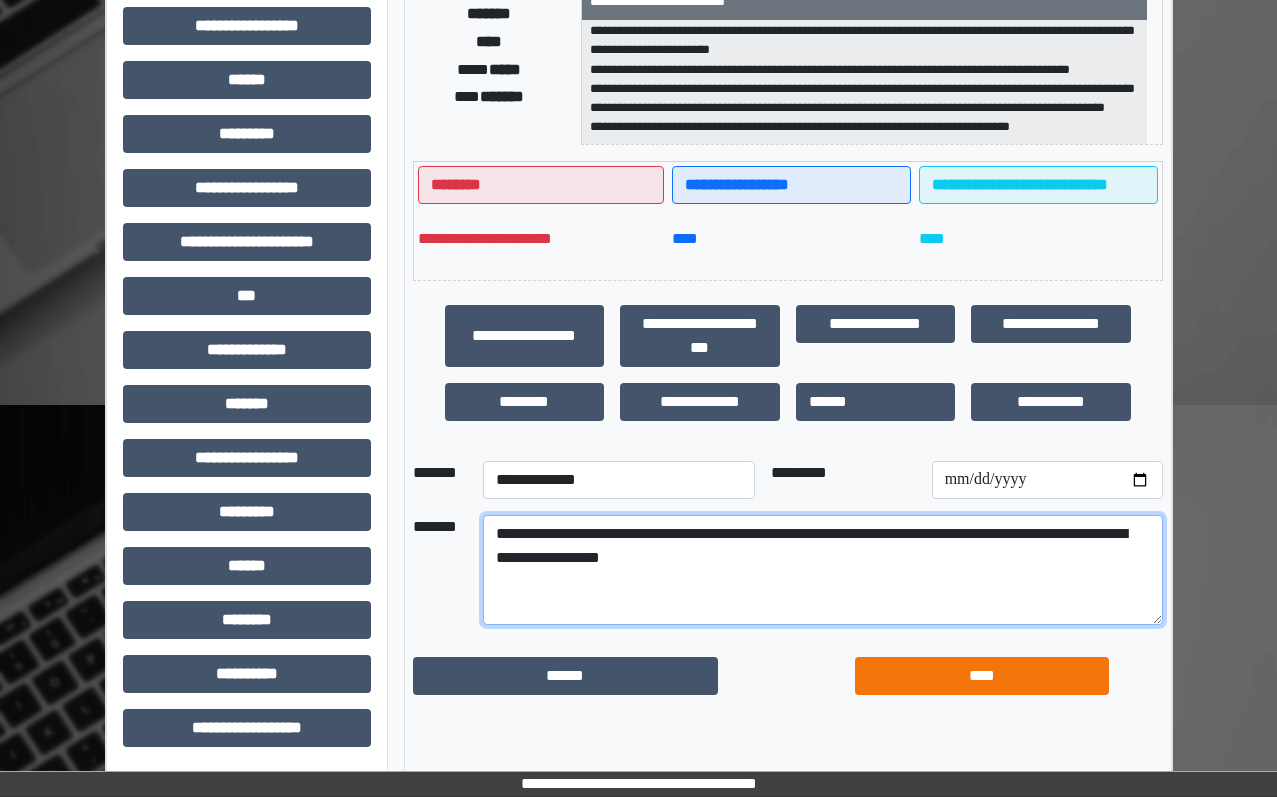 type on "**********" 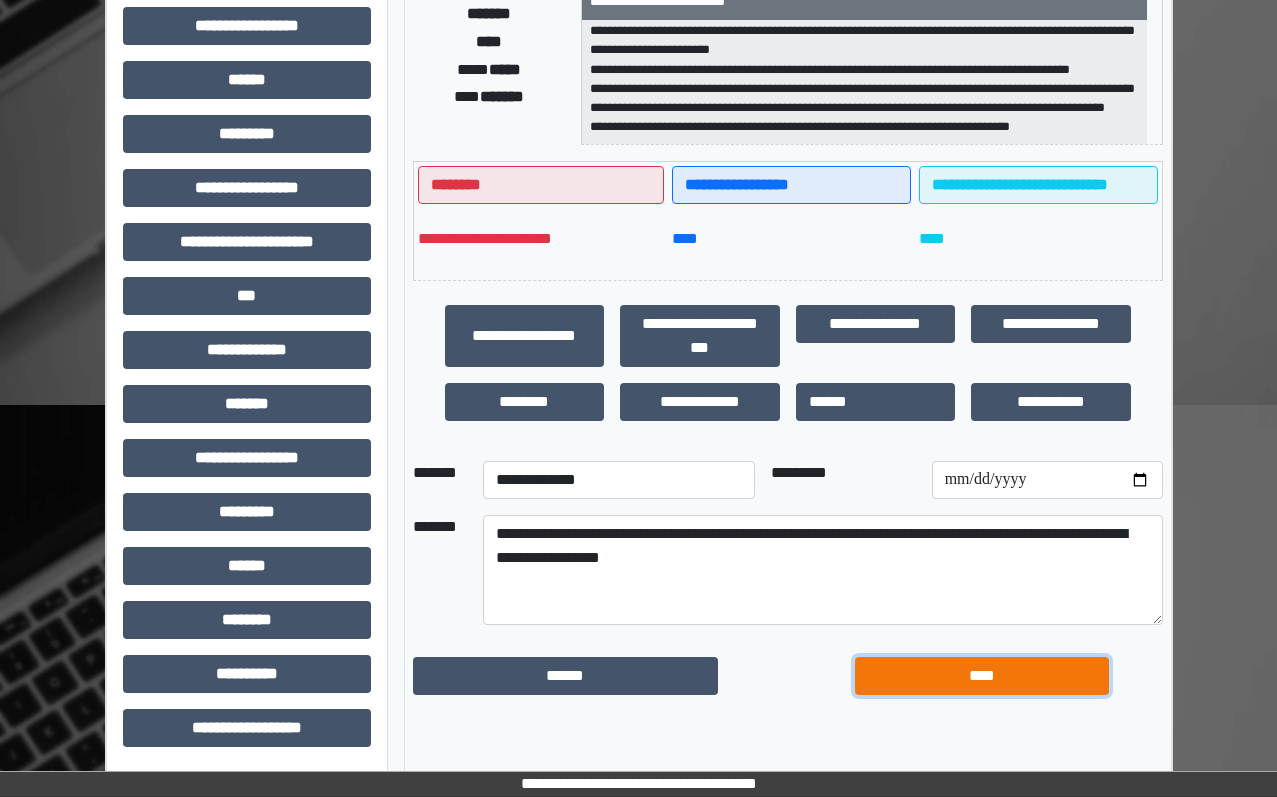click on "****" at bounding box center (982, 676) 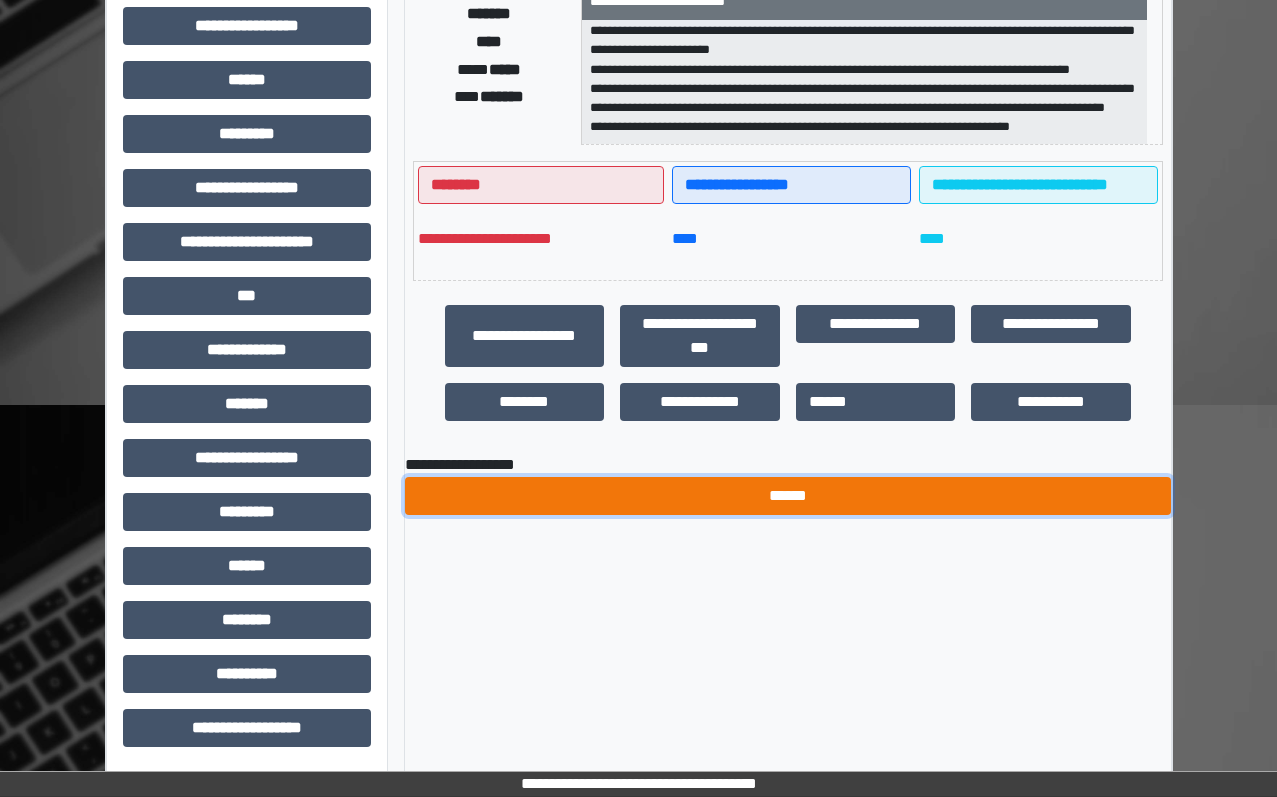 click on "******" at bounding box center (788, 496) 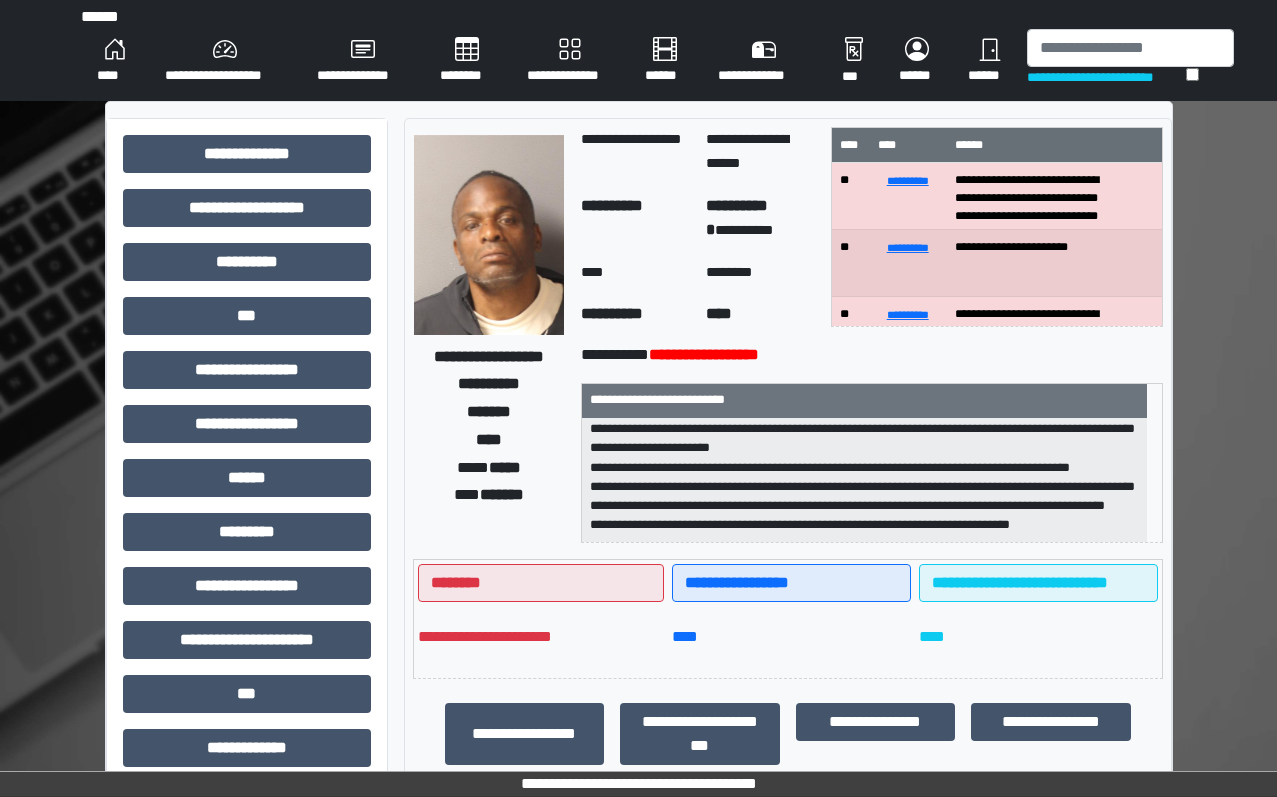 scroll, scrollTop: 1, scrollLeft: 0, axis: vertical 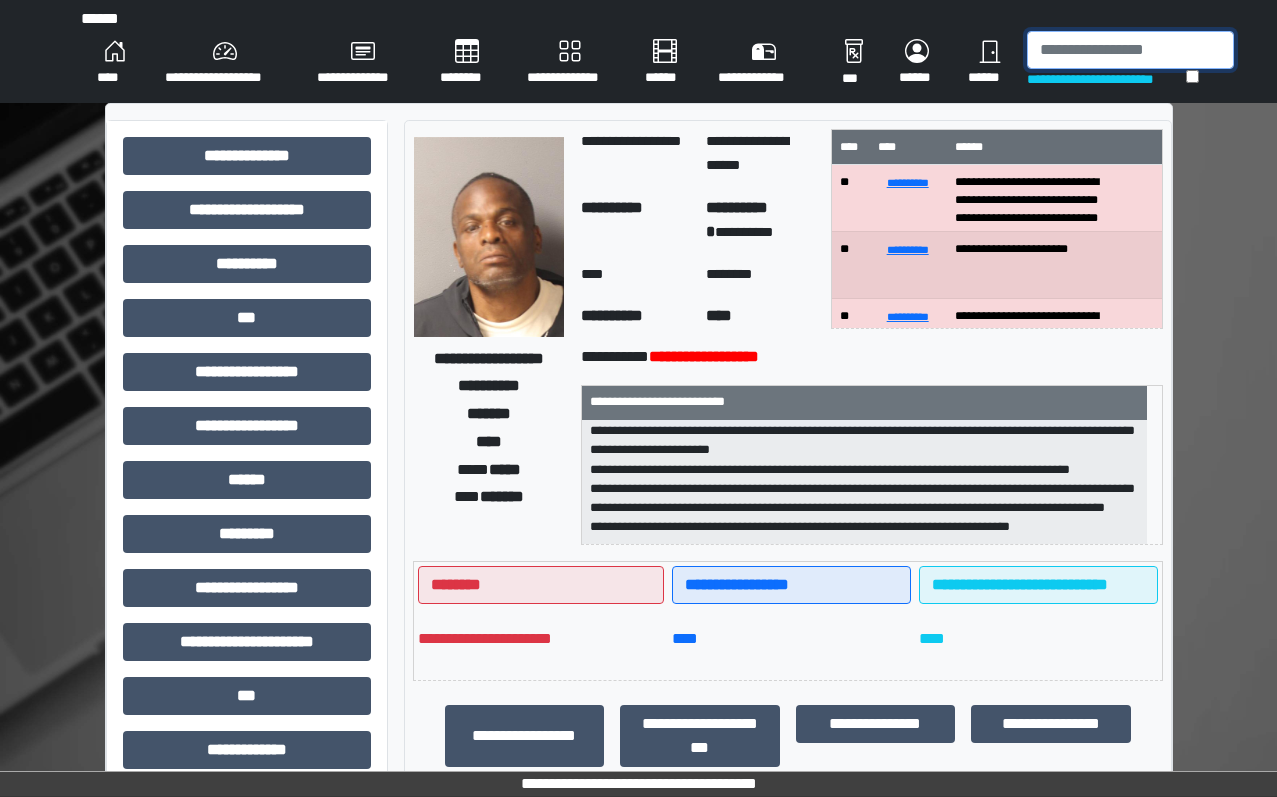 click at bounding box center (1130, 50) 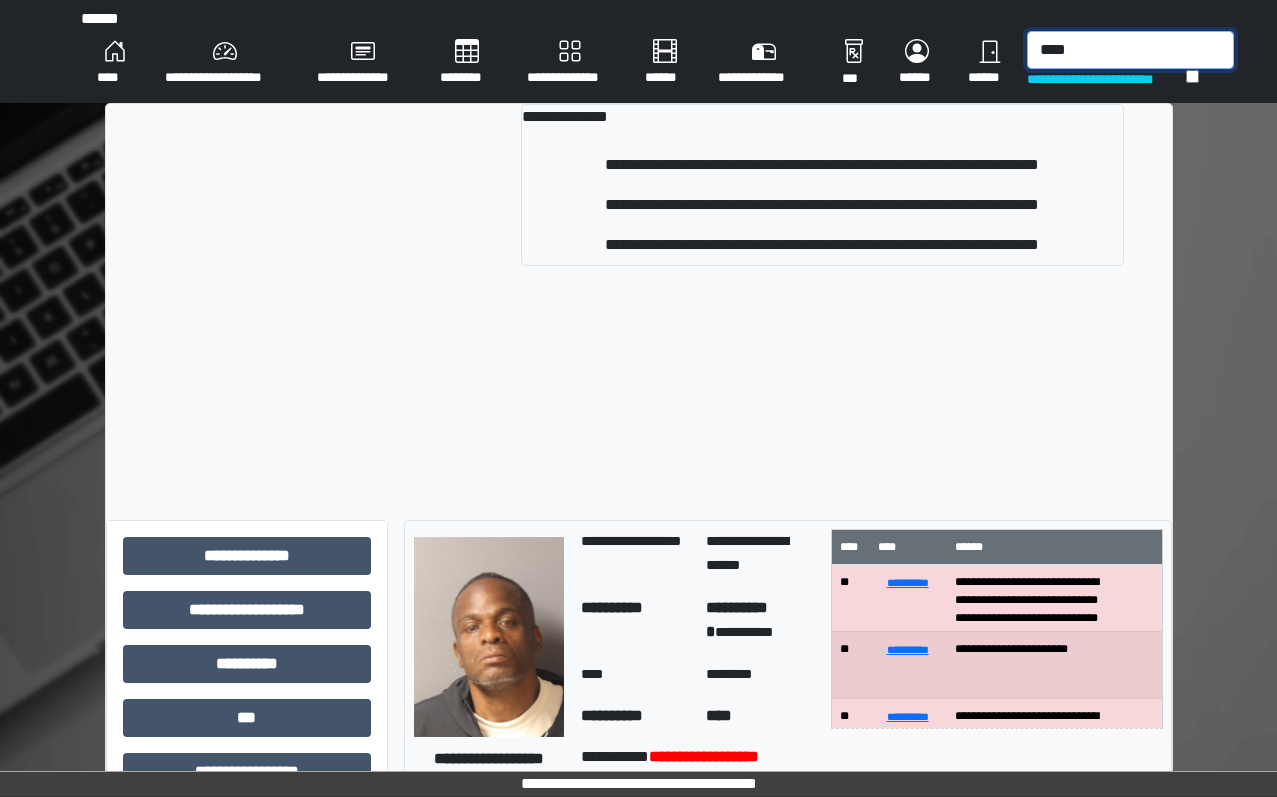 type on "****" 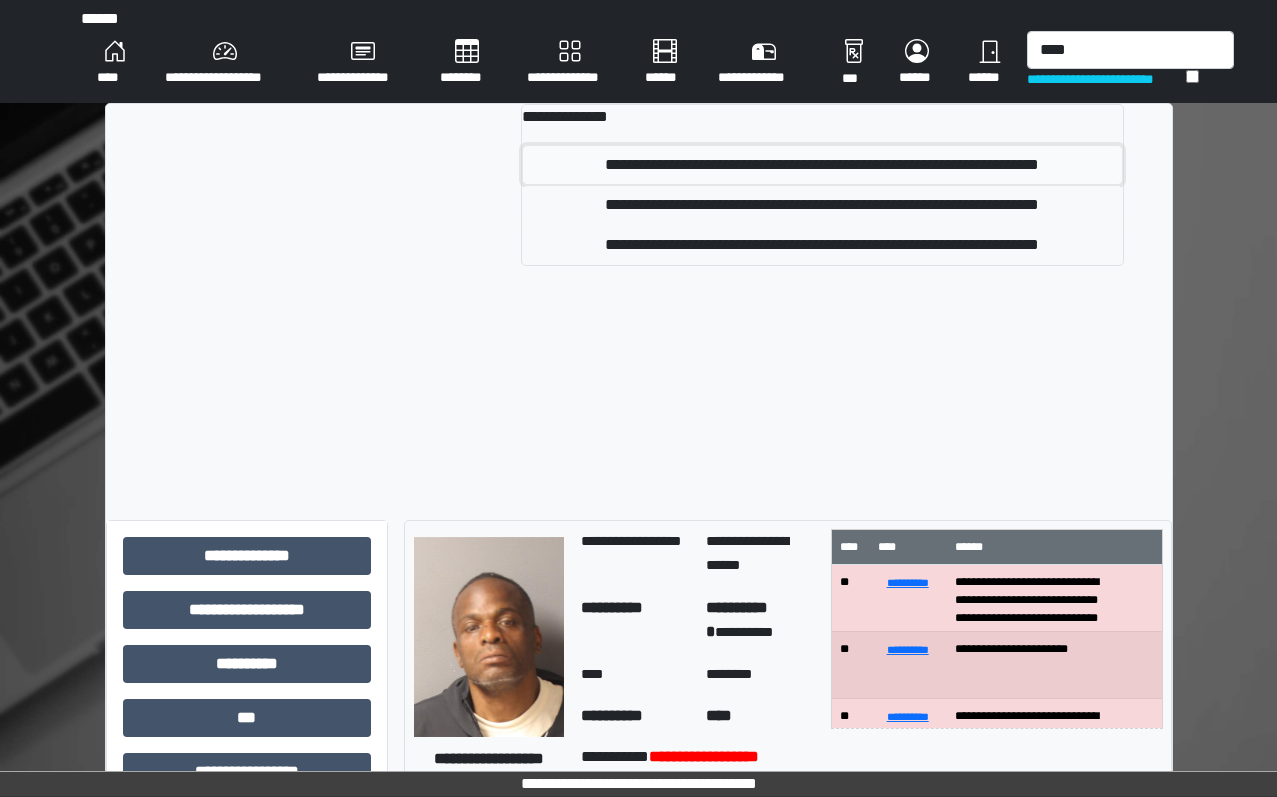 click on "**********" at bounding box center (822, 165) 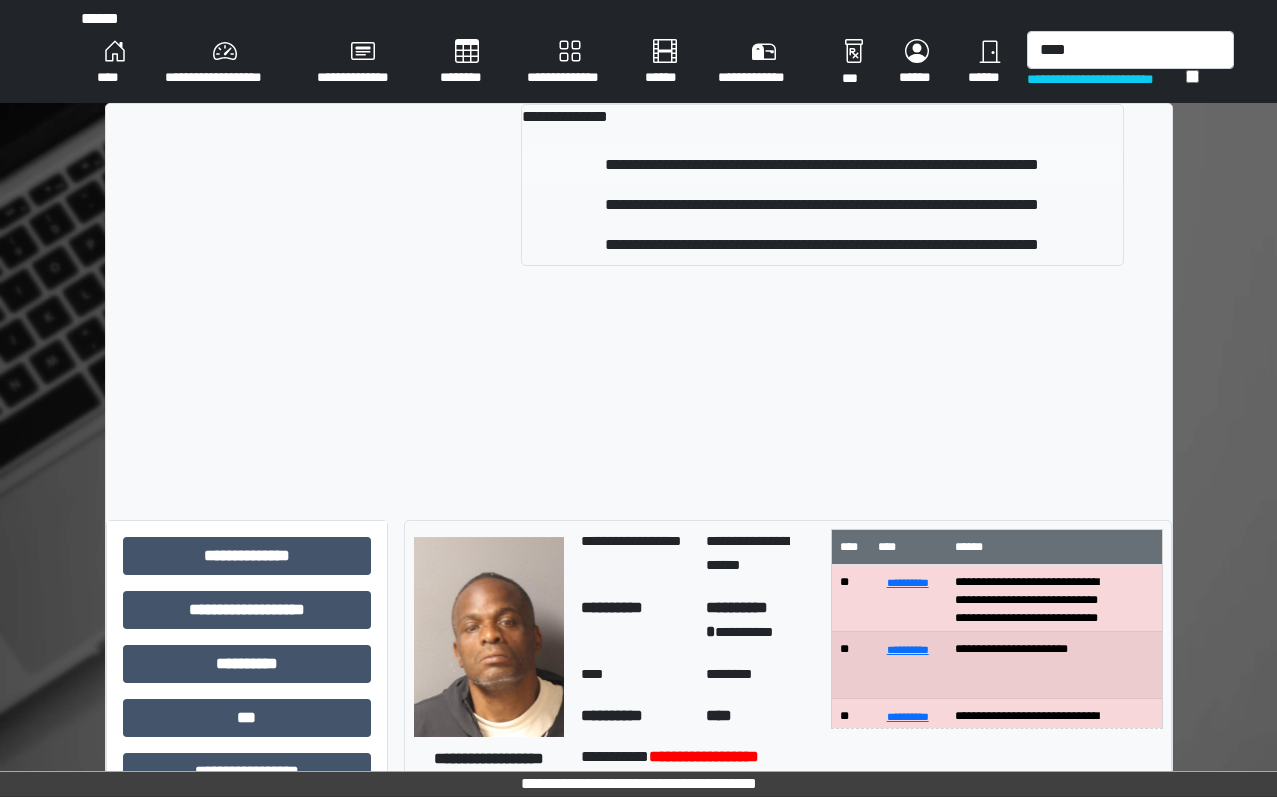 type 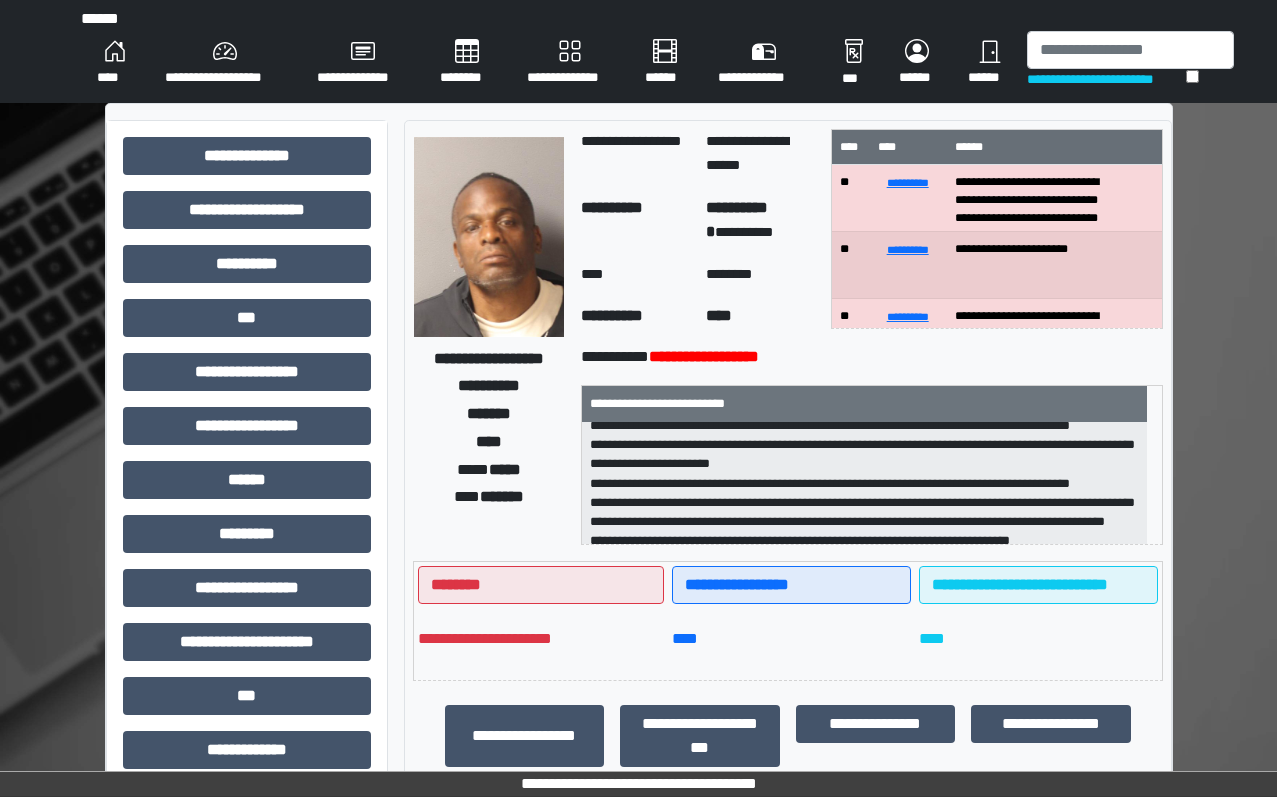 scroll, scrollTop: 100, scrollLeft: 0, axis: vertical 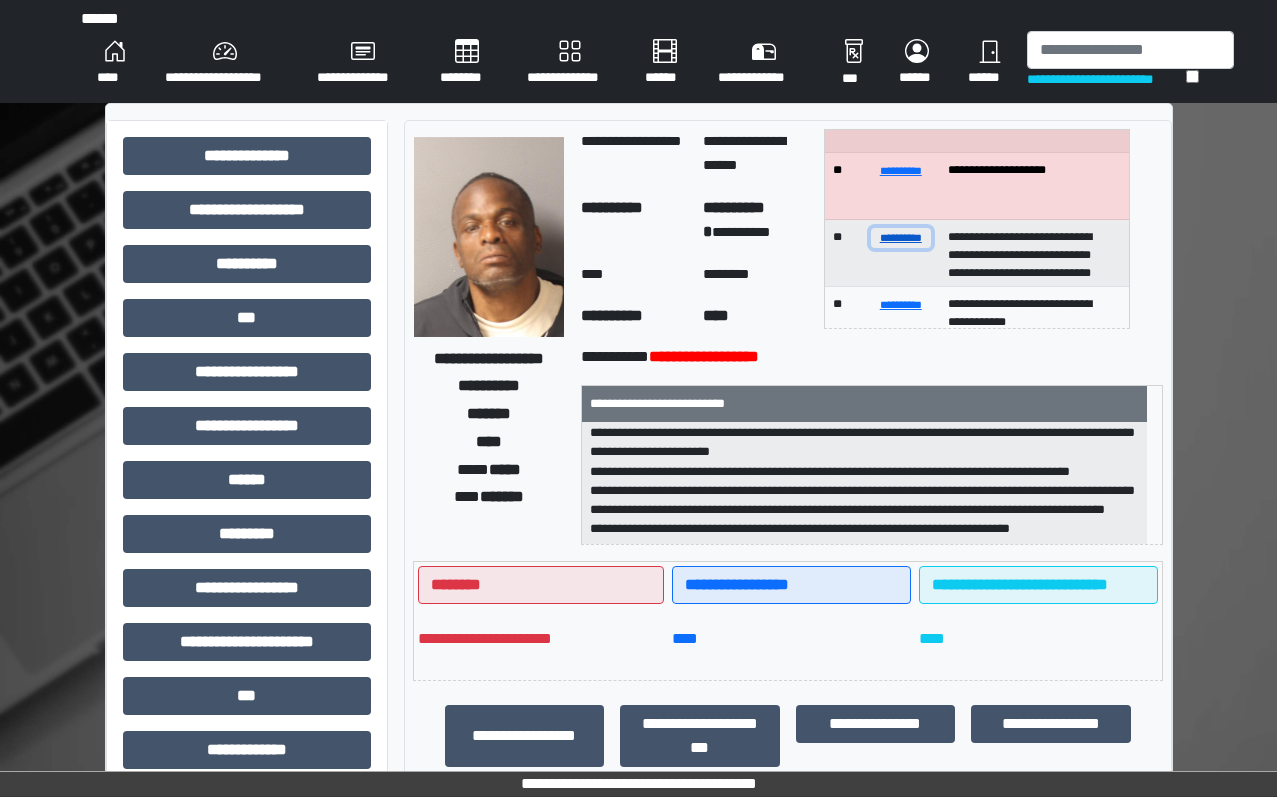 click on "**********" at bounding box center (901, 237) 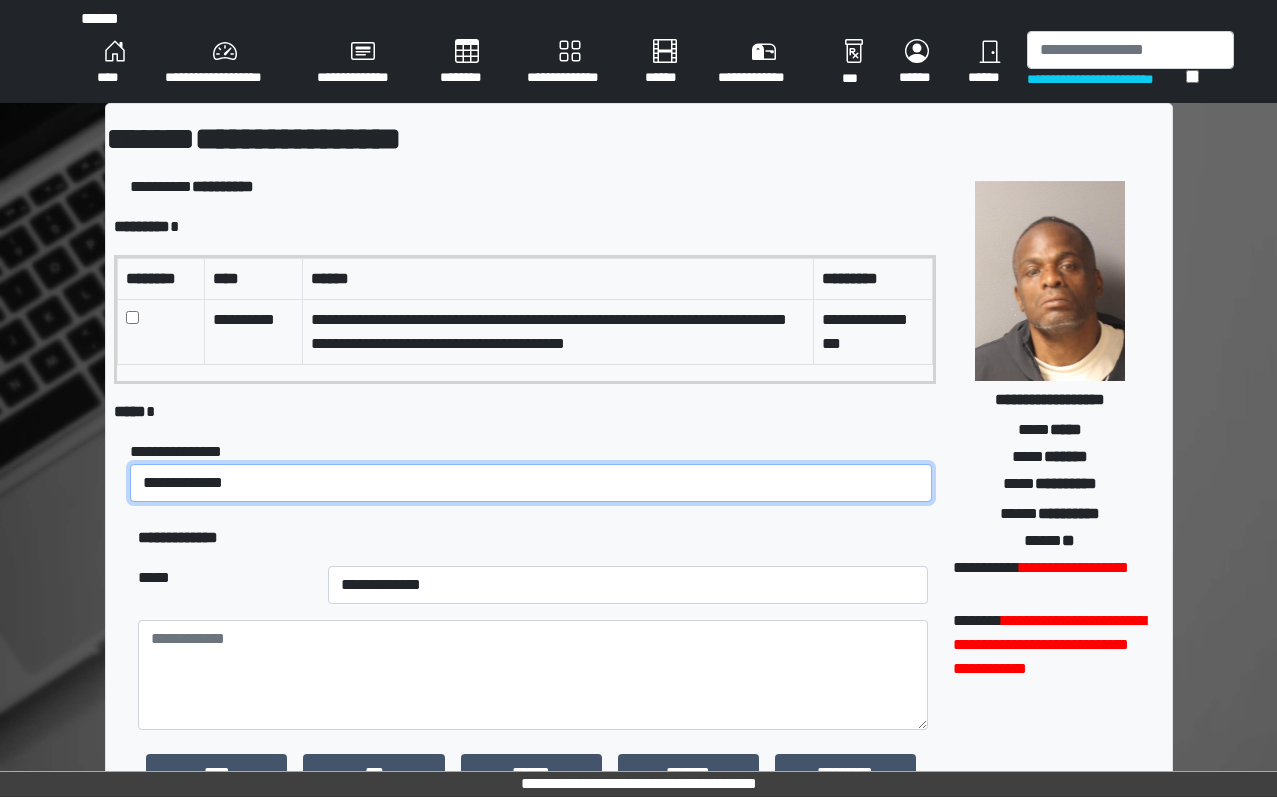 click on "**********" at bounding box center (531, 483) 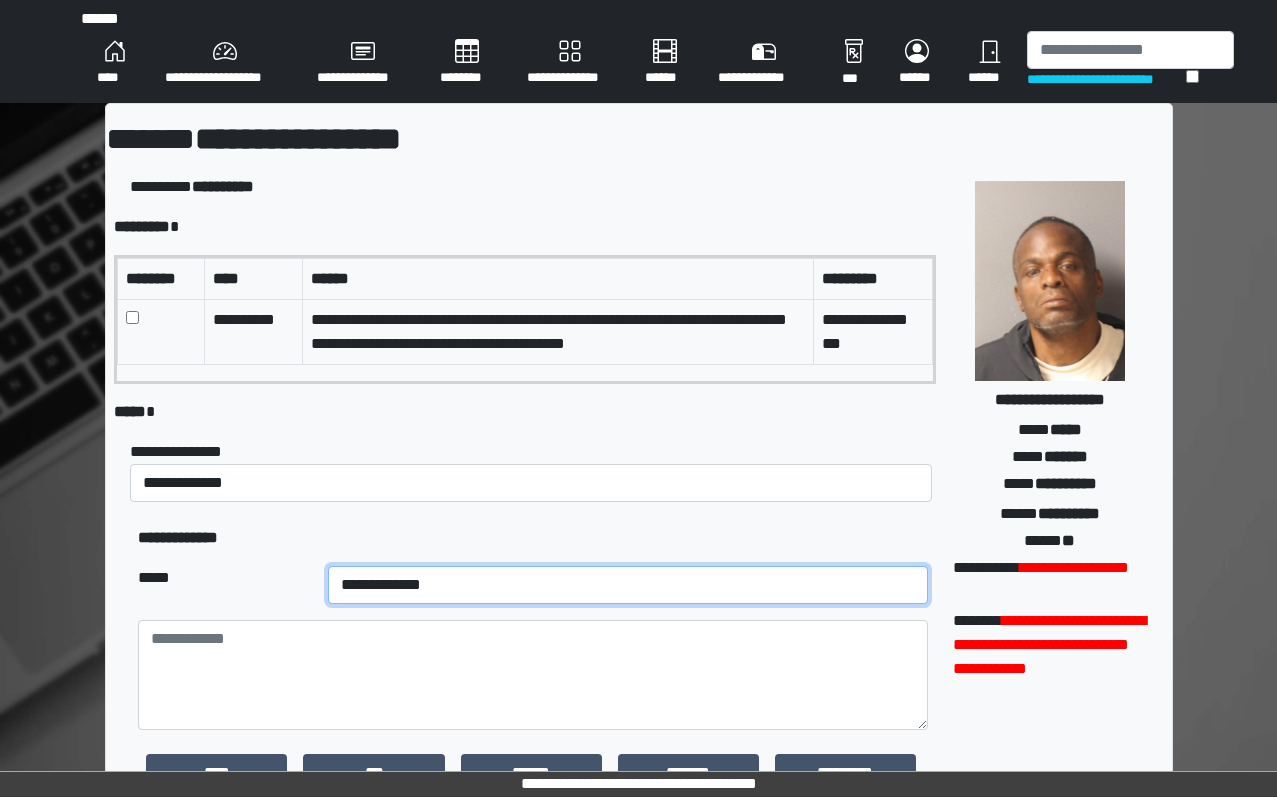 click on "**********" at bounding box center (628, 585) 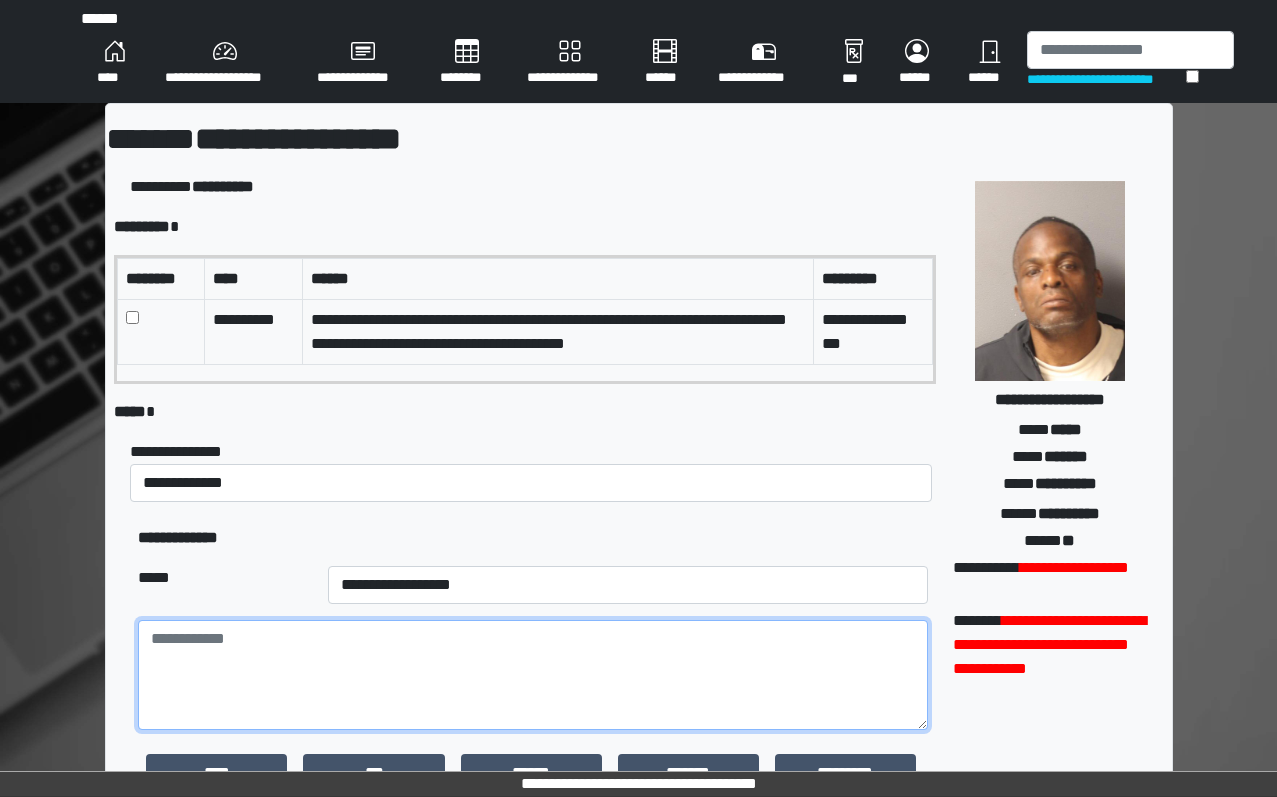 click at bounding box center (533, 675) 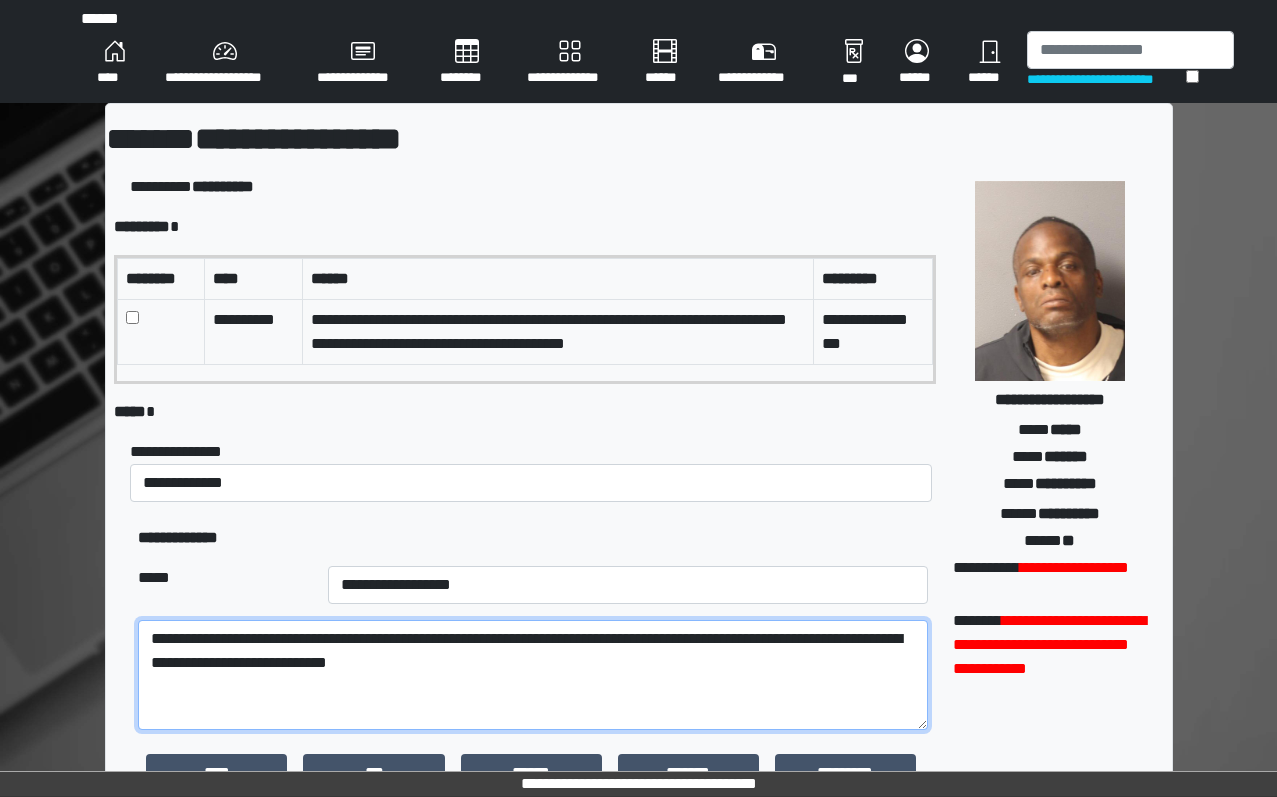 click on "**********" at bounding box center [533, 675] 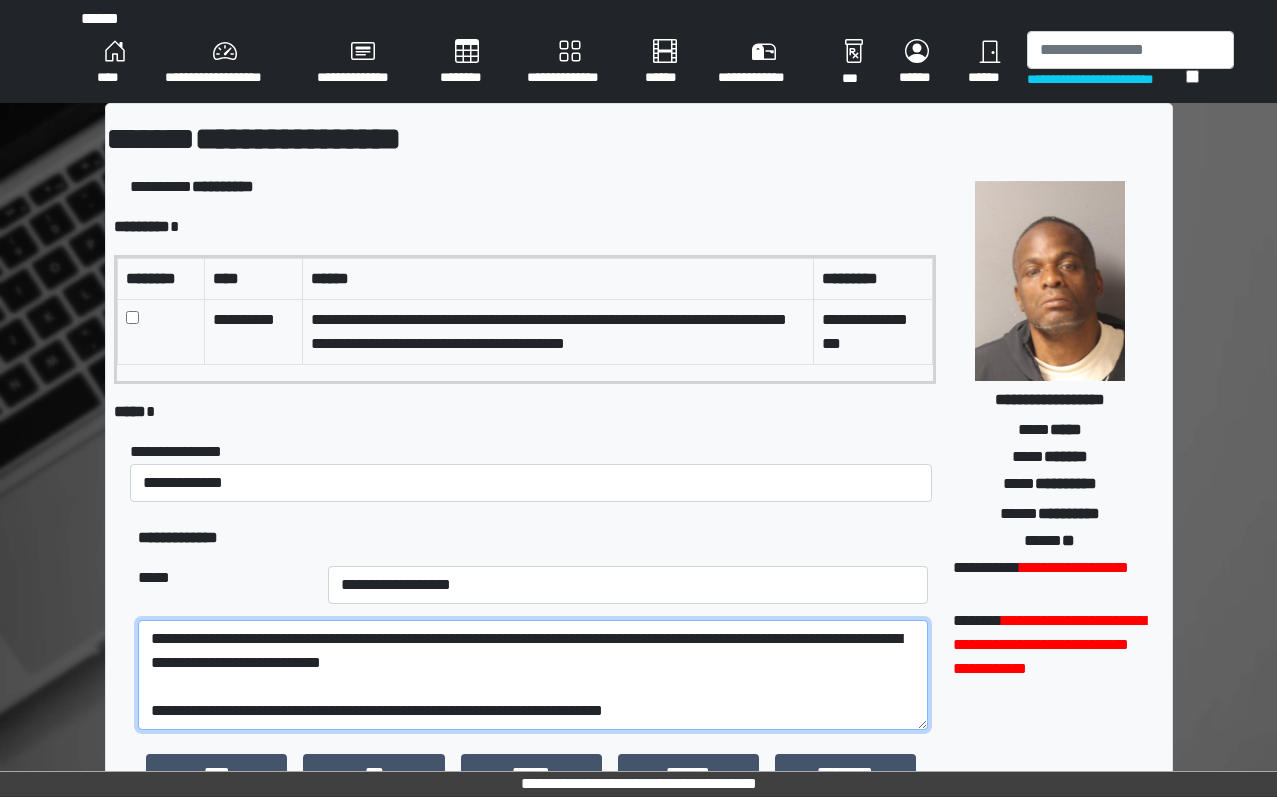 scroll, scrollTop: 24, scrollLeft: 0, axis: vertical 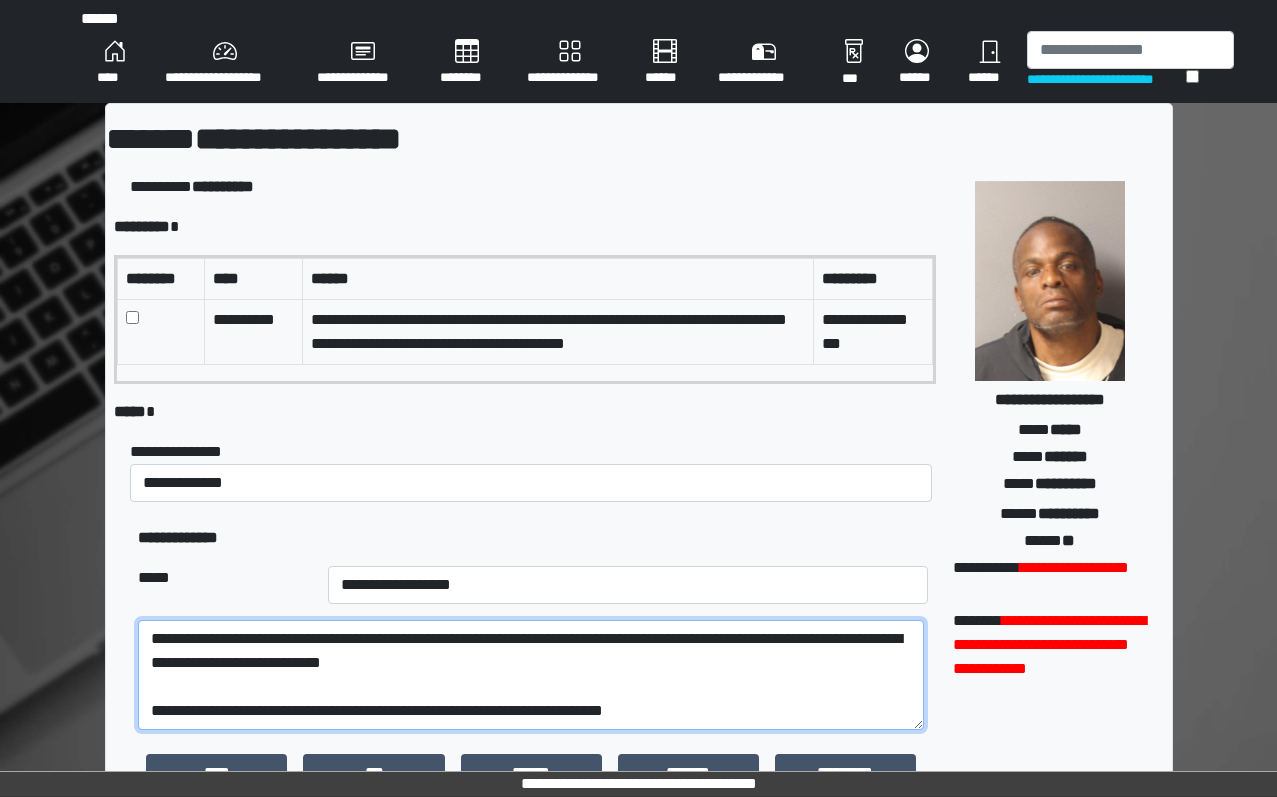 drag, startPoint x: 592, startPoint y: 715, endPoint x: 428, endPoint y: 701, distance: 164.59648 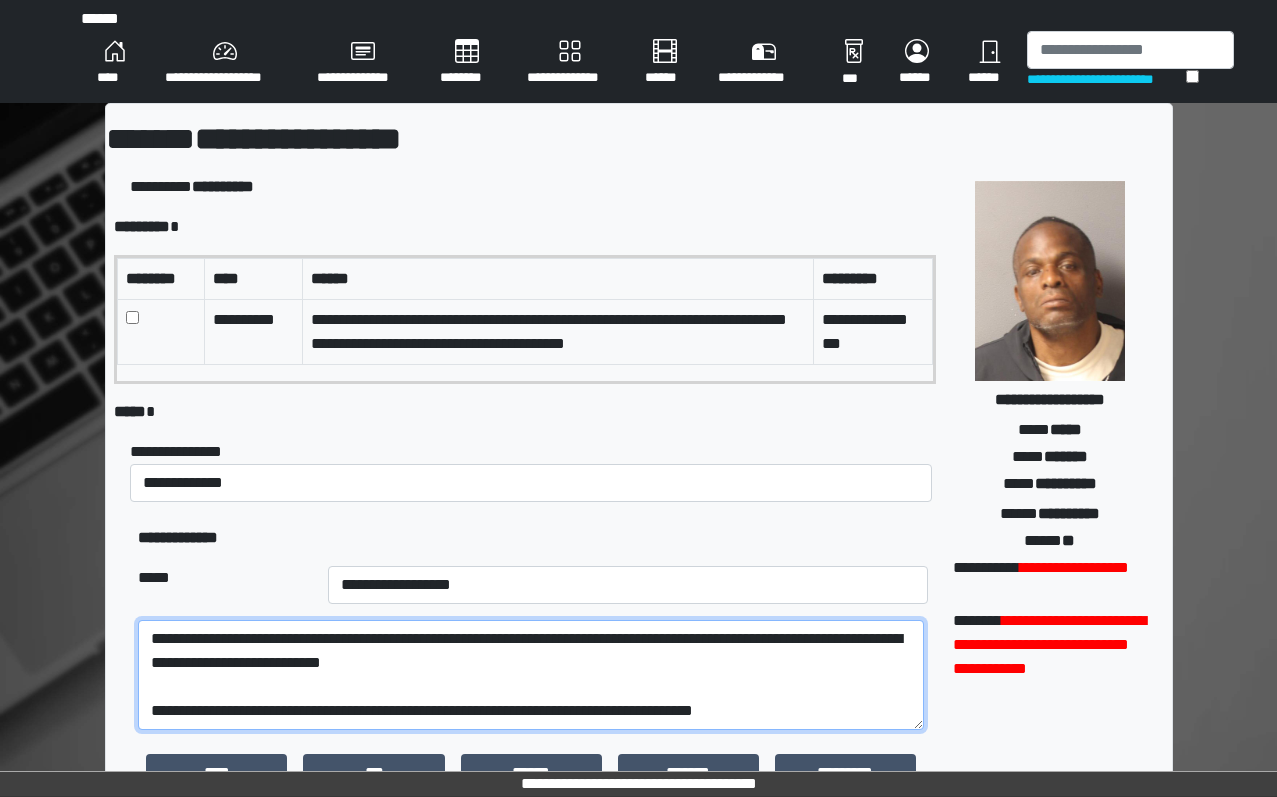 drag, startPoint x: 706, startPoint y: 682, endPoint x: 622, endPoint y: 682, distance: 84 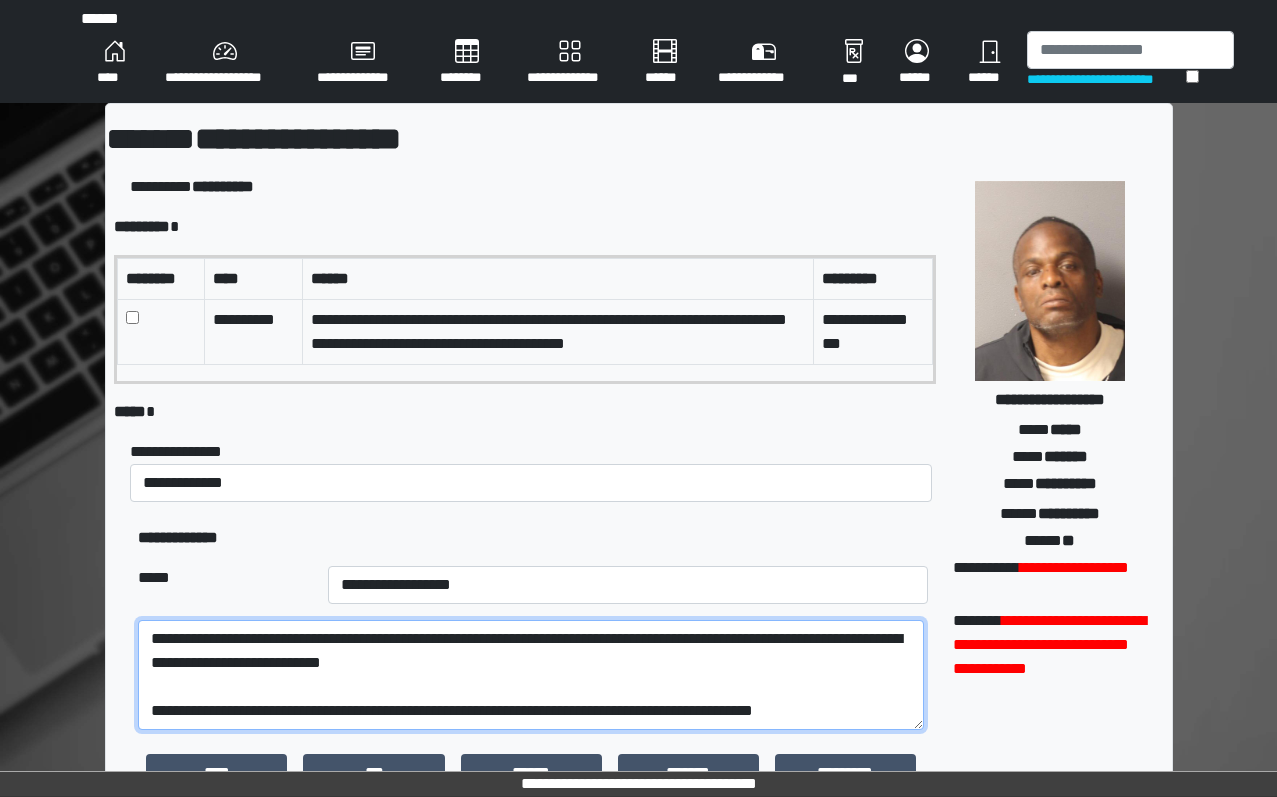click on "**********" at bounding box center (531, 675) 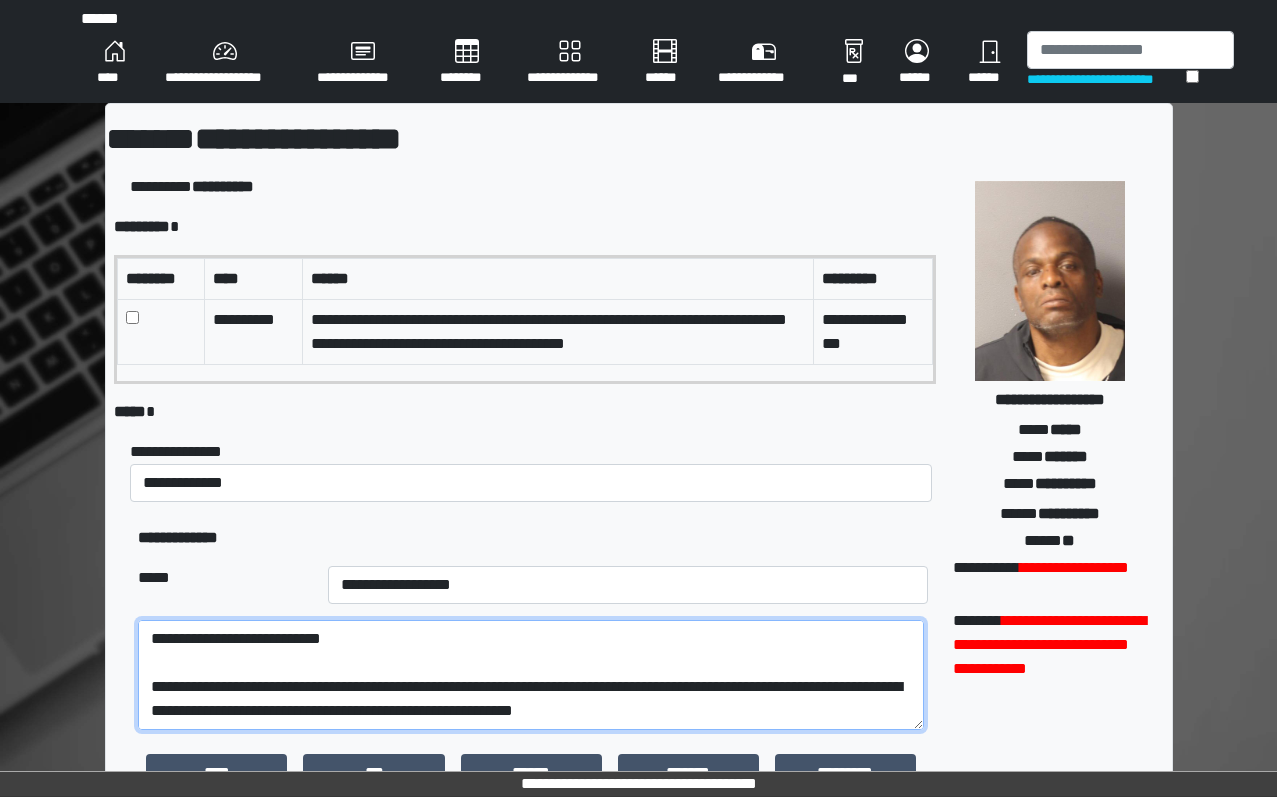 scroll, scrollTop: 48, scrollLeft: 0, axis: vertical 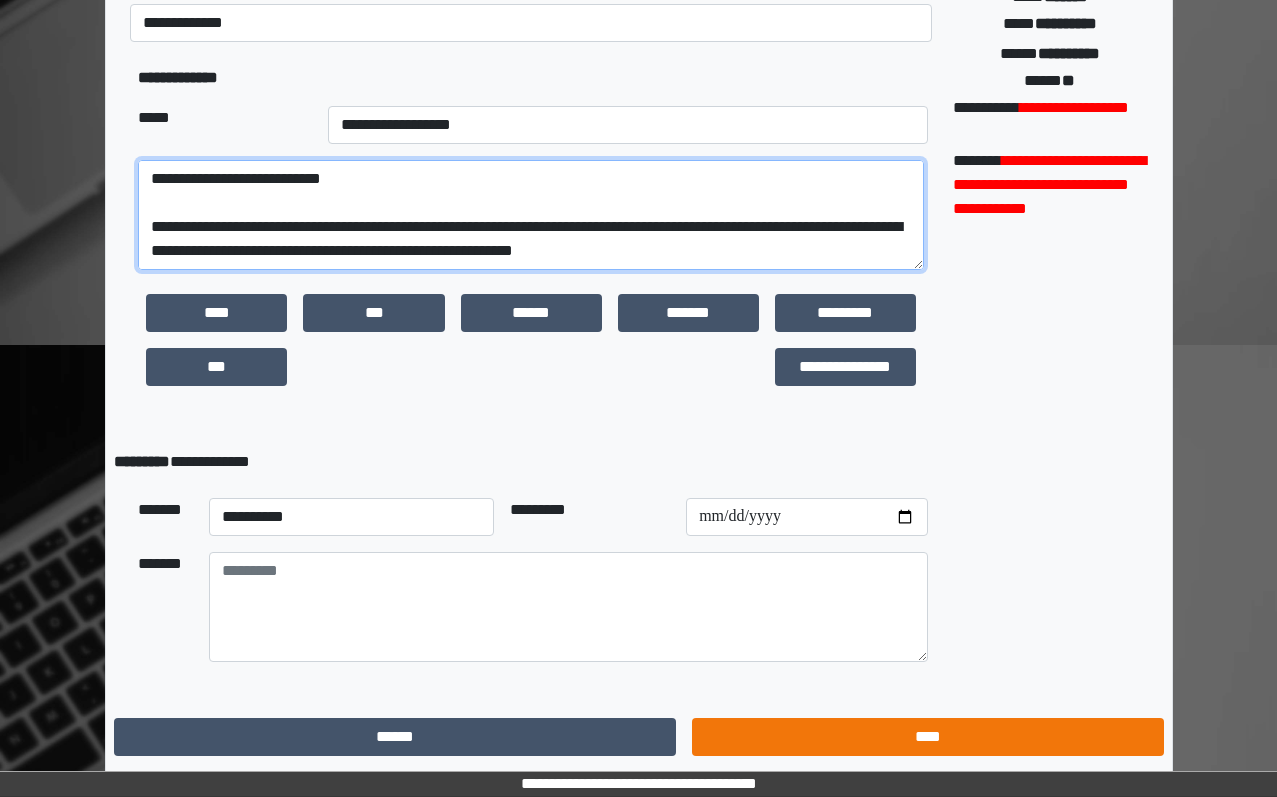 type on "**********" 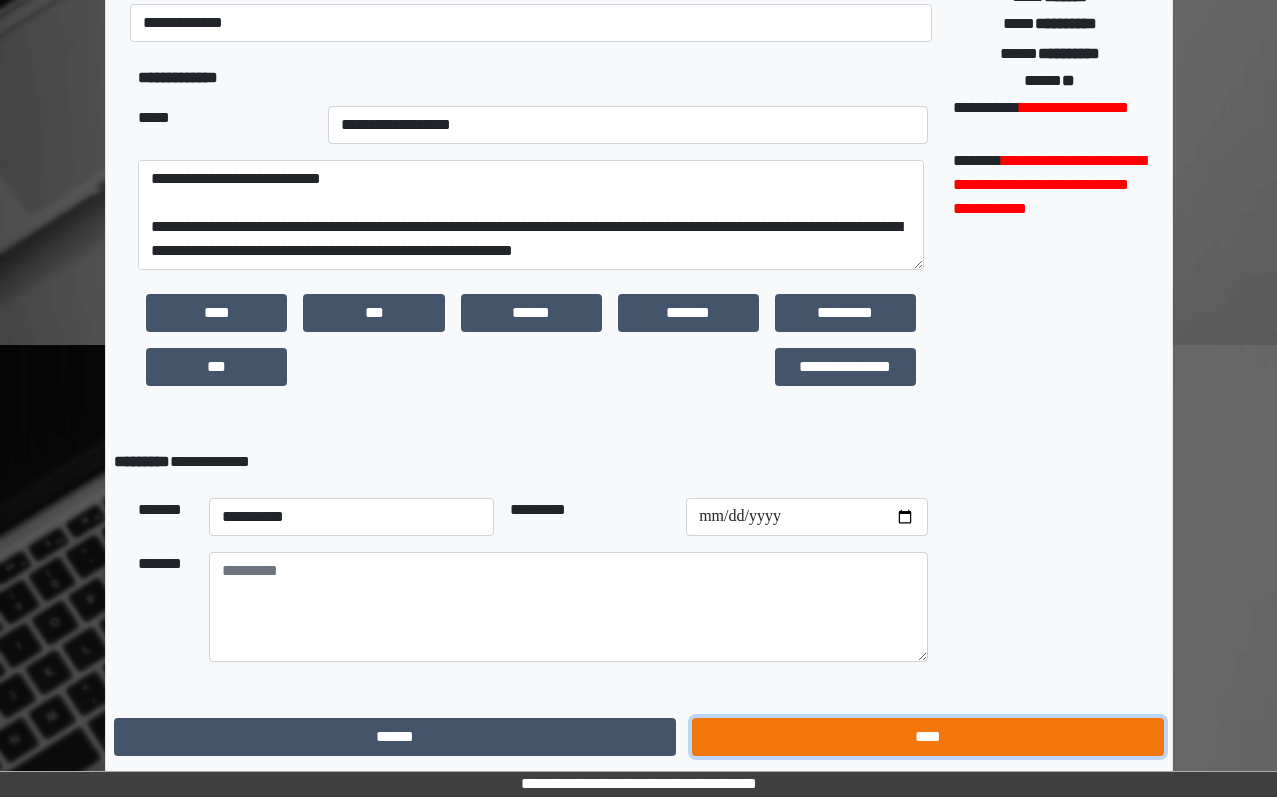 click on "****" at bounding box center [927, 737] 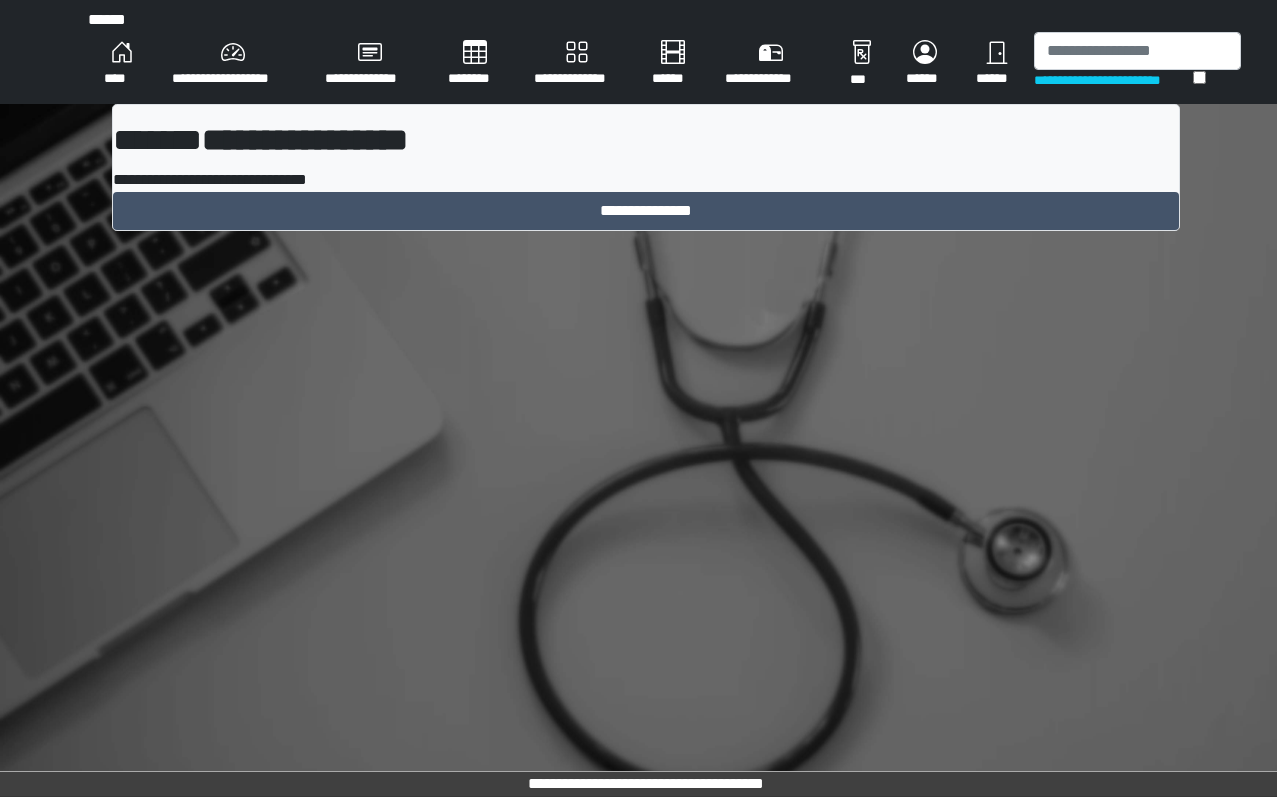 scroll, scrollTop: 0, scrollLeft: 0, axis: both 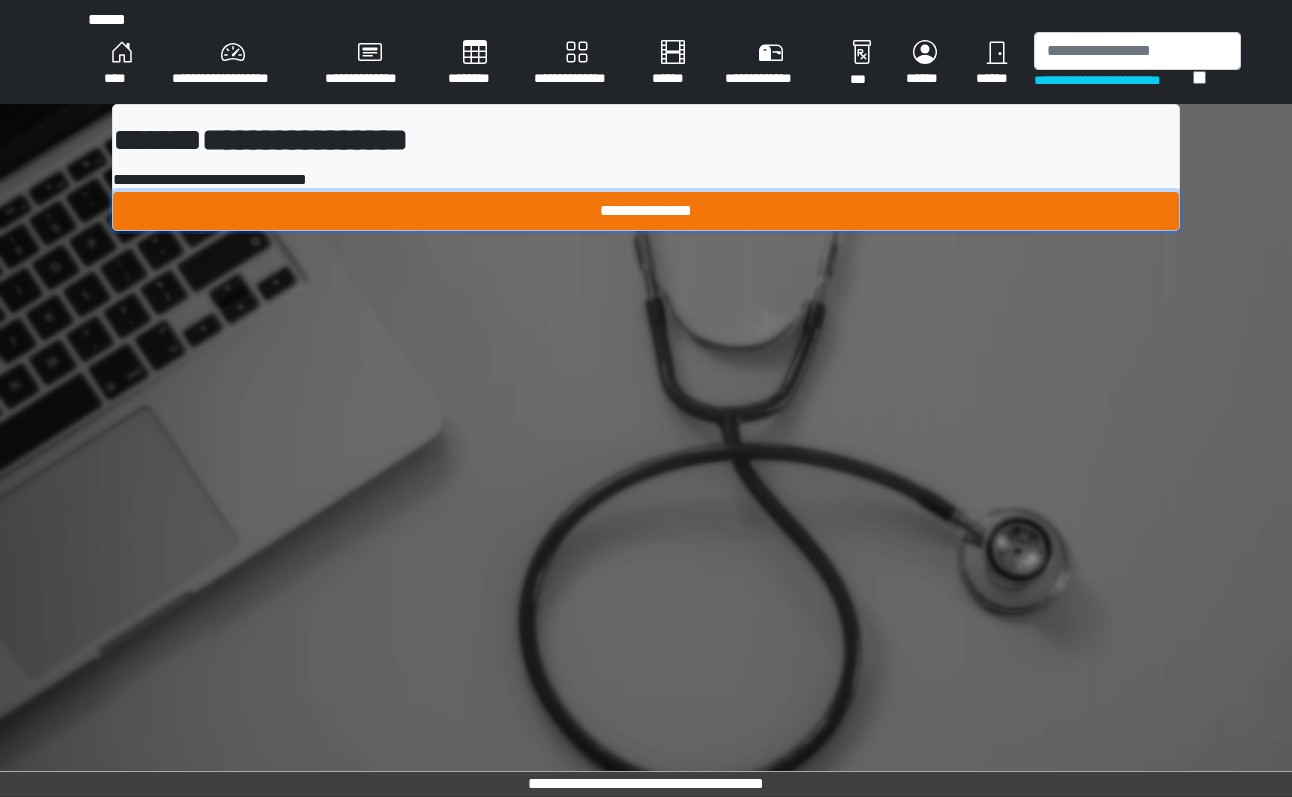 click on "**********" at bounding box center [646, 211] 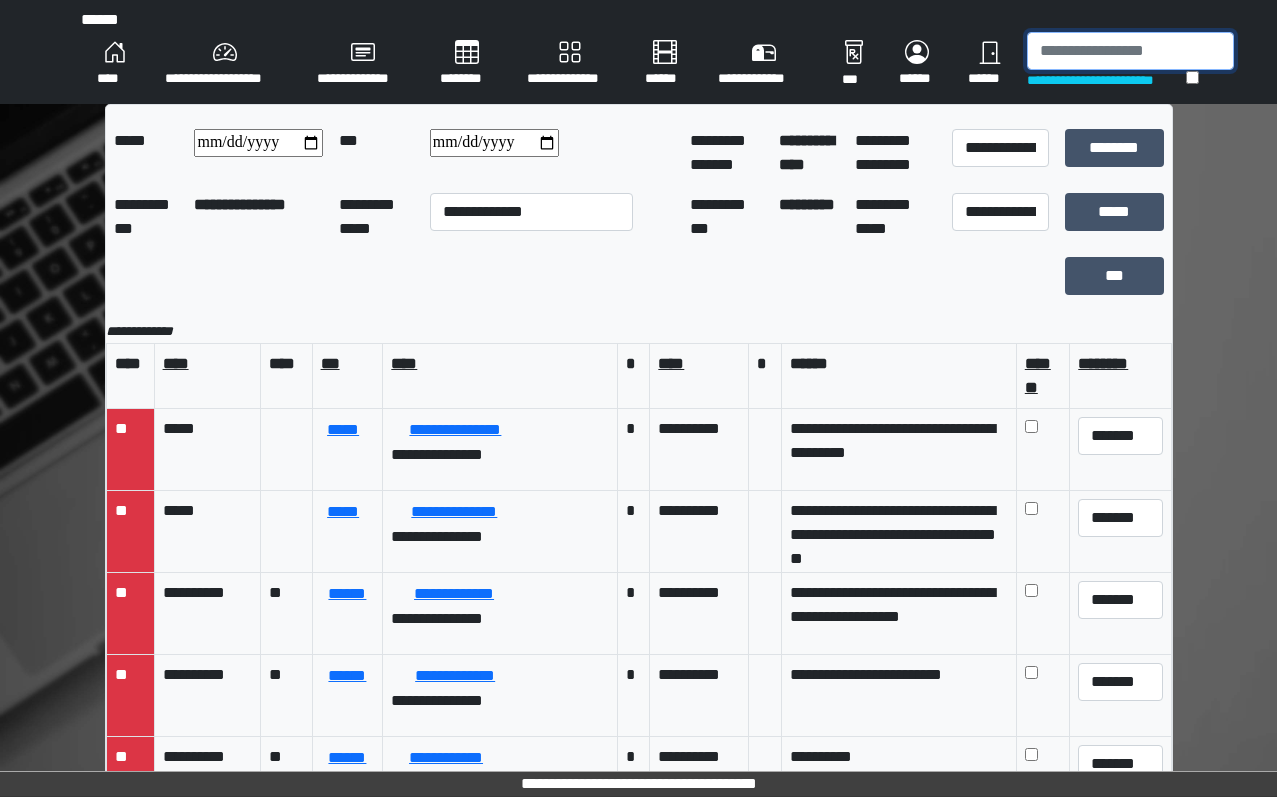 click at bounding box center (1130, 51) 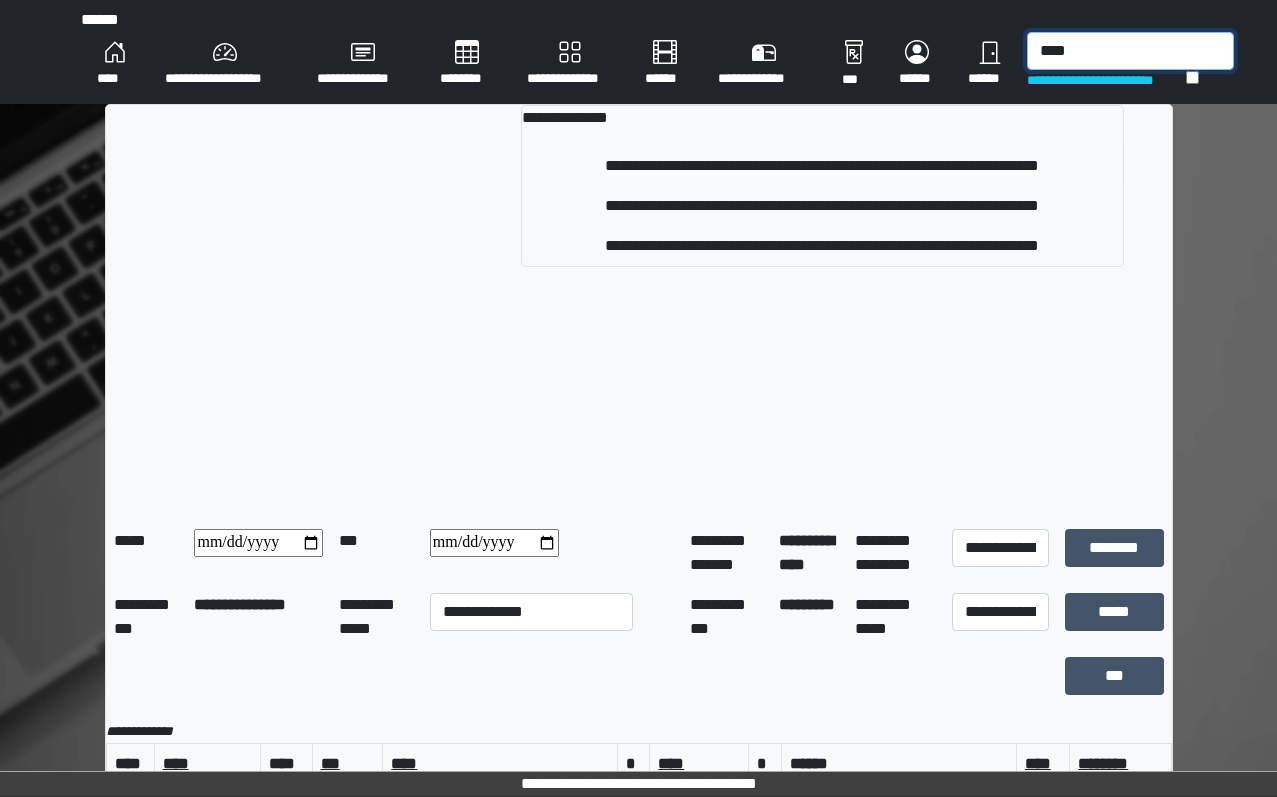 type on "****" 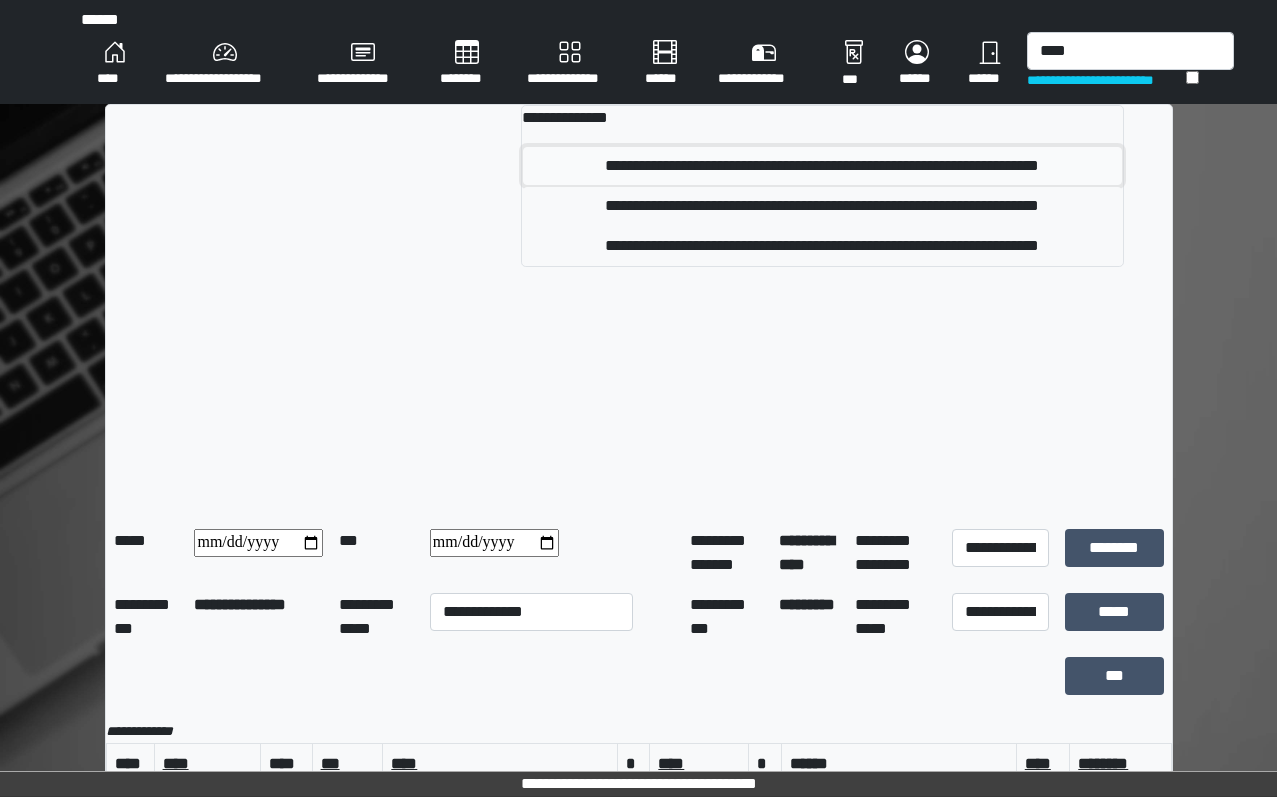 click on "**********" at bounding box center (822, 166) 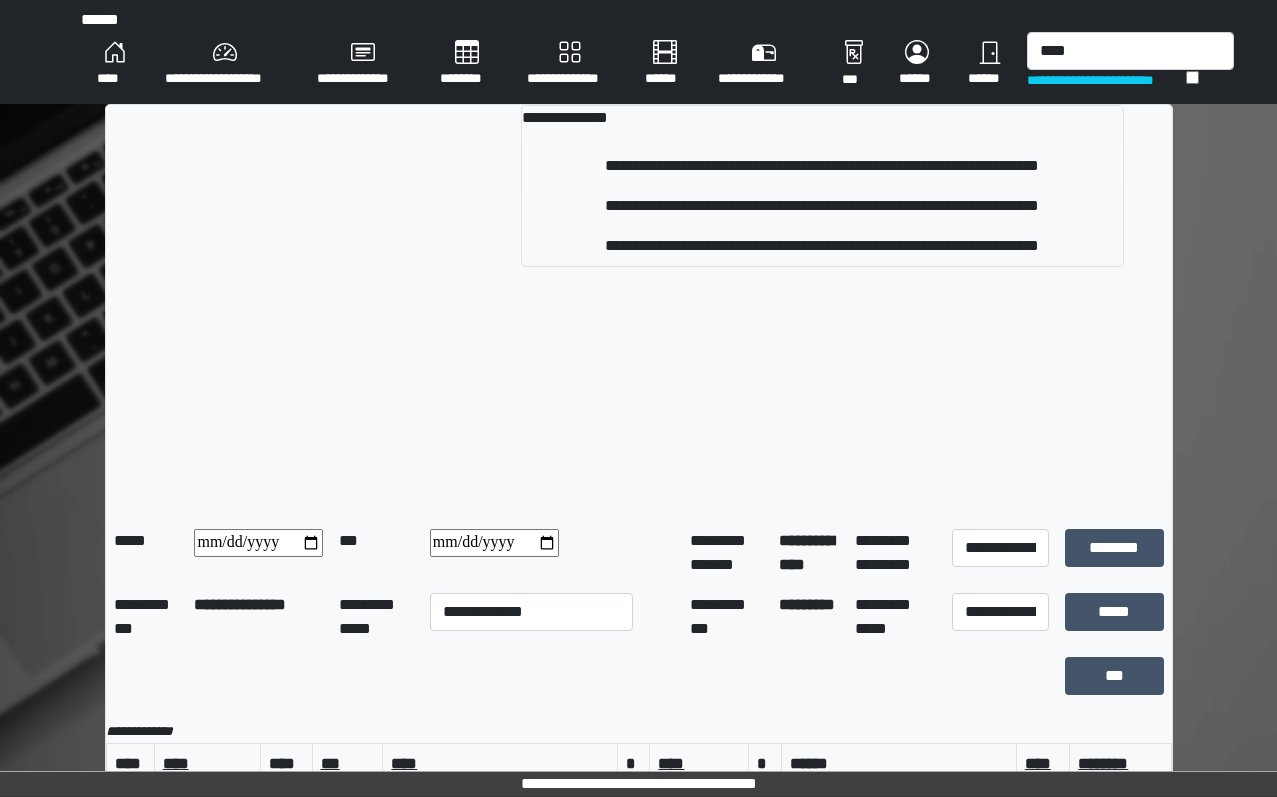 type 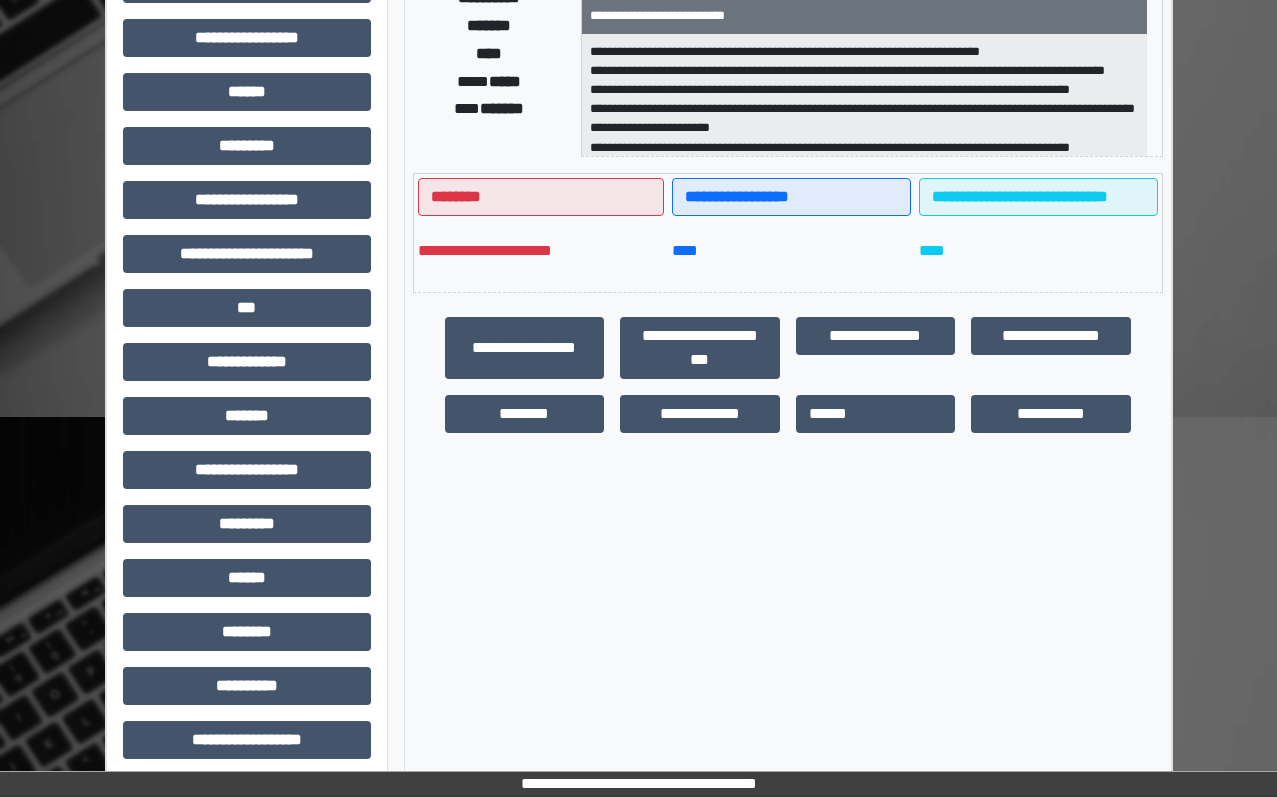 scroll, scrollTop: 401, scrollLeft: 0, axis: vertical 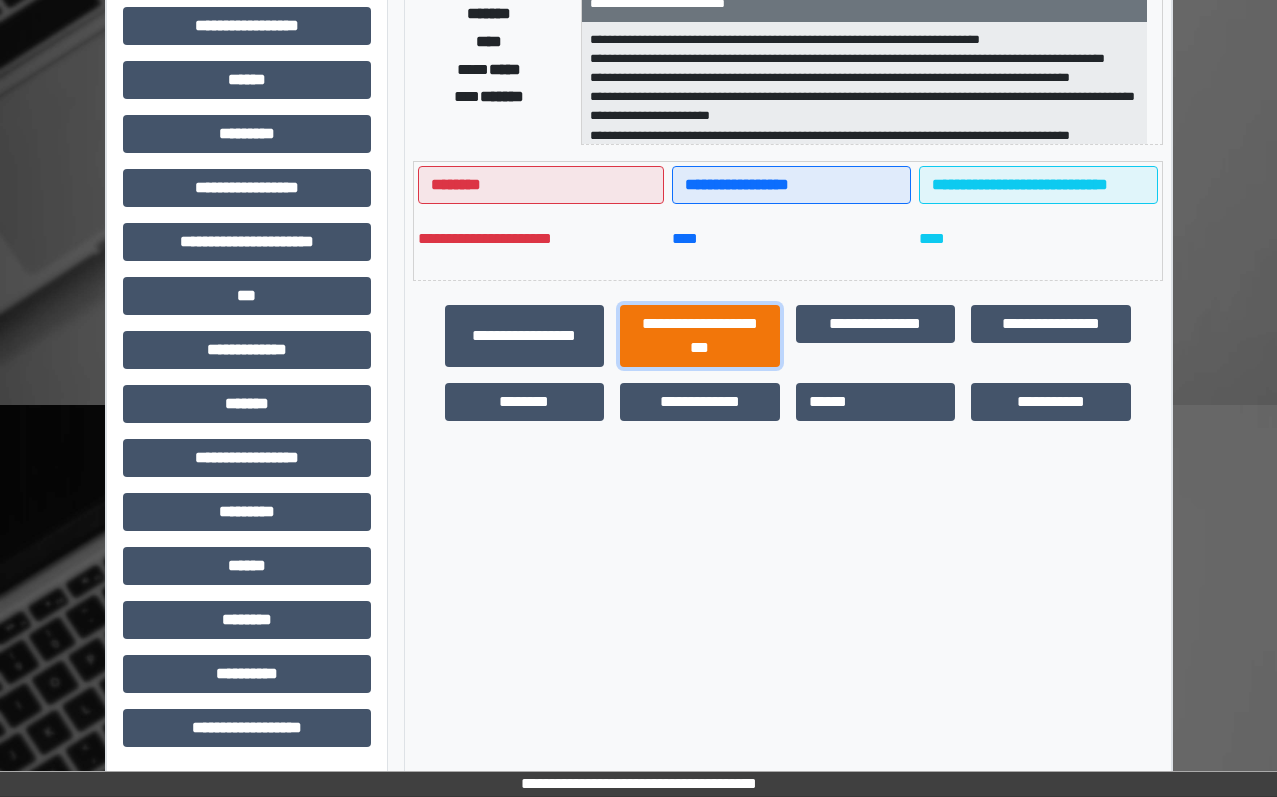 click on "**********" at bounding box center [700, 336] 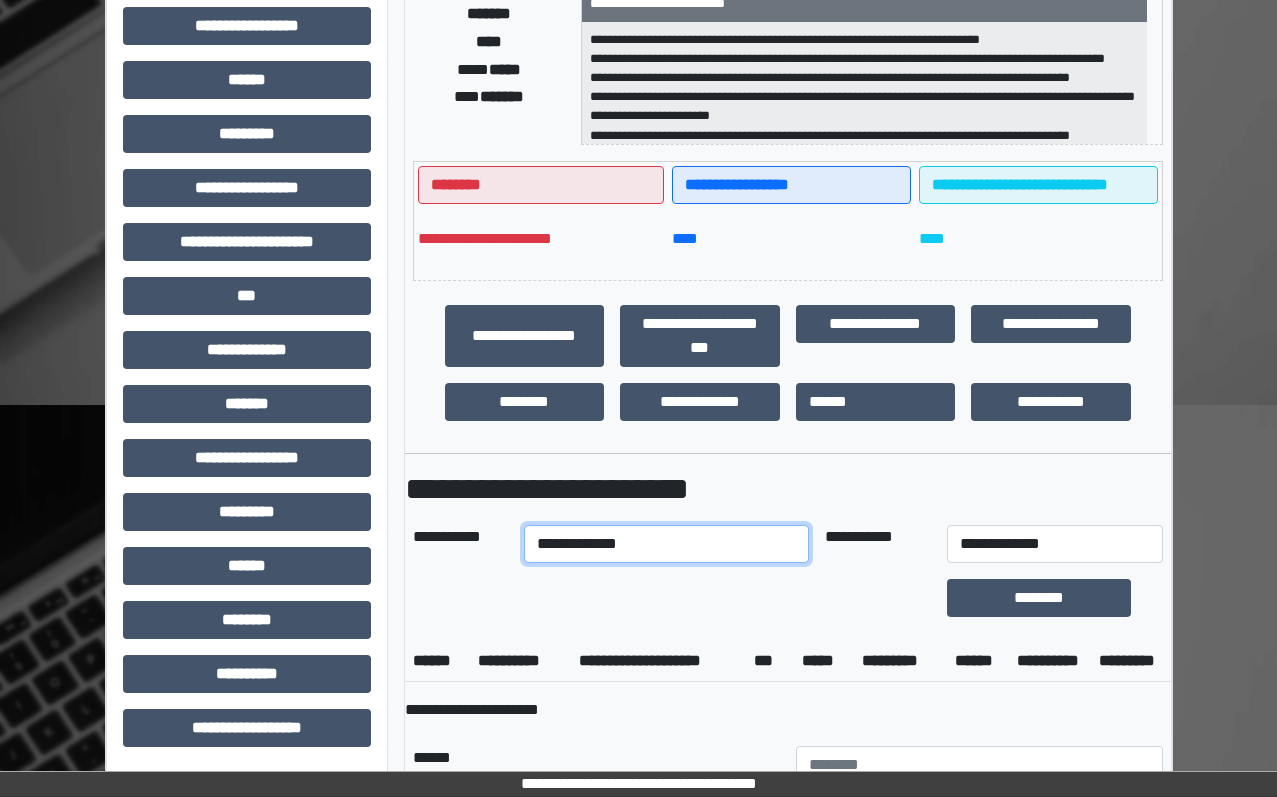 click on "**********" at bounding box center (666, 544) 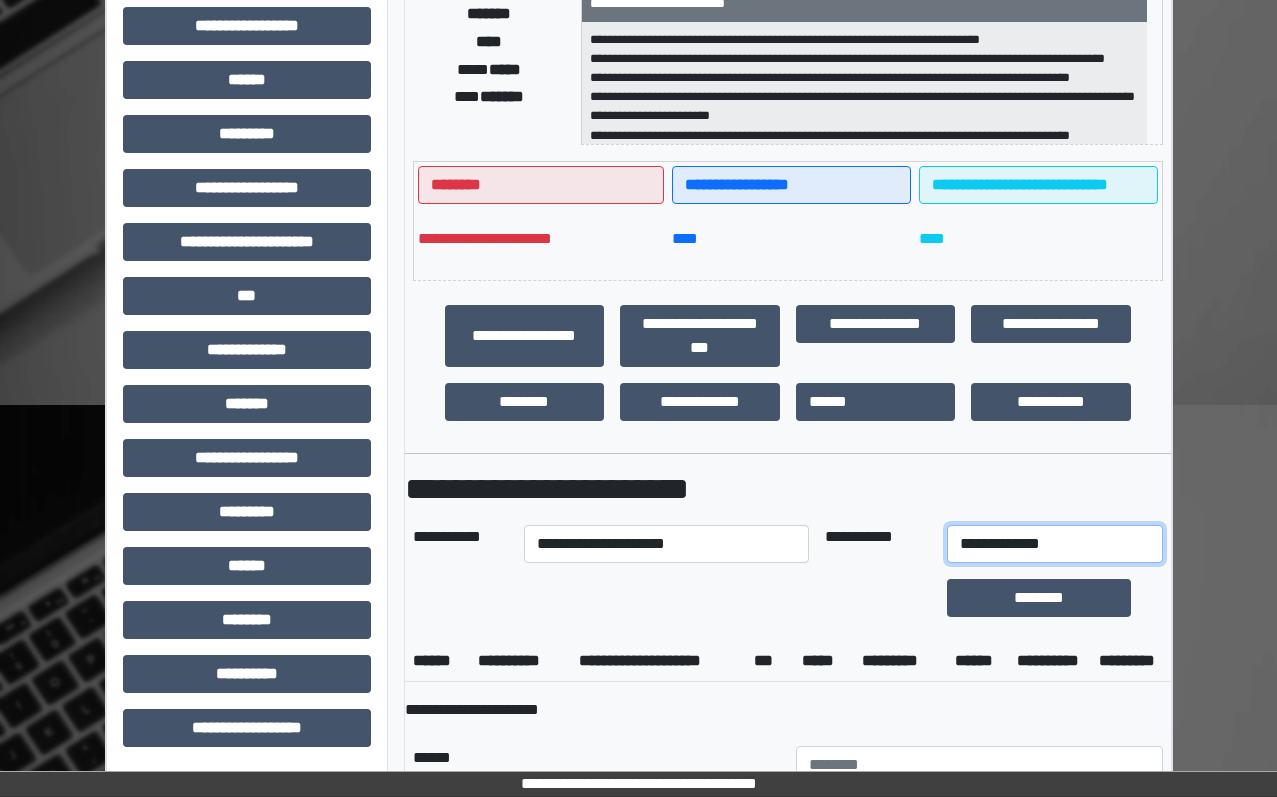 drag, startPoint x: 1114, startPoint y: 551, endPoint x: 1102, endPoint y: 550, distance: 12.0415945 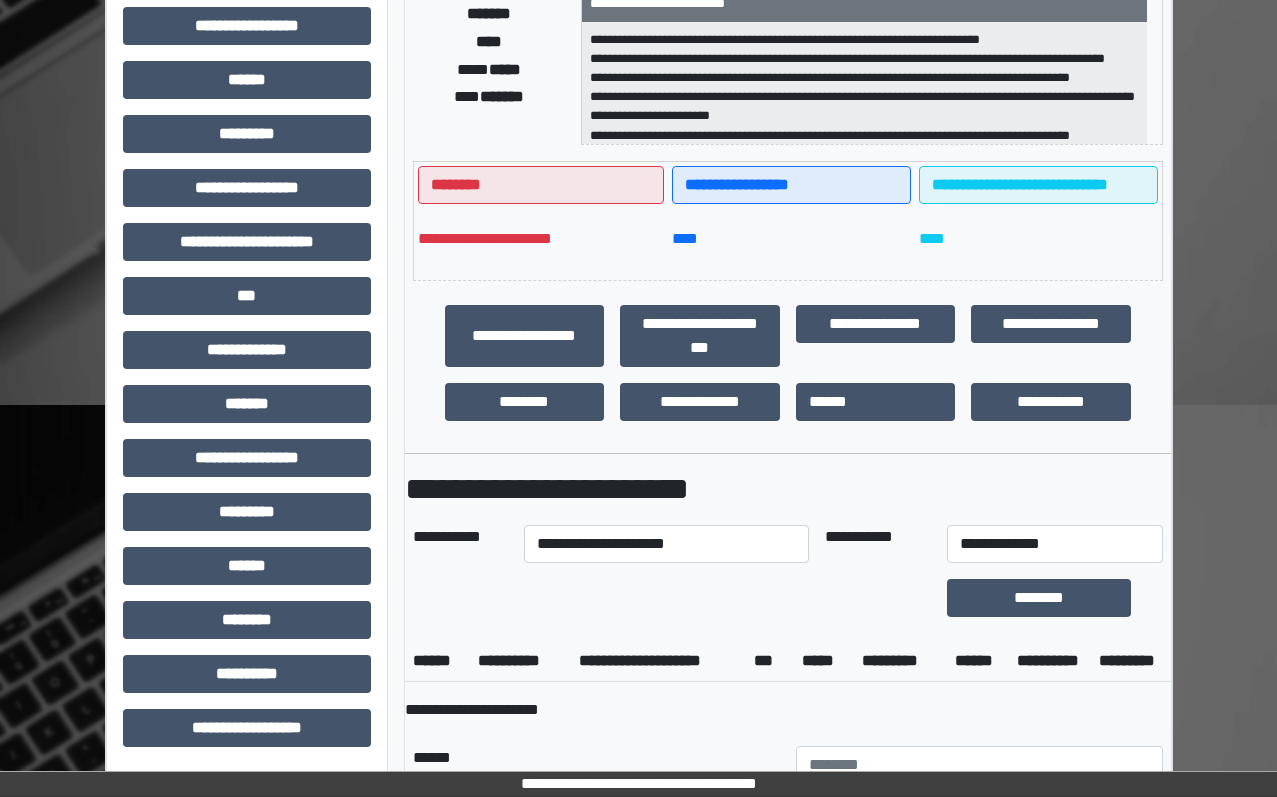 click on "**********" at bounding box center (788, 710) 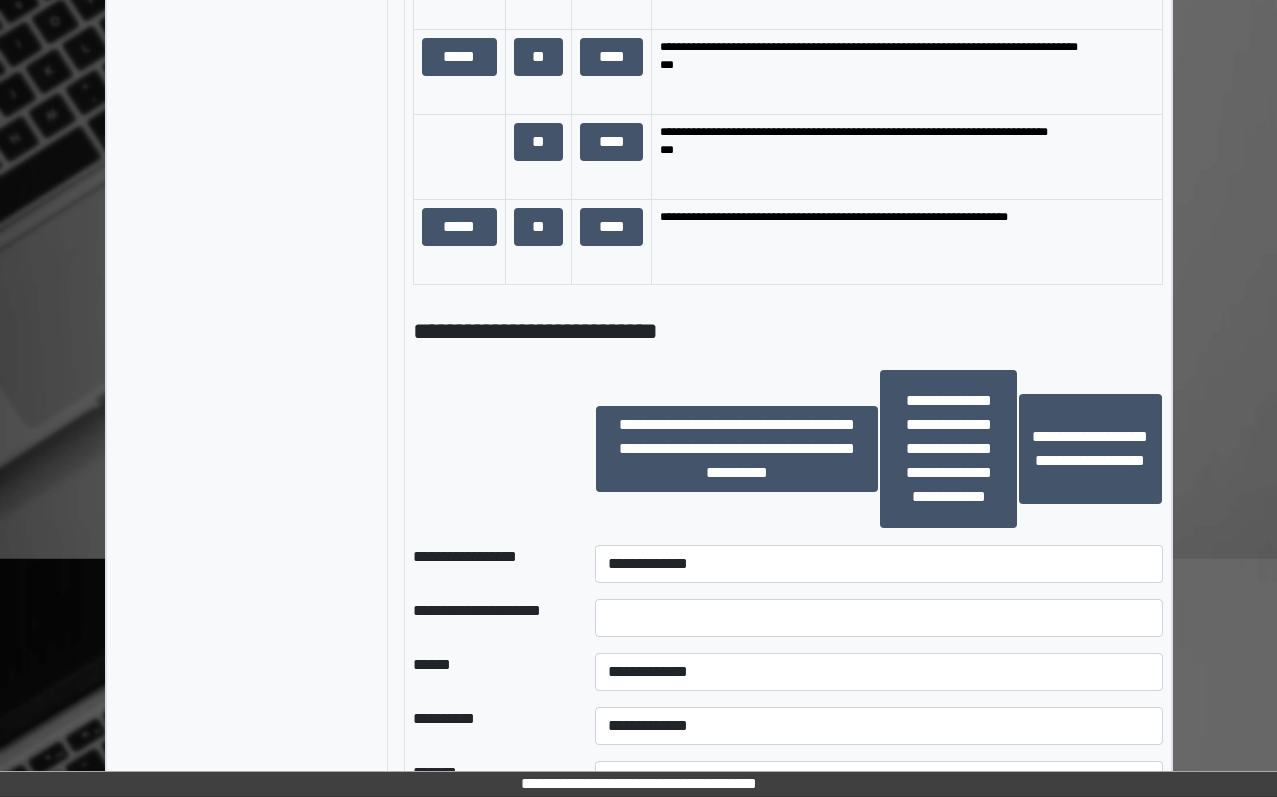 scroll, scrollTop: 2001, scrollLeft: 0, axis: vertical 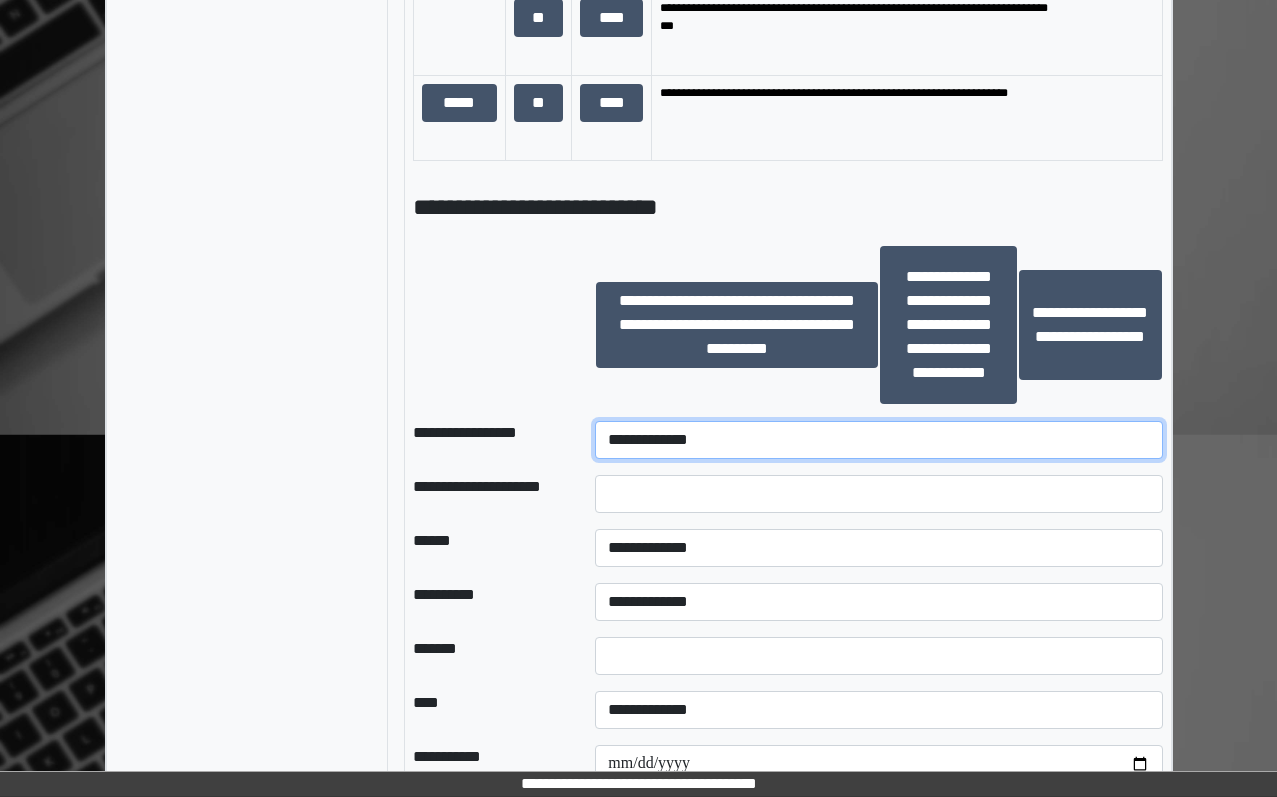 click on "**********" at bounding box center (878, 440) 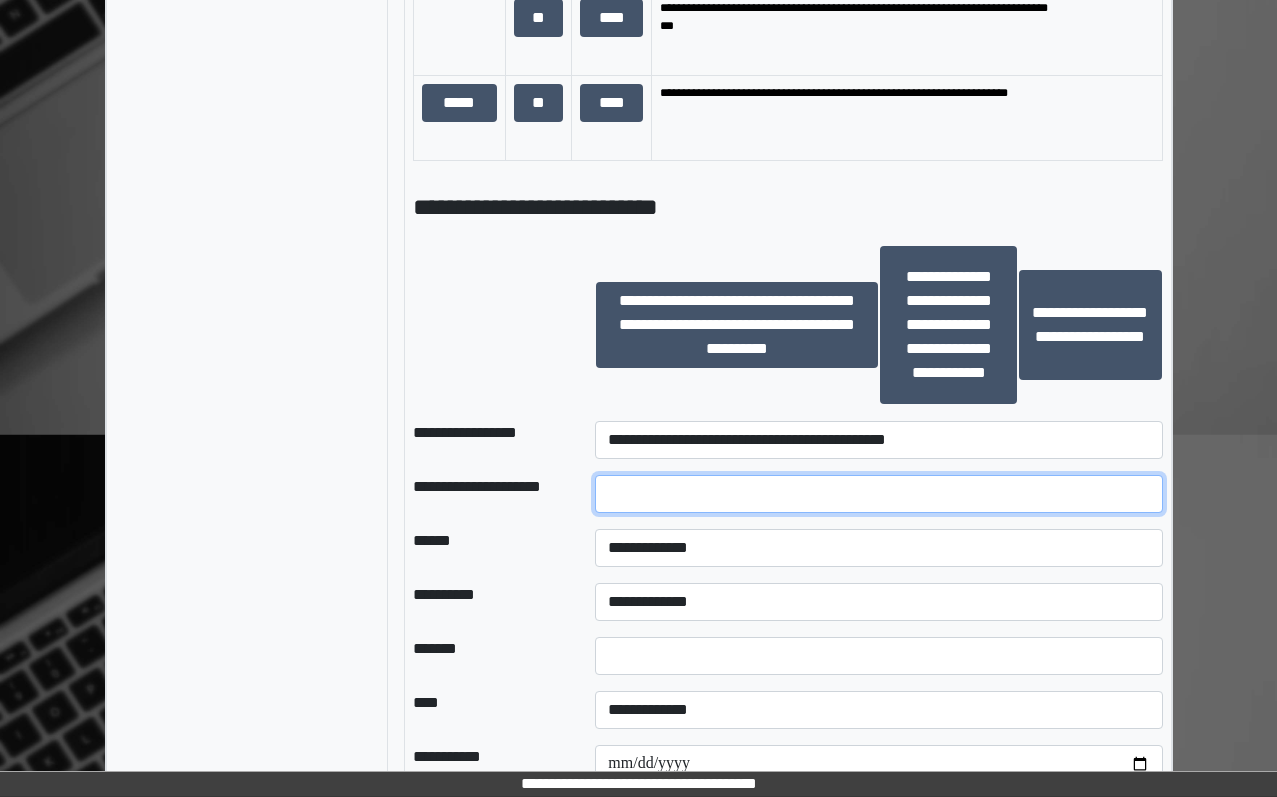 click at bounding box center [878, 494] 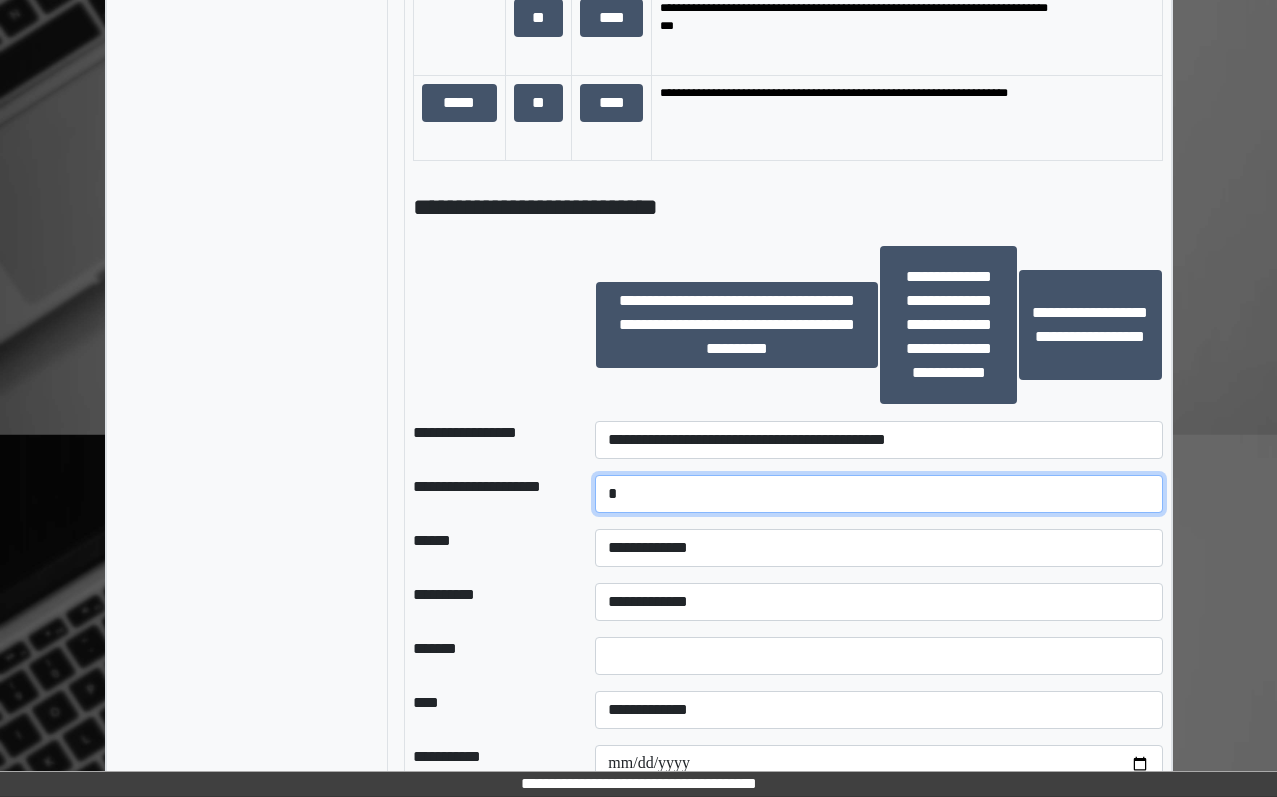 type on "*" 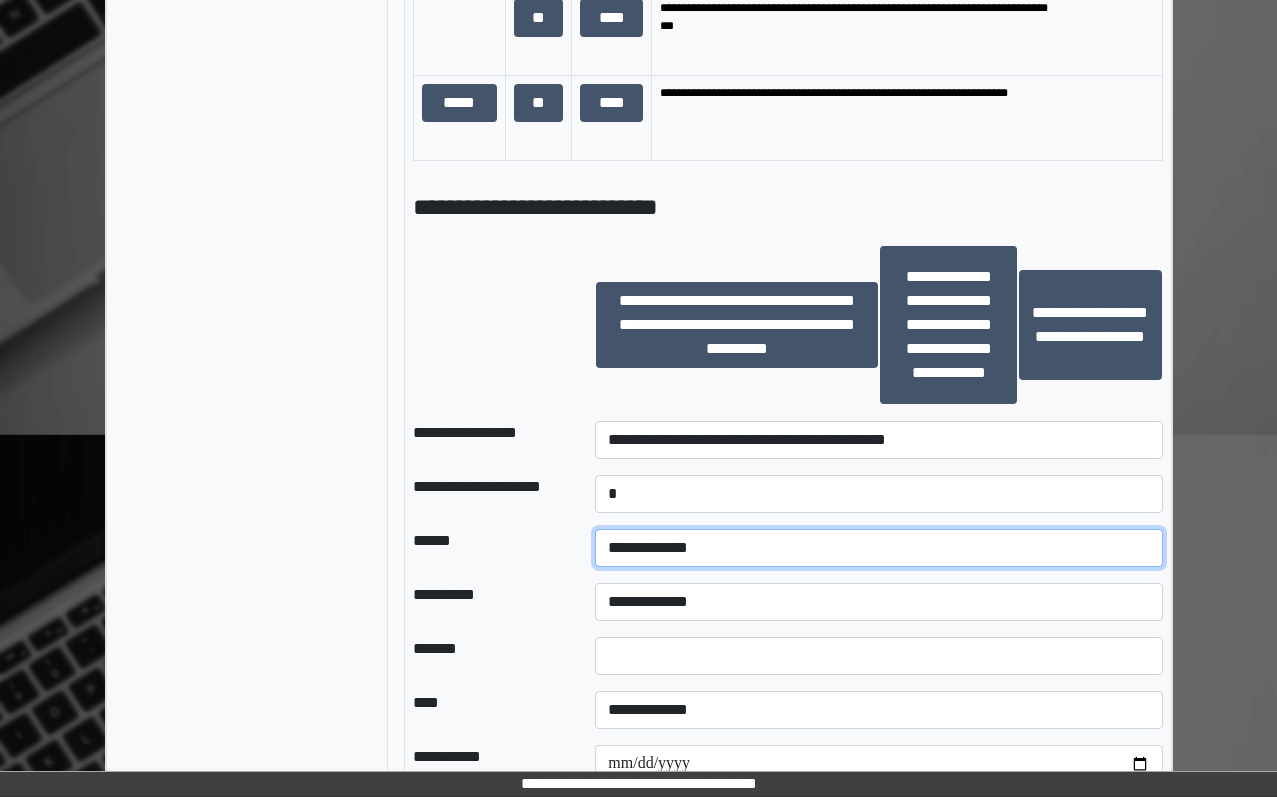 click on "**********" at bounding box center [878, 548] 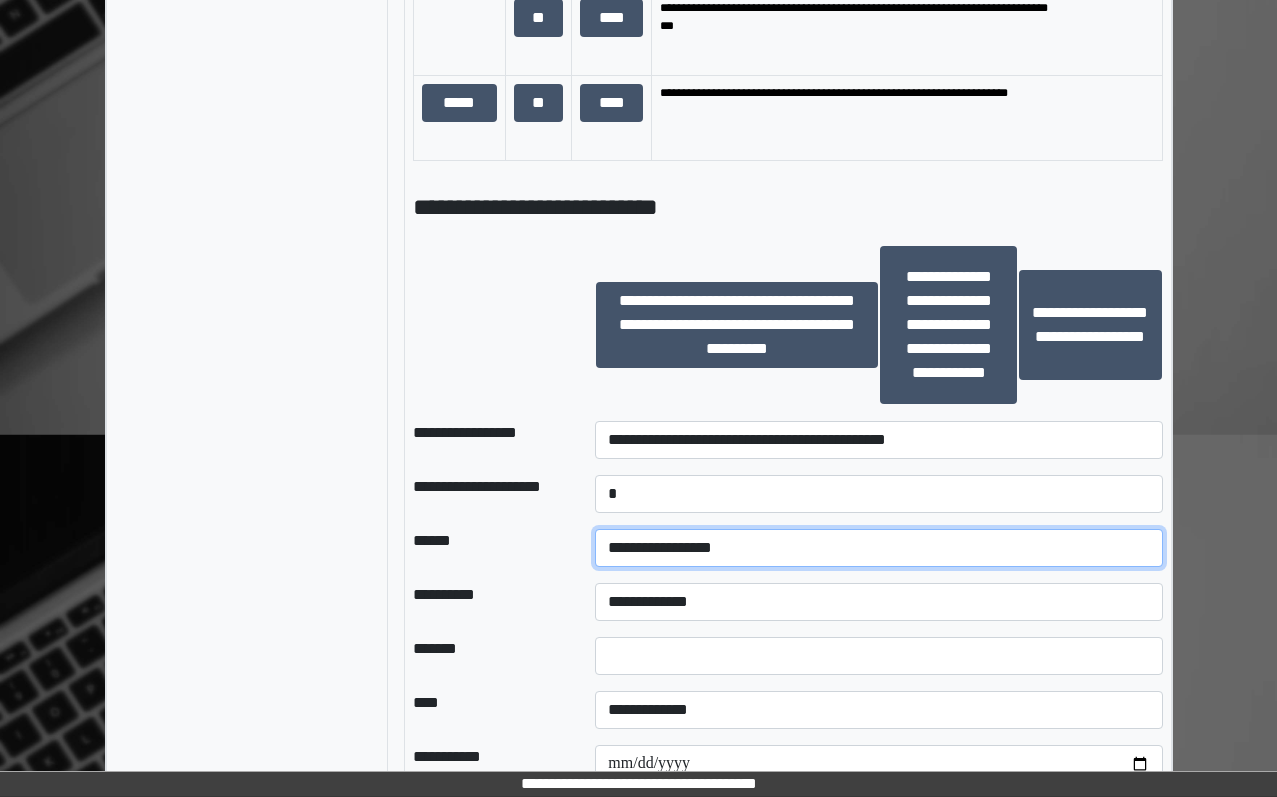 click on "**********" at bounding box center [878, 548] 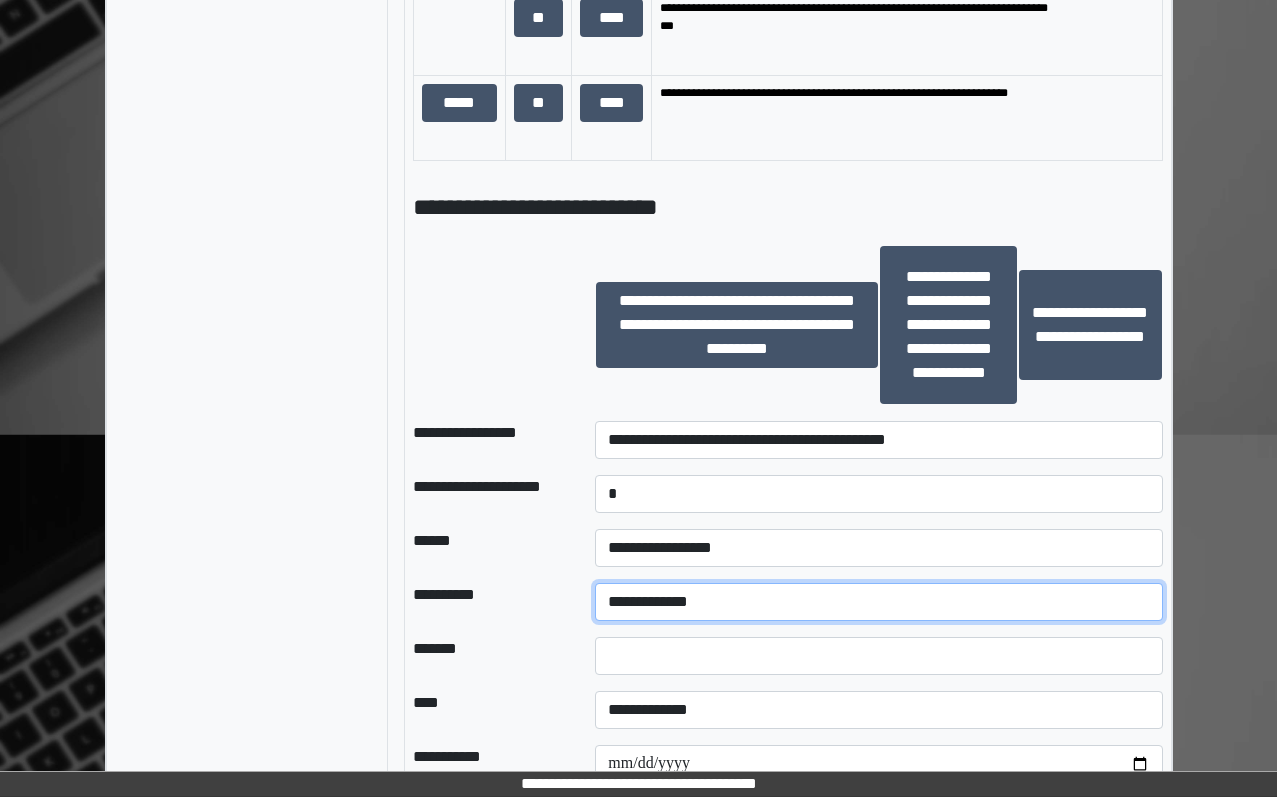 click on "**********" at bounding box center (878, 602) 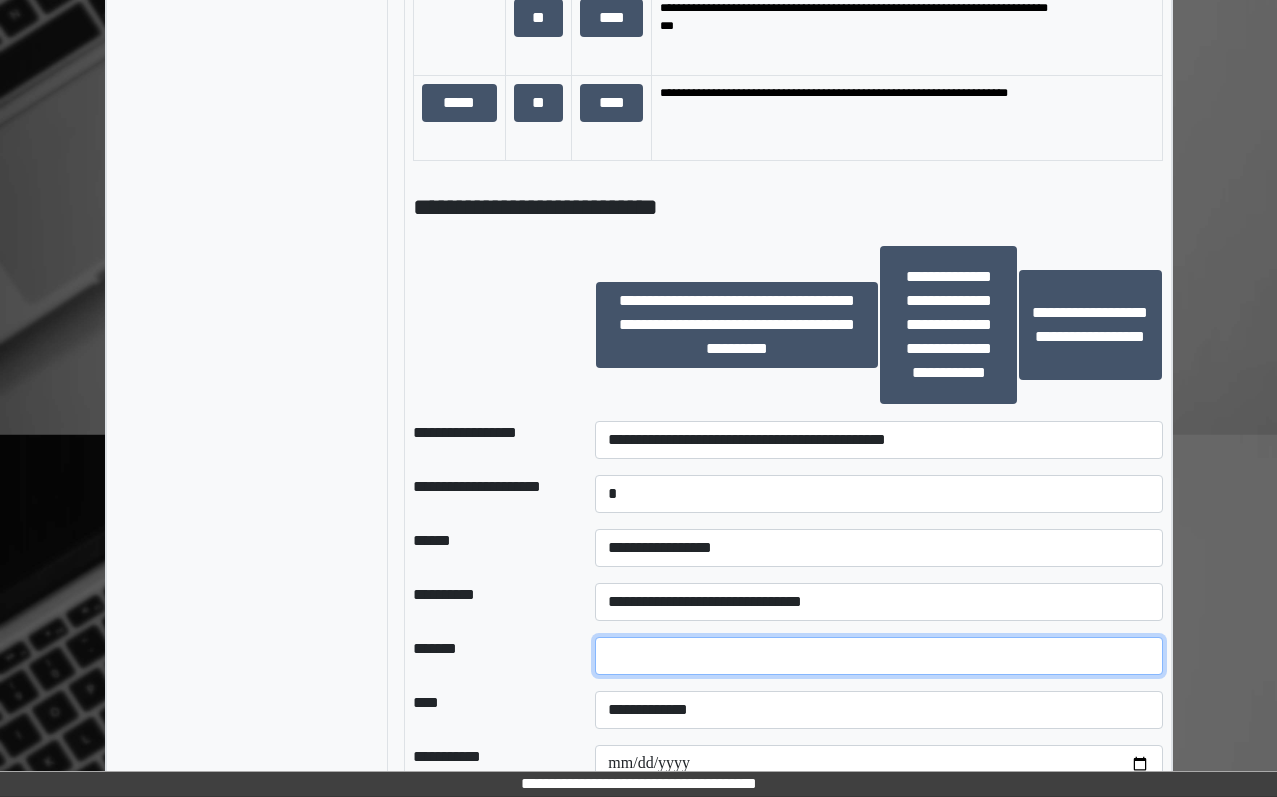 click at bounding box center [878, 656] 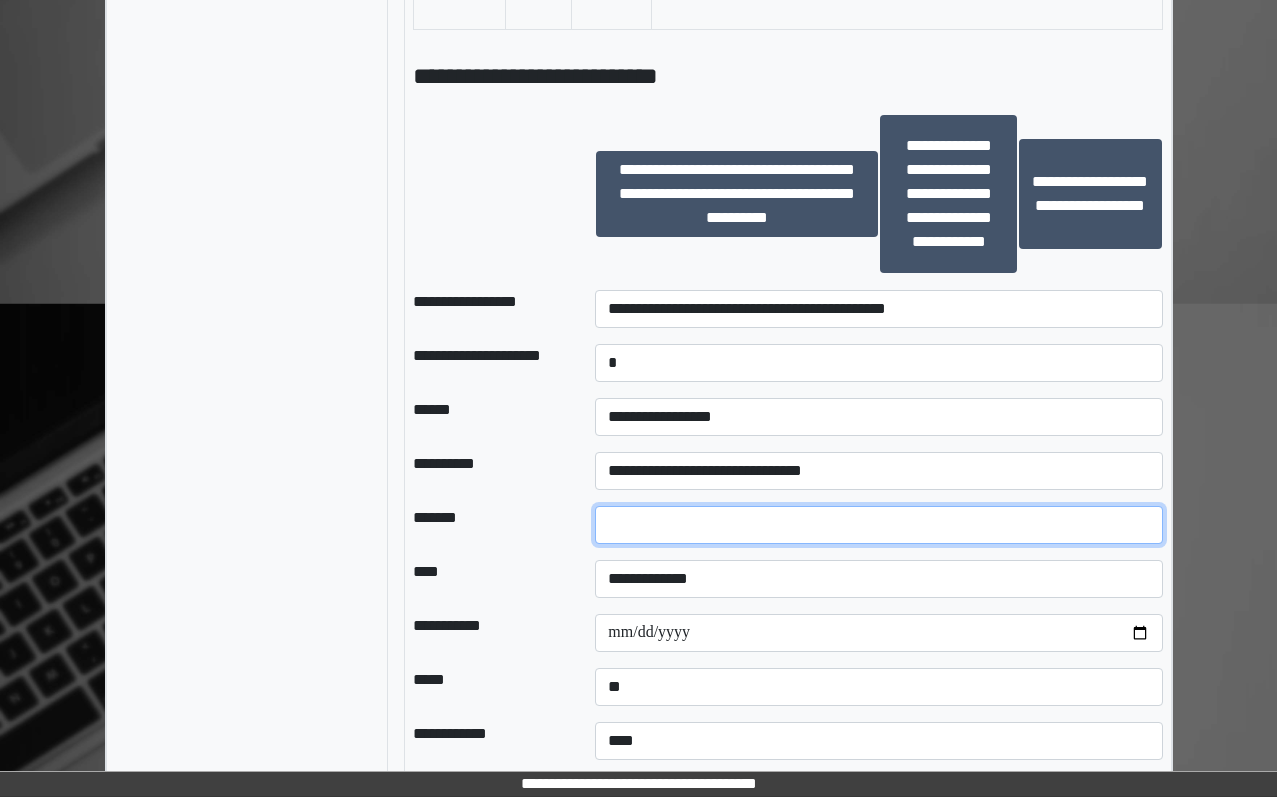 scroll, scrollTop: 2201, scrollLeft: 0, axis: vertical 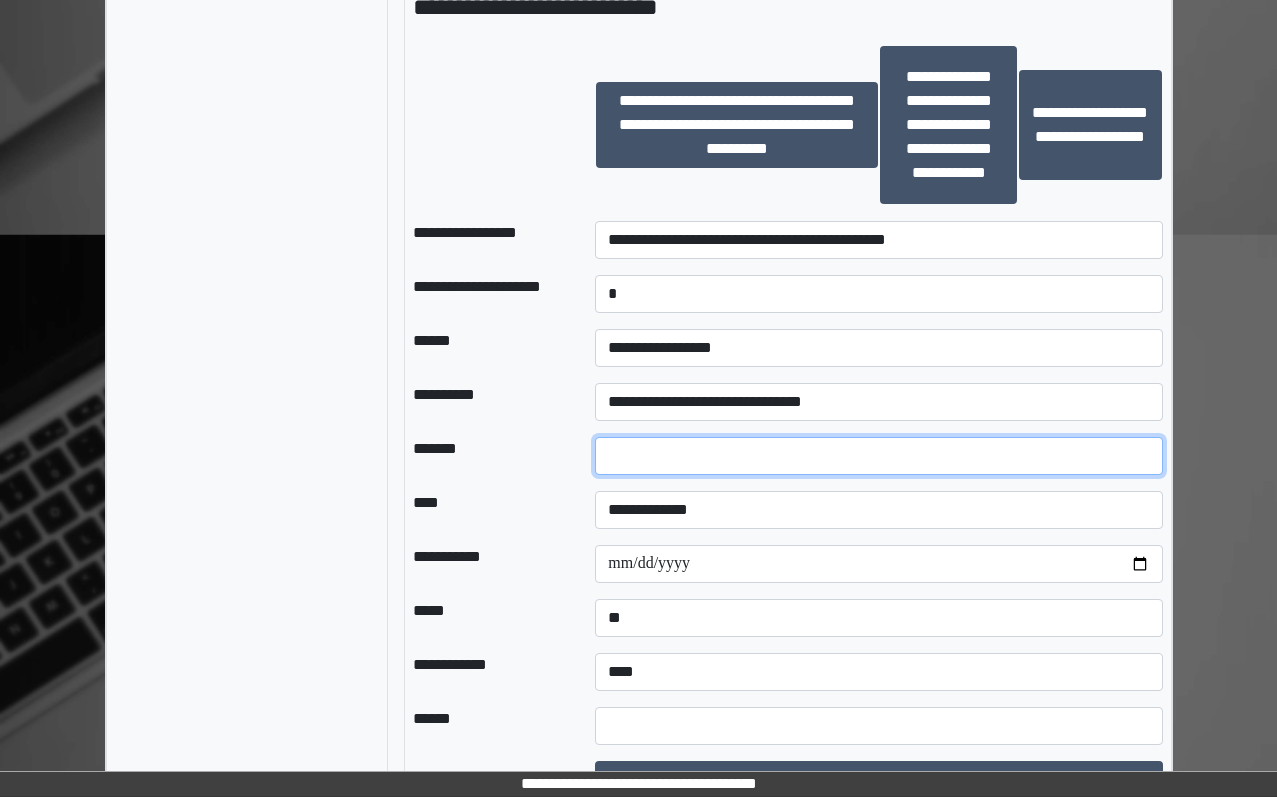 type on "*" 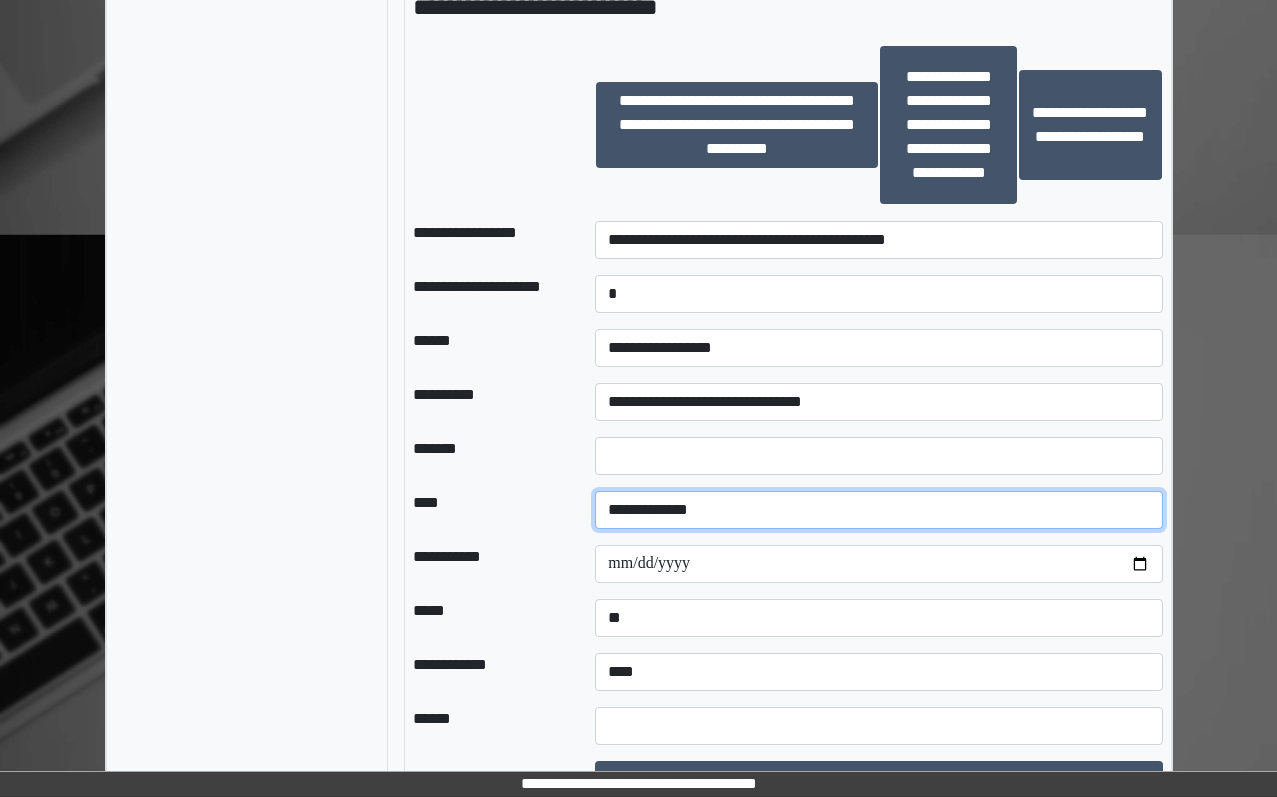 click on "**********" at bounding box center (878, 510) 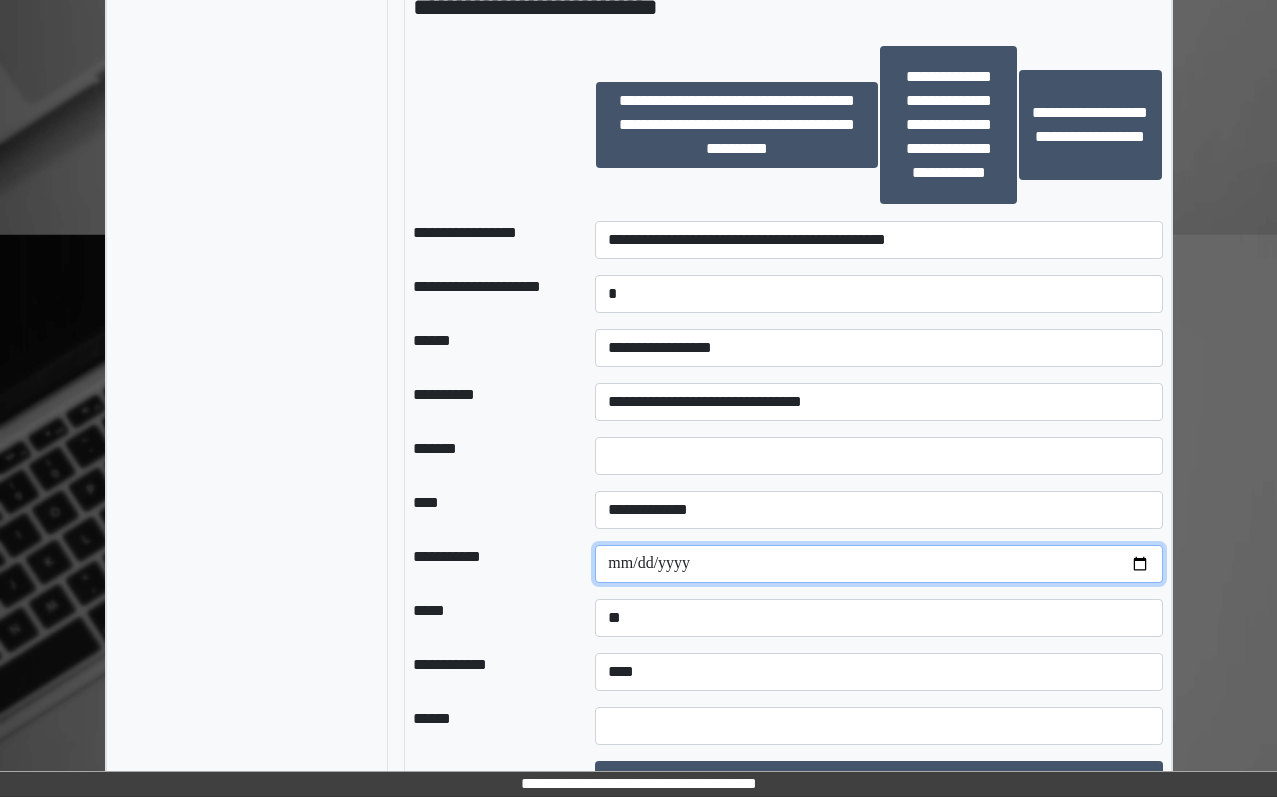 click at bounding box center [878, 564] 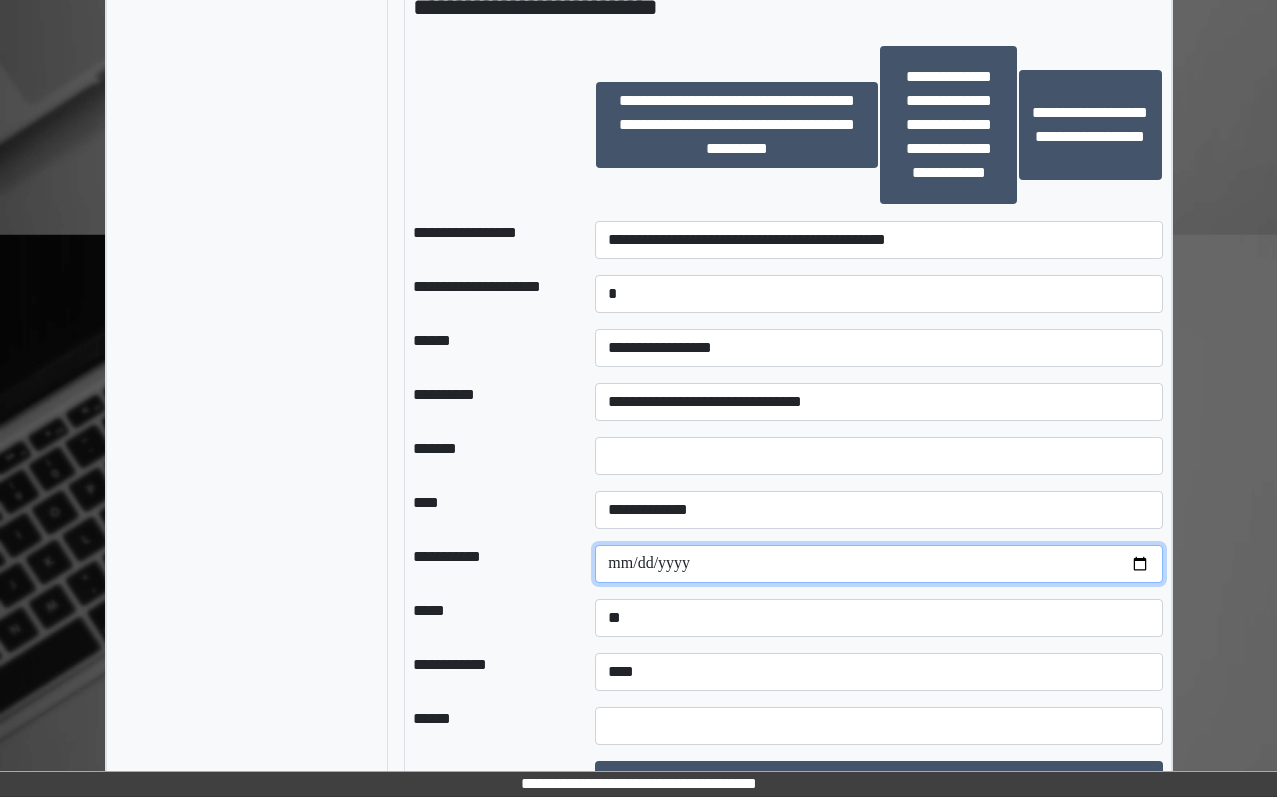 type on "**********" 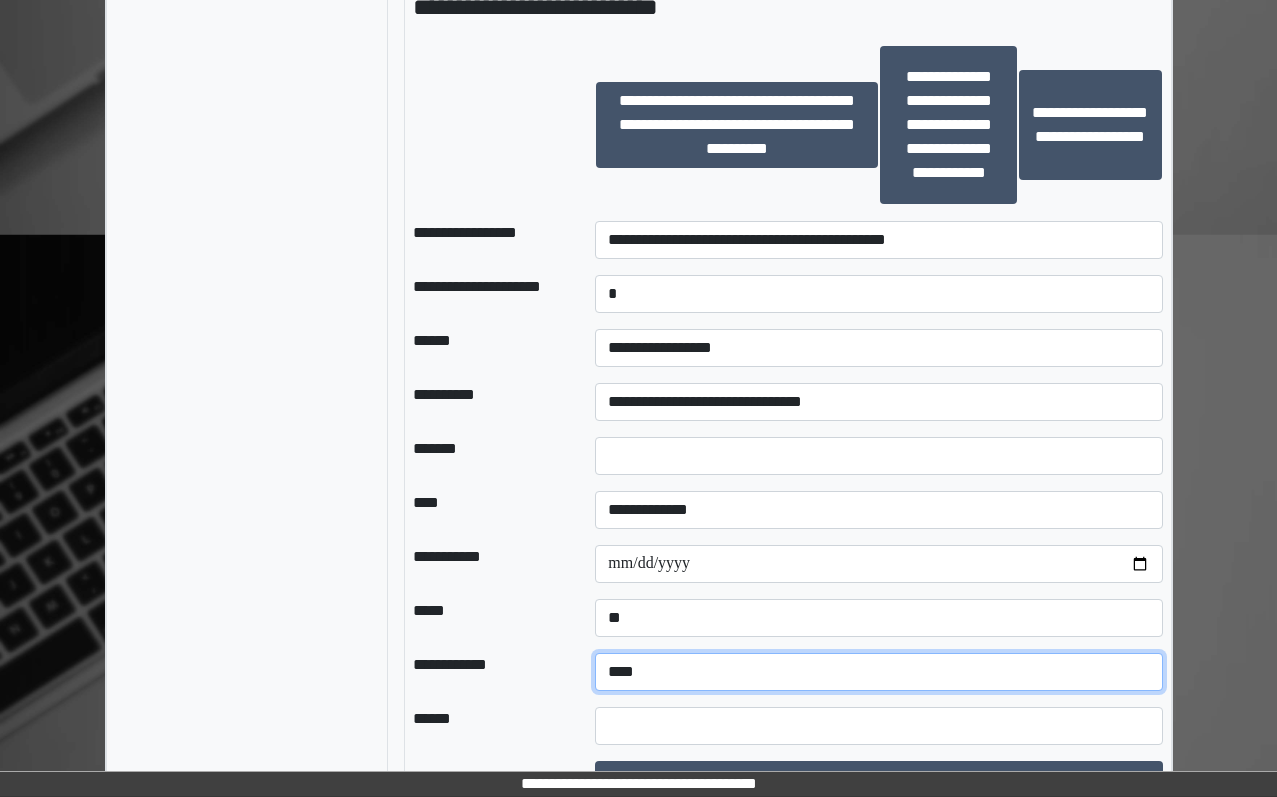 click on "**********" at bounding box center (878, 672) 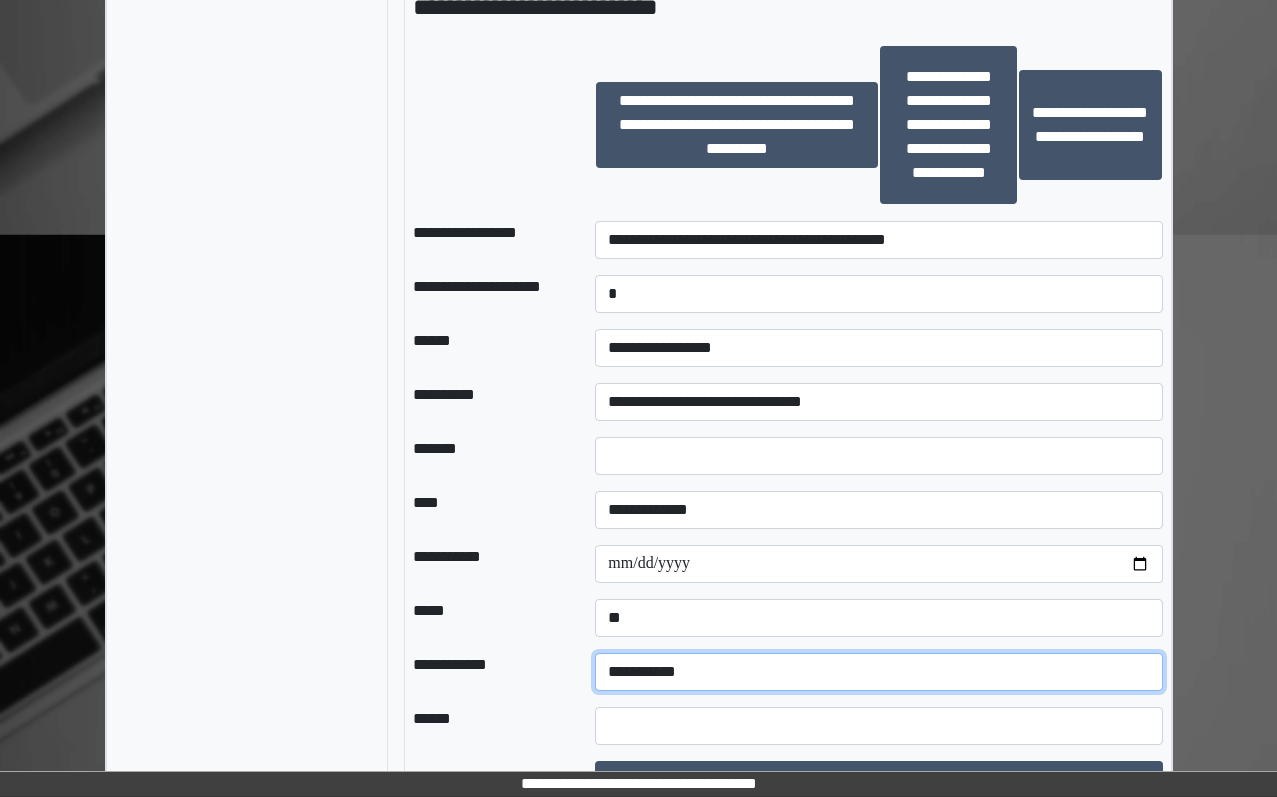 click on "**********" at bounding box center [878, 672] 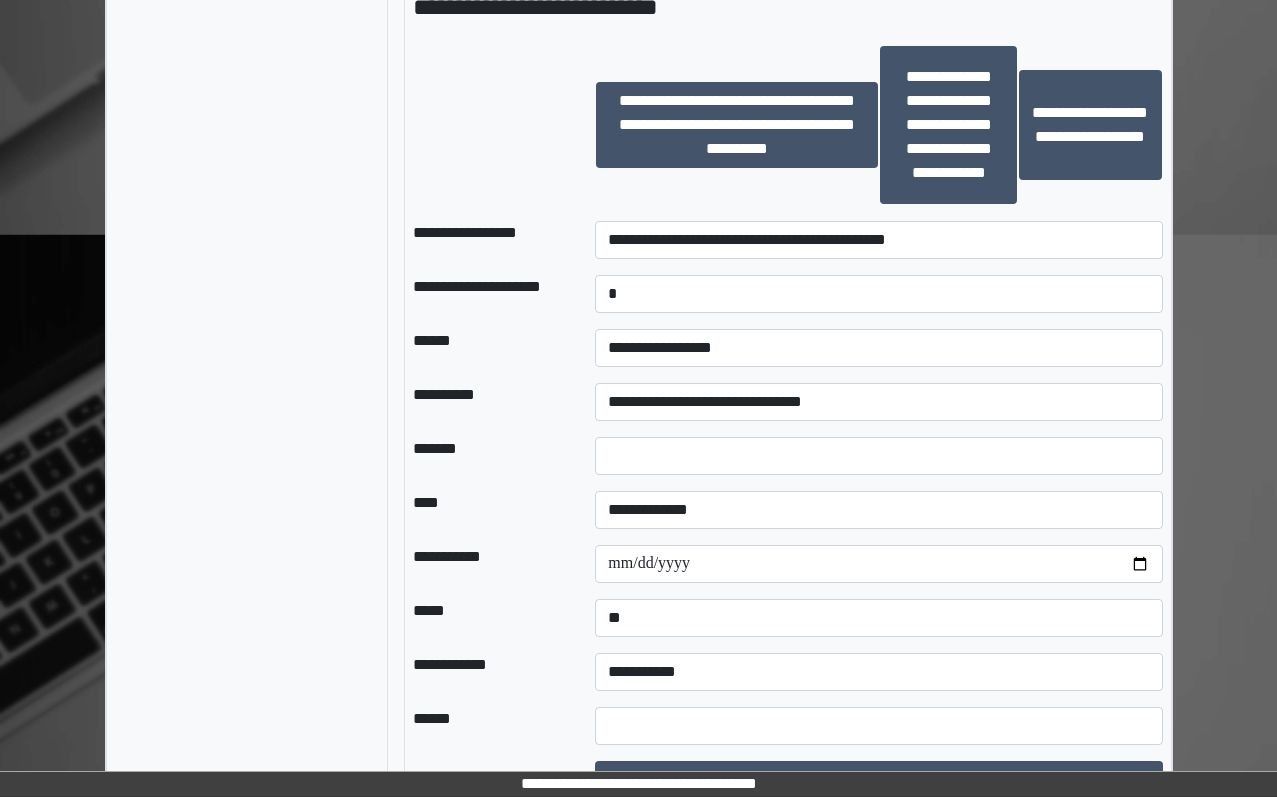 click on "**********" at bounding box center [247, -598] 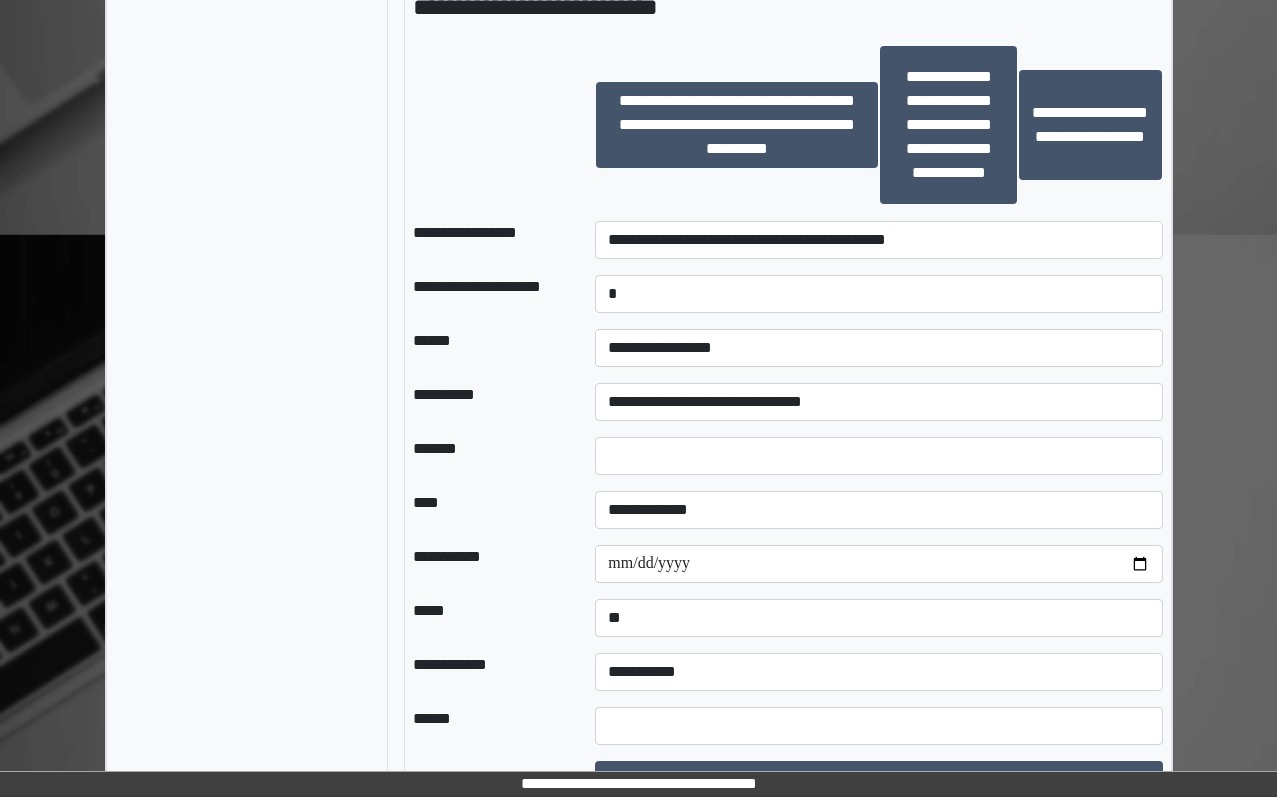 scroll, scrollTop: 2301, scrollLeft: 0, axis: vertical 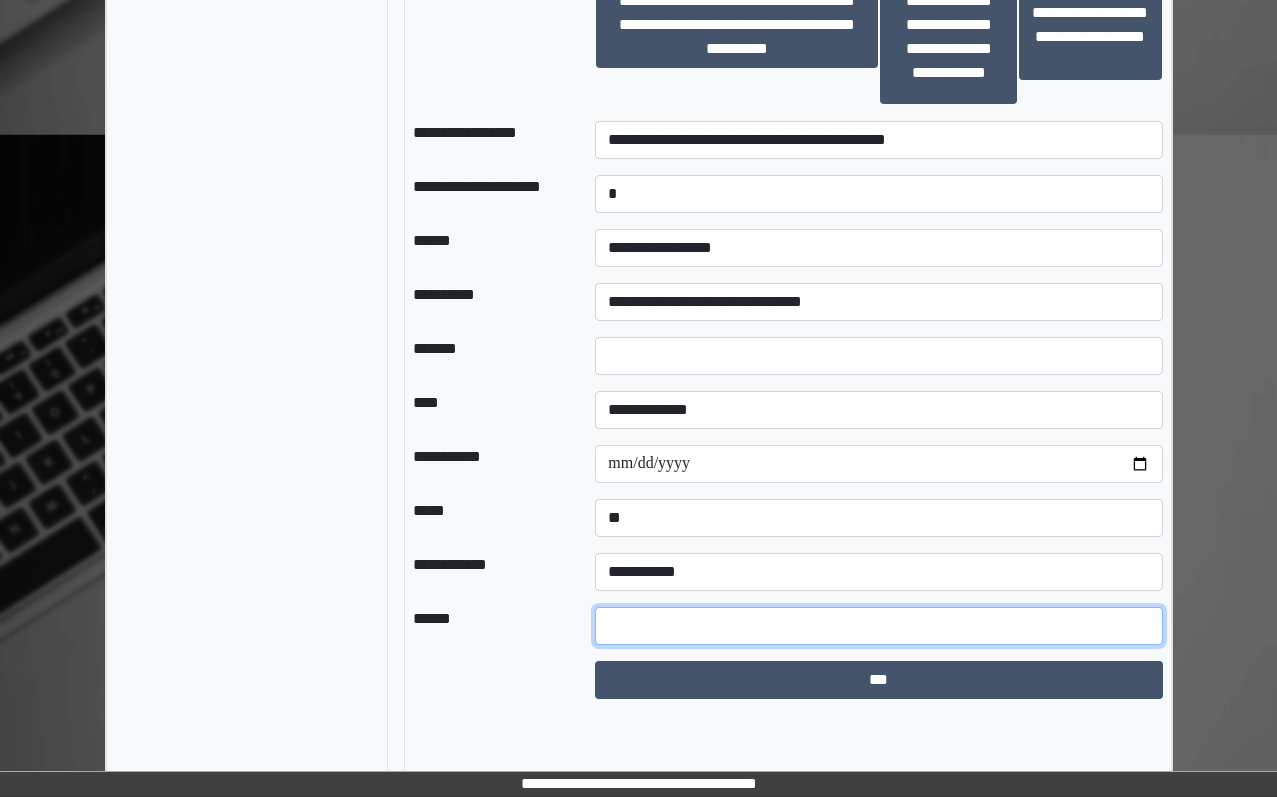 click at bounding box center [878, 626] 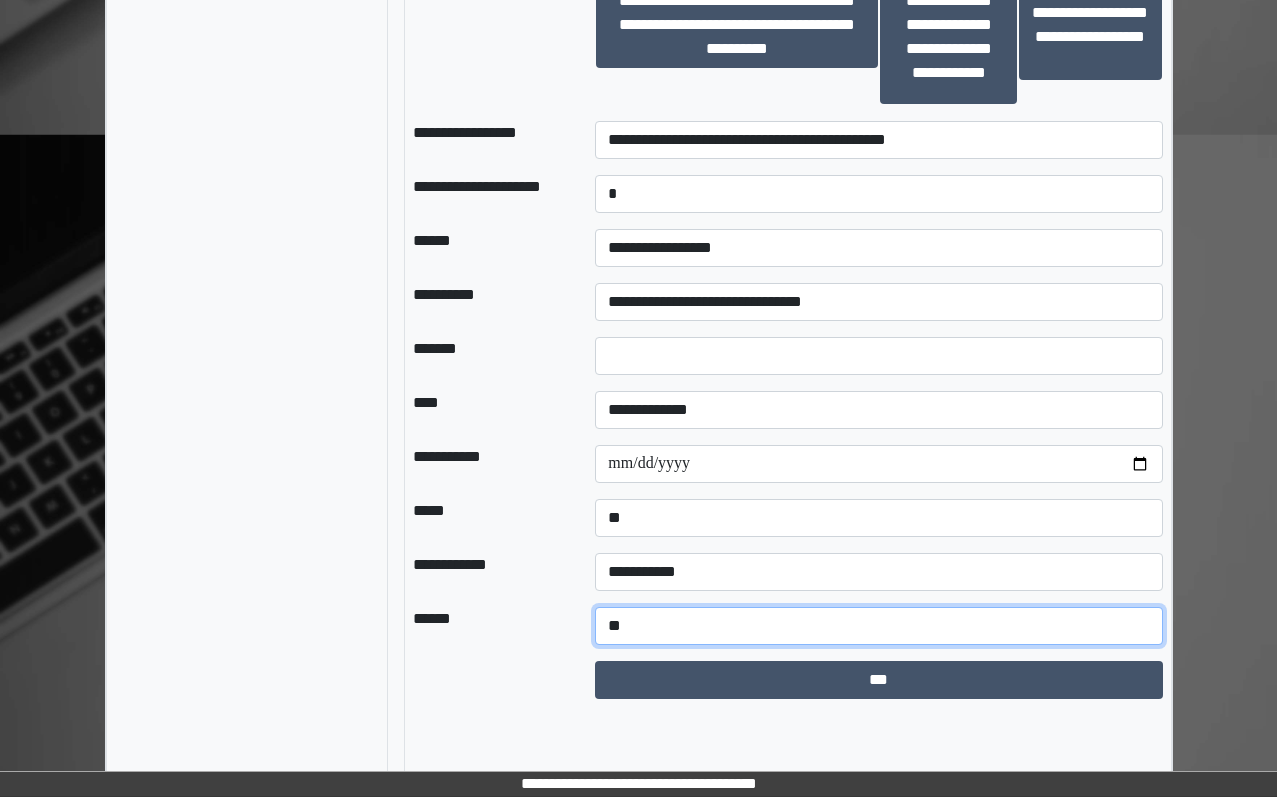 type on "*" 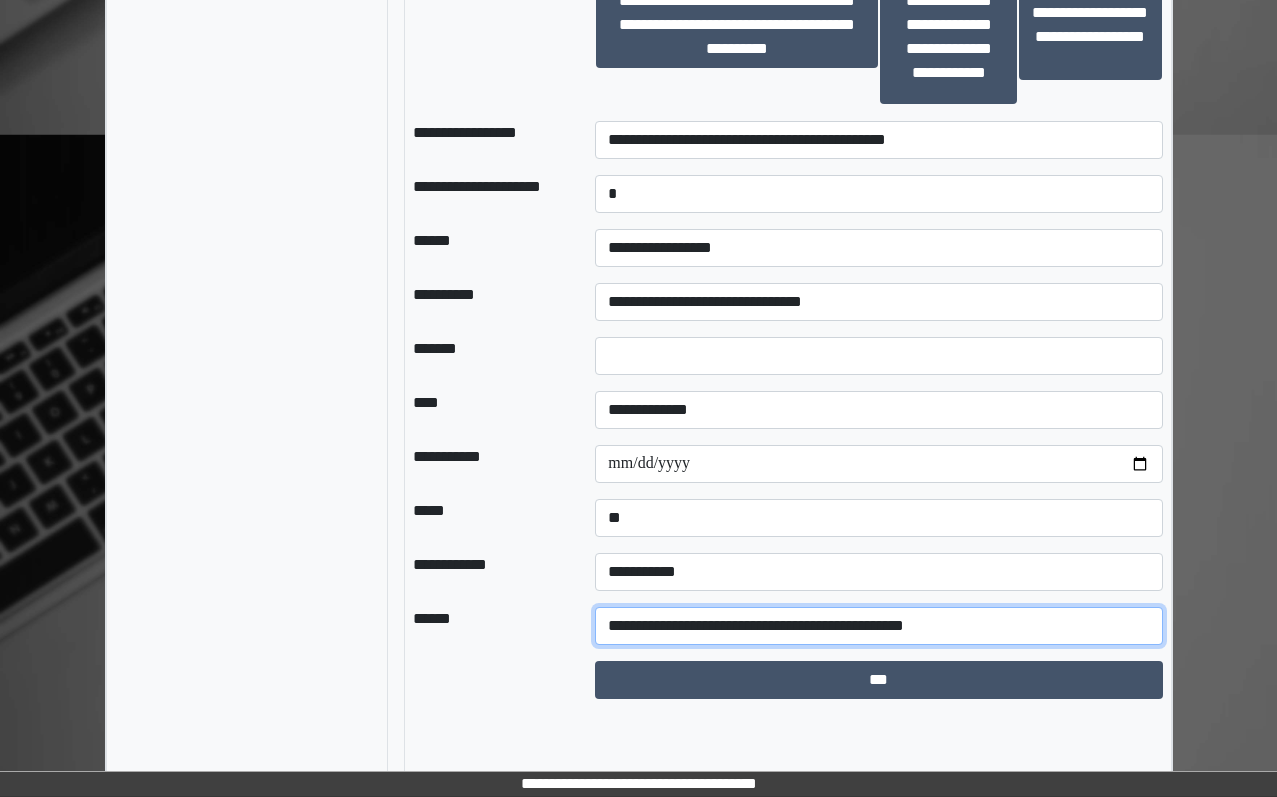 click on "**********" at bounding box center (878, 626) 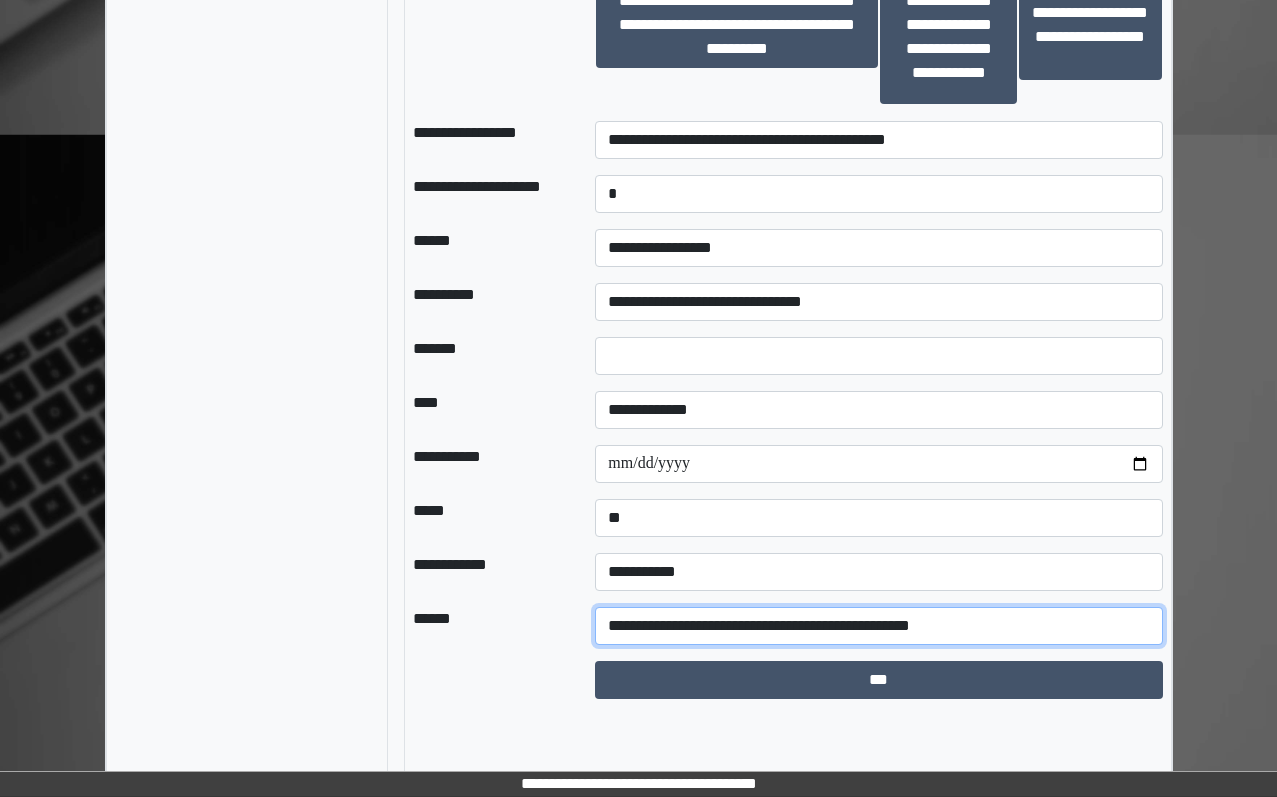 click on "**********" at bounding box center [878, 626] 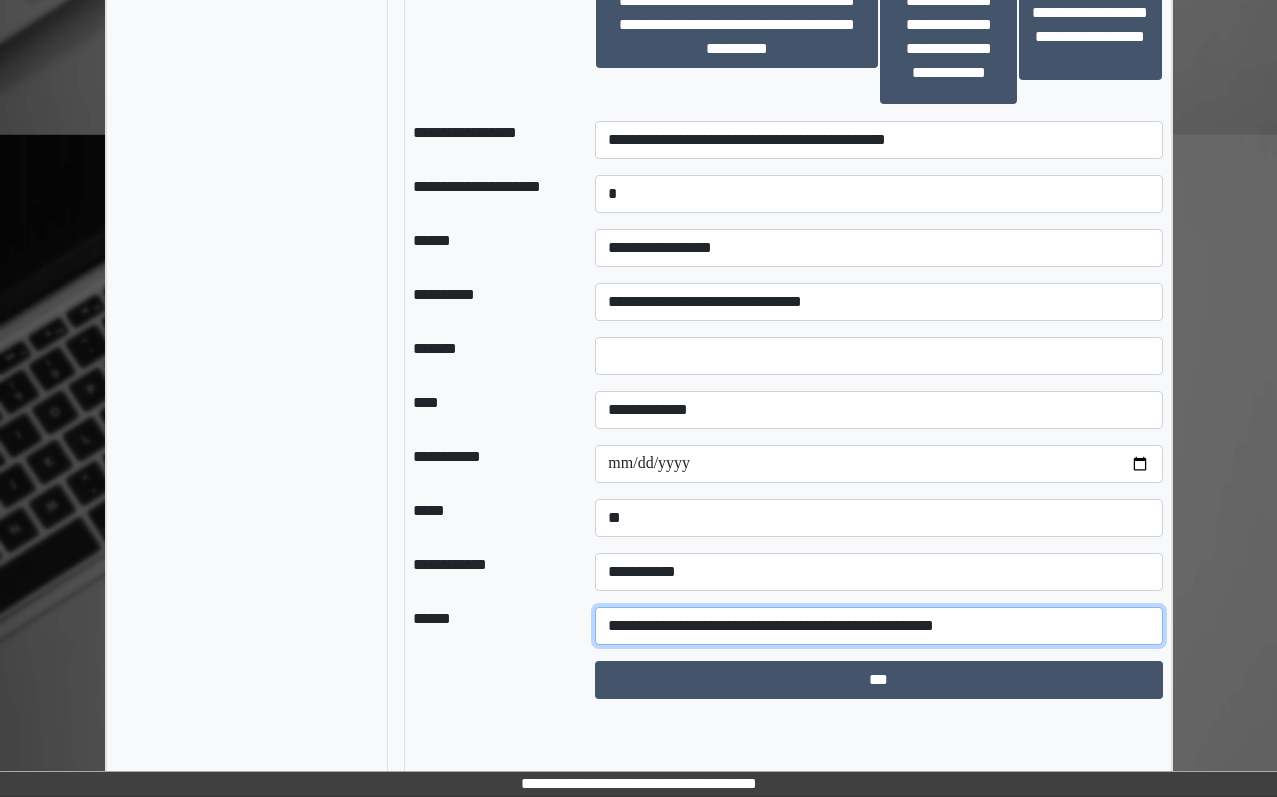 click on "**********" at bounding box center [878, 626] 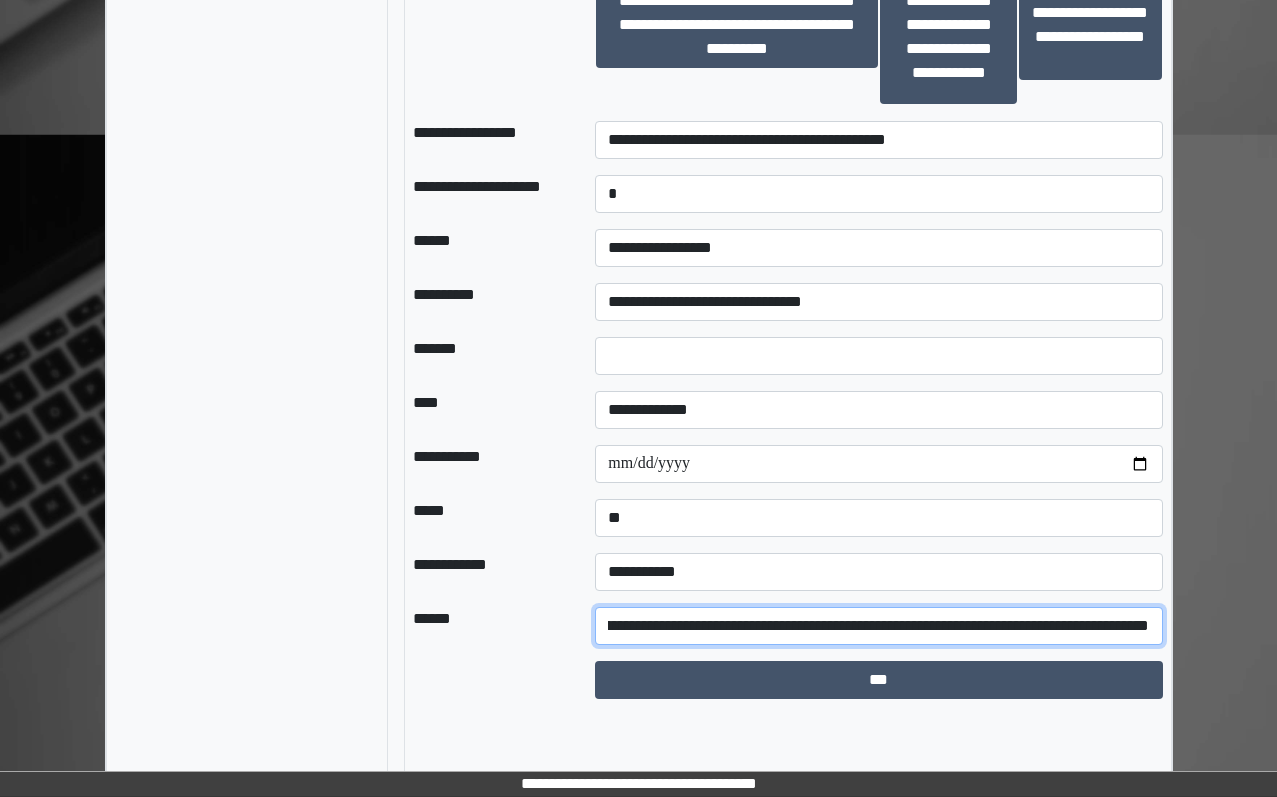 scroll, scrollTop: 0, scrollLeft: 471, axis: horizontal 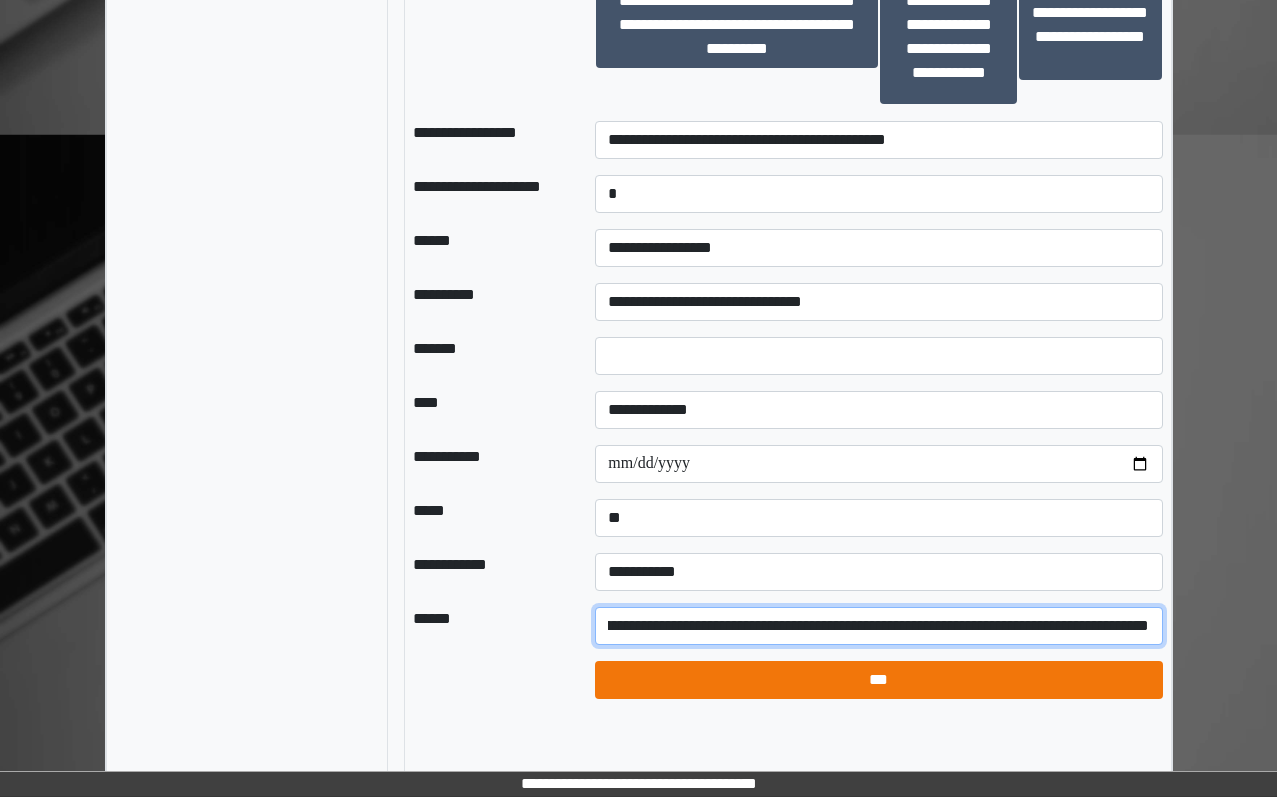 type on "**********" 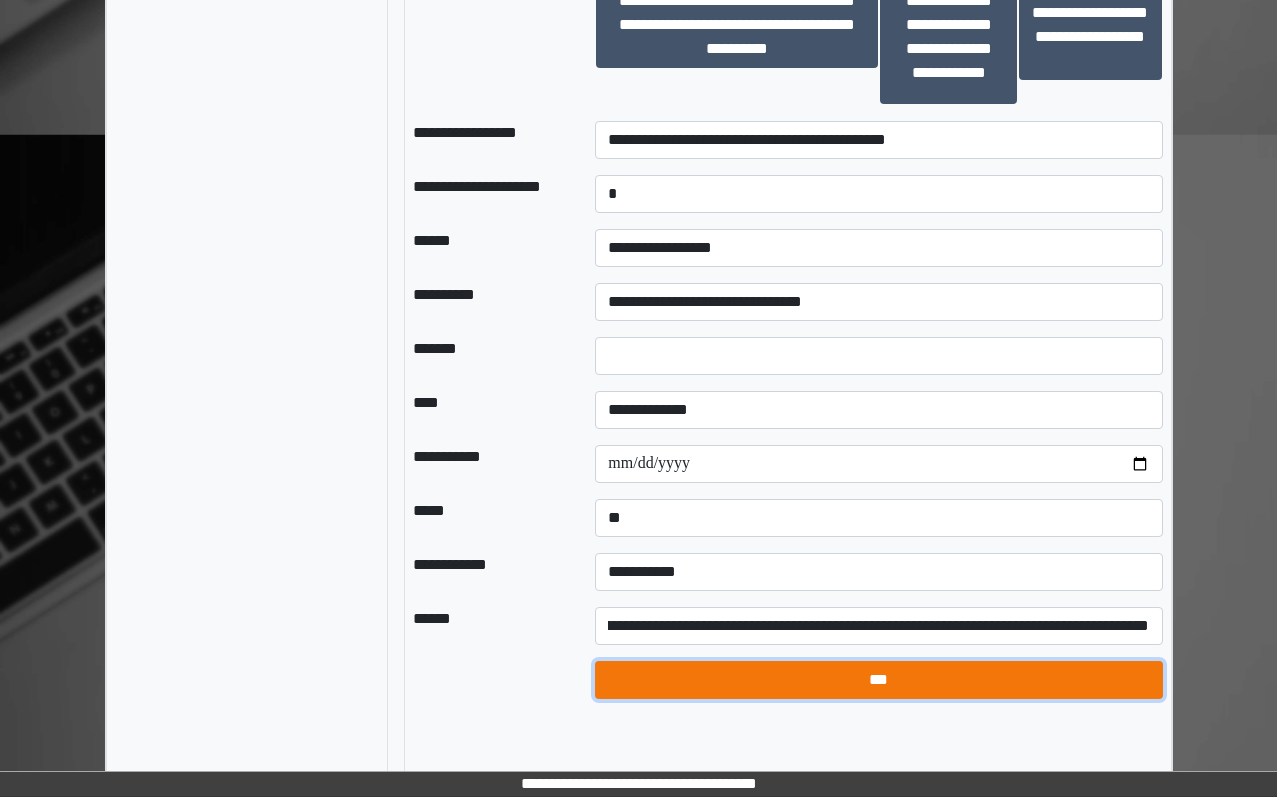 click on "***" at bounding box center [878, 680] 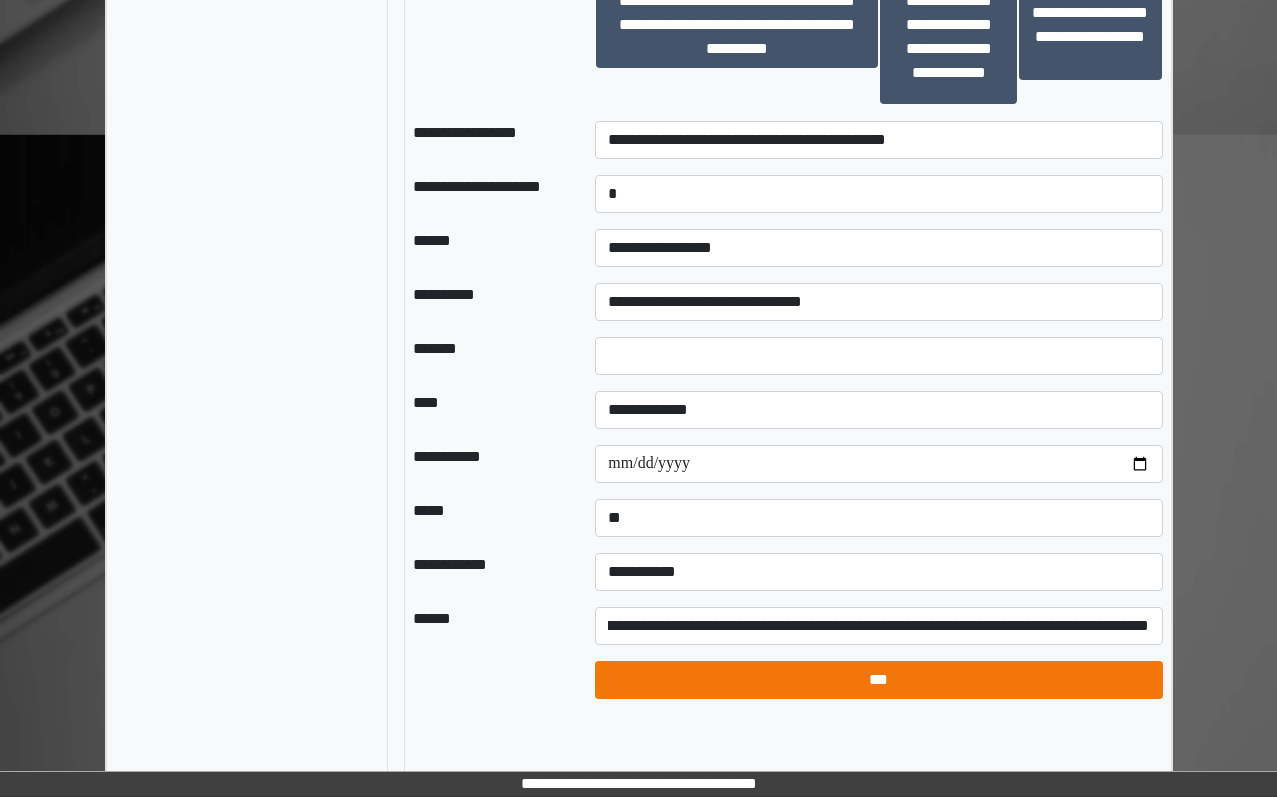 select on "*" 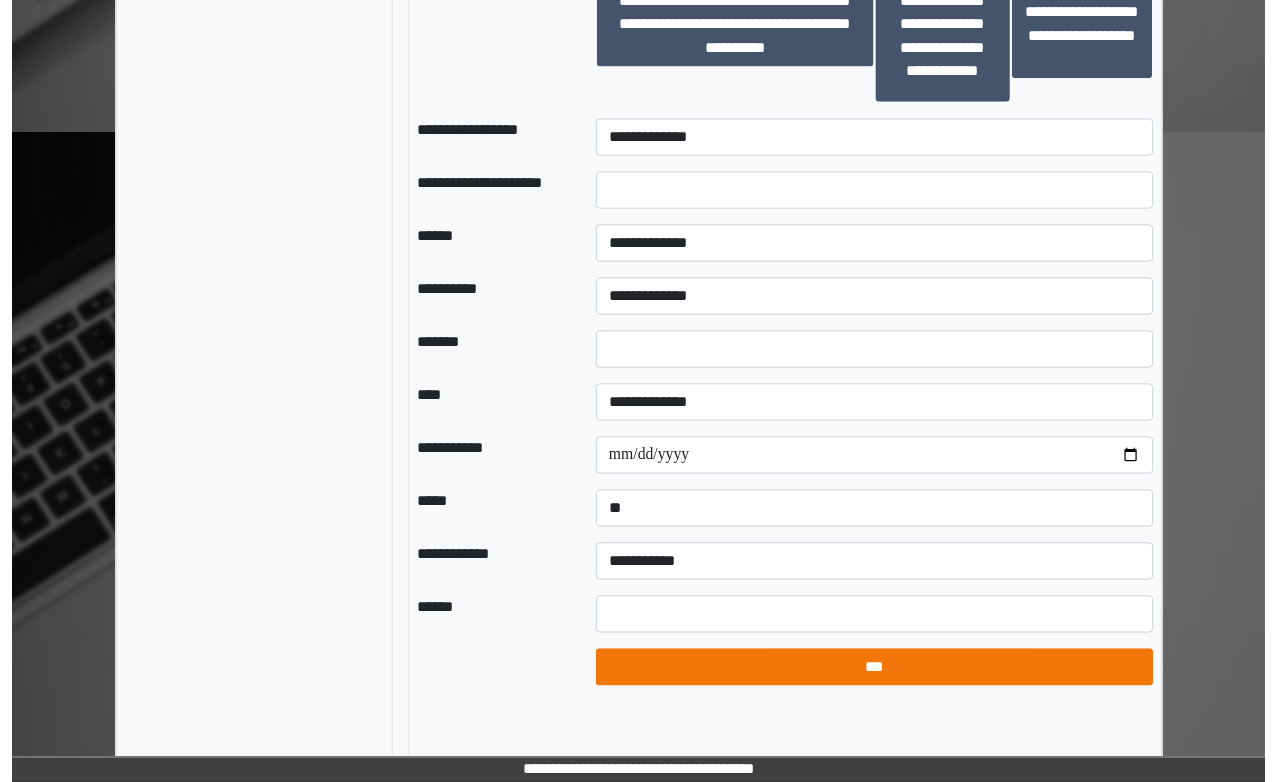 scroll, scrollTop: 0, scrollLeft: 0, axis: both 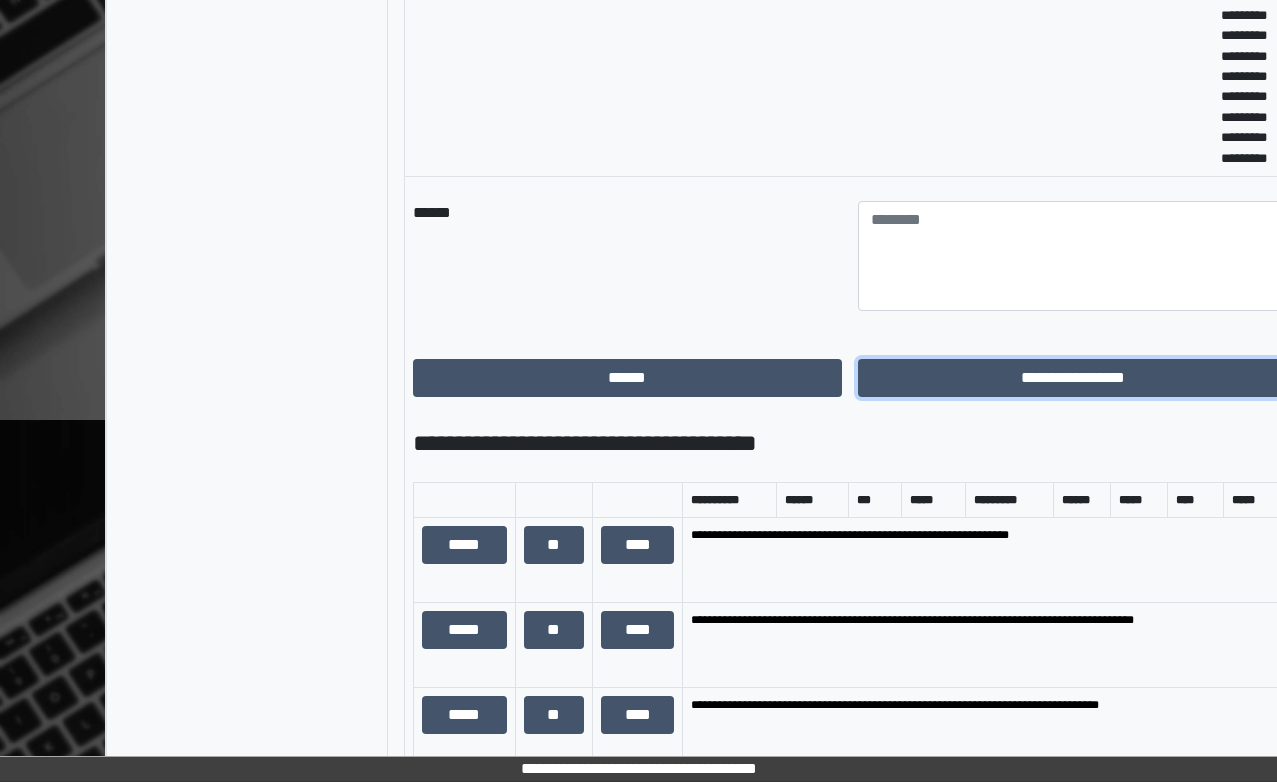 click on "**********" at bounding box center [1072, 378] 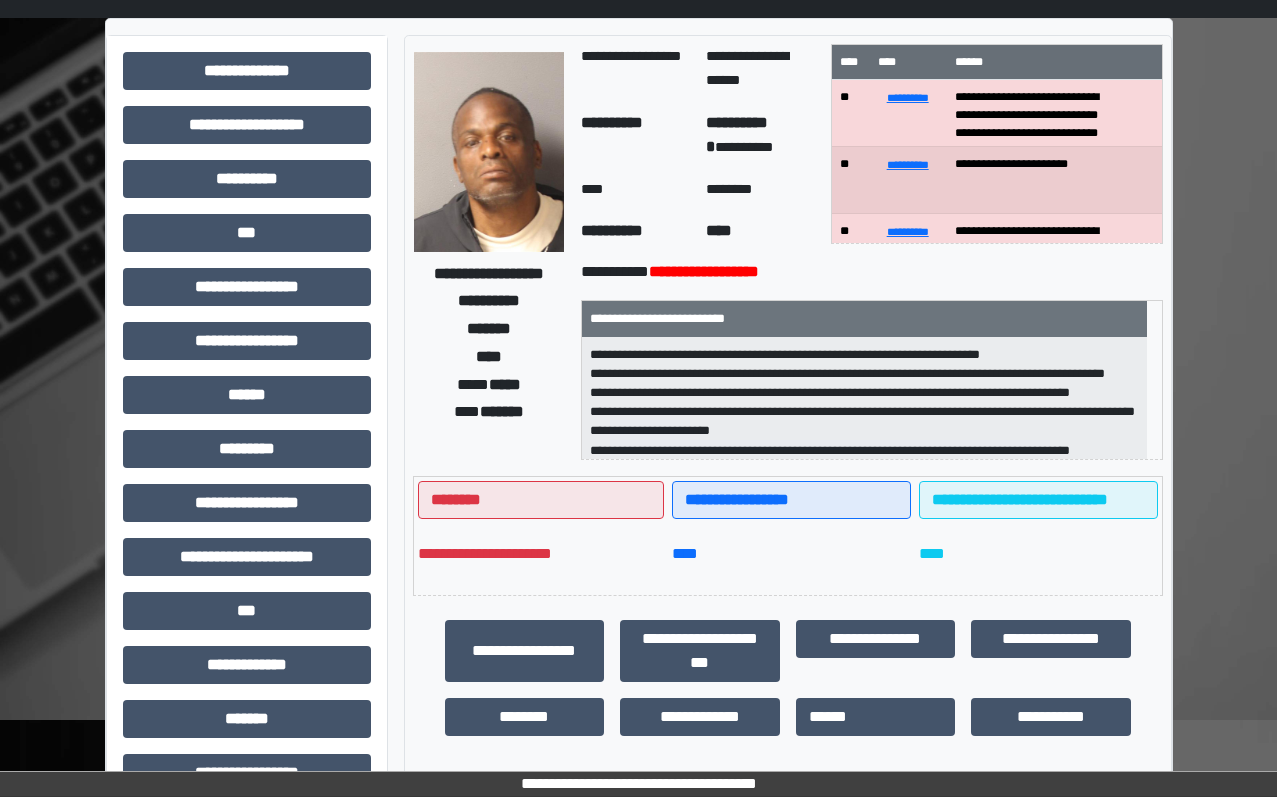 scroll, scrollTop: 0, scrollLeft: 0, axis: both 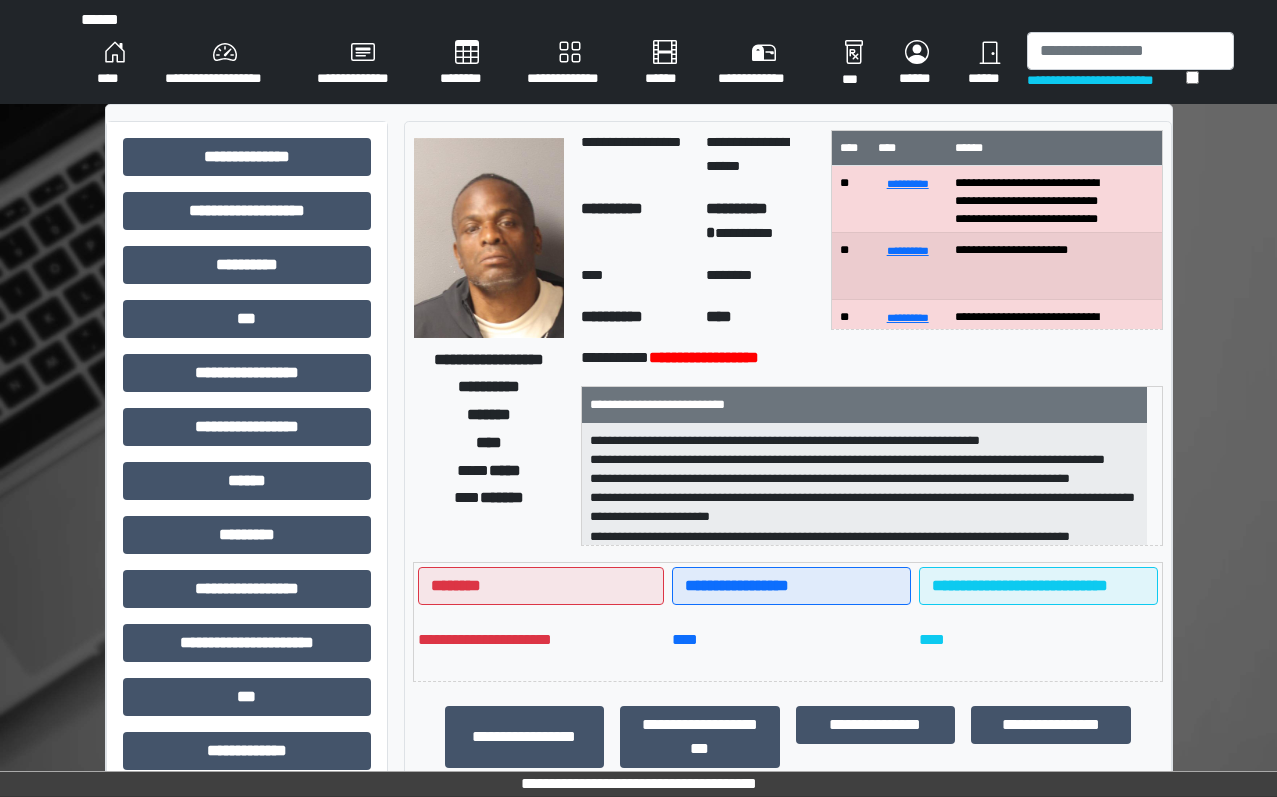 click on "****" at bounding box center (115, 64) 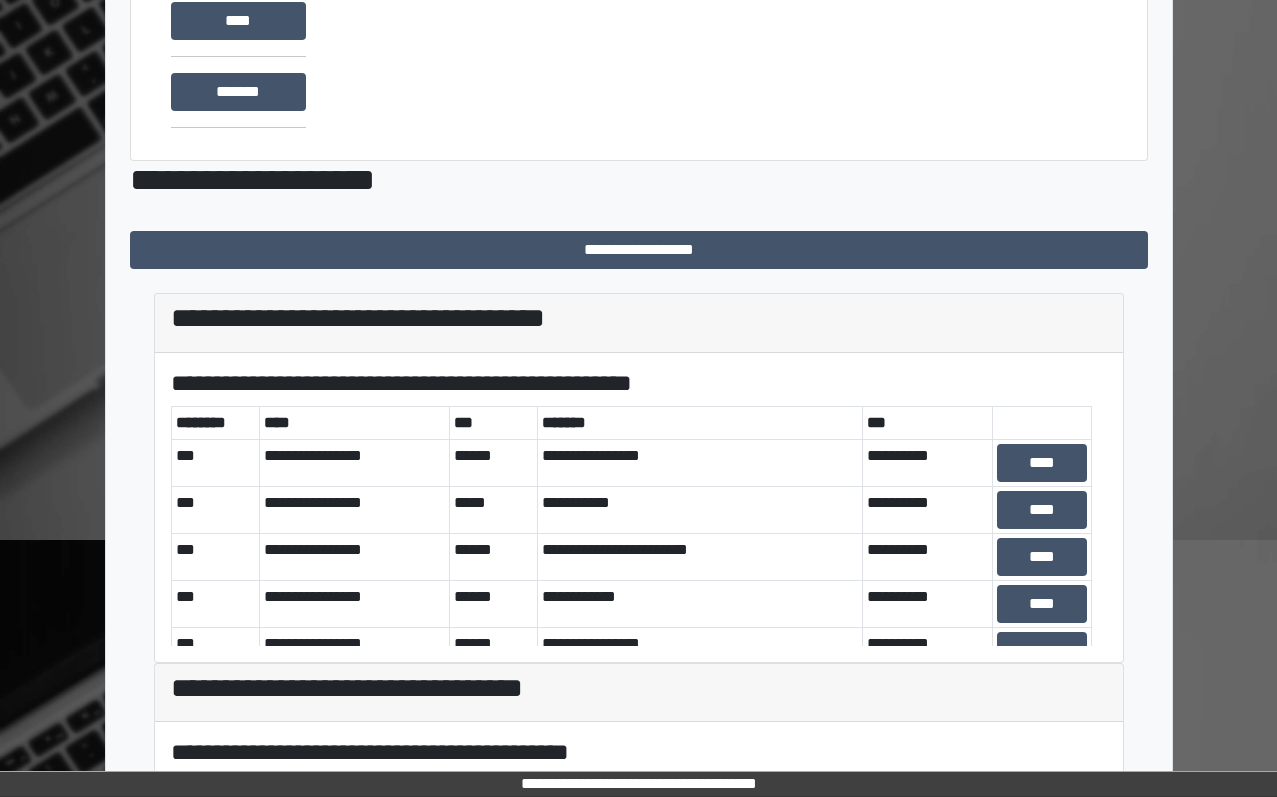 scroll, scrollTop: 542, scrollLeft: 0, axis: vertical 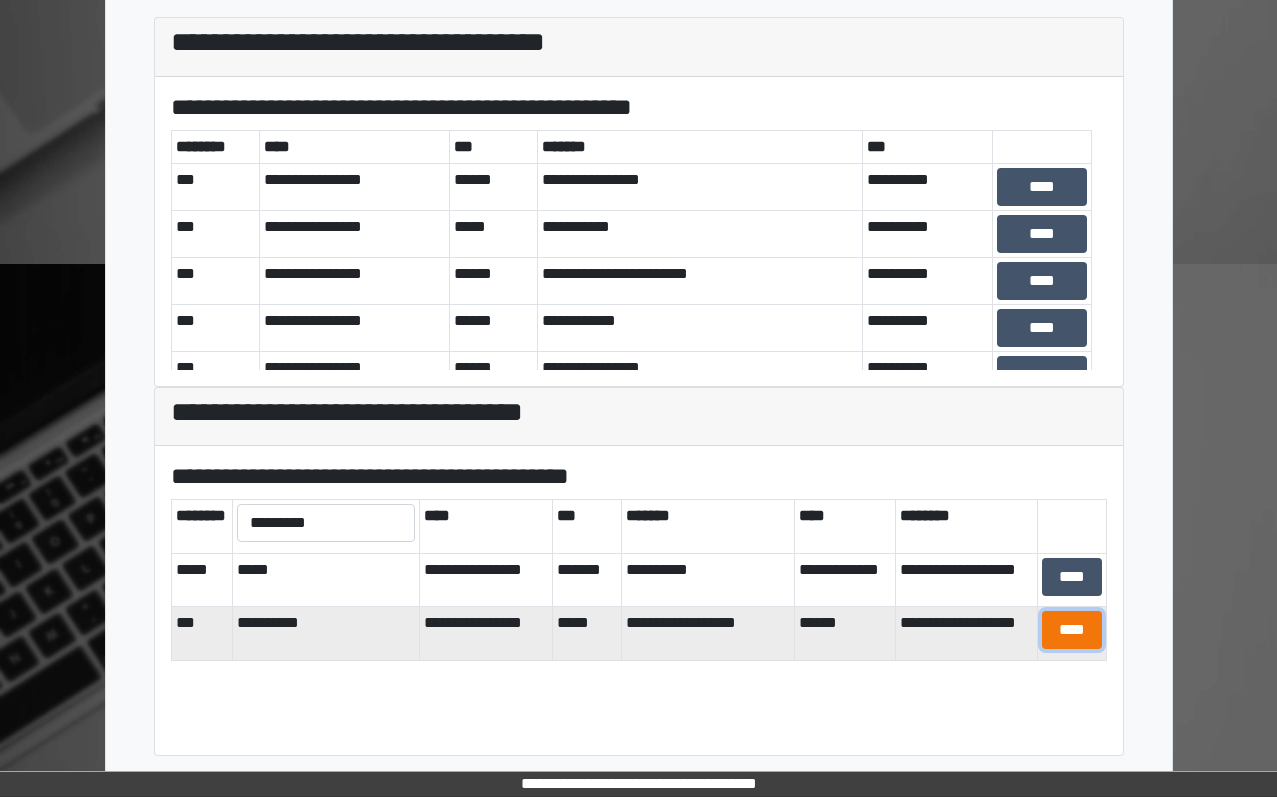 click on "****" at bounding box center (1072, 630) 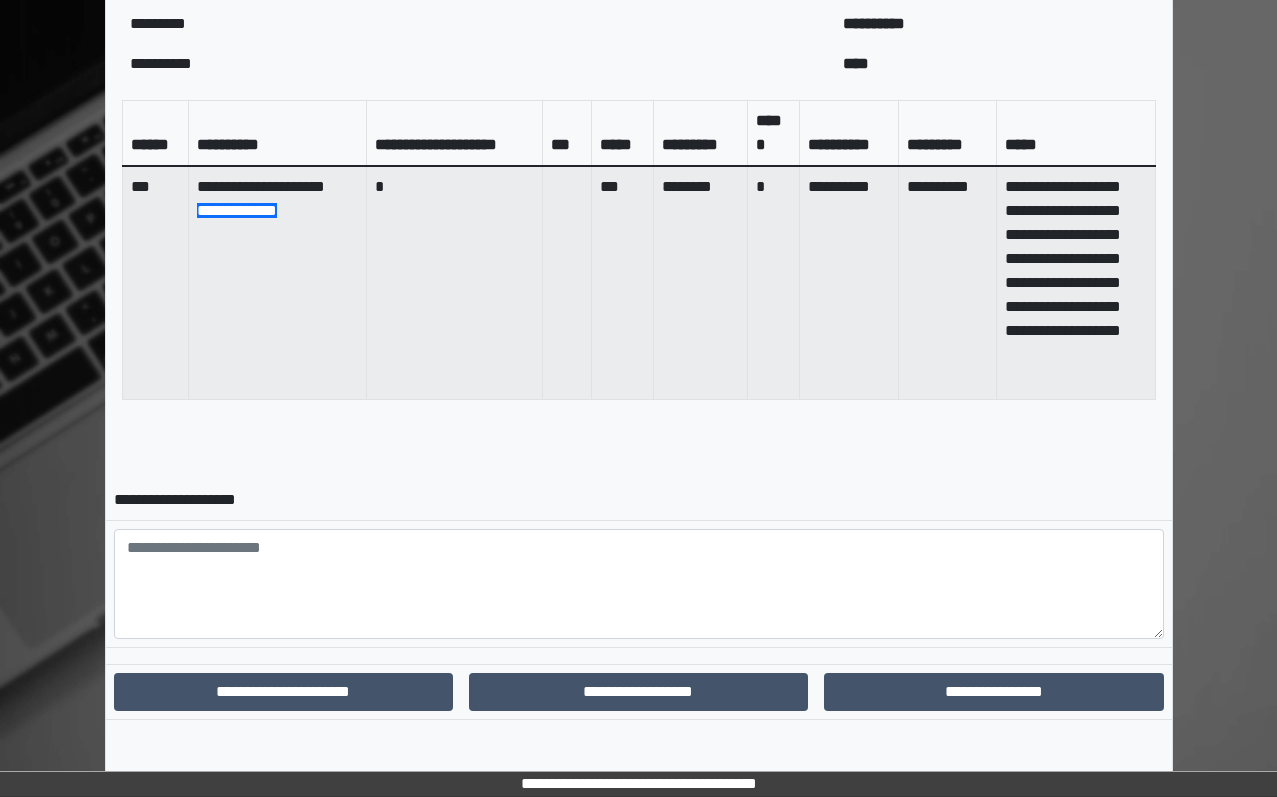 scroll, scrollTop: 846, scrollLeft: 0, axis: vertical 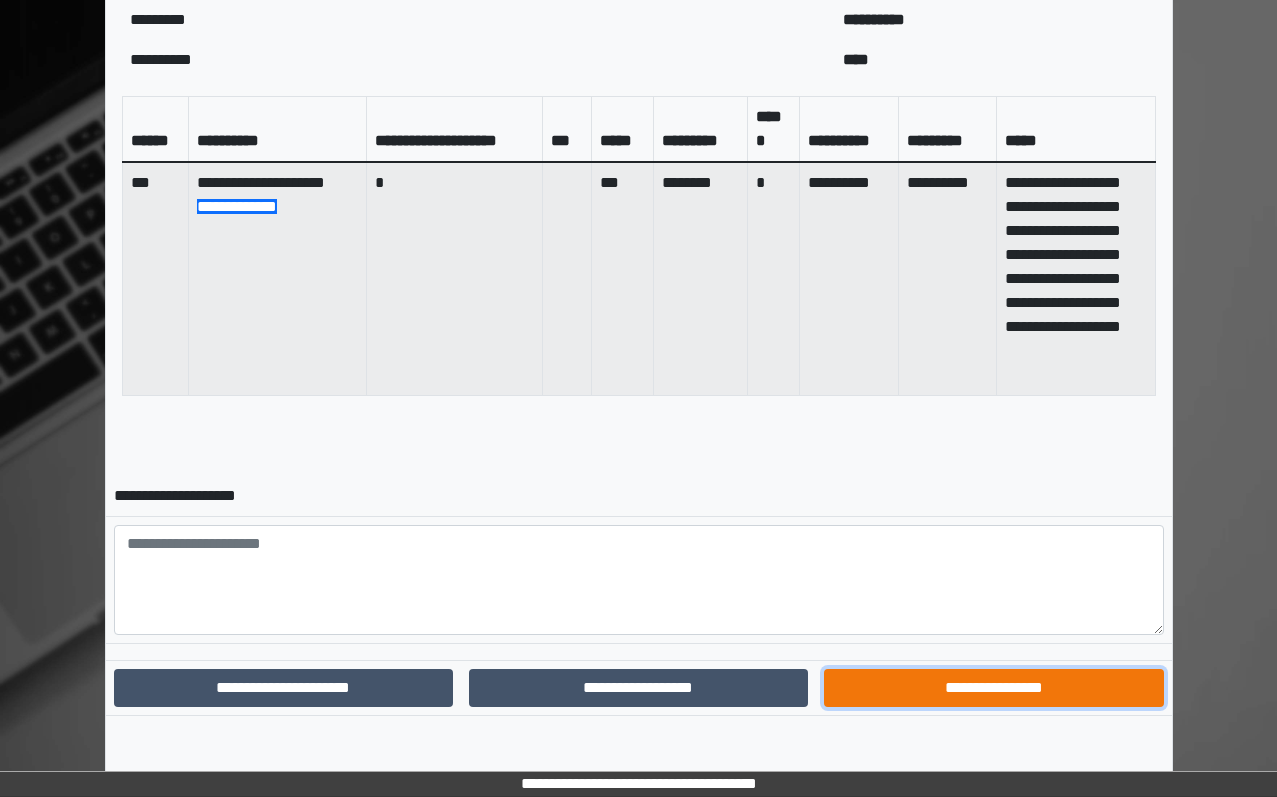 click on "**********" at bounding box center (993, 688) 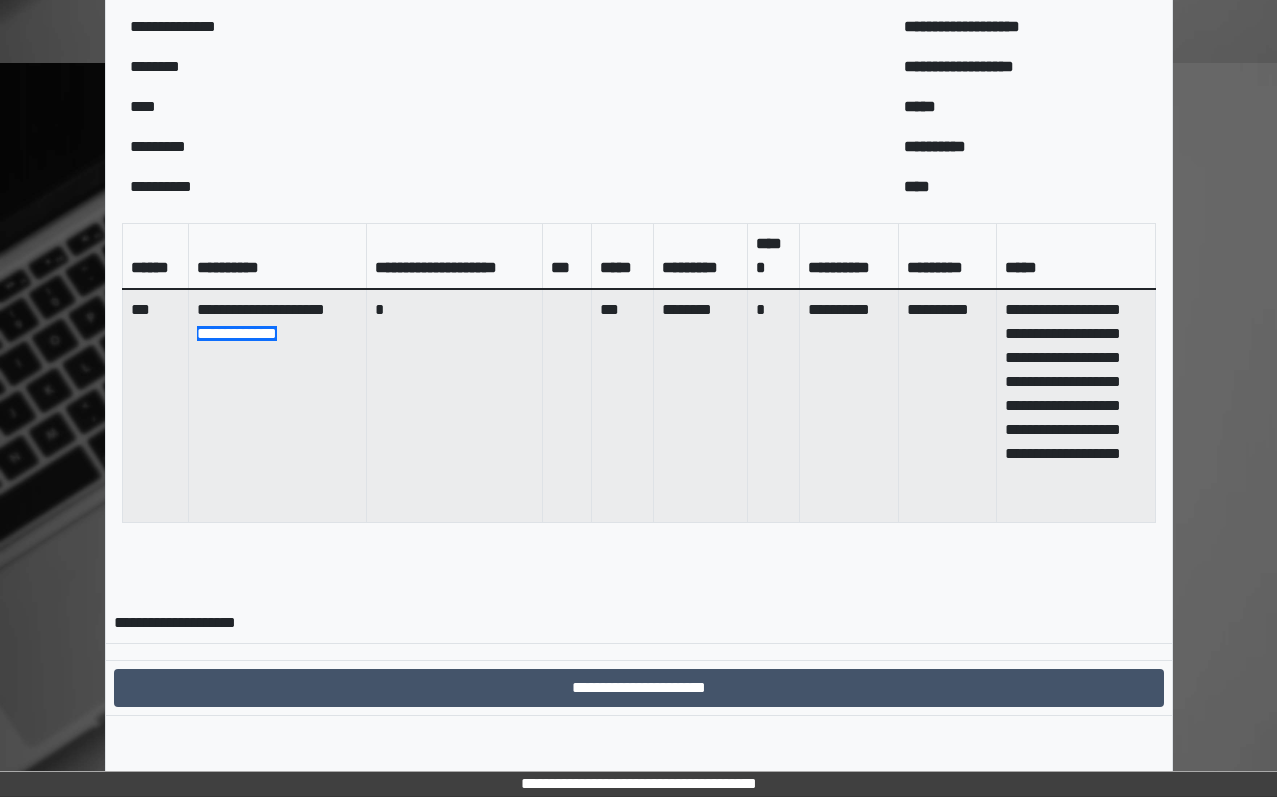 scroll, scrollTop: 743, scrollLeft: 0, axis: vertical 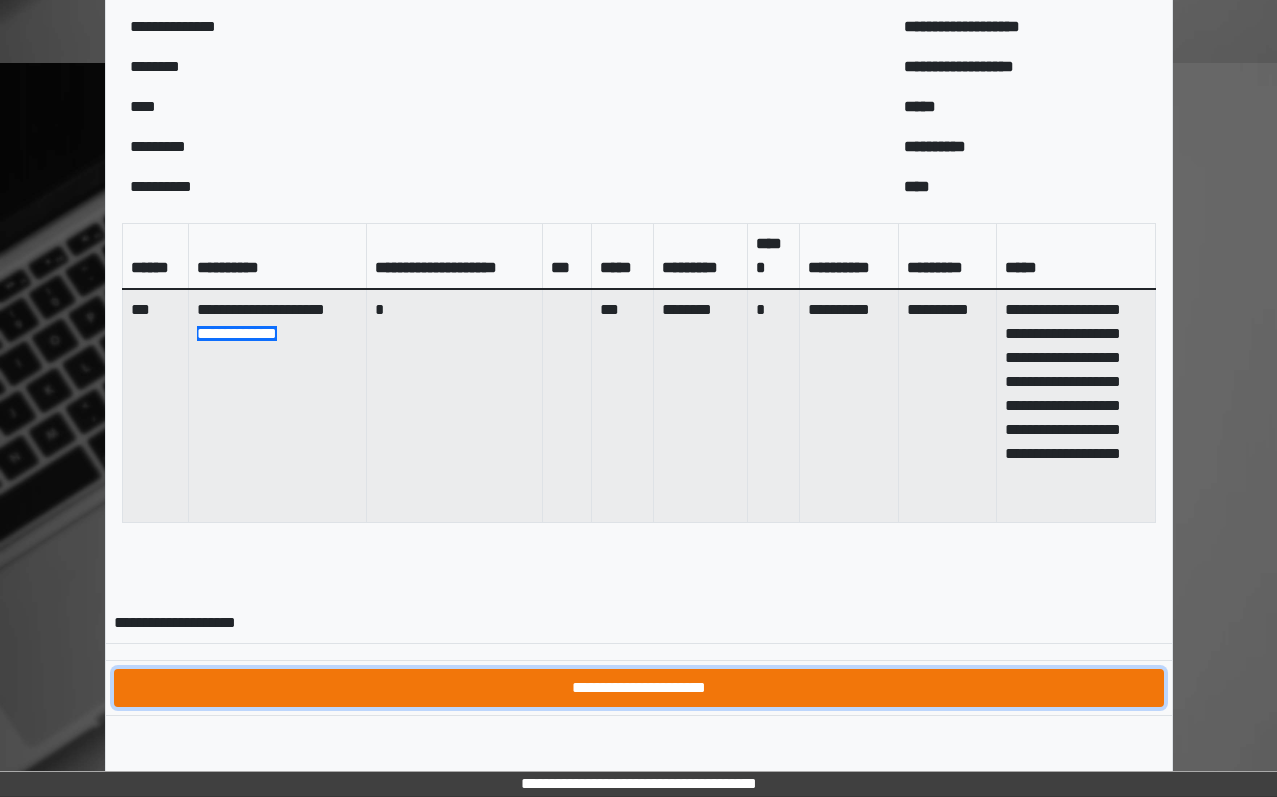 click on "**********" at bounding box center [639, 688] 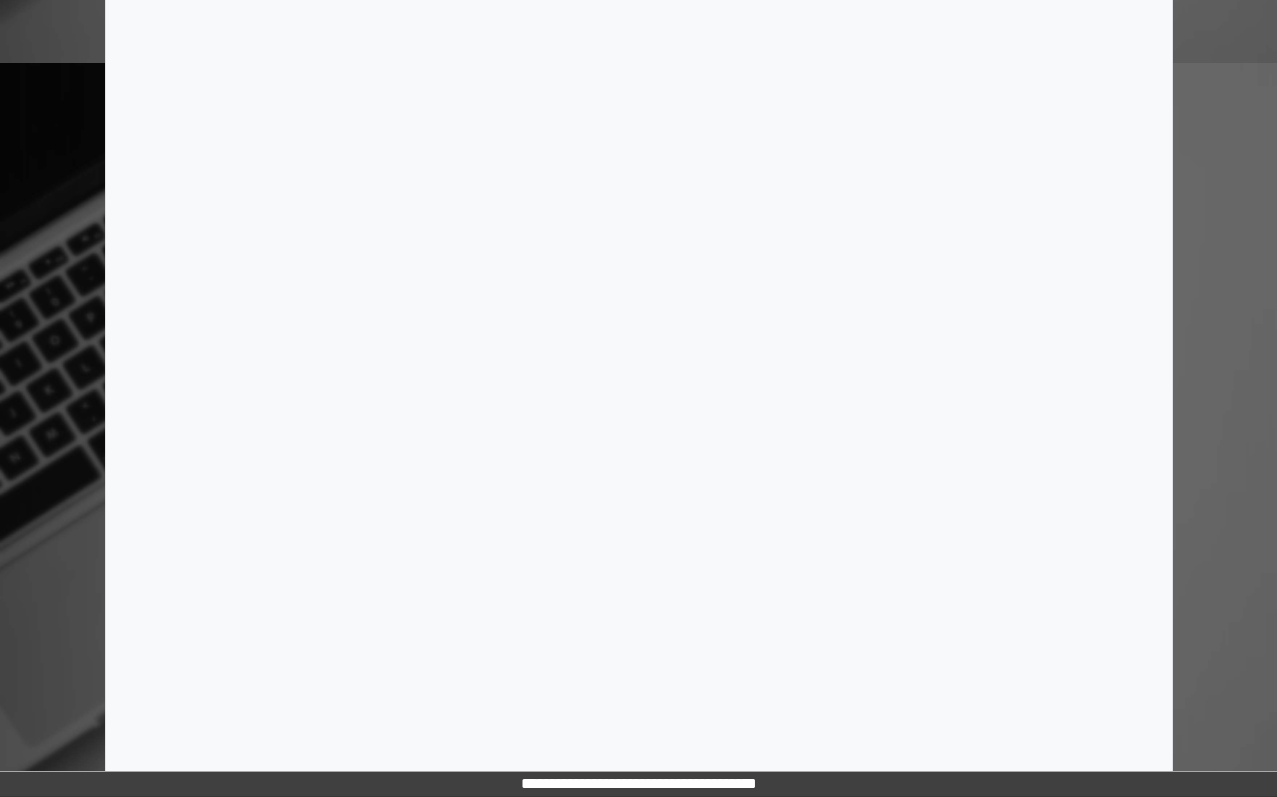 scroll, scrollTop: 0, scrollLeft: 0, axis: both 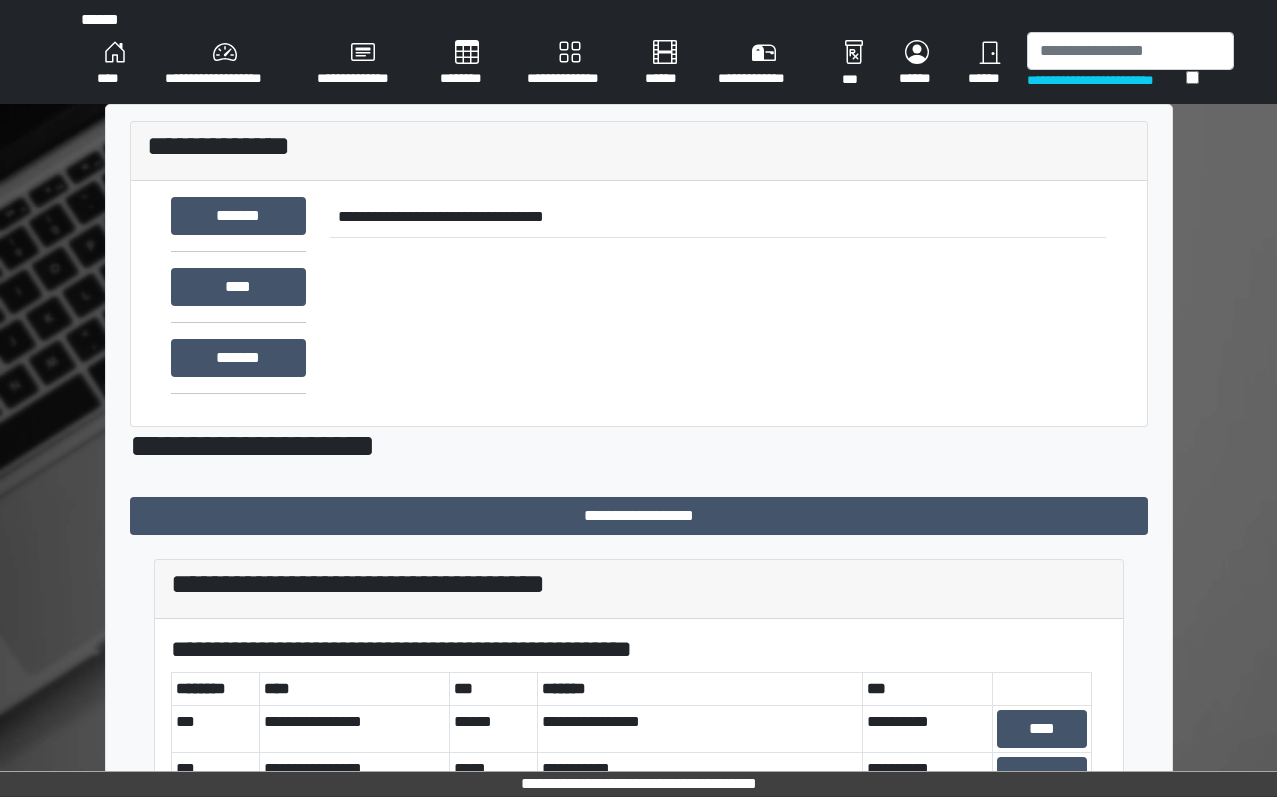 click on "**********" at bounding box center (639, 52) 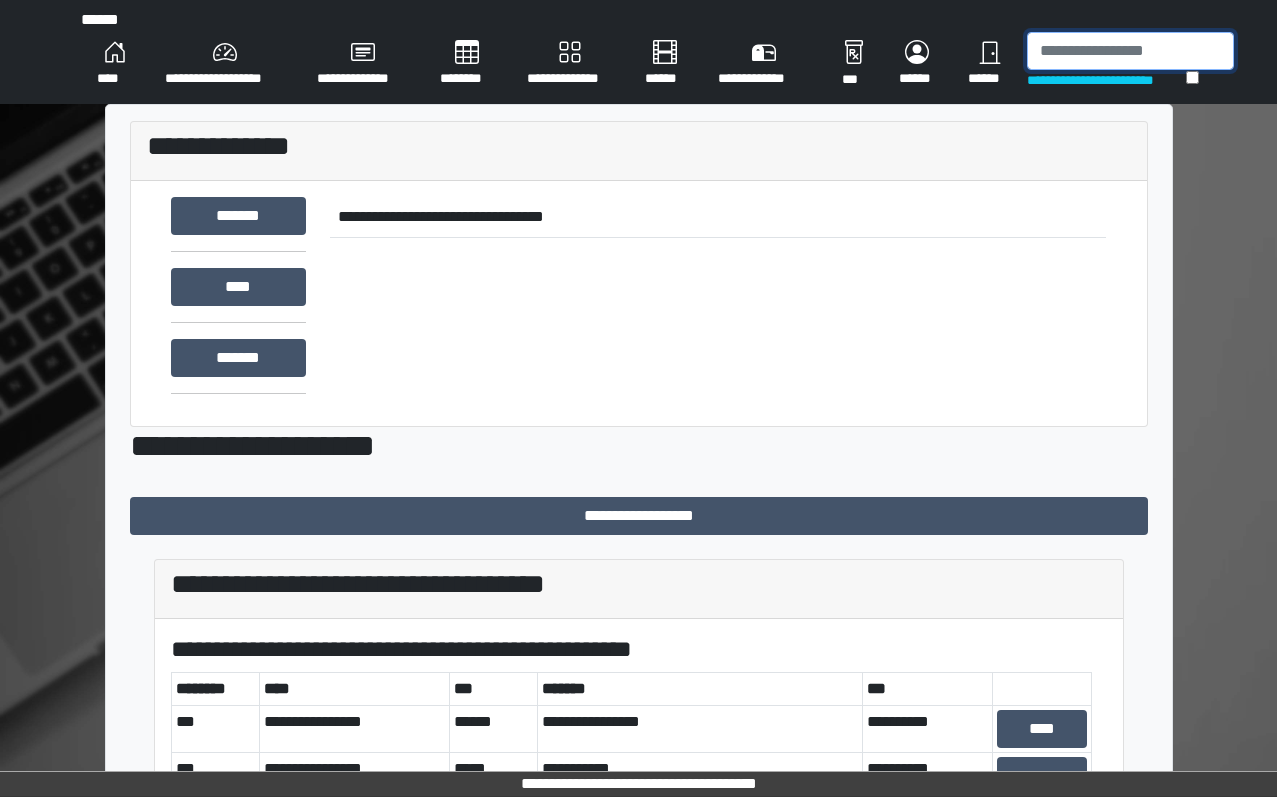 click at bounding box center (1130, 51) 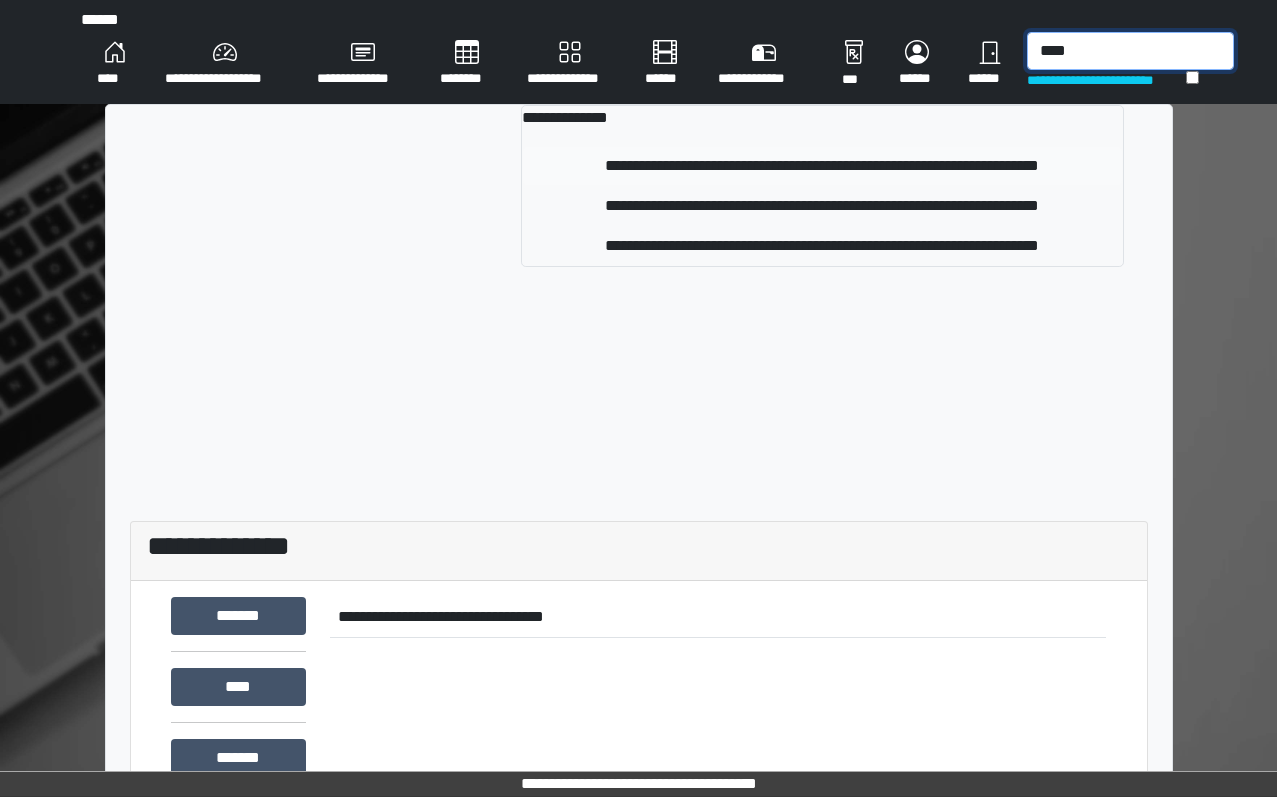 type on "****" 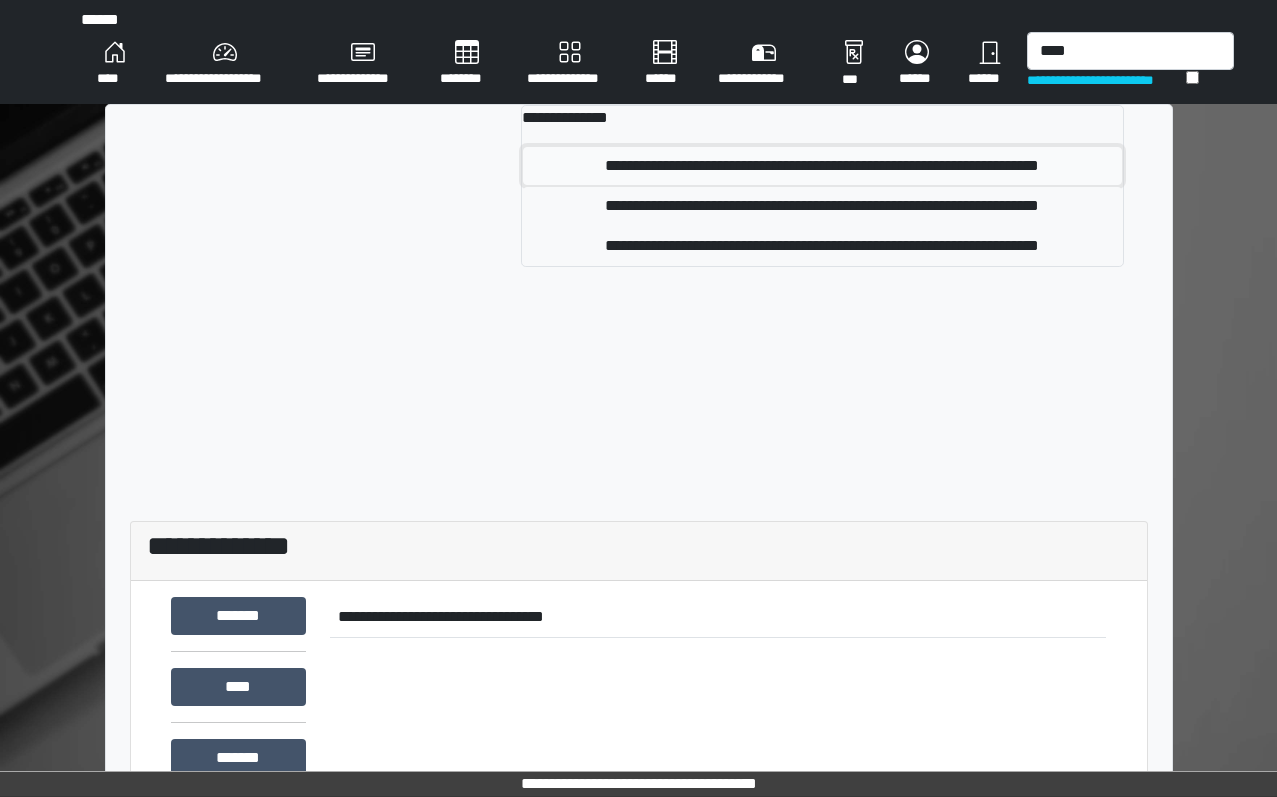 click on "**********" at bounding box center (822, 166) 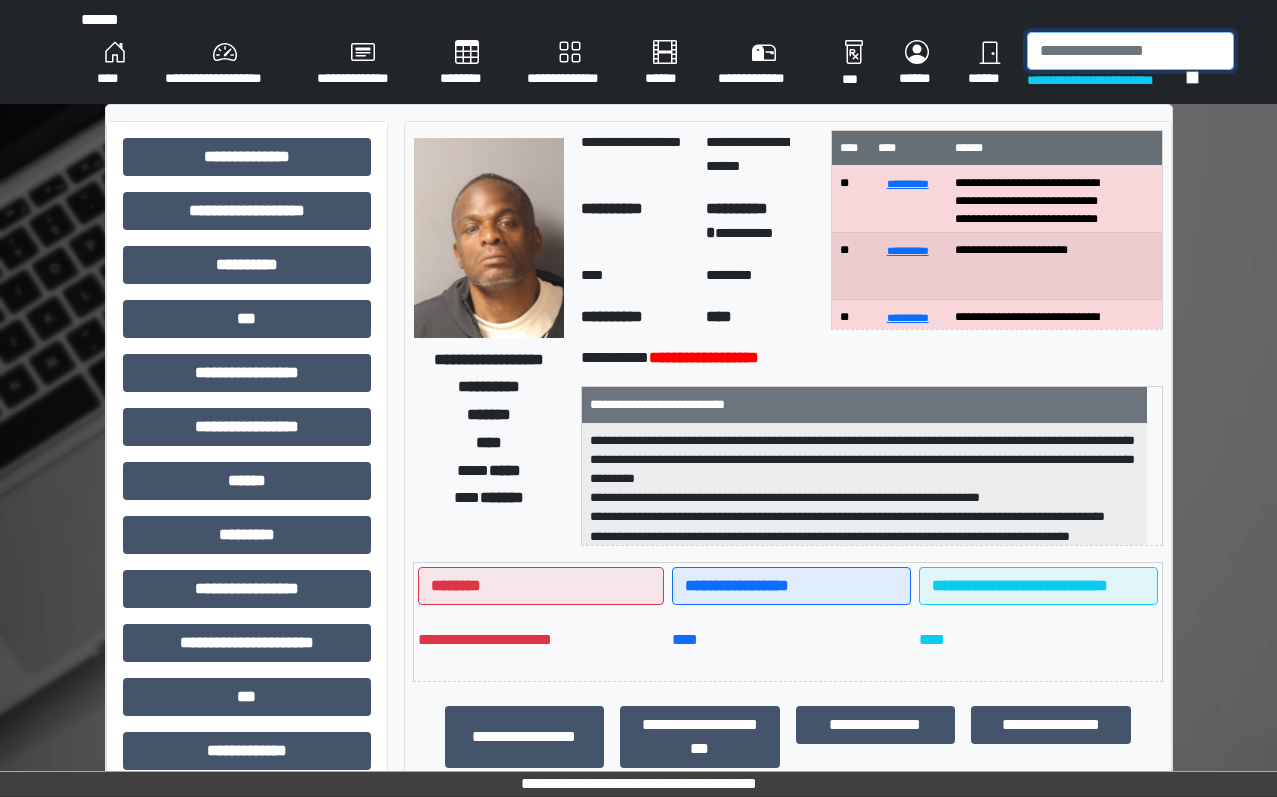 drag, startPoint x: 1170, startPoint y: 33, endPoint x: 1160, endPoint y: 49, distance: 18.867962 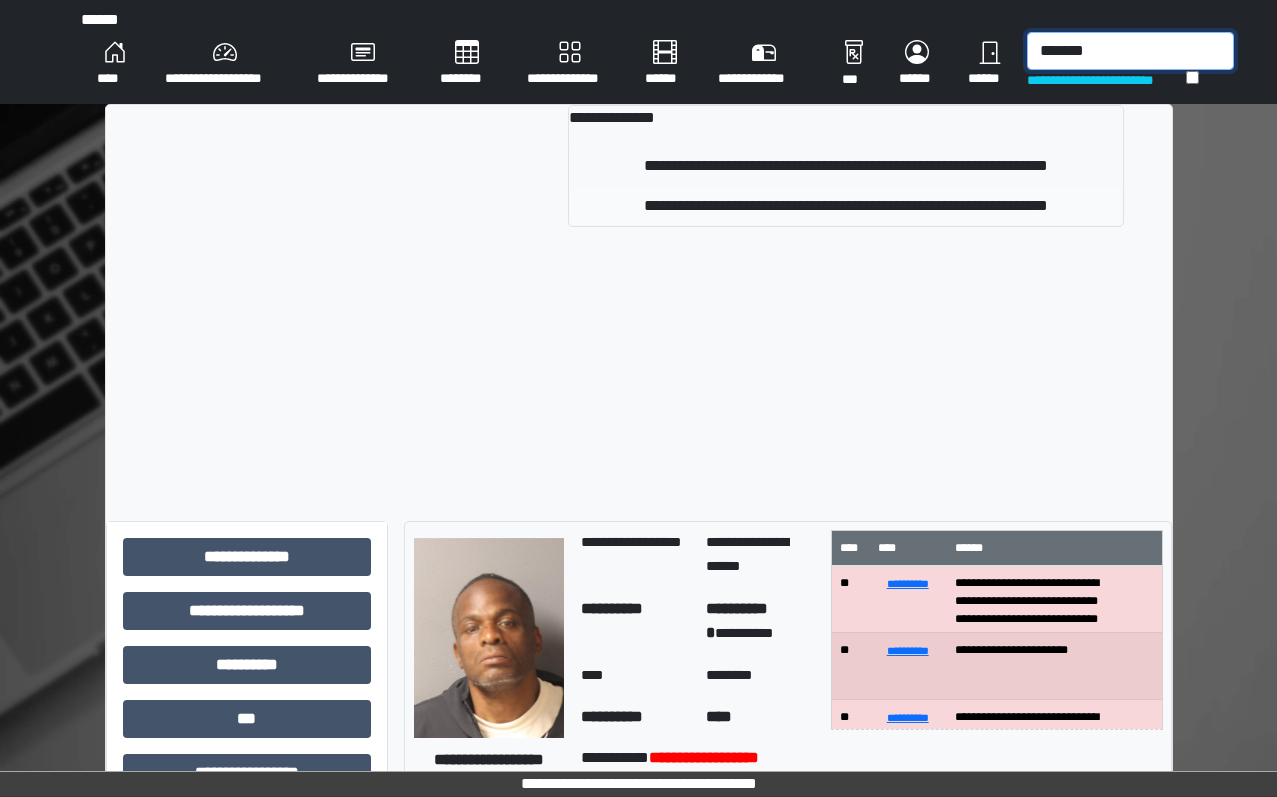 type on "*******" 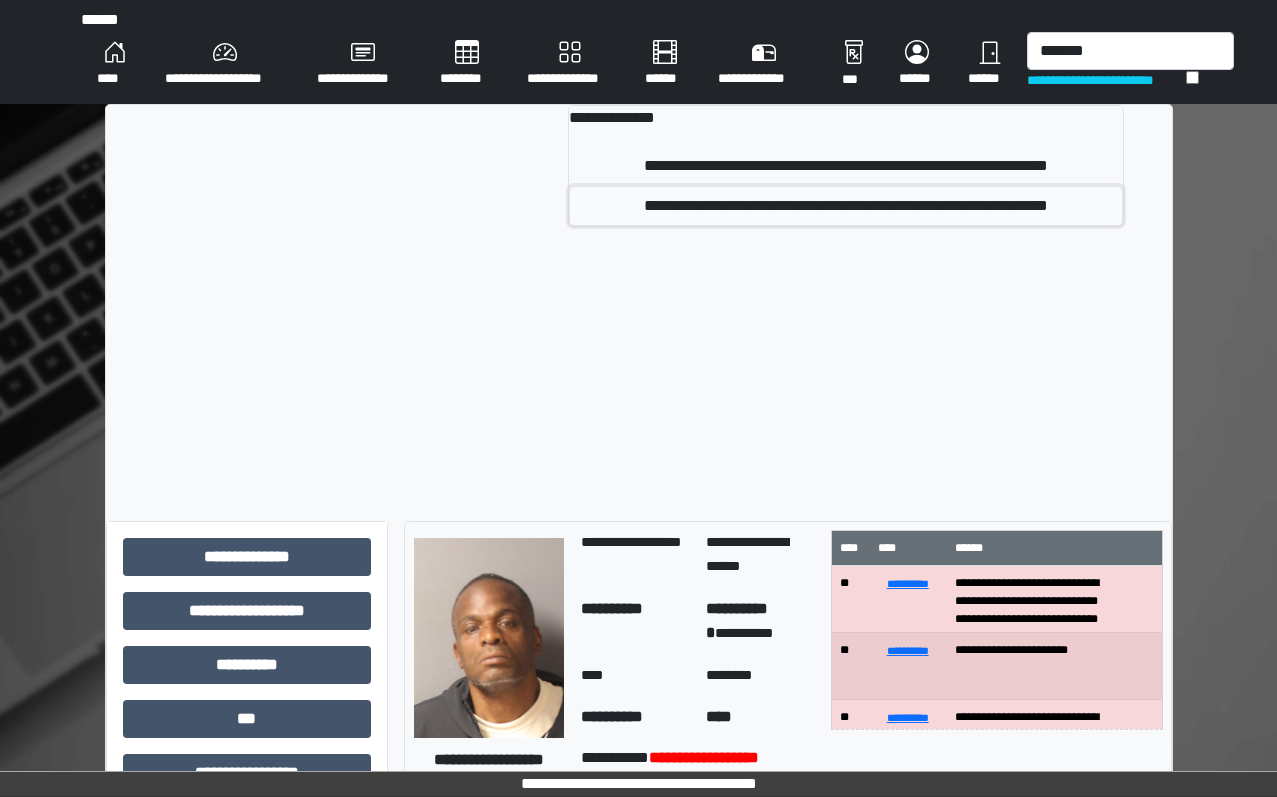 click on "**********" at bounding box center (846, 206) 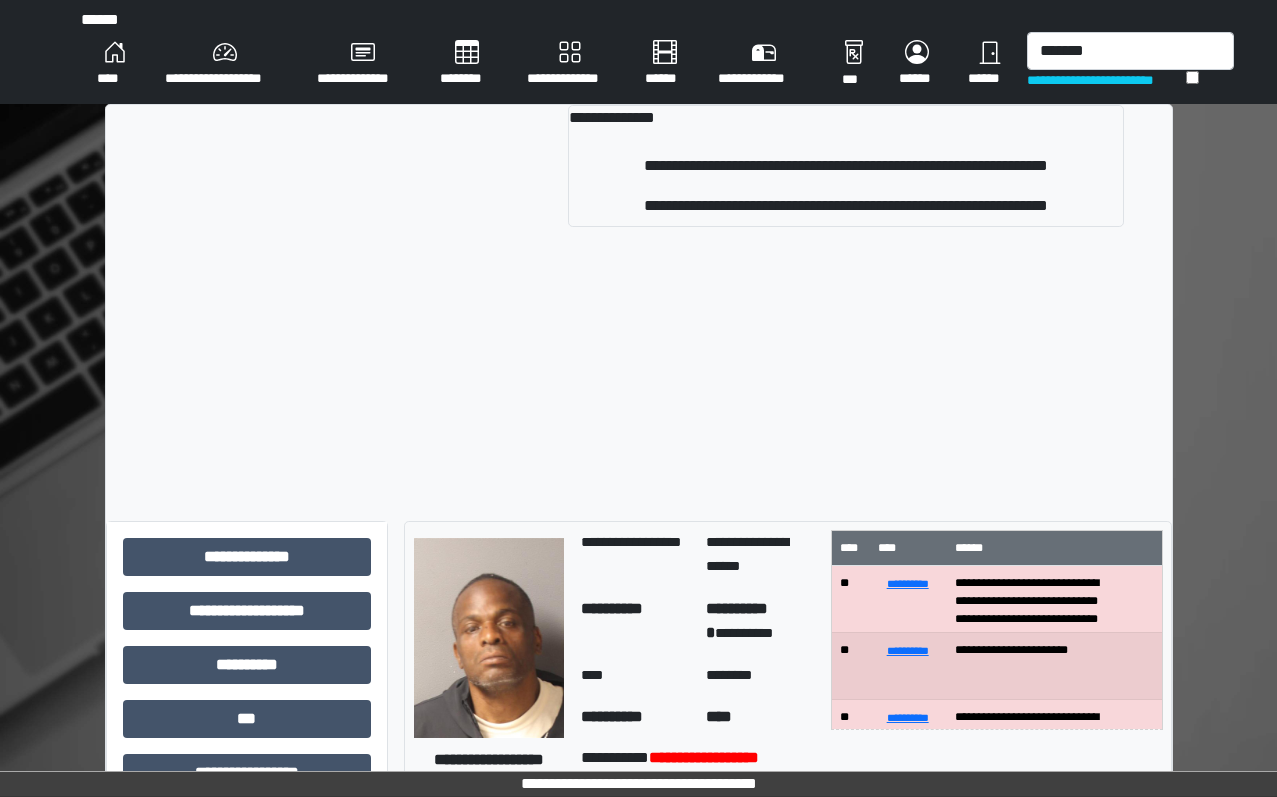 type 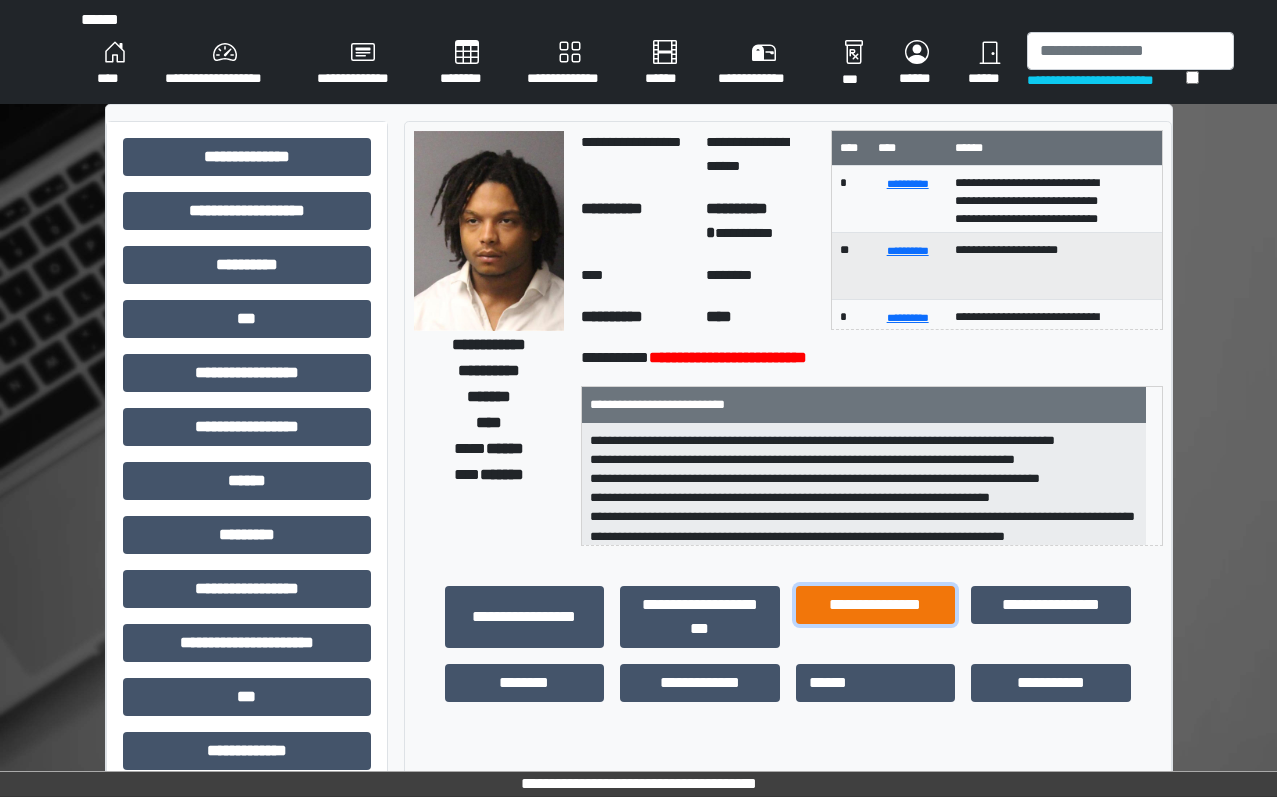 click on "**********" at bounding box center [876, 605] 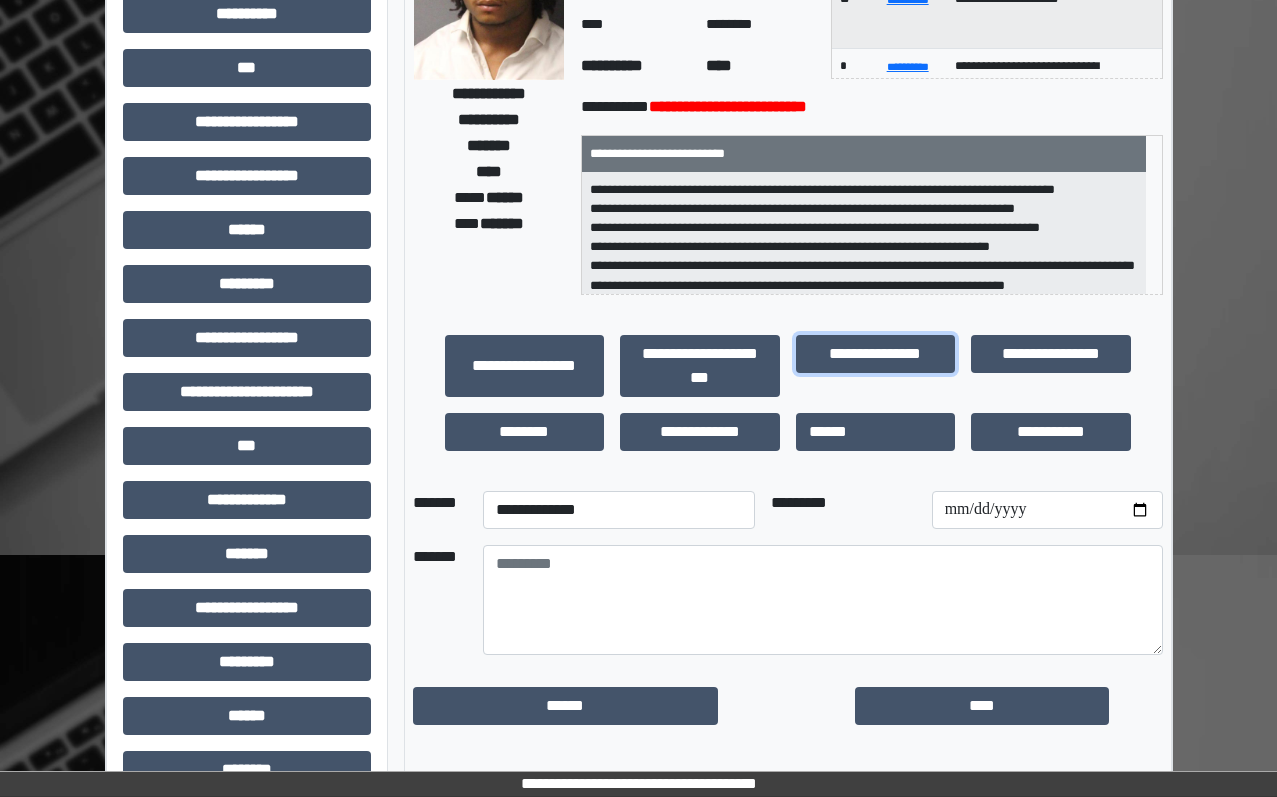 scroll, scrollTop: 400, scrollLeft: 0, axis: vertical 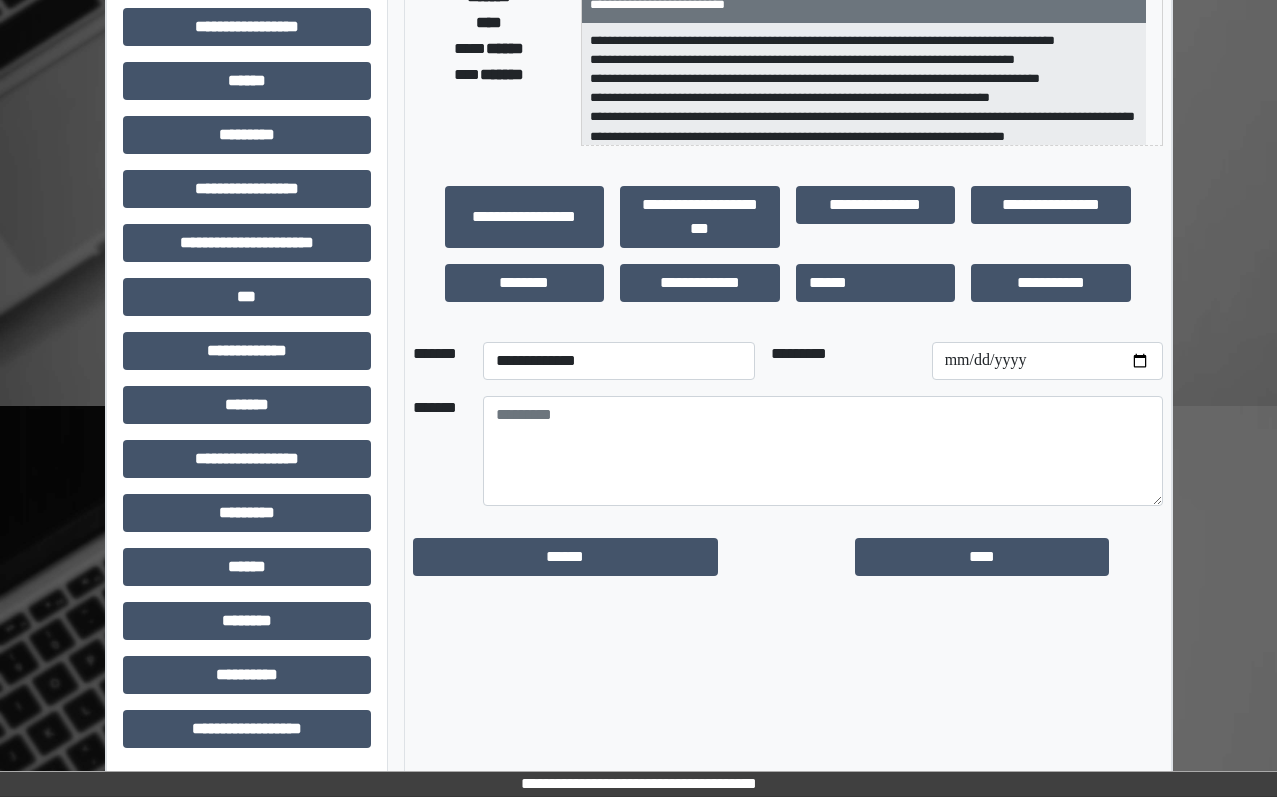 click on "**********" at bounding box center (788, 251) 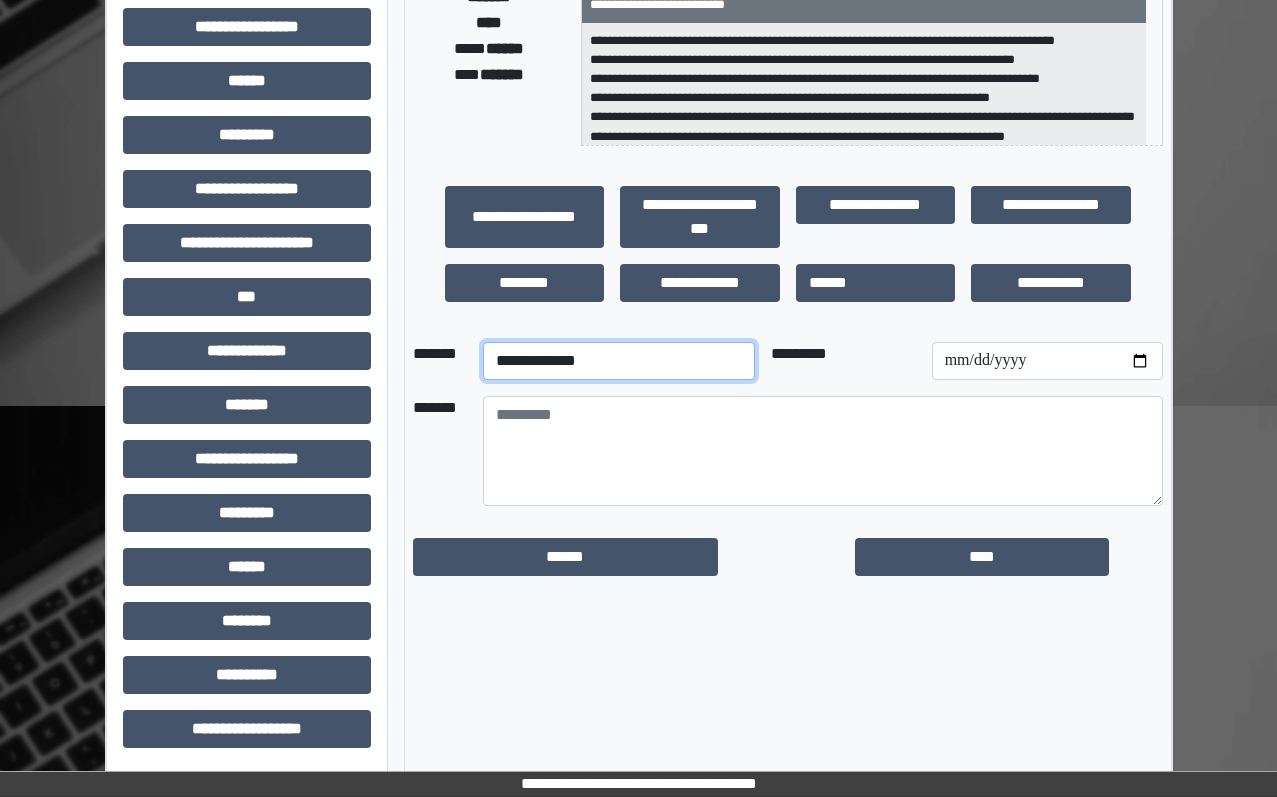click on "**********" at bounding box center [619, 361] 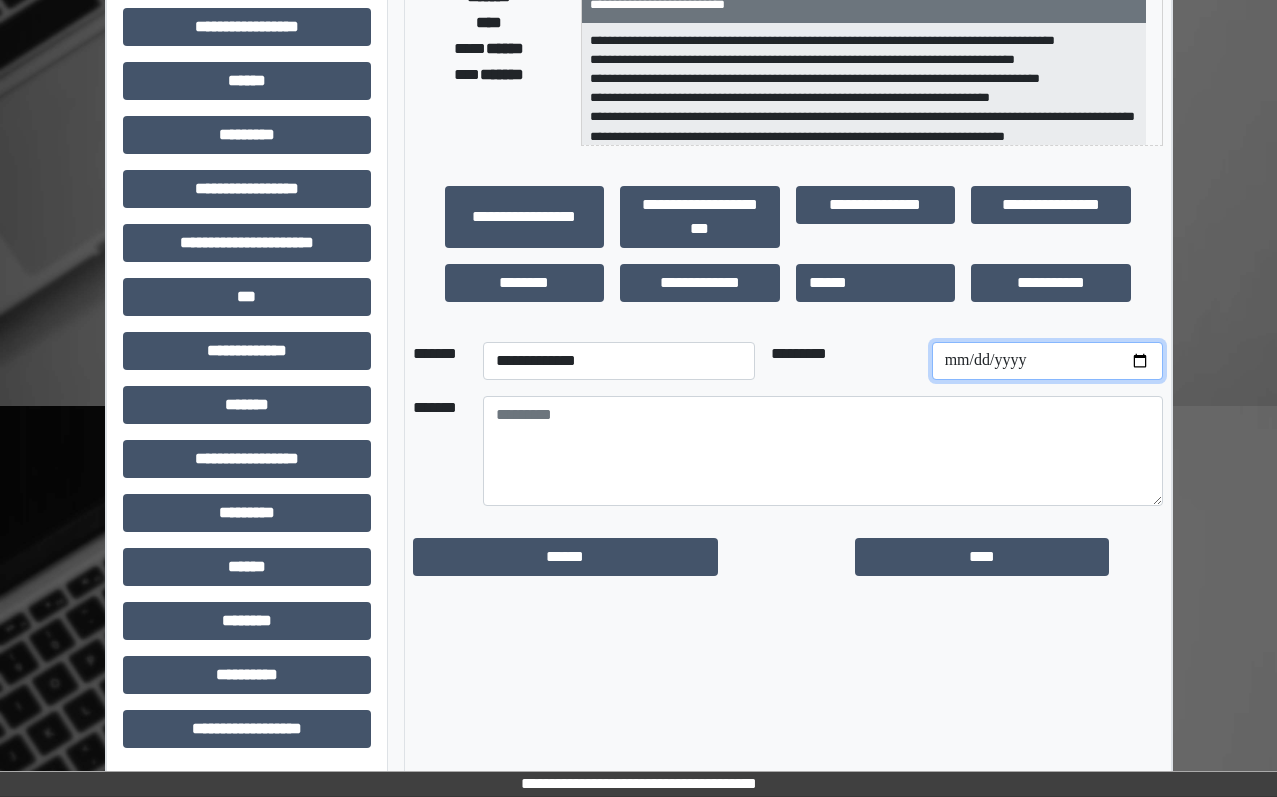 click at bounding box center (1047, 361) 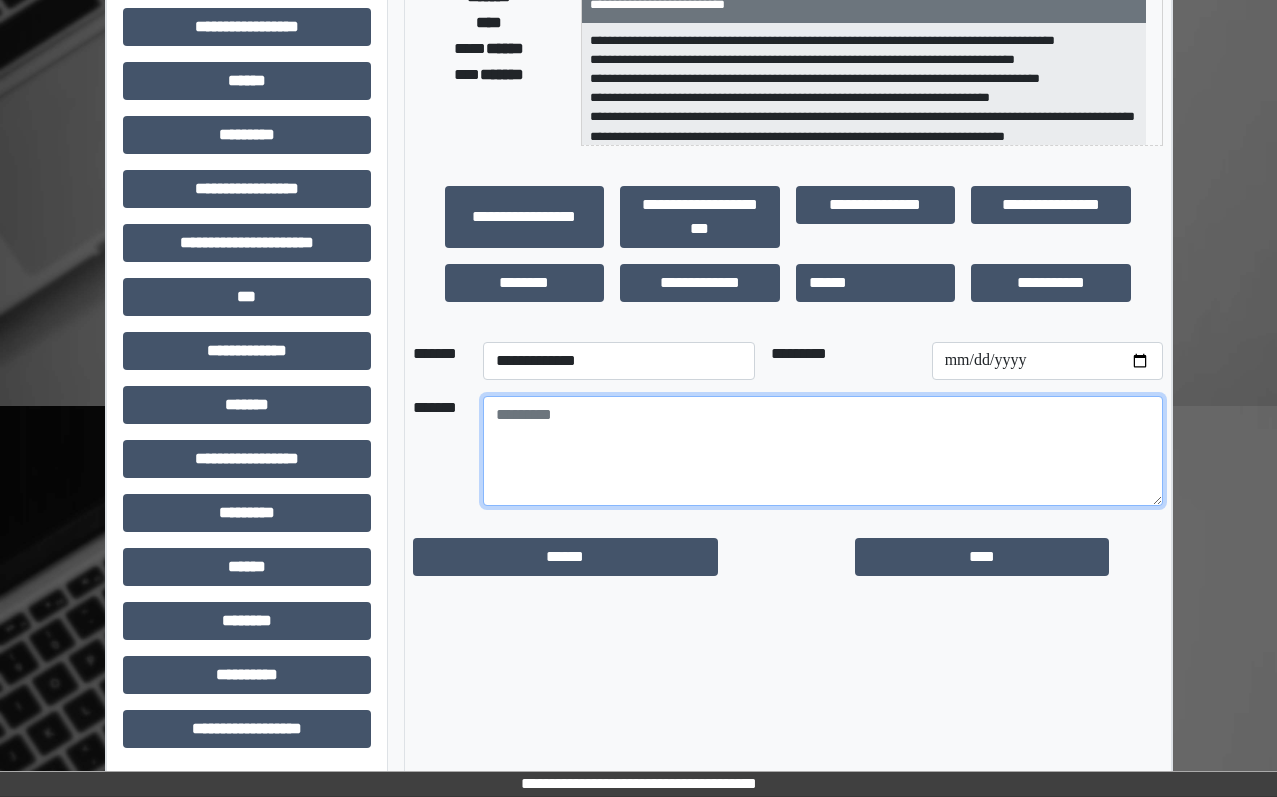 click at bounding box center (823, 451) 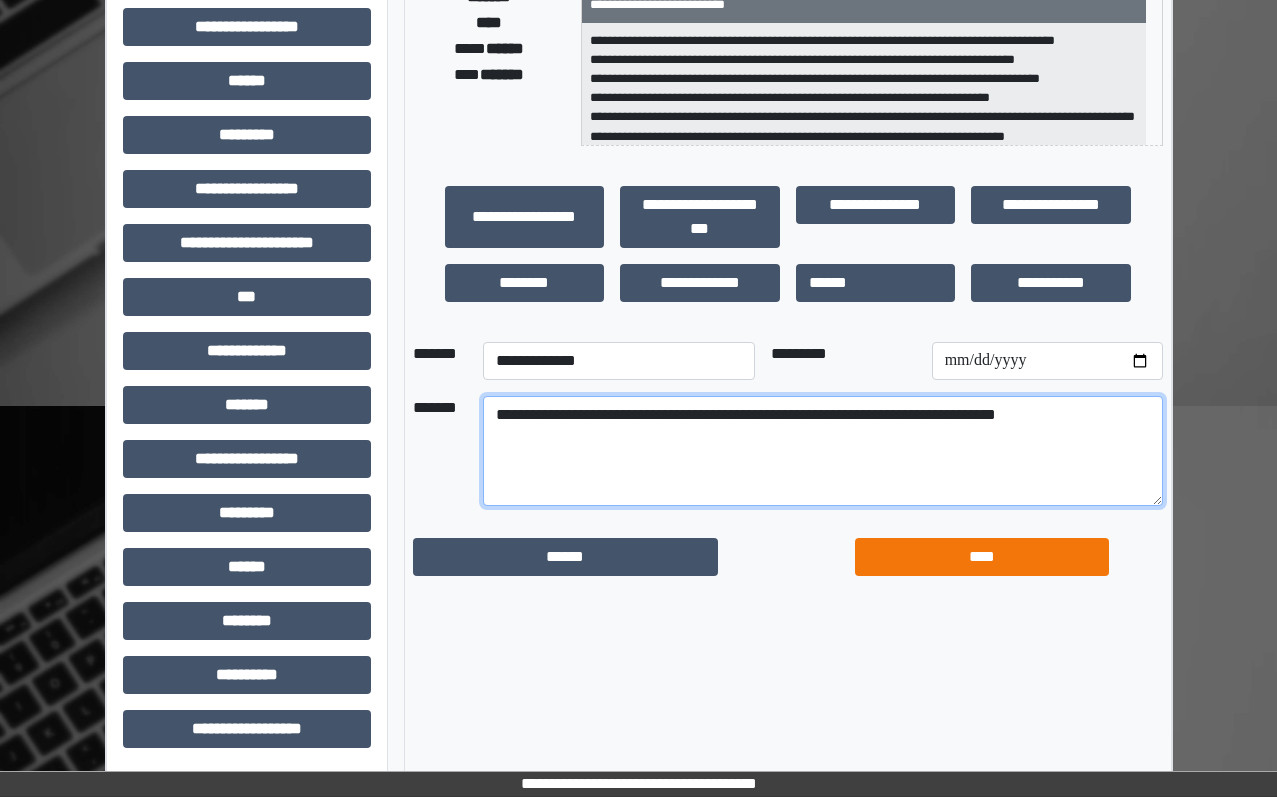 type on "**********" 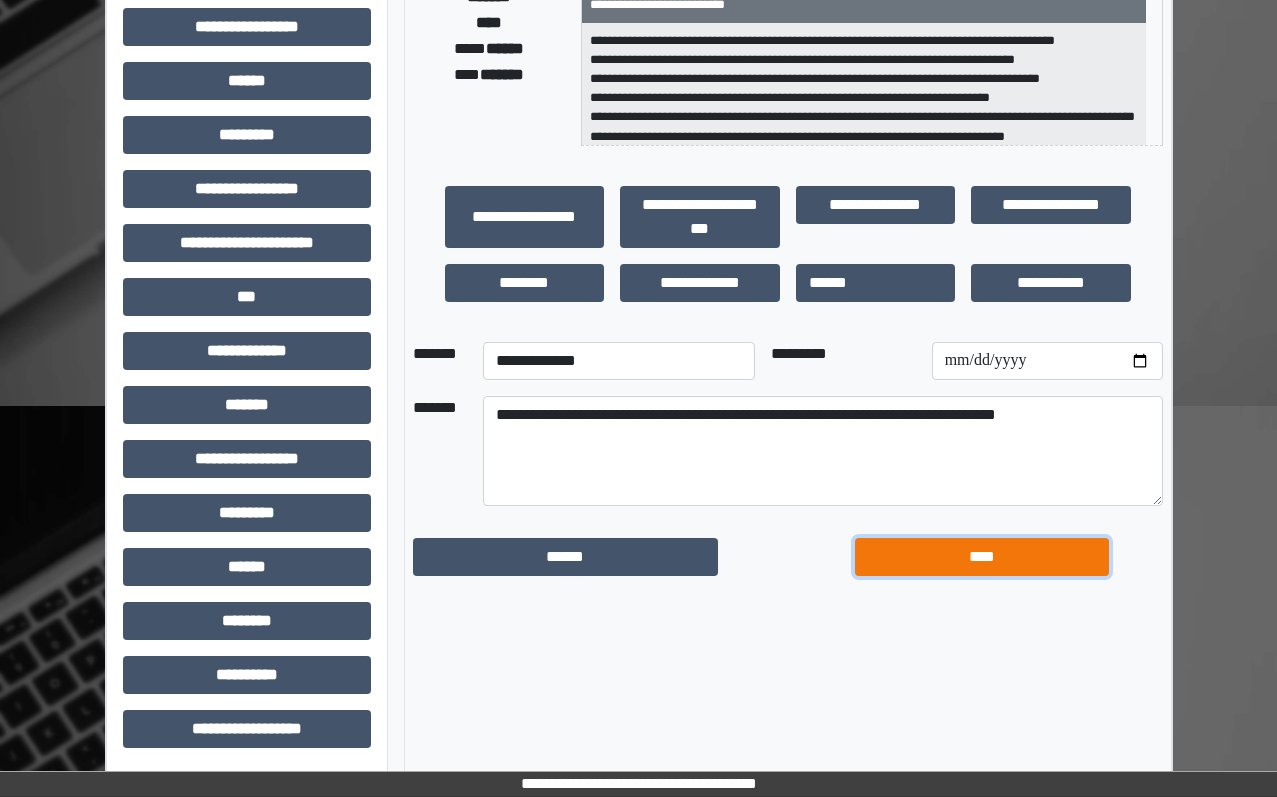 click on "****" at bounding box center (982, 557) 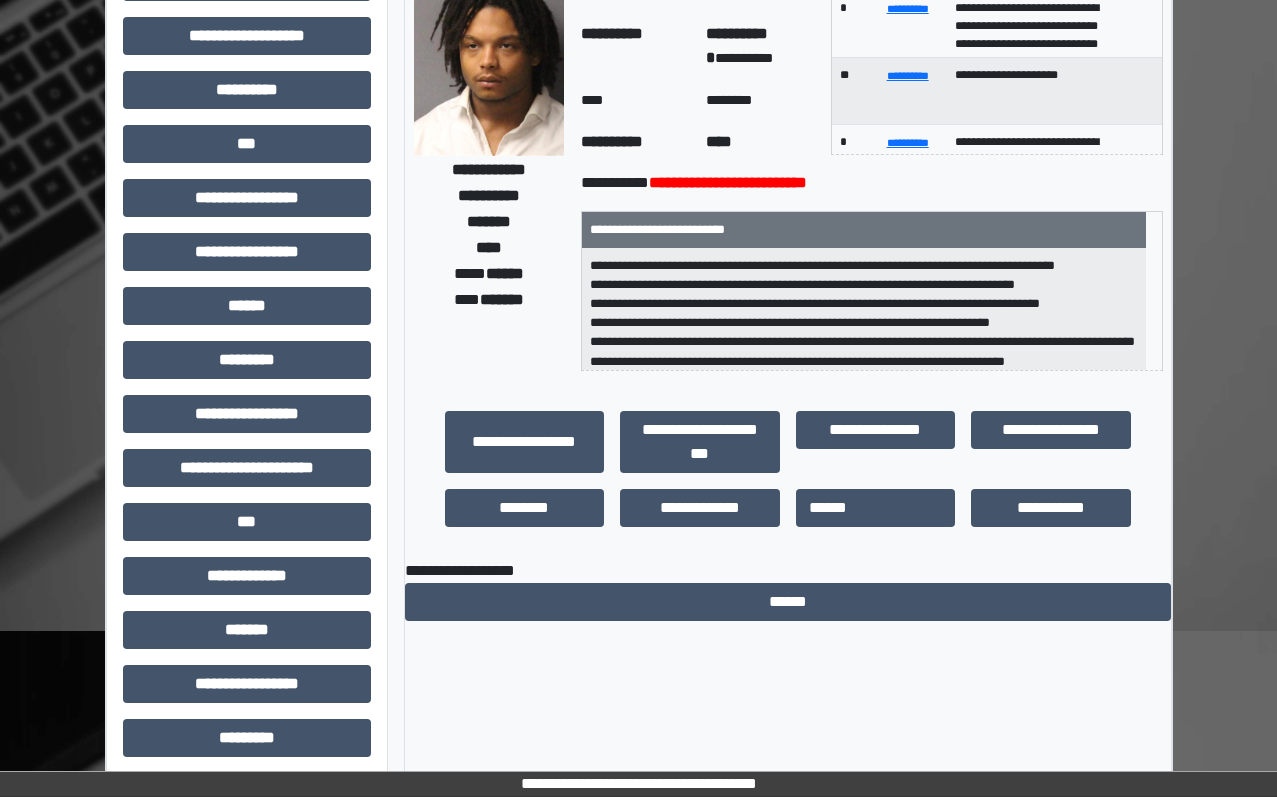 scroll, scrollTop: 0, scrollLeft: 0, axis: both 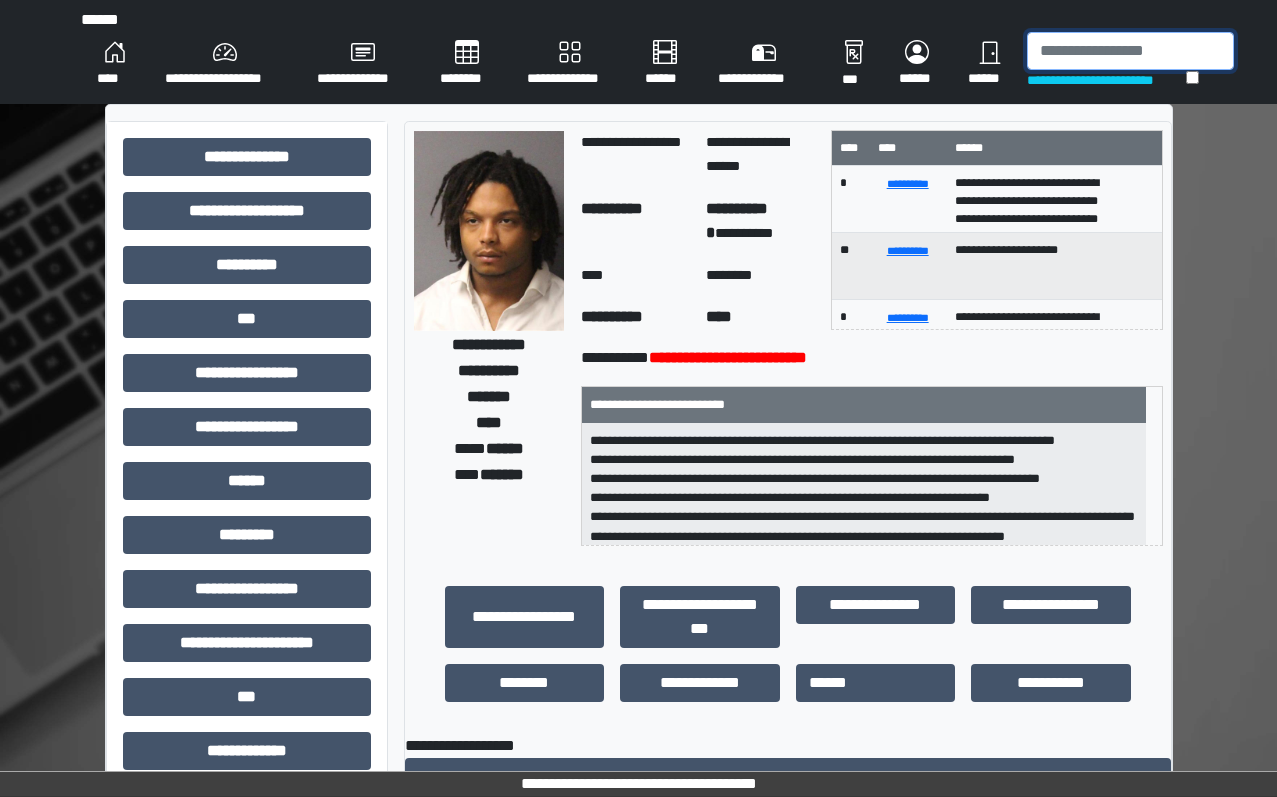 click at bounding box center (1130, 51) 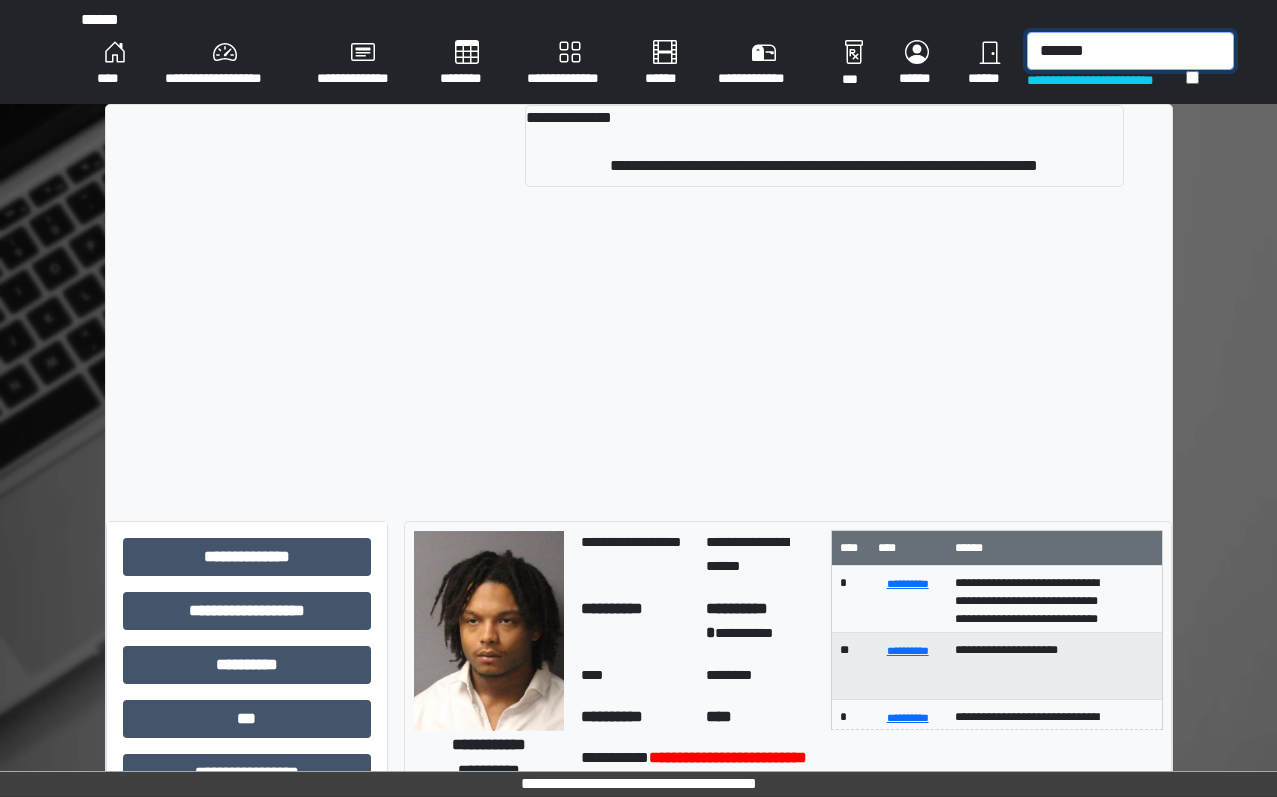 type on "*******" 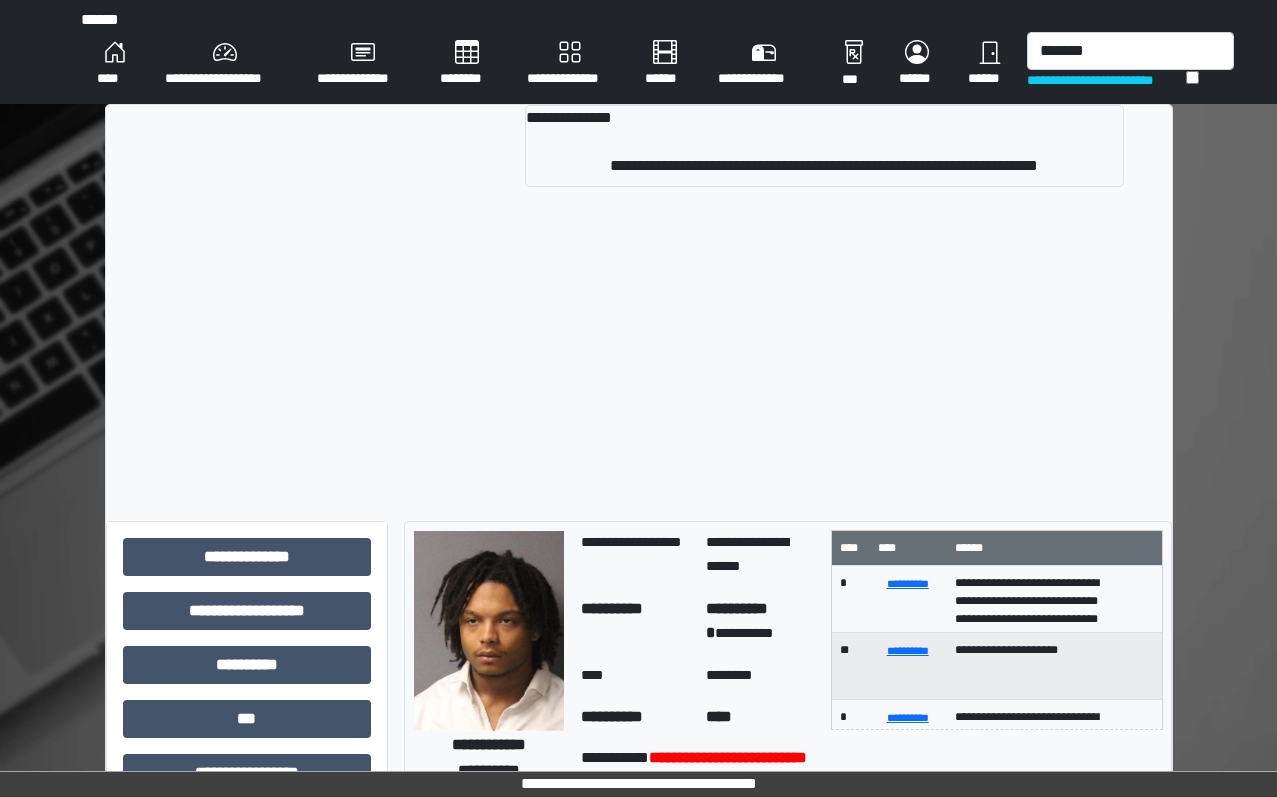 click on "**********" at bounding box center [824, 146] 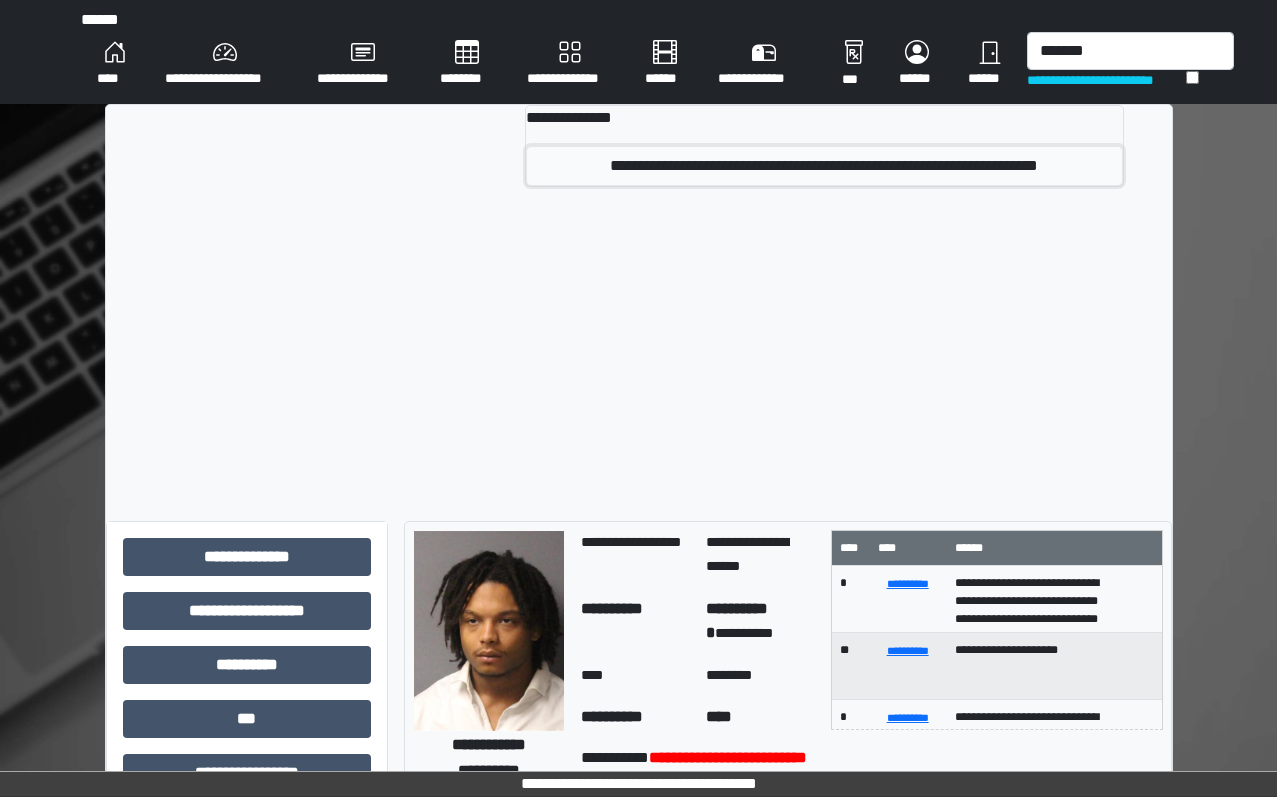 click on "**********" at bounding box center (824, 166) 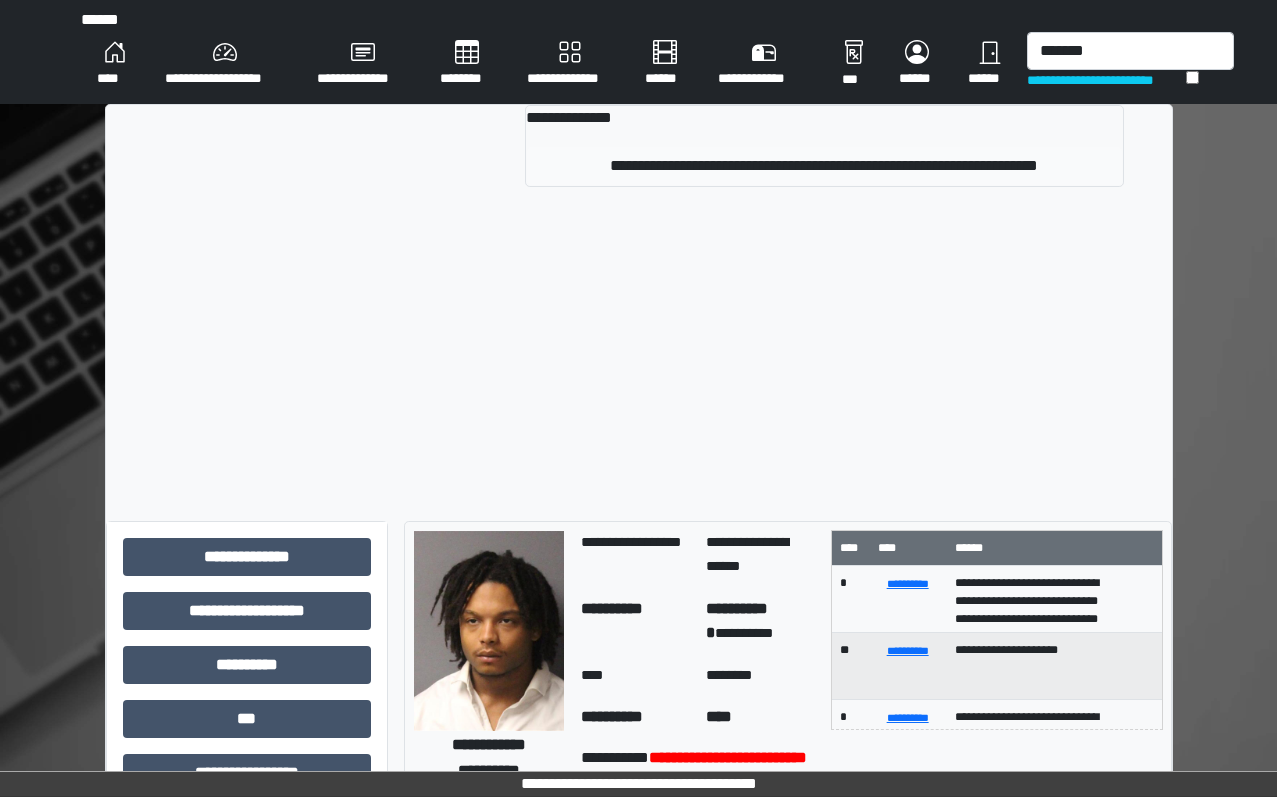 type 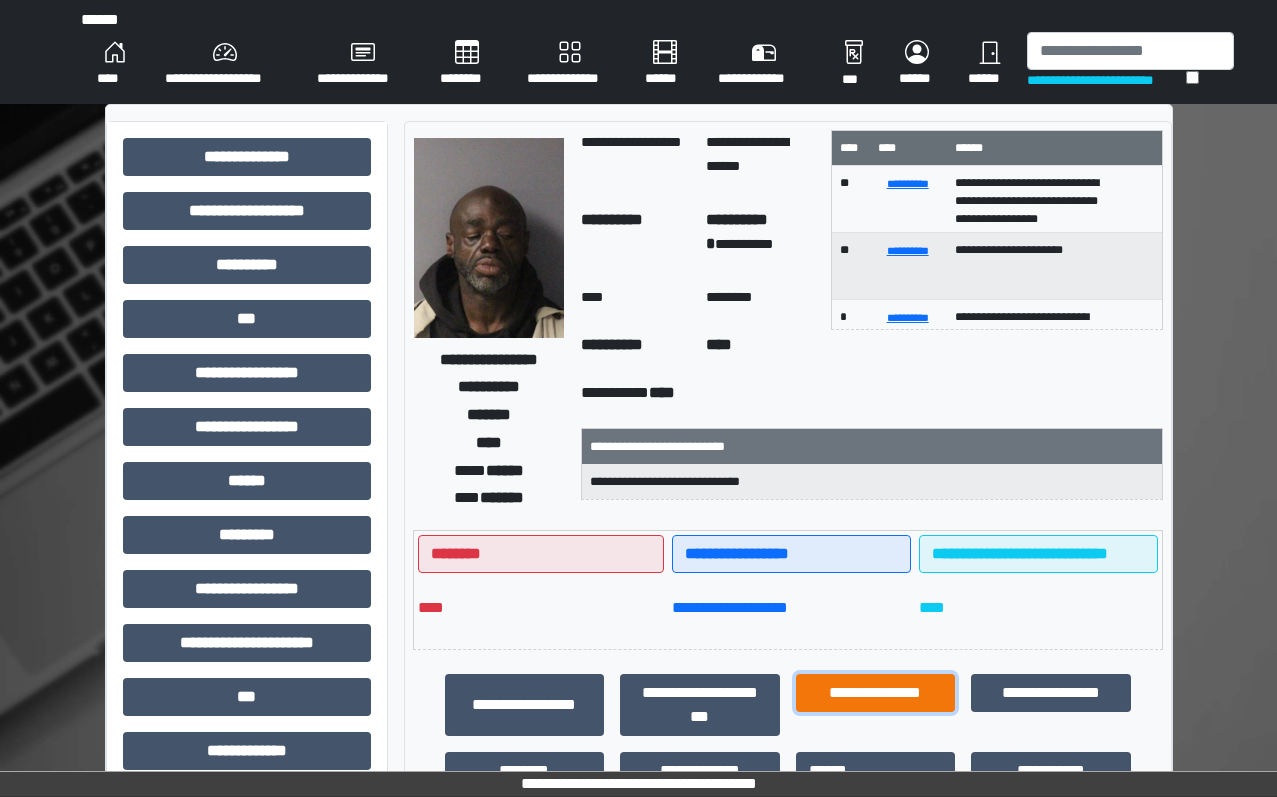 click on "**********" at bounding box center (876, 693) 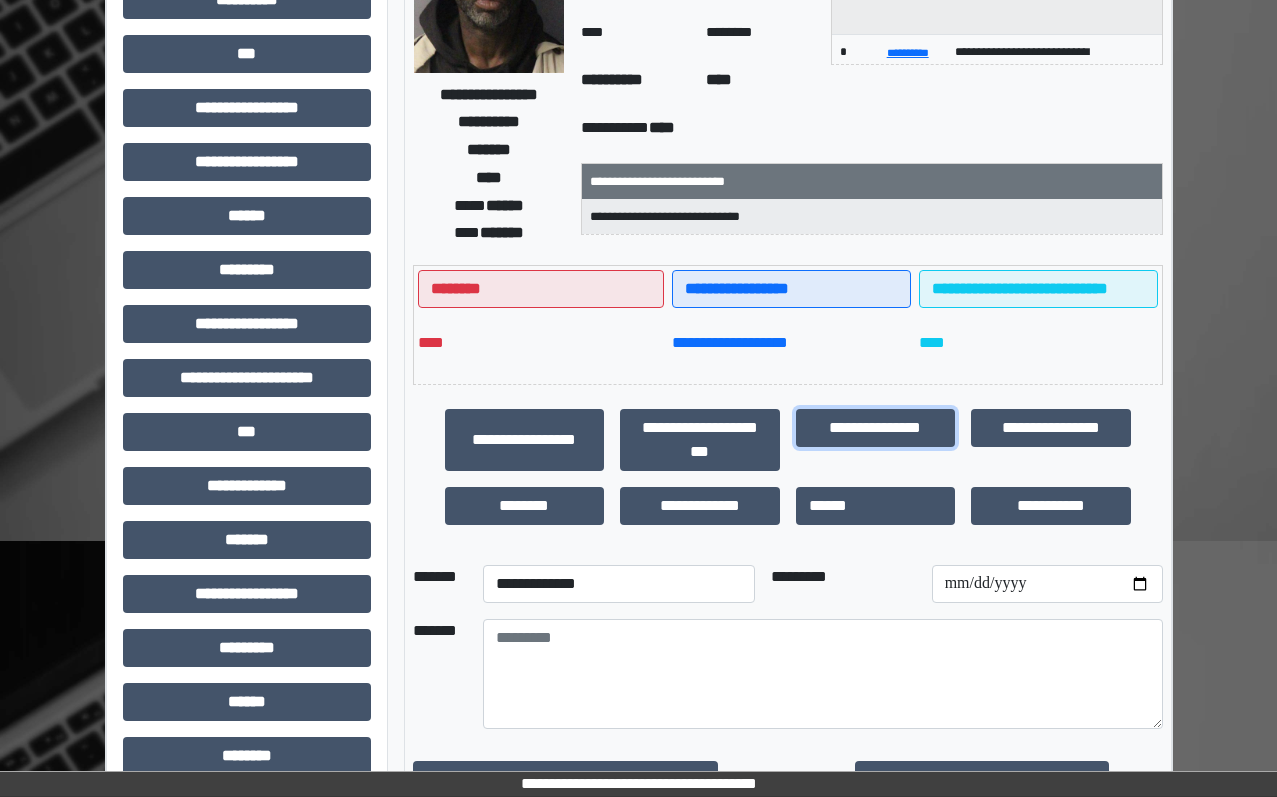 scroll, scrollTop: 300, scrollLeft: 0, axis: vertical 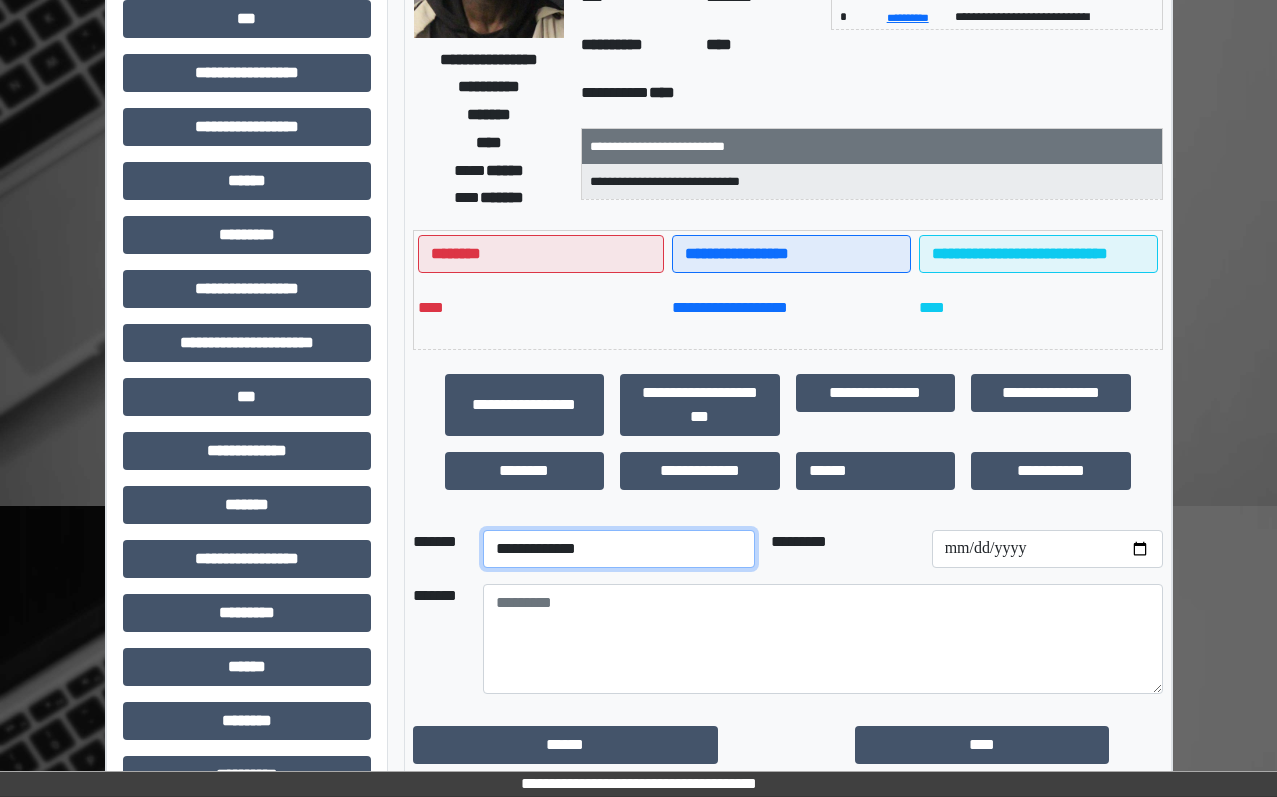 click on "**********" at bounding box center [619, 549] 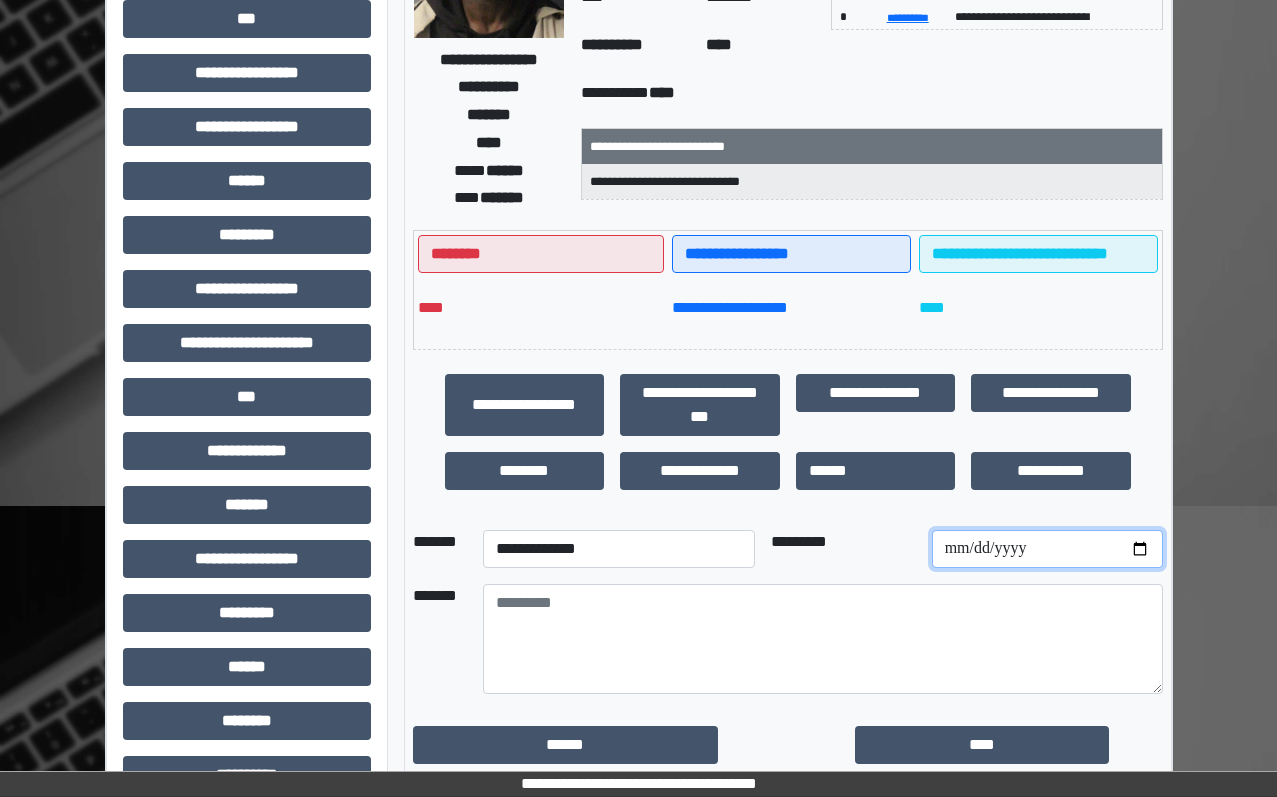 click at bounding box center [1047, 549] 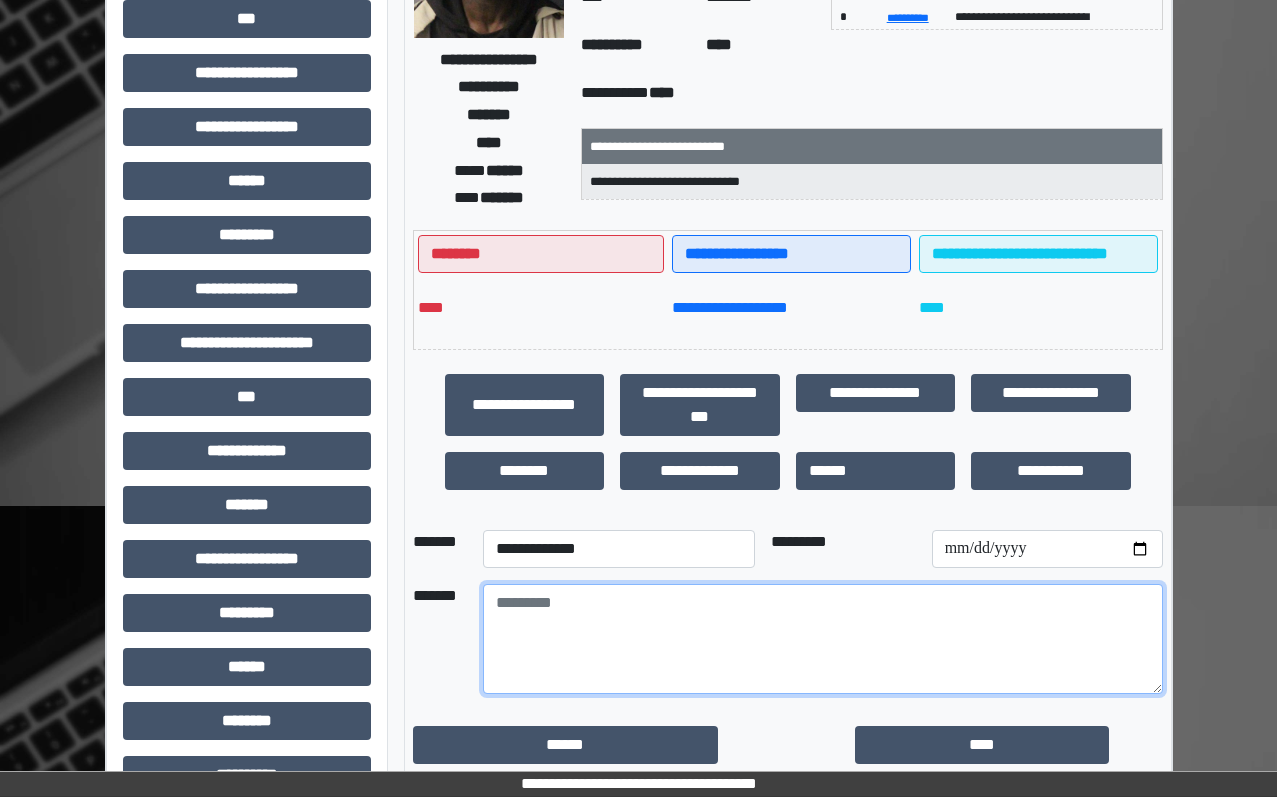 click at bounding box center (823, 639) 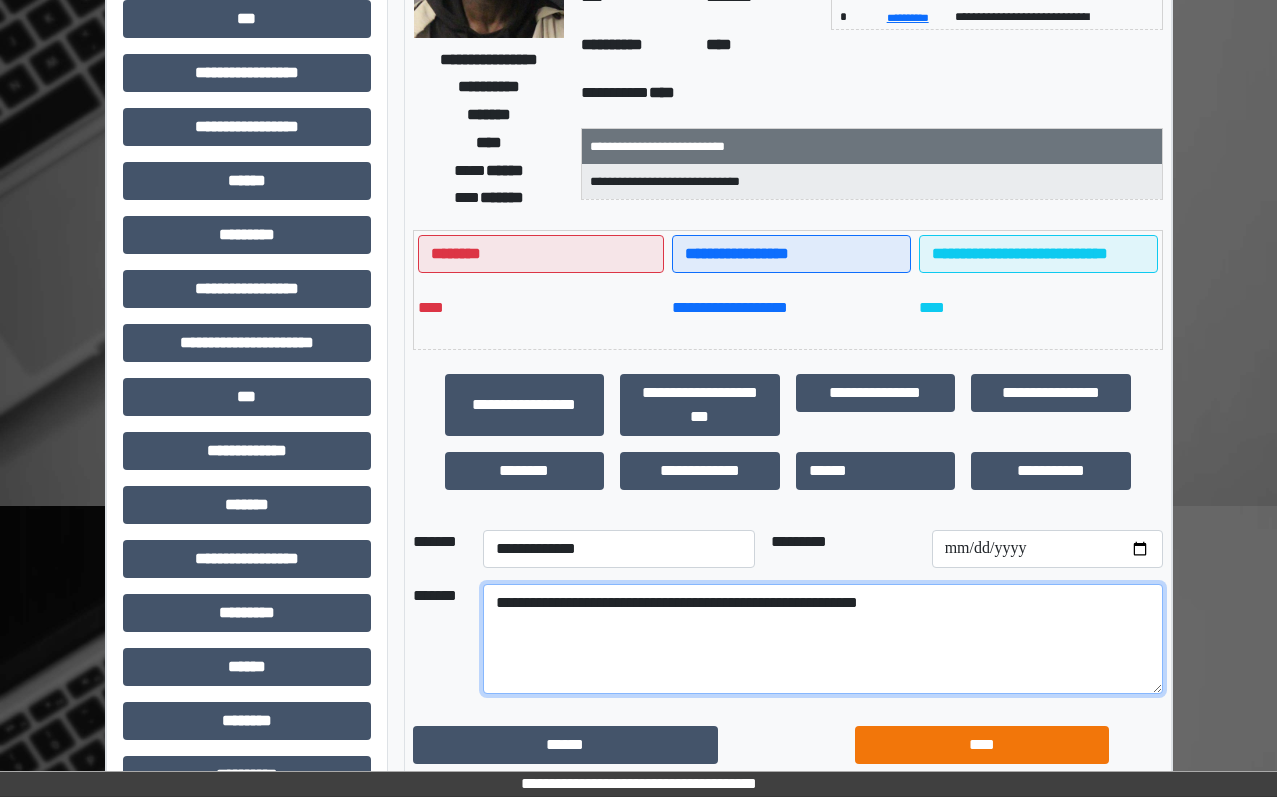 type on "**********" 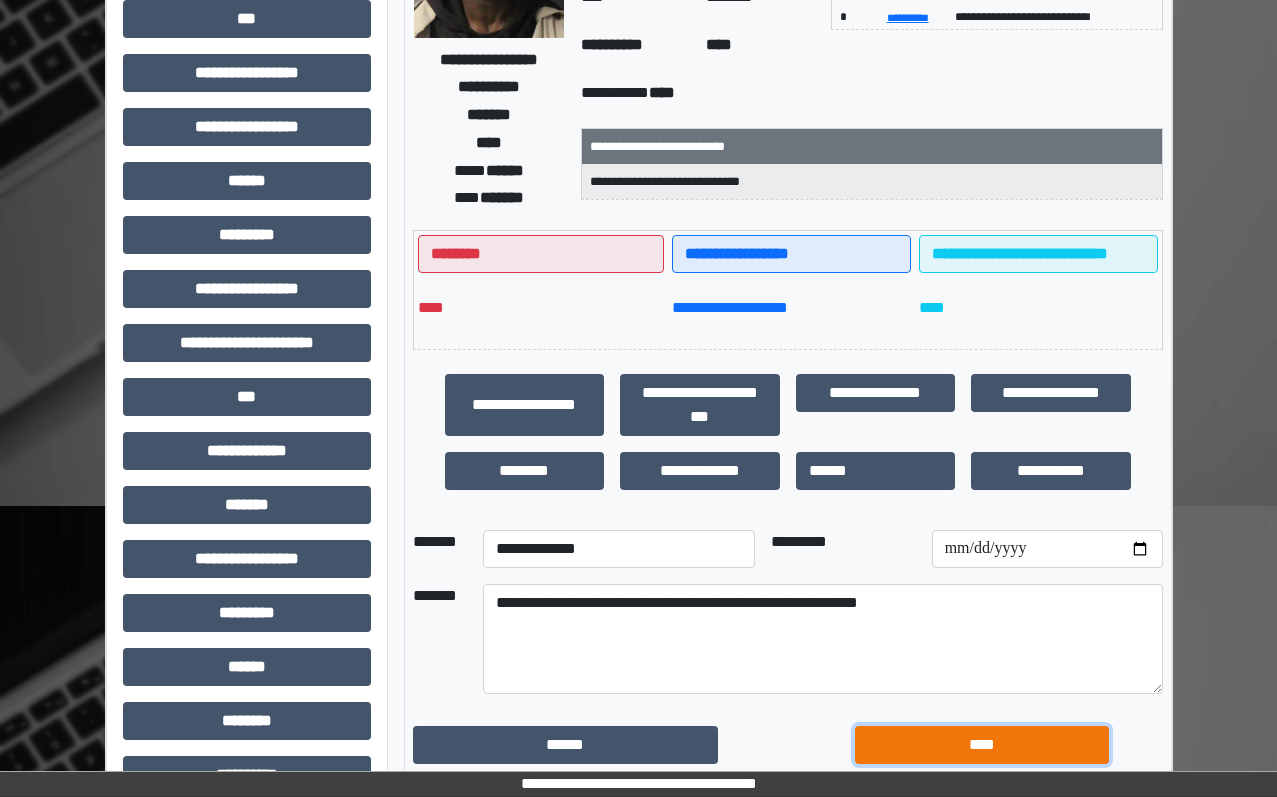 click on "****" at bounding box center (982, 745) 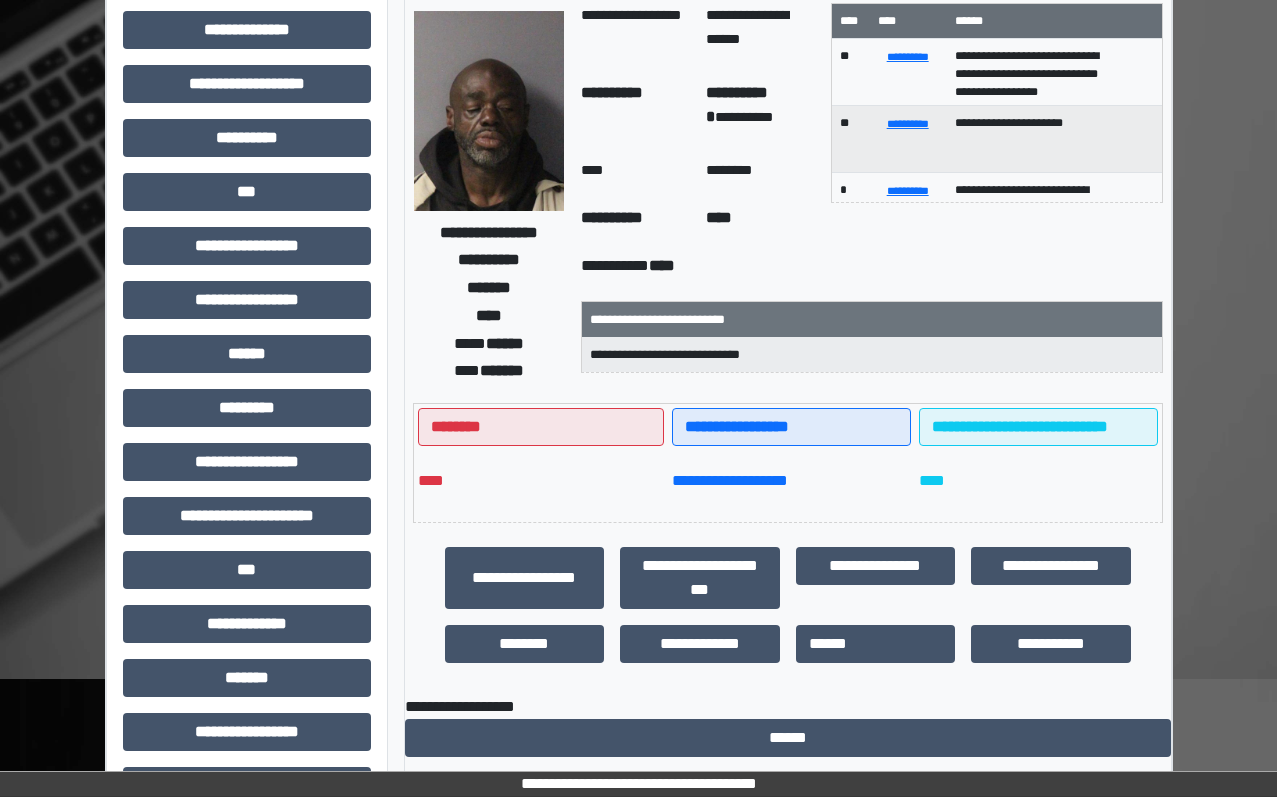 scroll, scrollTop: 0, scrollLeft: 0, axis: both 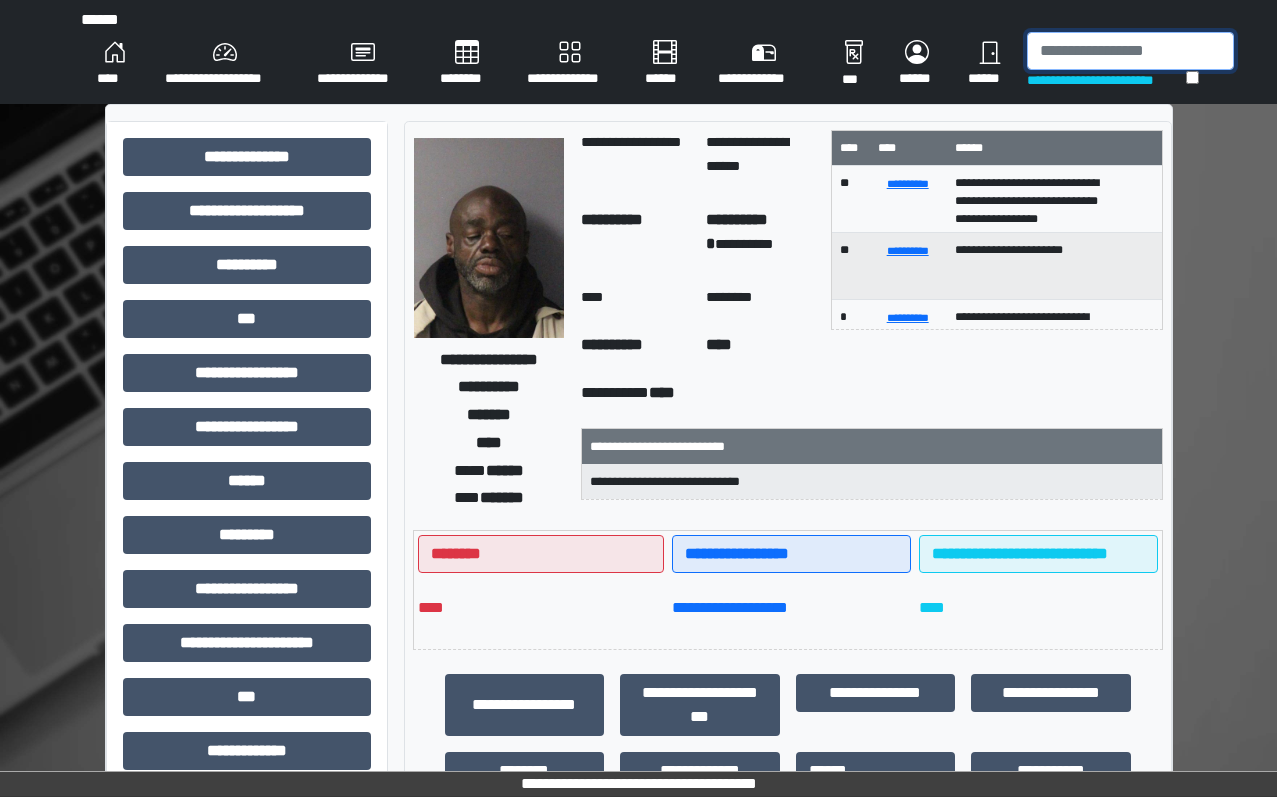 click at bounding box center (1130, 51) 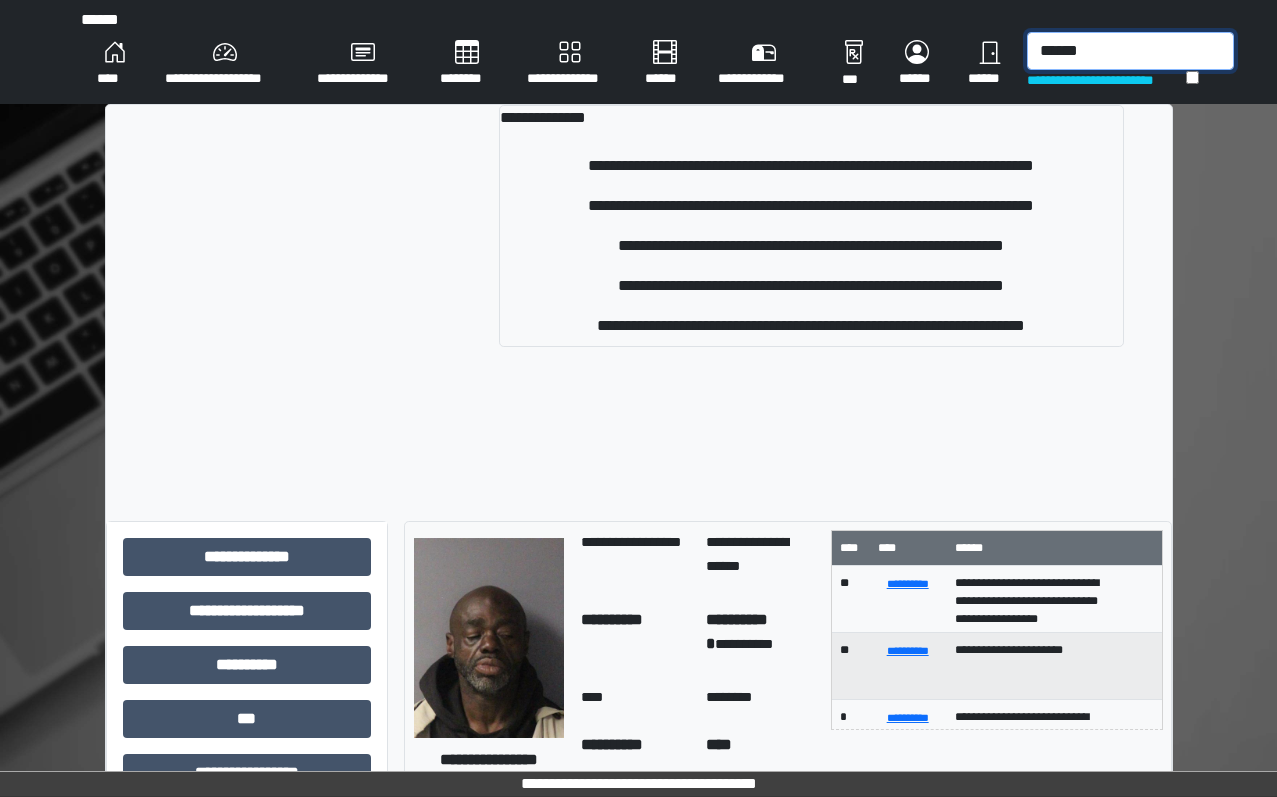 drag, startPoint x: 1105, startPoint y: 53, endPoint x: 870, endPoint y: 63, distance: 235.21268 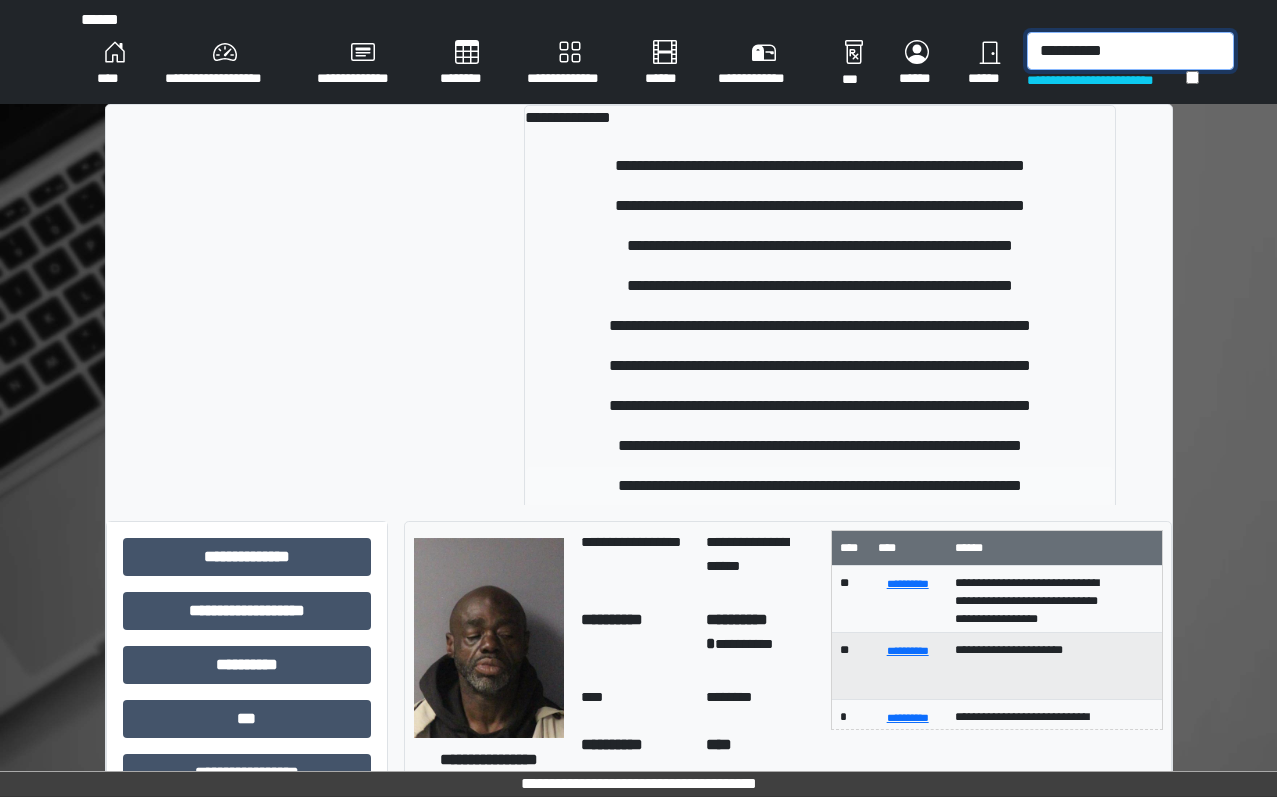 scroll, scrollTop: 300, scrollLeft: 0, axis: vertical 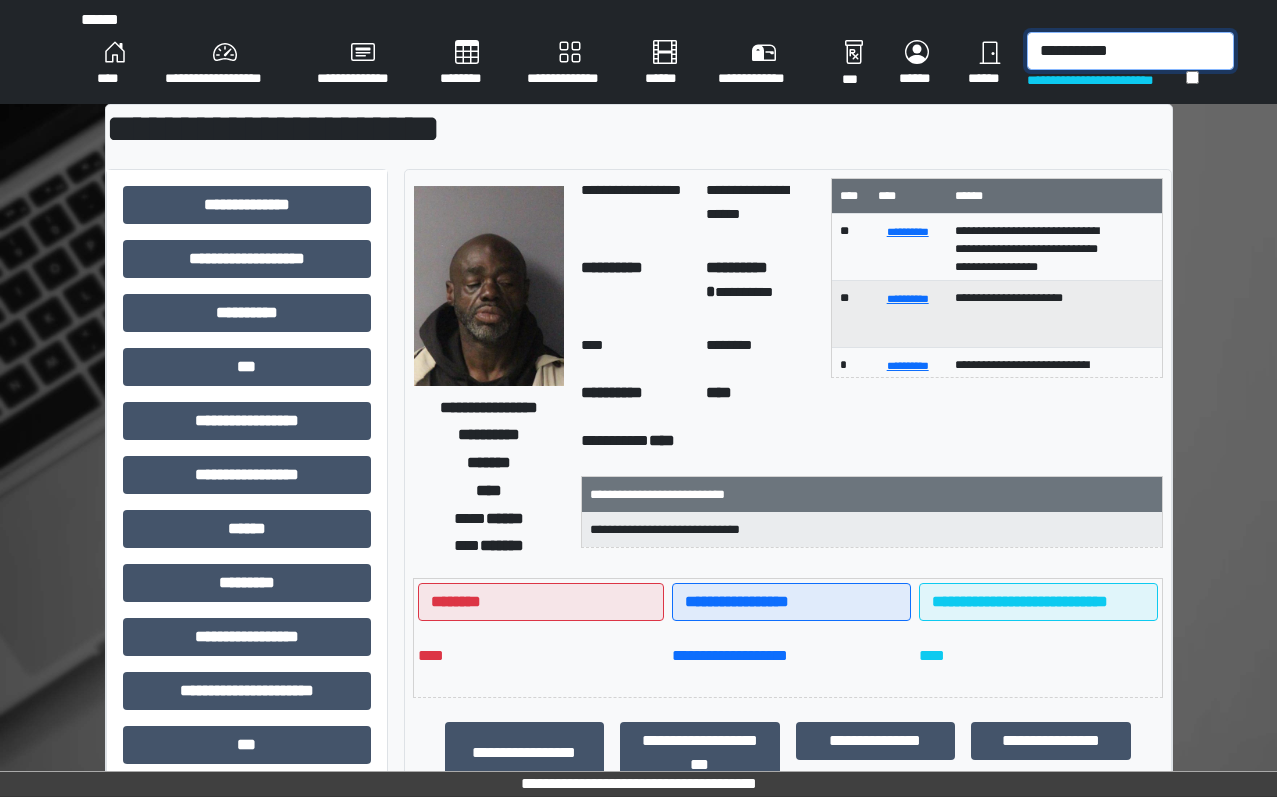 drag, startPoint x: 1131, startPoint y: 54, endPoint x: 916, endPoint y: 54, distance: 215 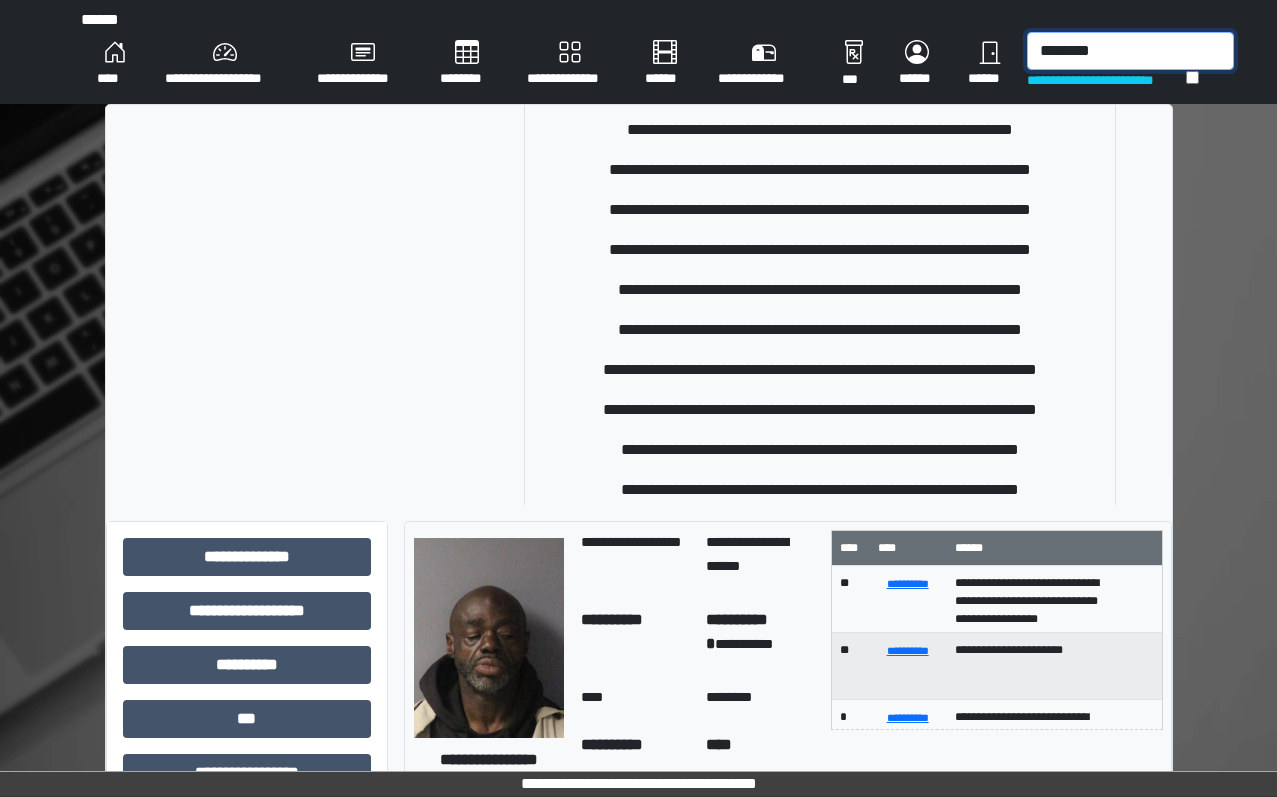 scroll, scrollTop: 458, scrollLeft: 0, axis: vertical 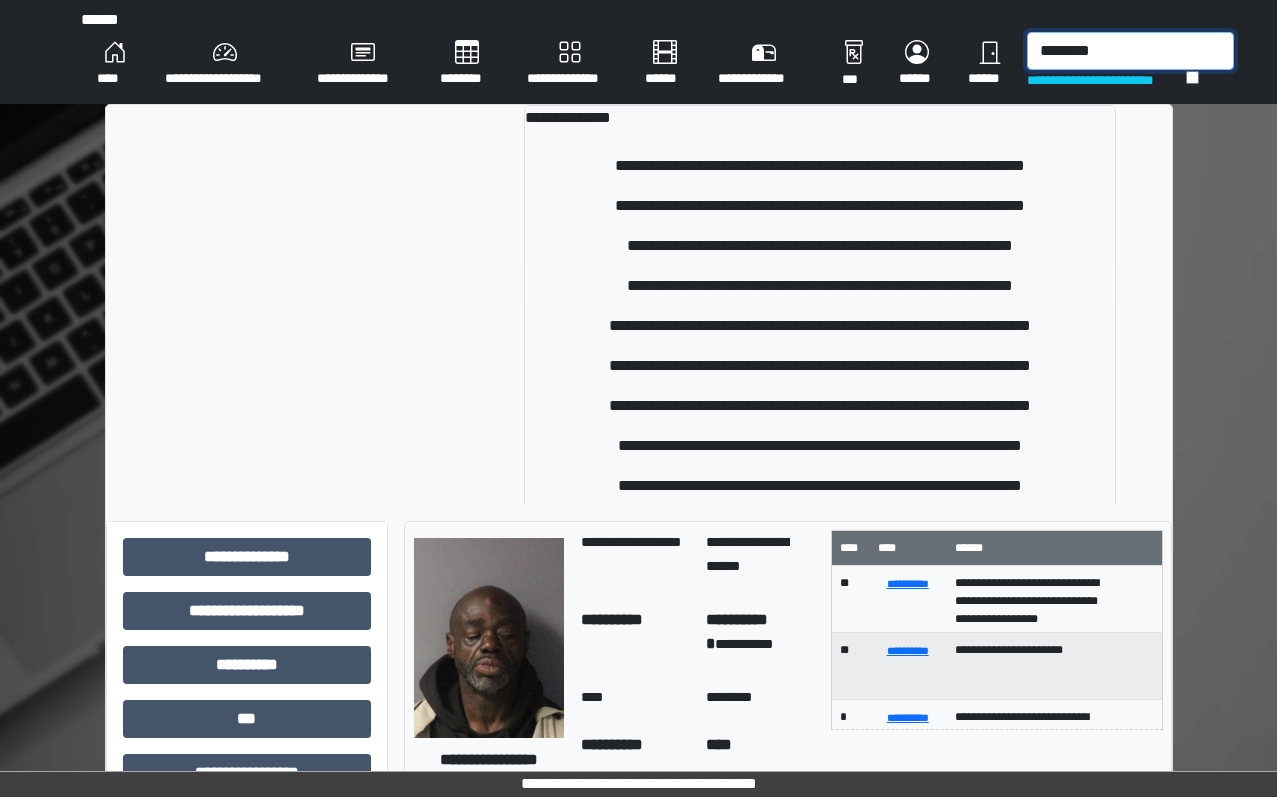 type on "********" 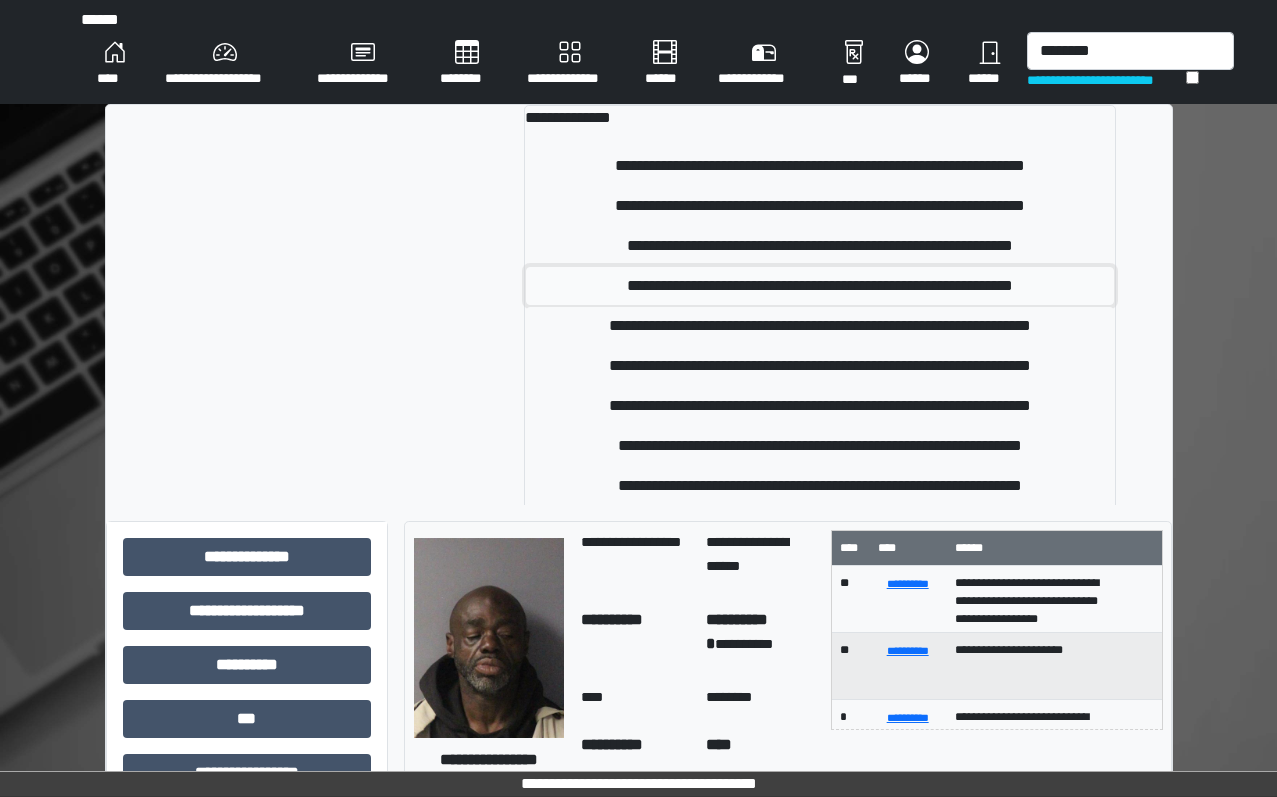 click on "**********" at bounding box center (820, 286) 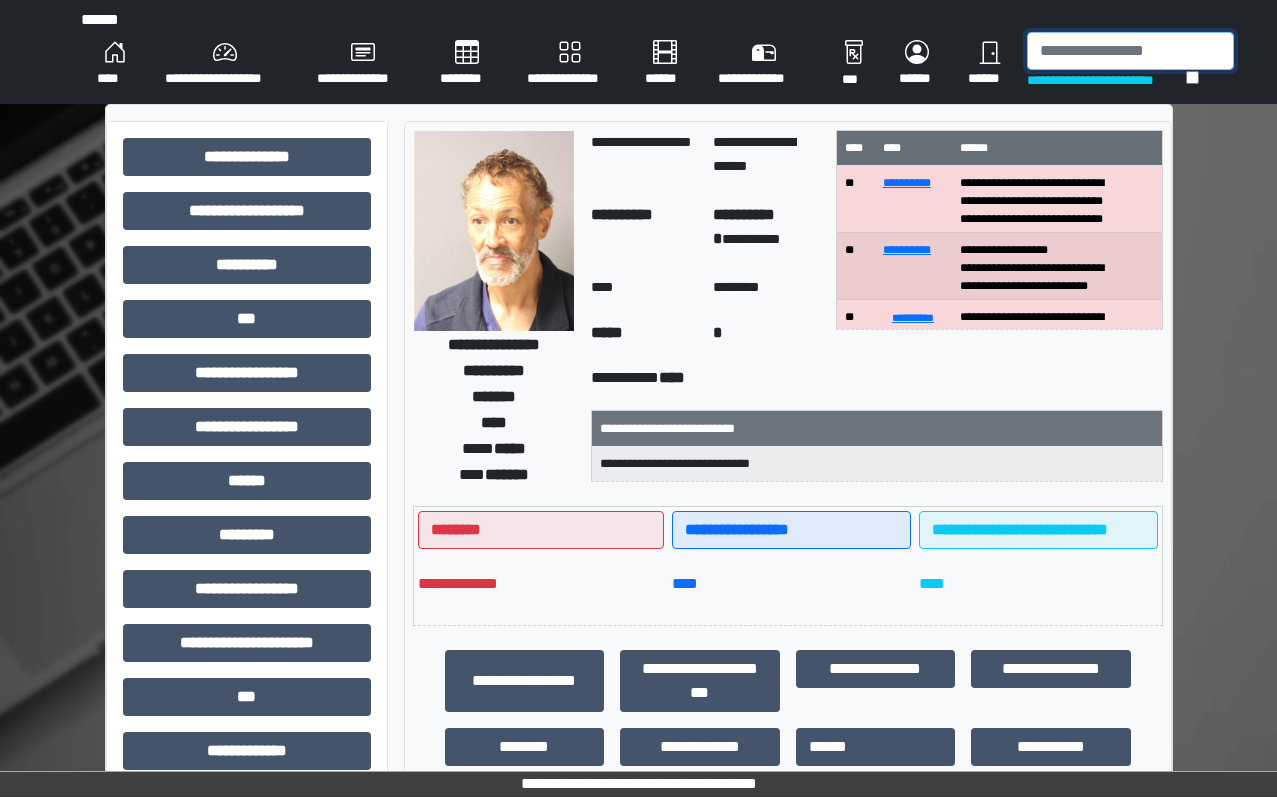 click at bounding box center (1130, 51) 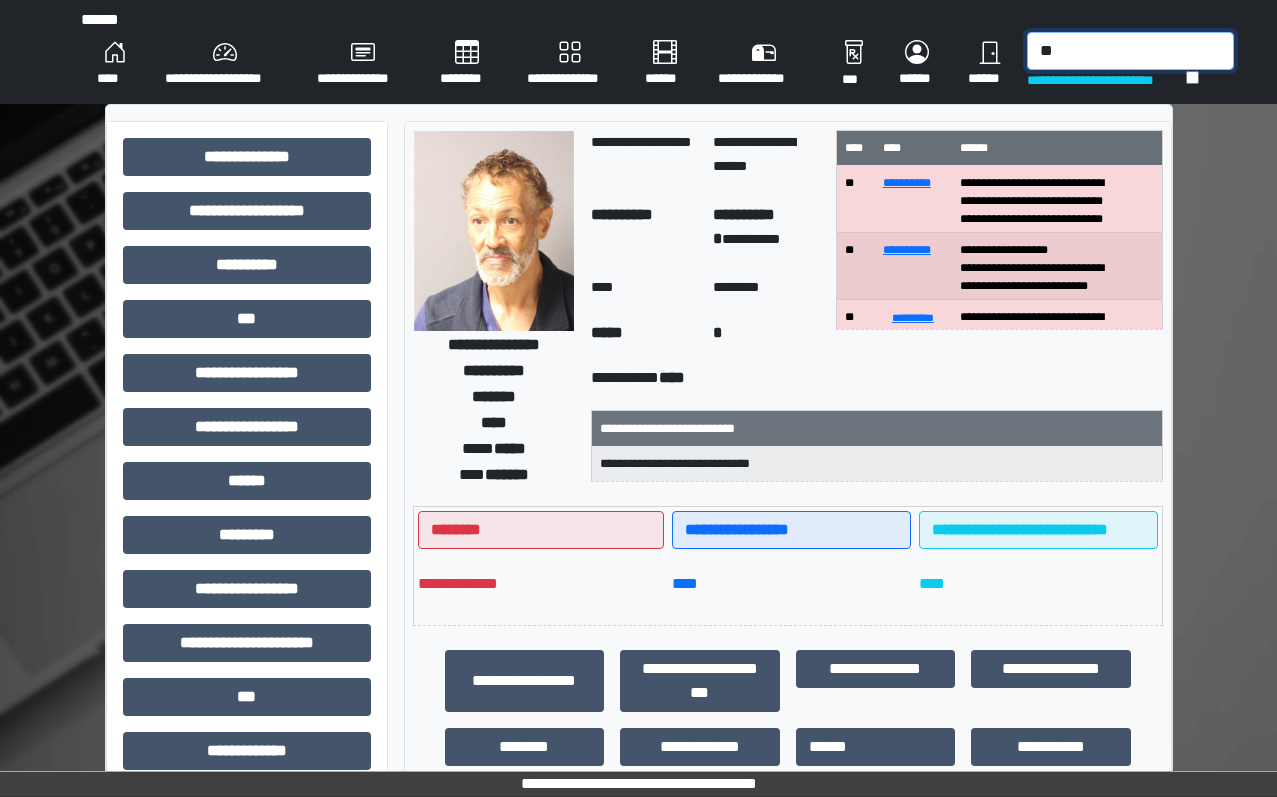 type on "*" 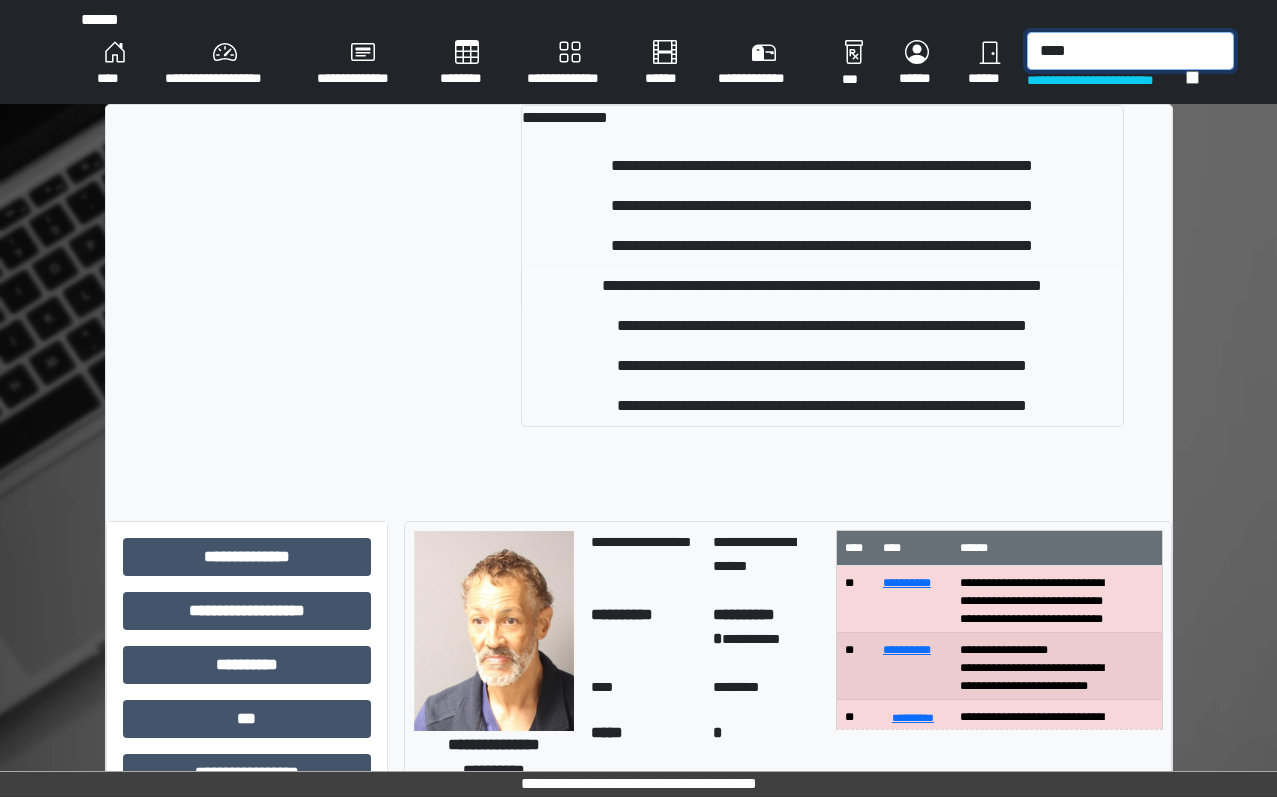type on "****" 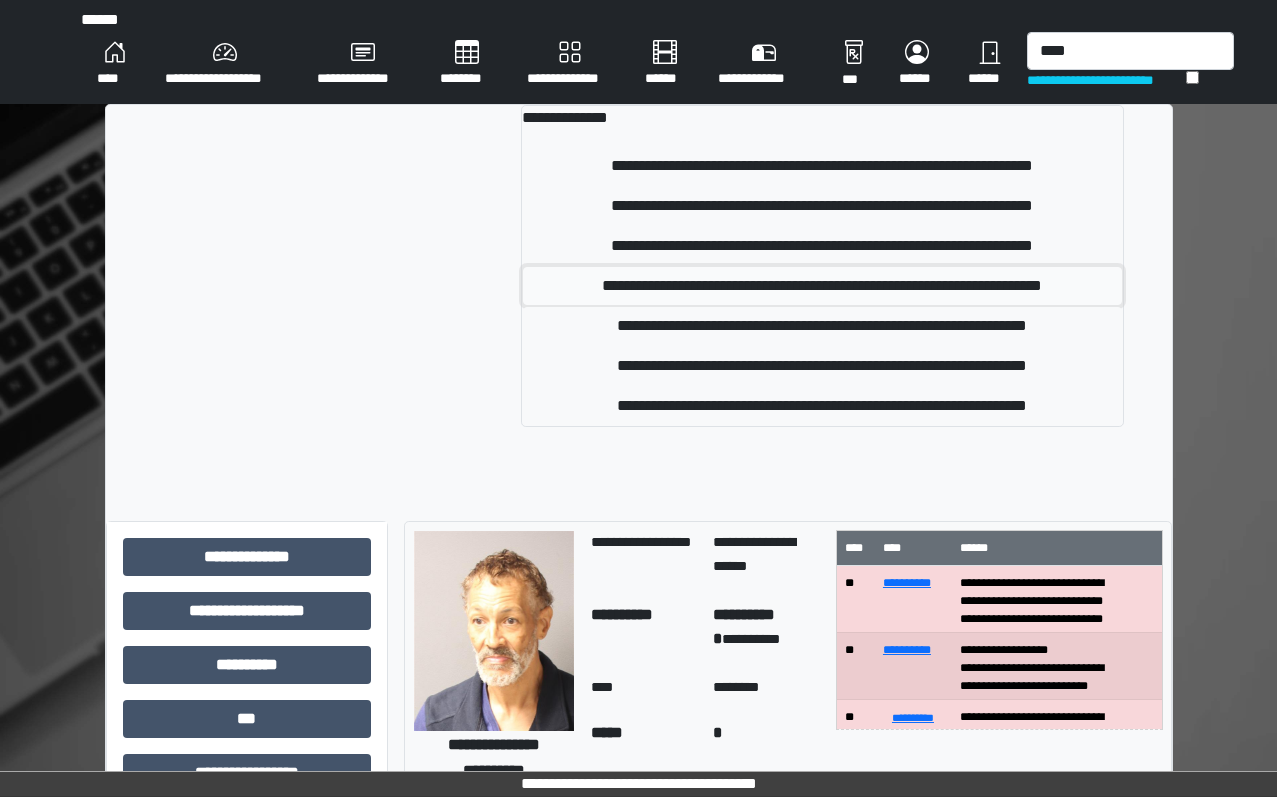 click on "**********" at bounding box center [822, 286] 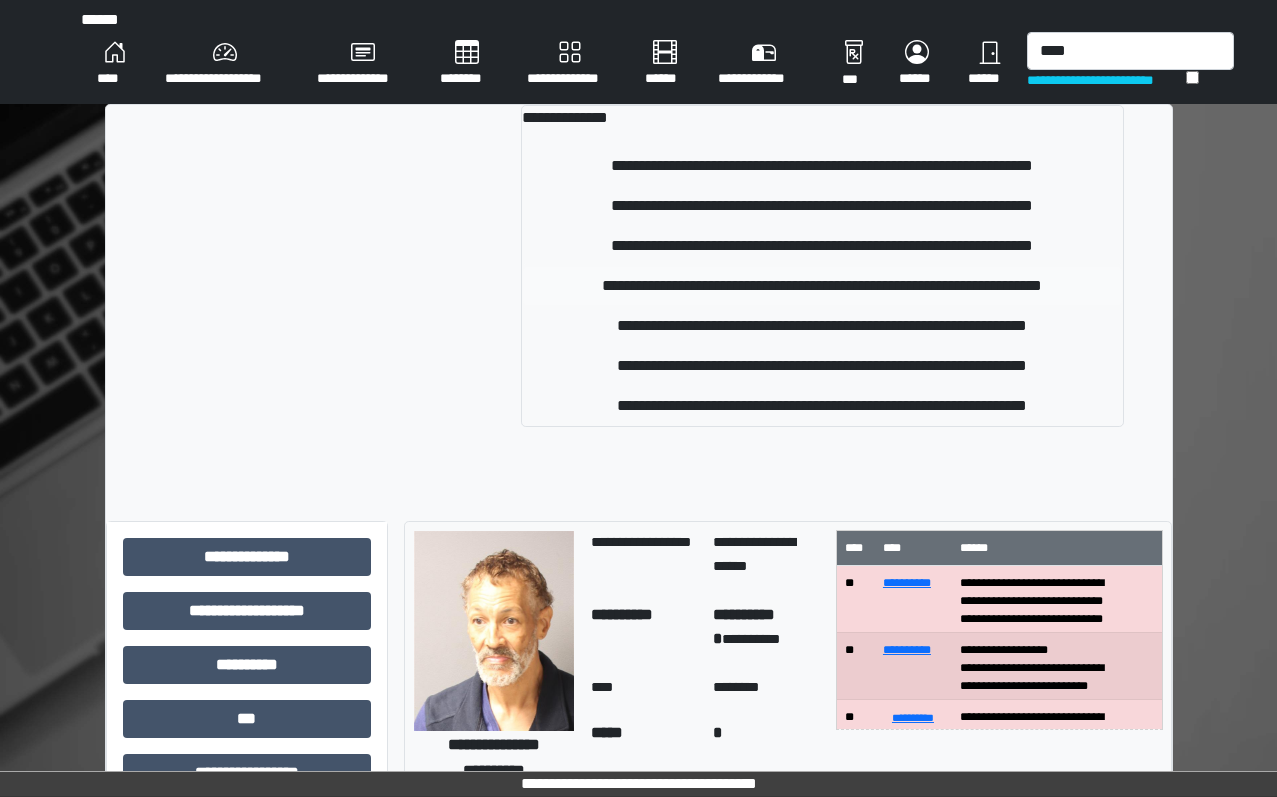 type 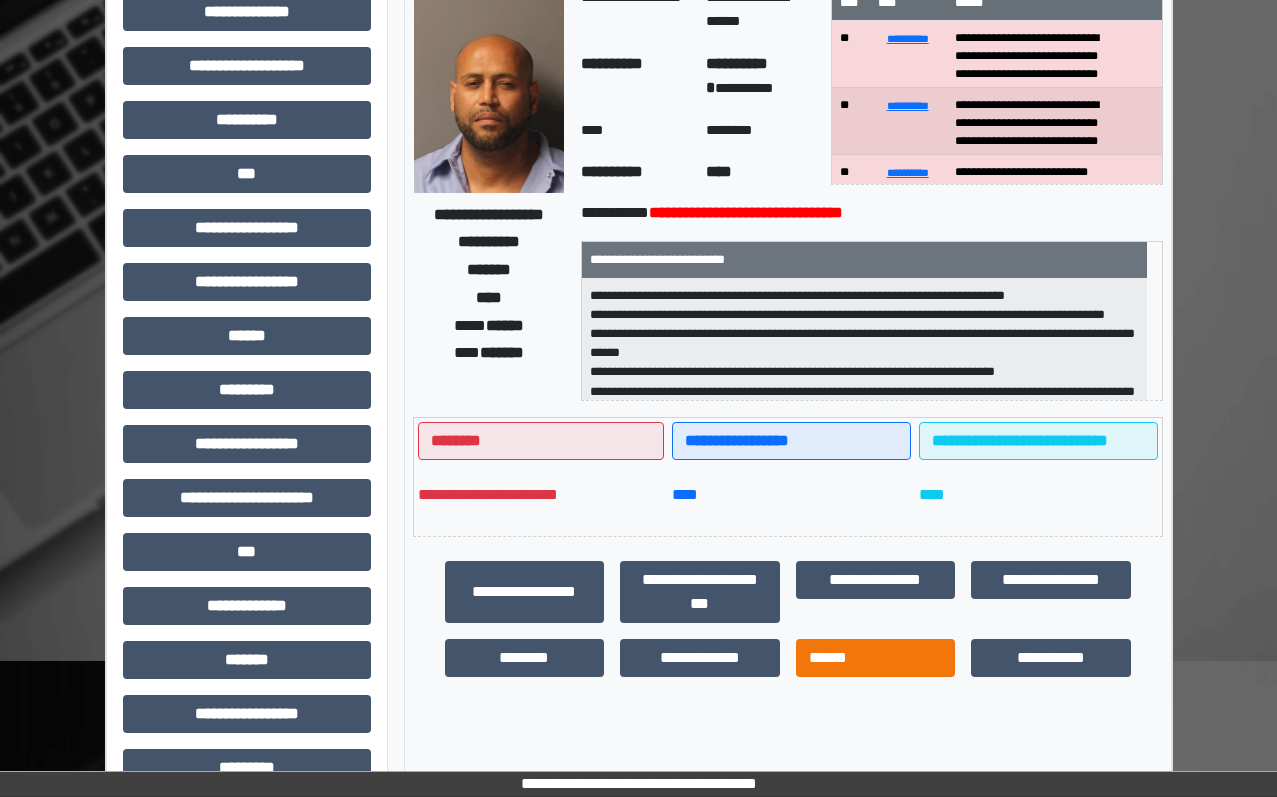 scroll, scrollTop: 300, scrollLeft: 0, axis: vertical 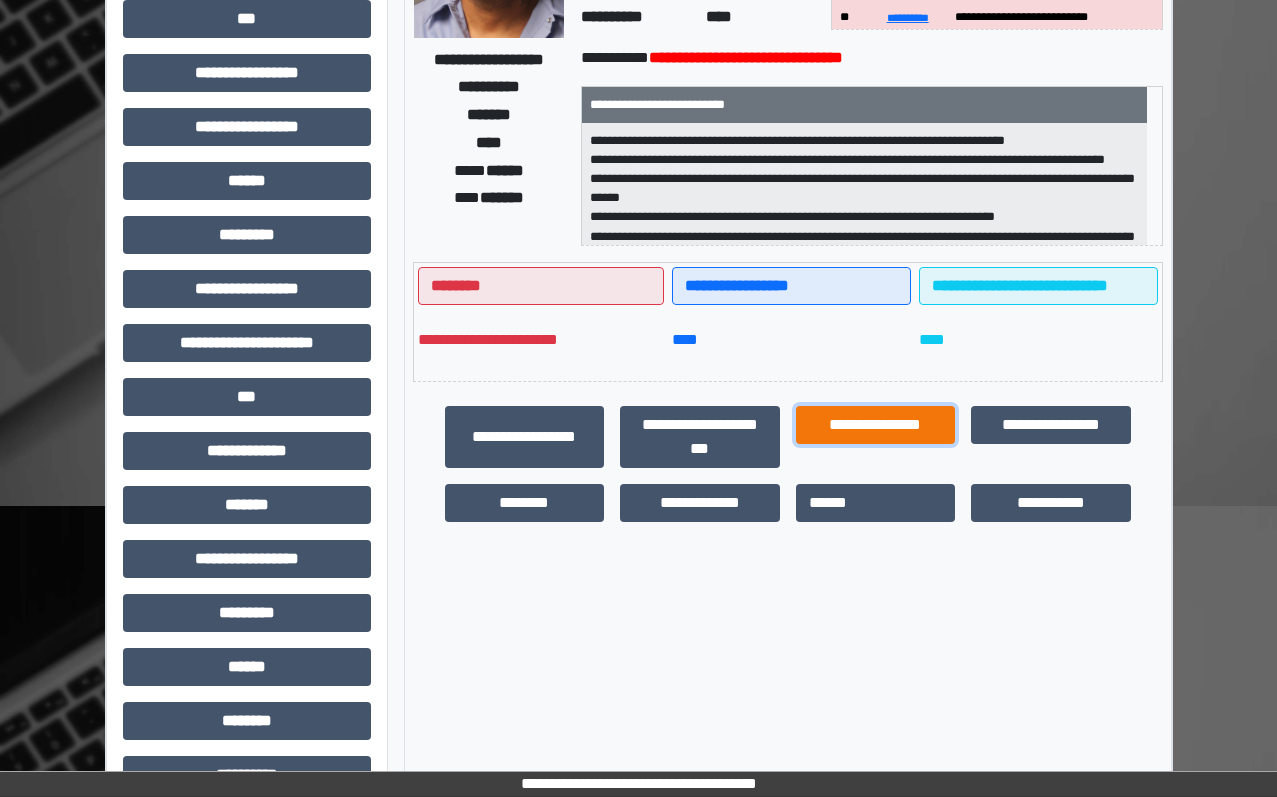 click on "**********" at bounding box center [876, 425] 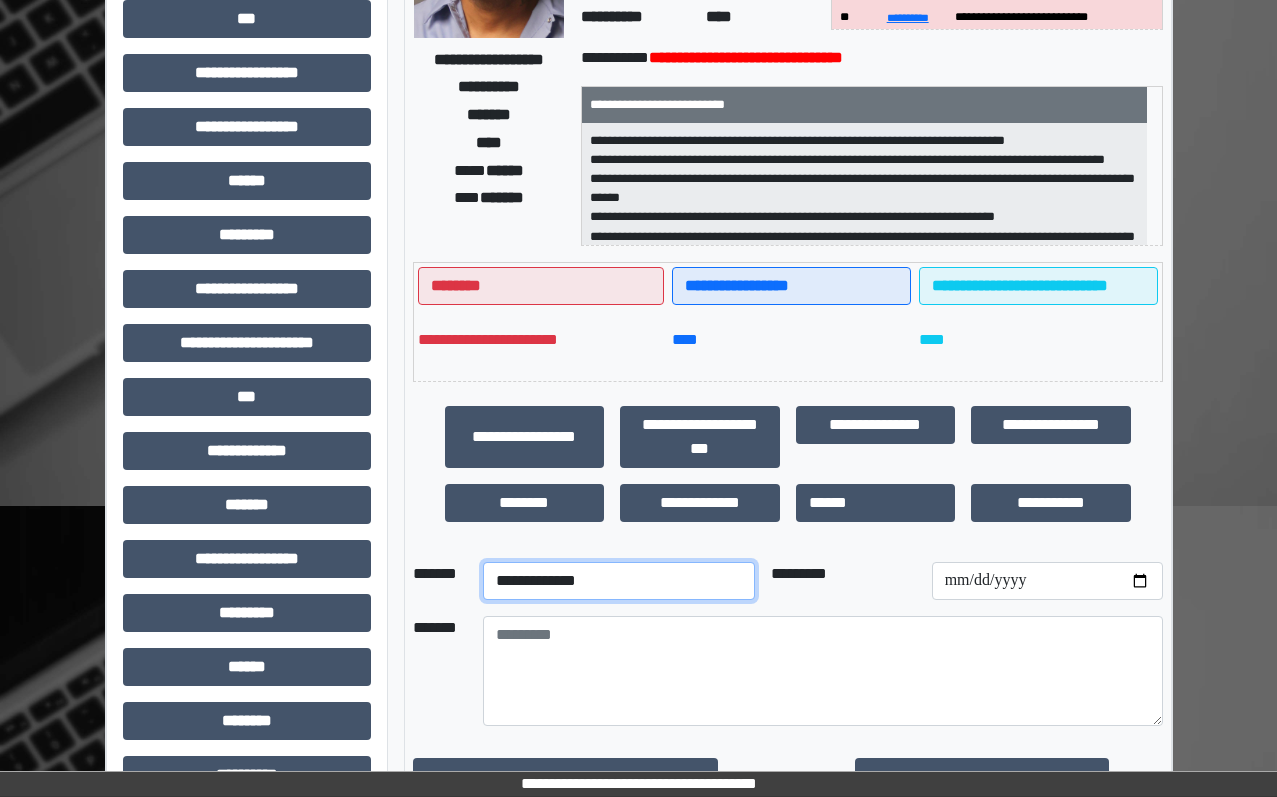 click on "**********" at bounding box center (619, 581) 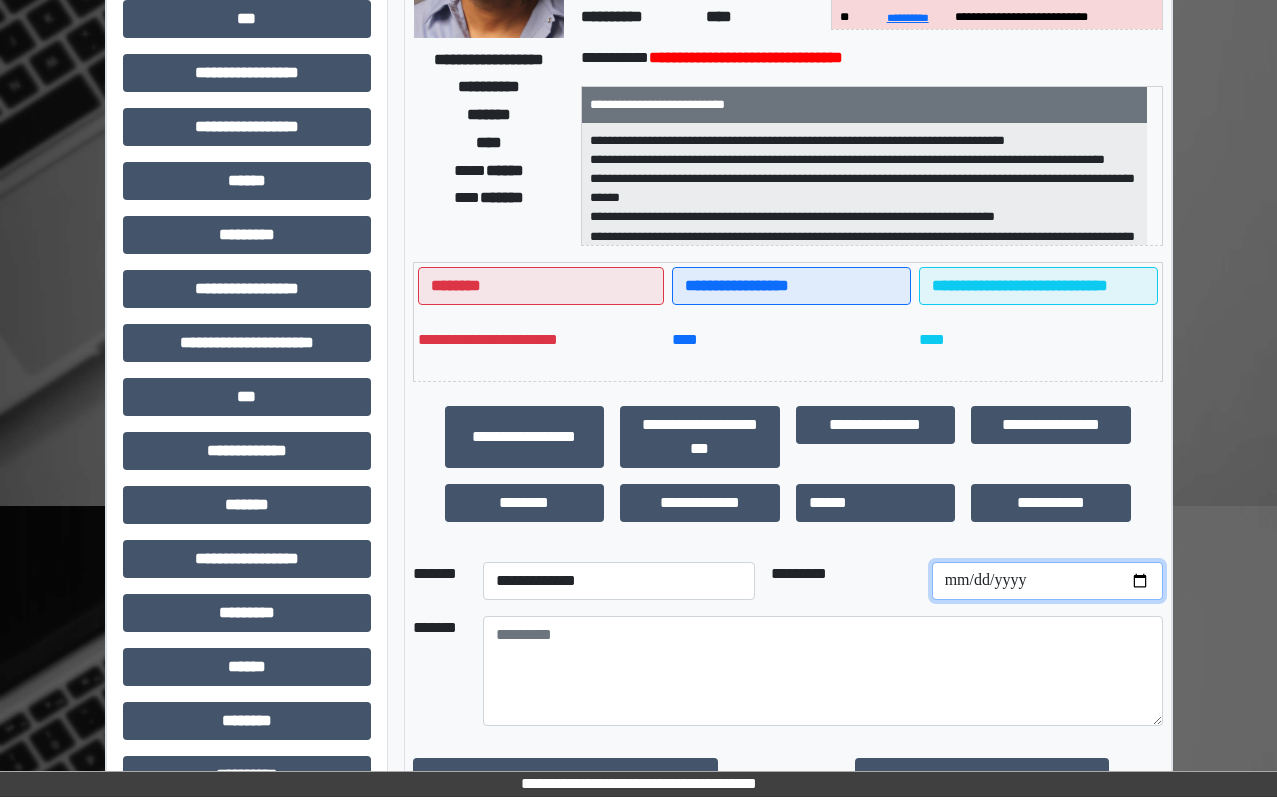 click at bounding box center [1047, 581] 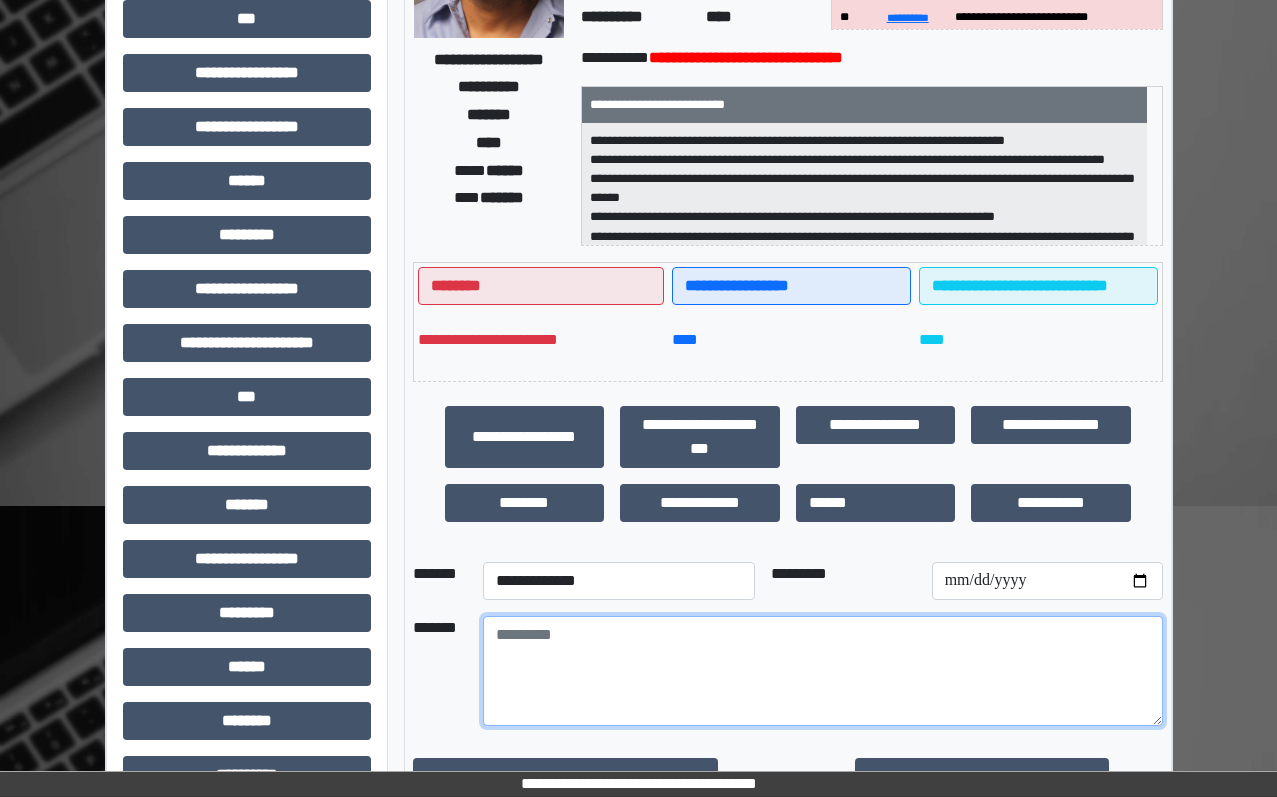 click at bounding box center [823, 671] 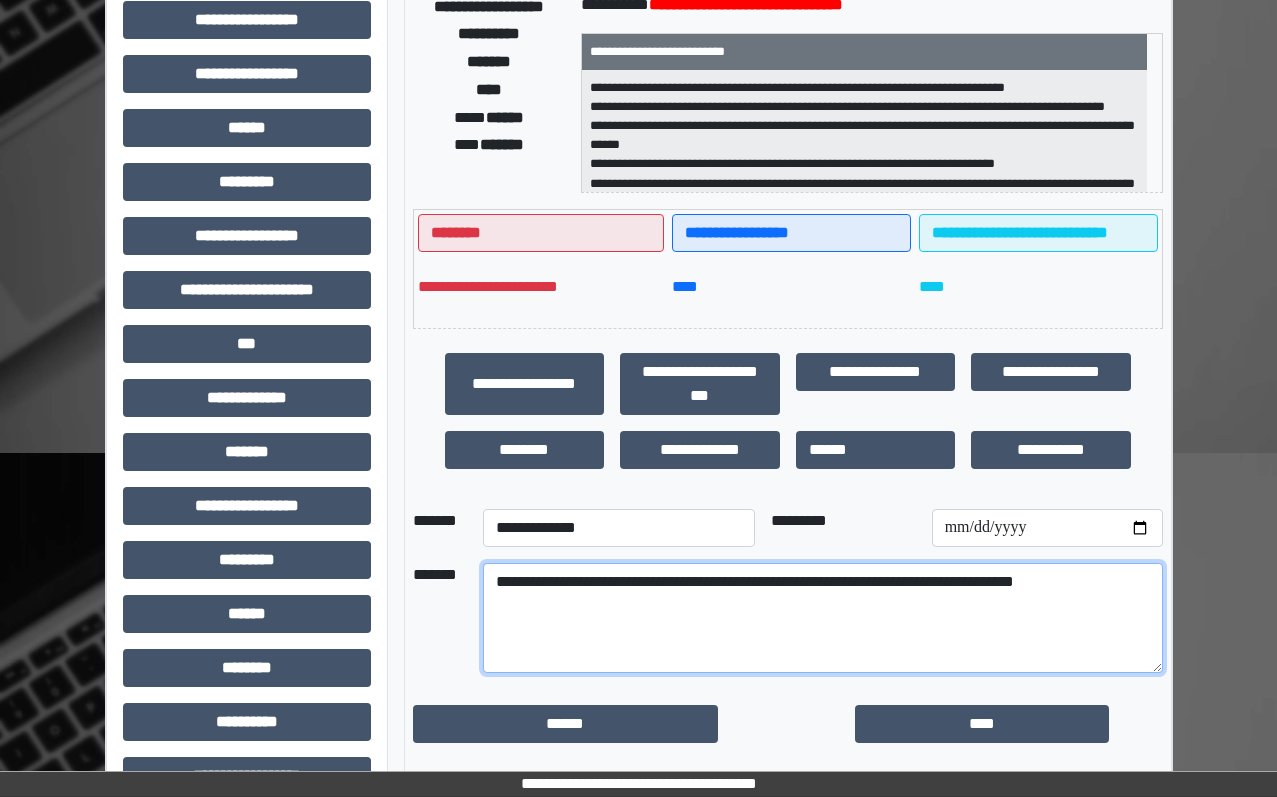 scroll, scrollTop: 401, scrollLeft: 0, axis: vertical 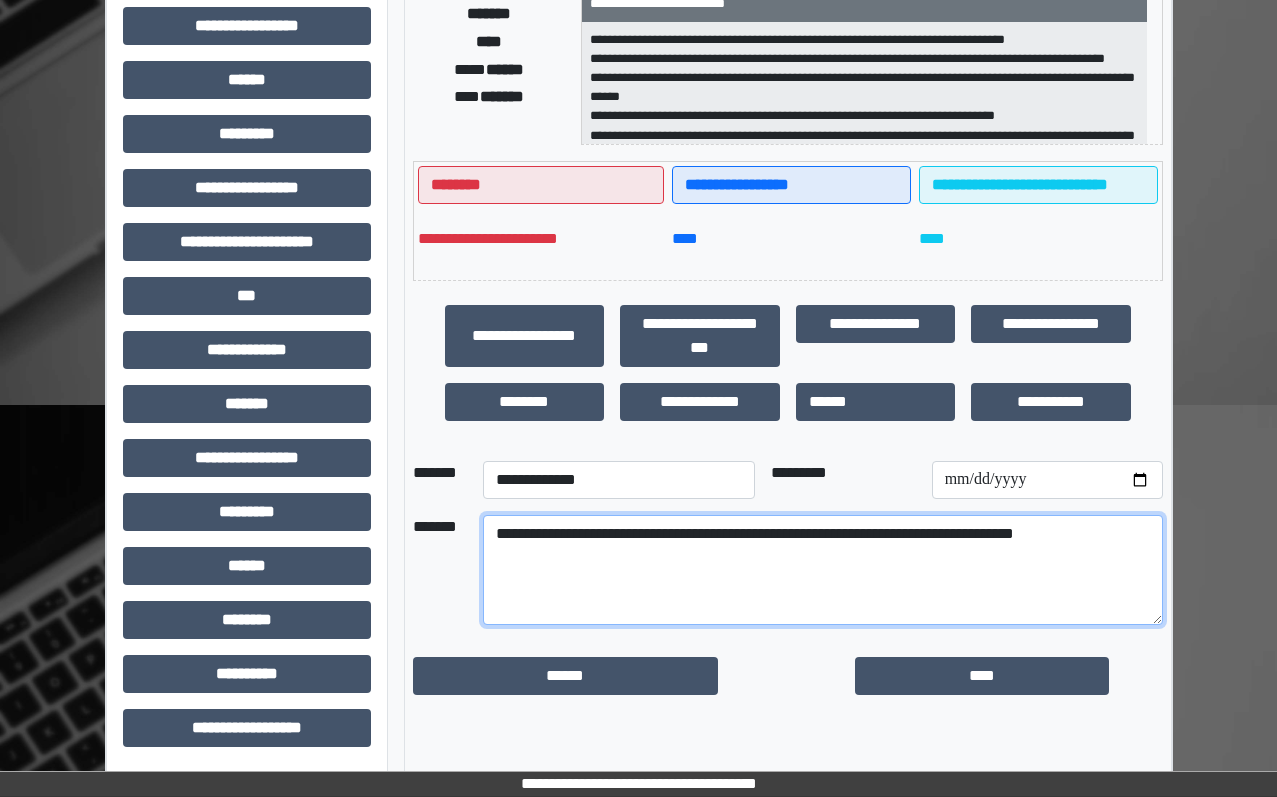 click on "**********" at bounding box center [823, 570] 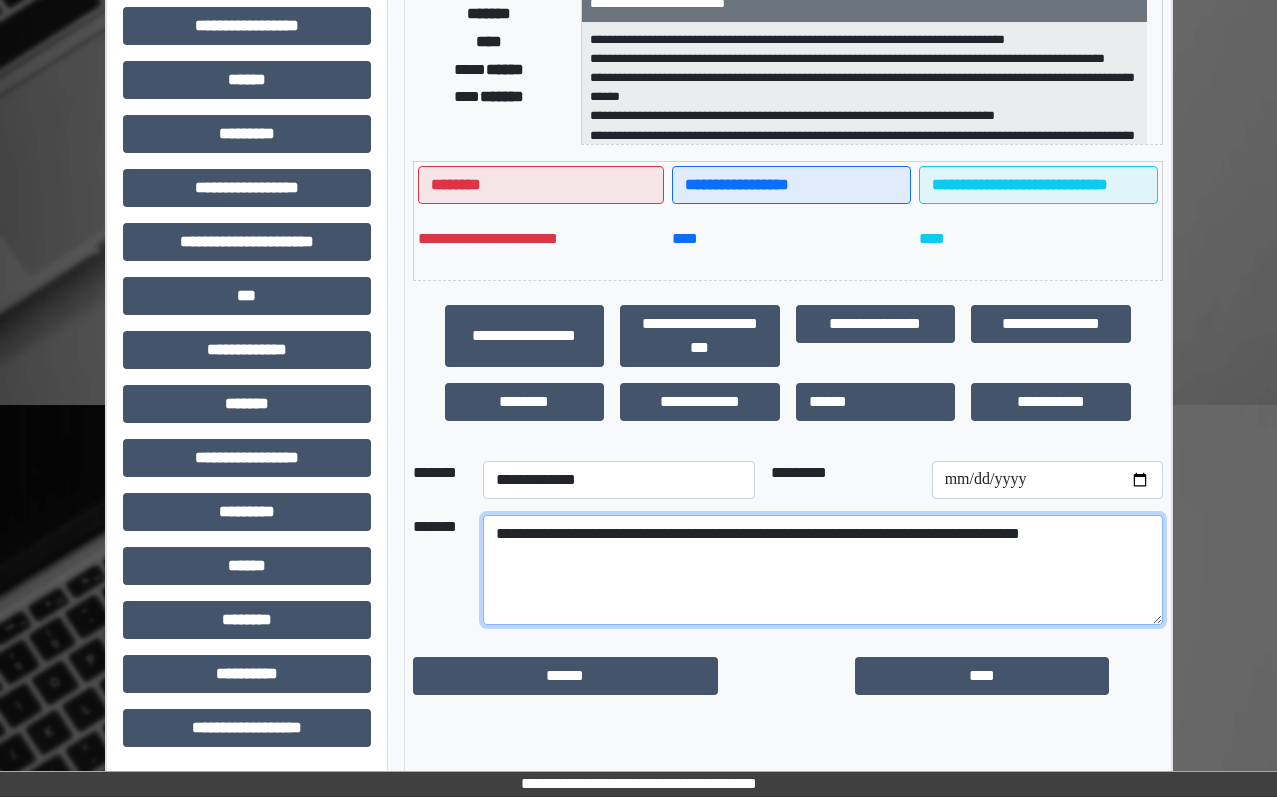 drag, startPoint x: 1143, startPoint y: 542, endPoint x: 313, endPoint y: 539, distance: 830.00543 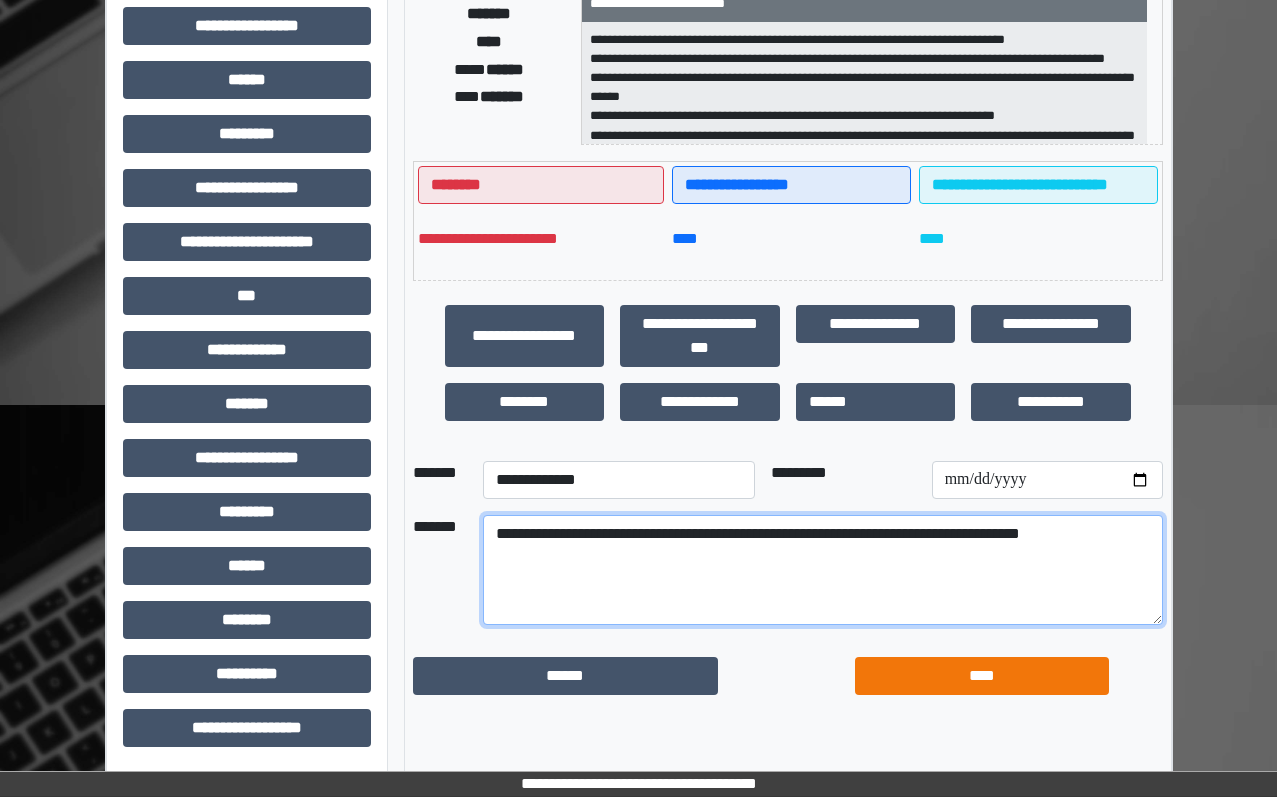 type on "**********" 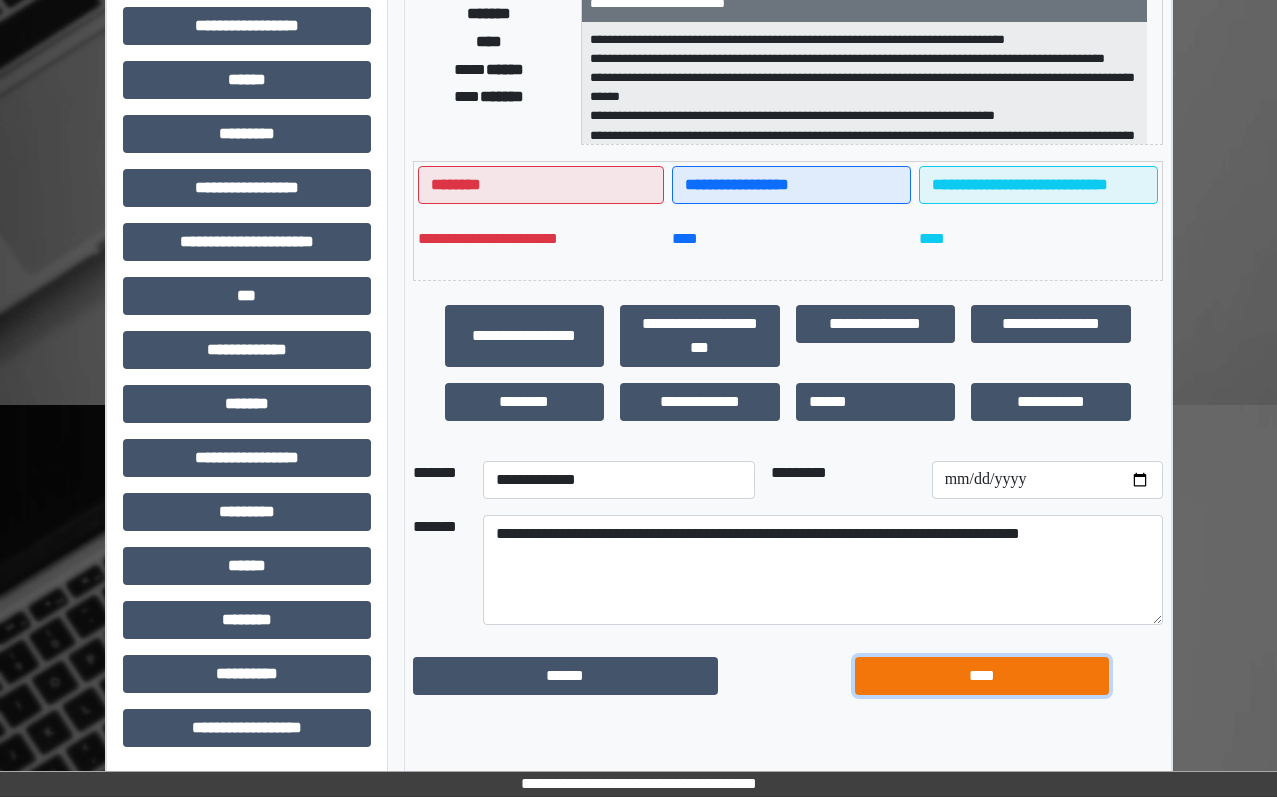 click on "****" at bounding box center (982, 676) 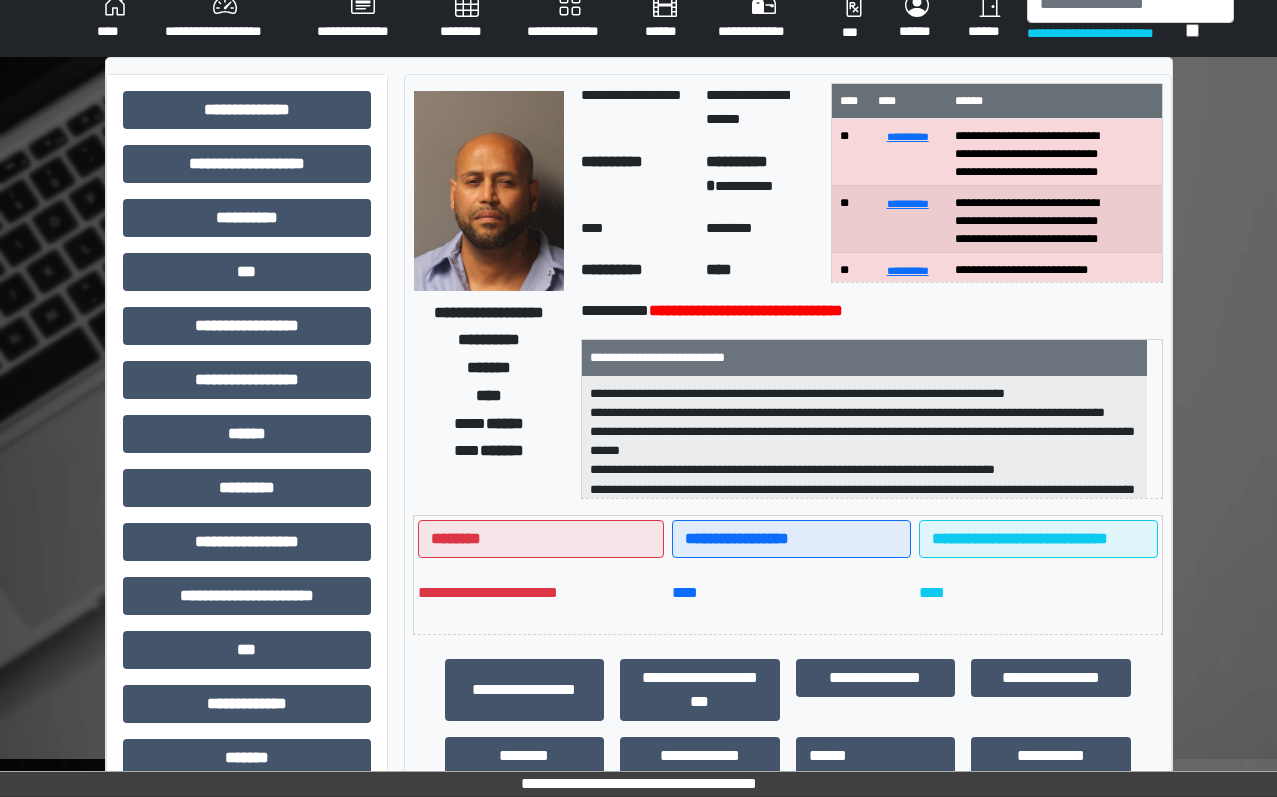 scroll, scrollTop: 0, scrollLeft: 0, axis: both 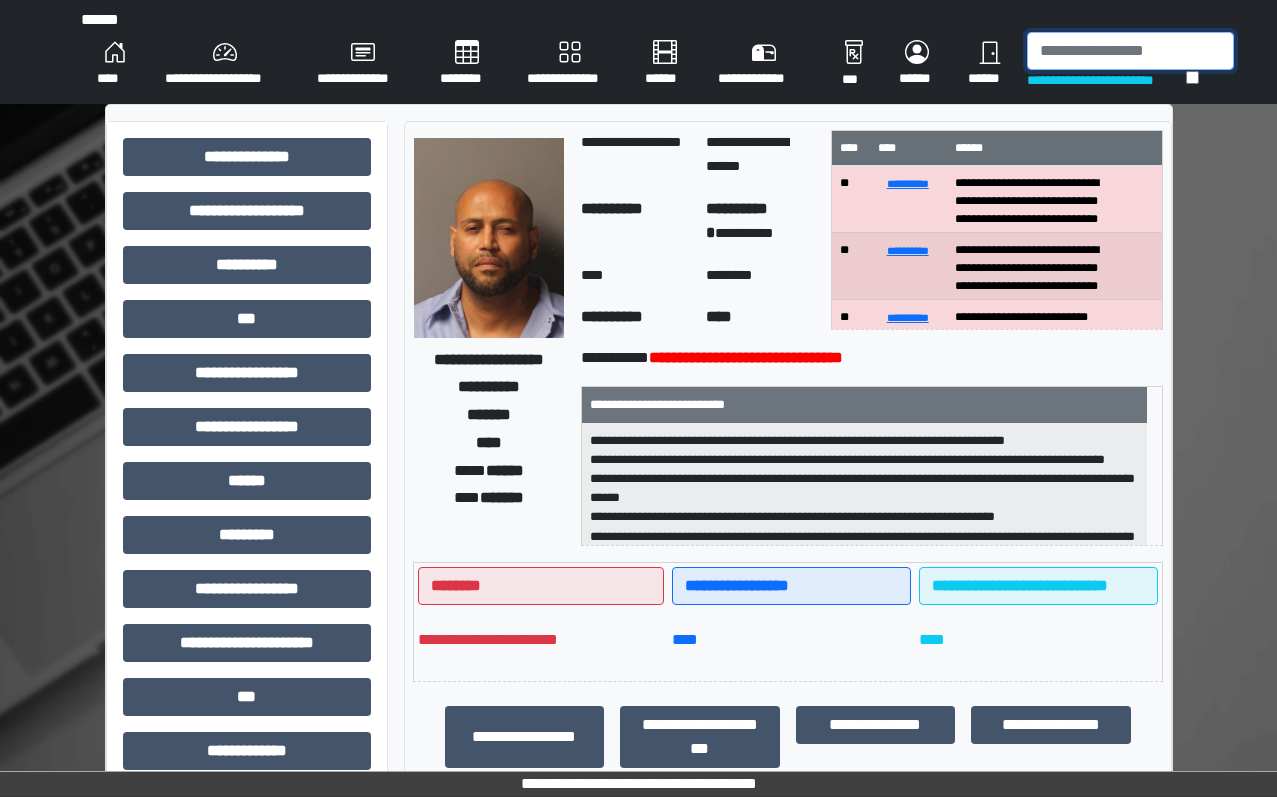 click at bounding box center (1130, 51) 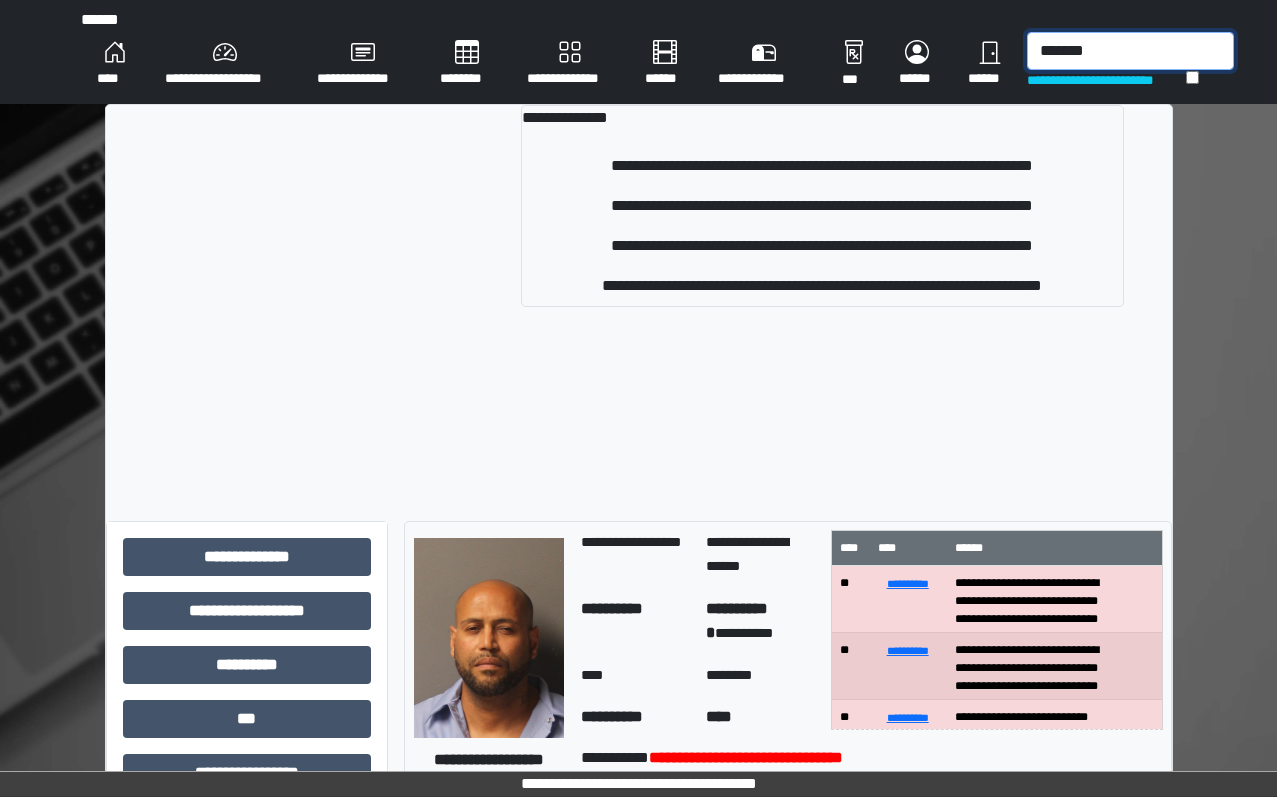 type on "*******" 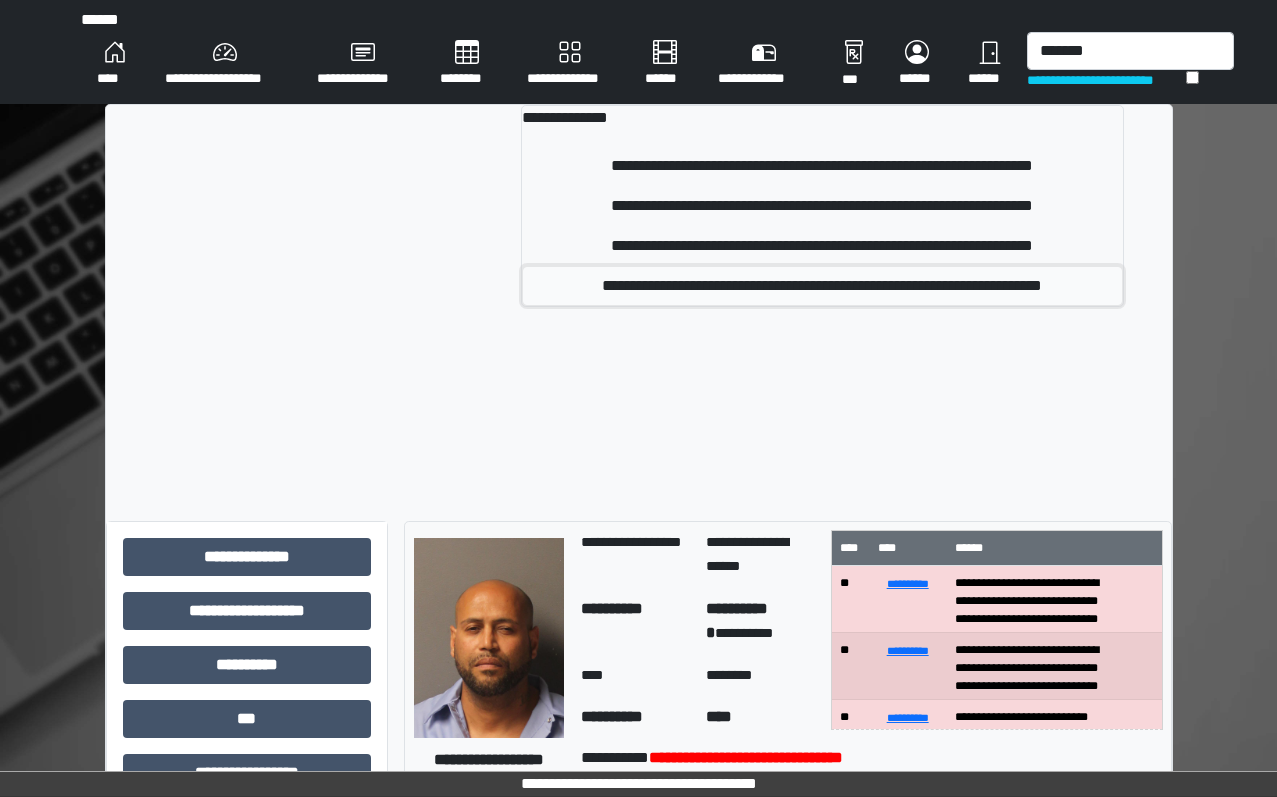 click on "**********" at bounding box center [822, 286] 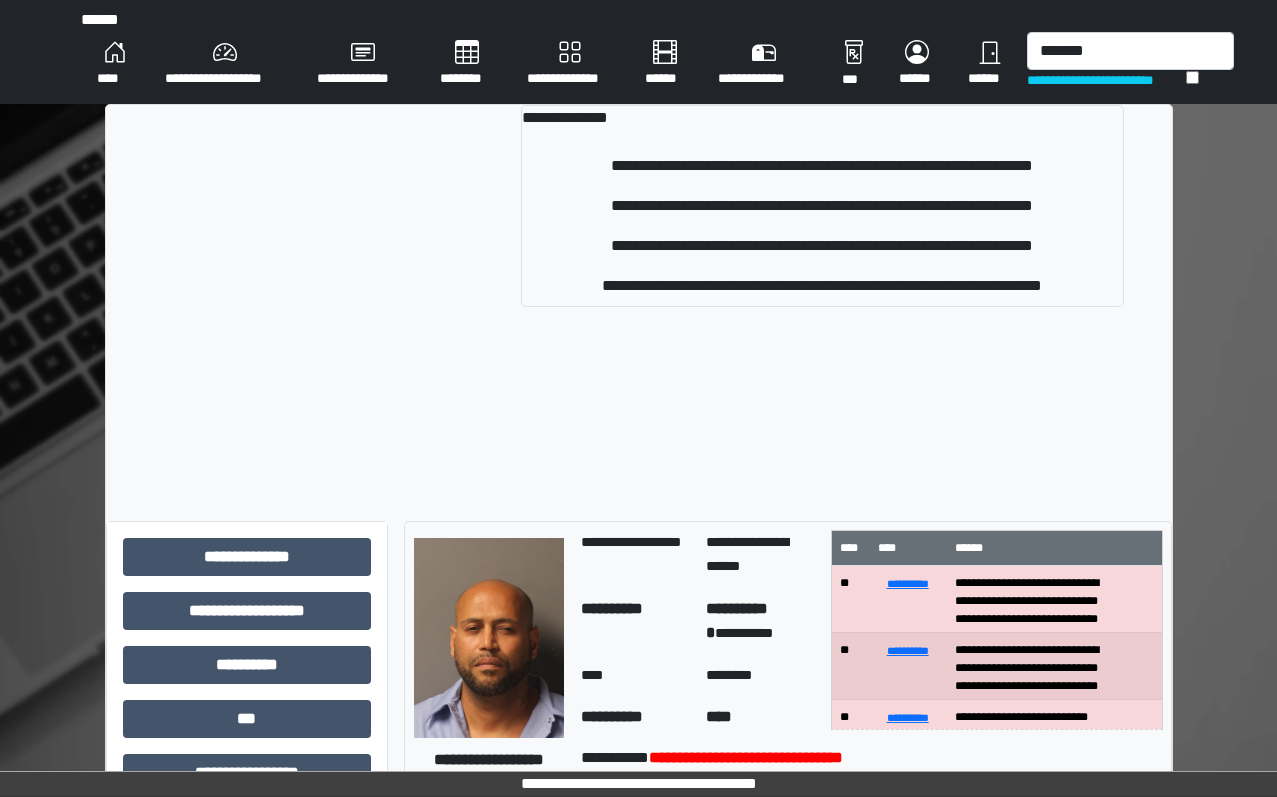 type 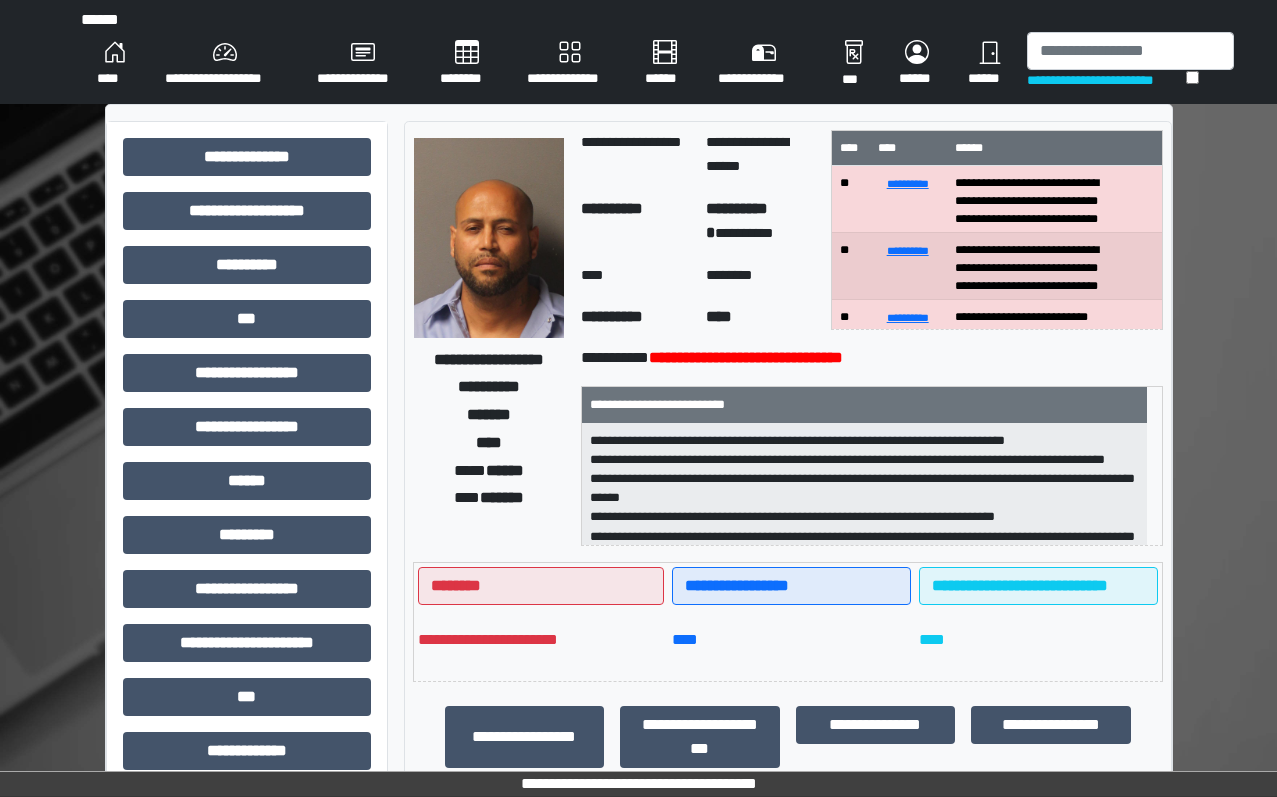 click on "**********" at bounding box center [996, 230] 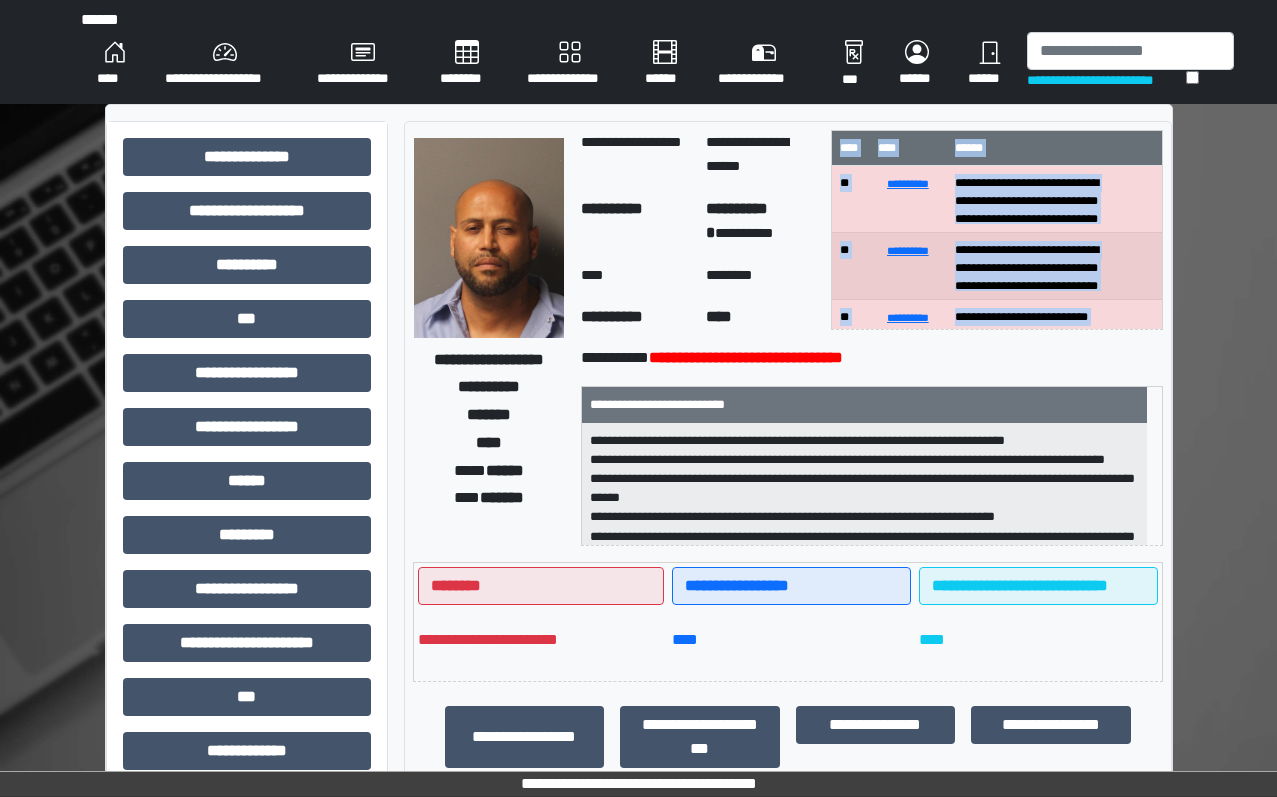 click on "**********" at bounding box center (996, 230) 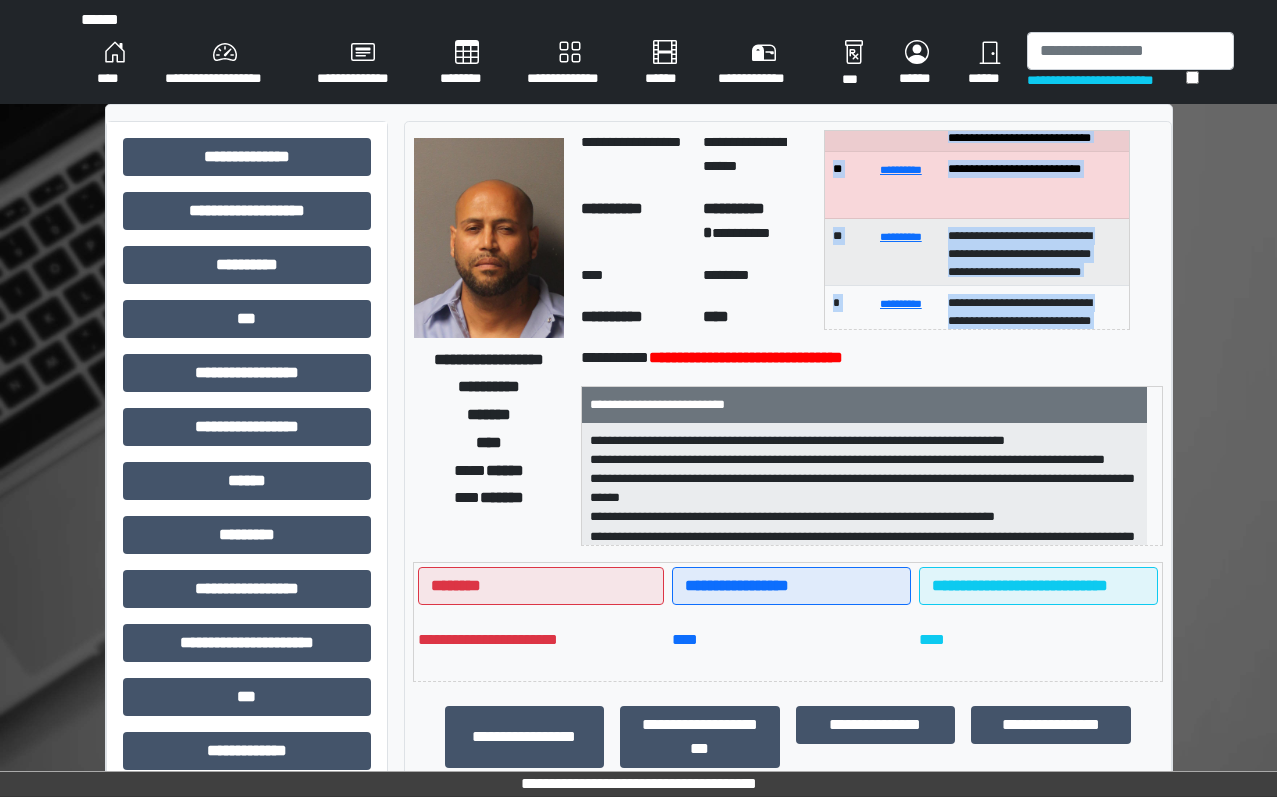 scroll, scrollTop: 160, scrollLeft: 0, axis: vertical 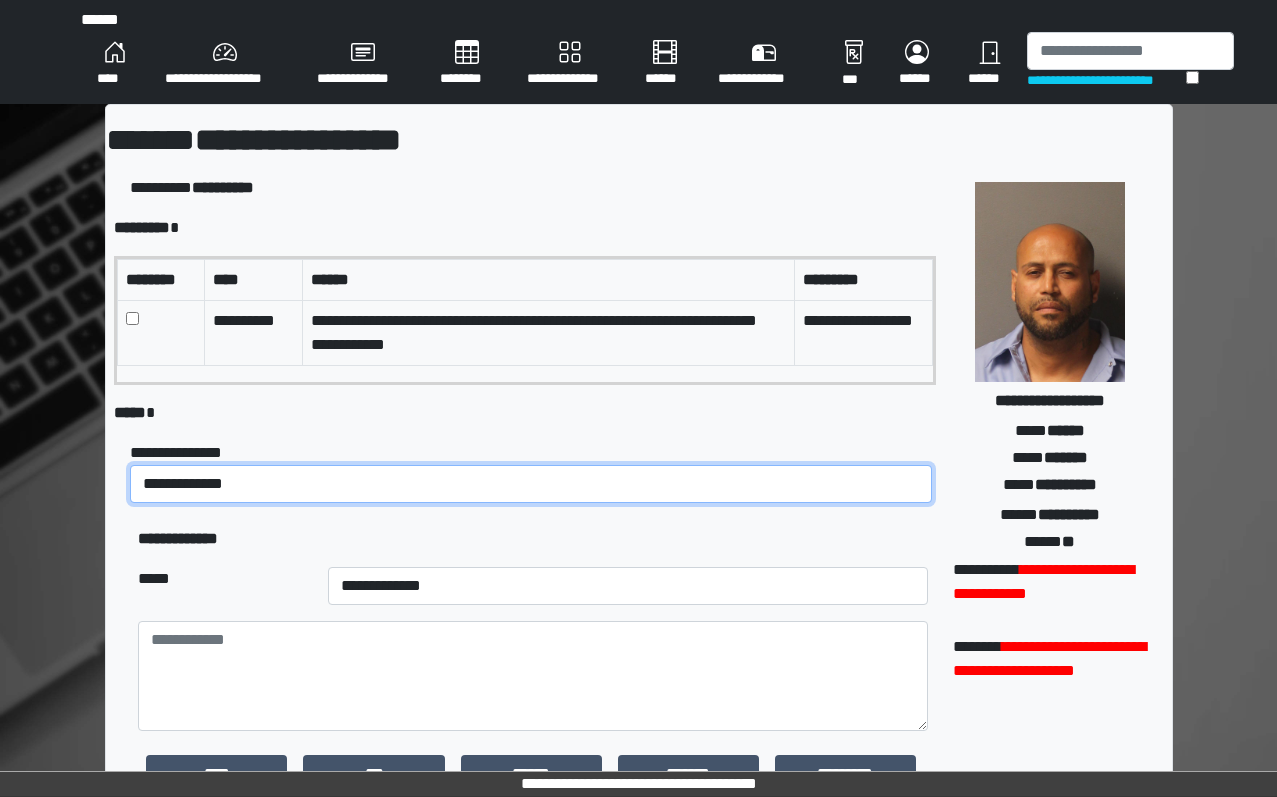 click on "**********" at bounding box center (531, 484) 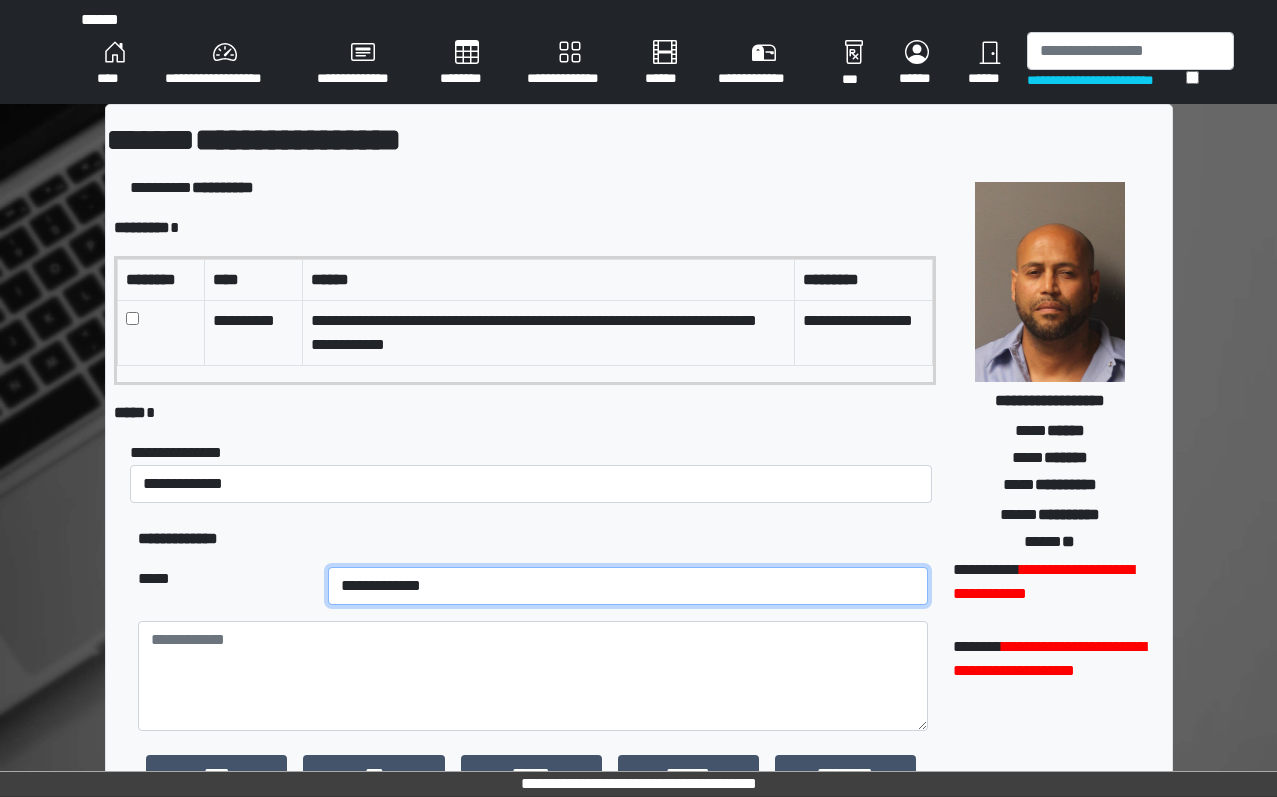 click on "**********" at bounding box center (628, 586) 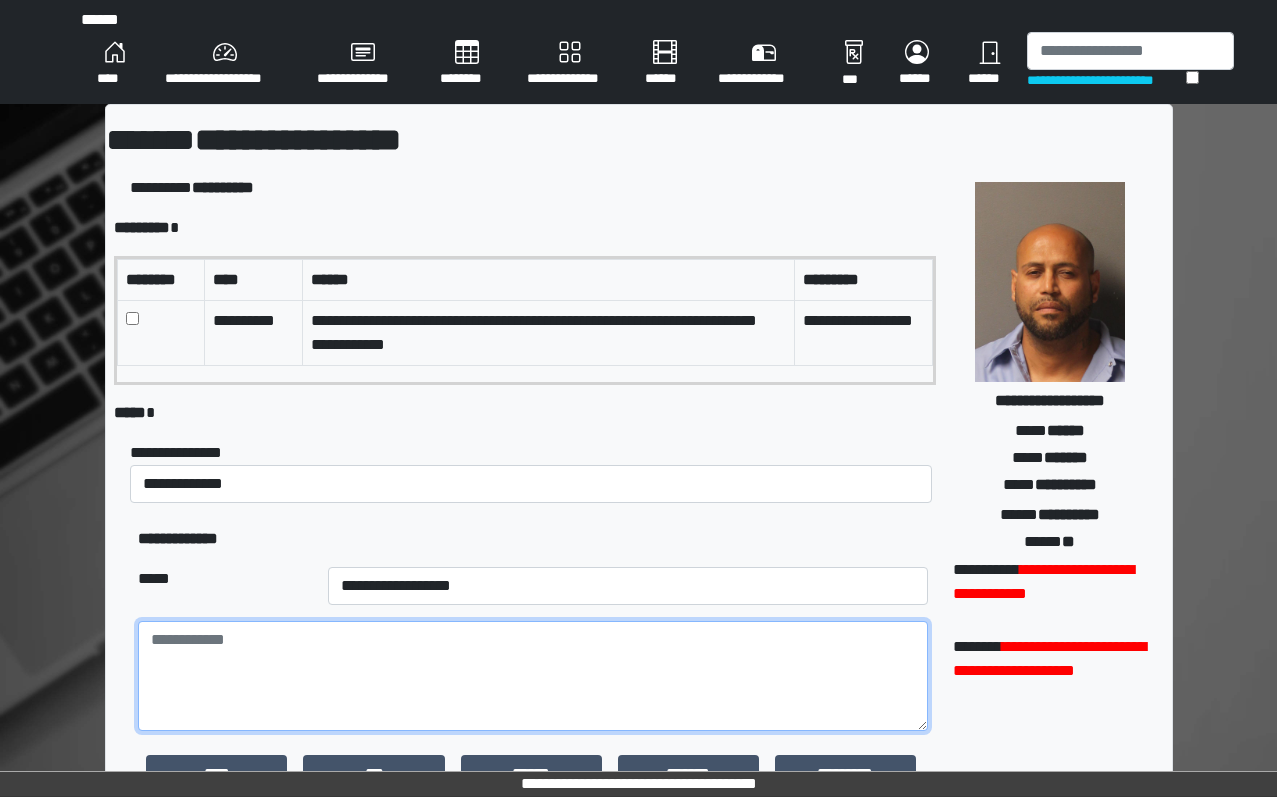 click at bounding box center (533, 676) 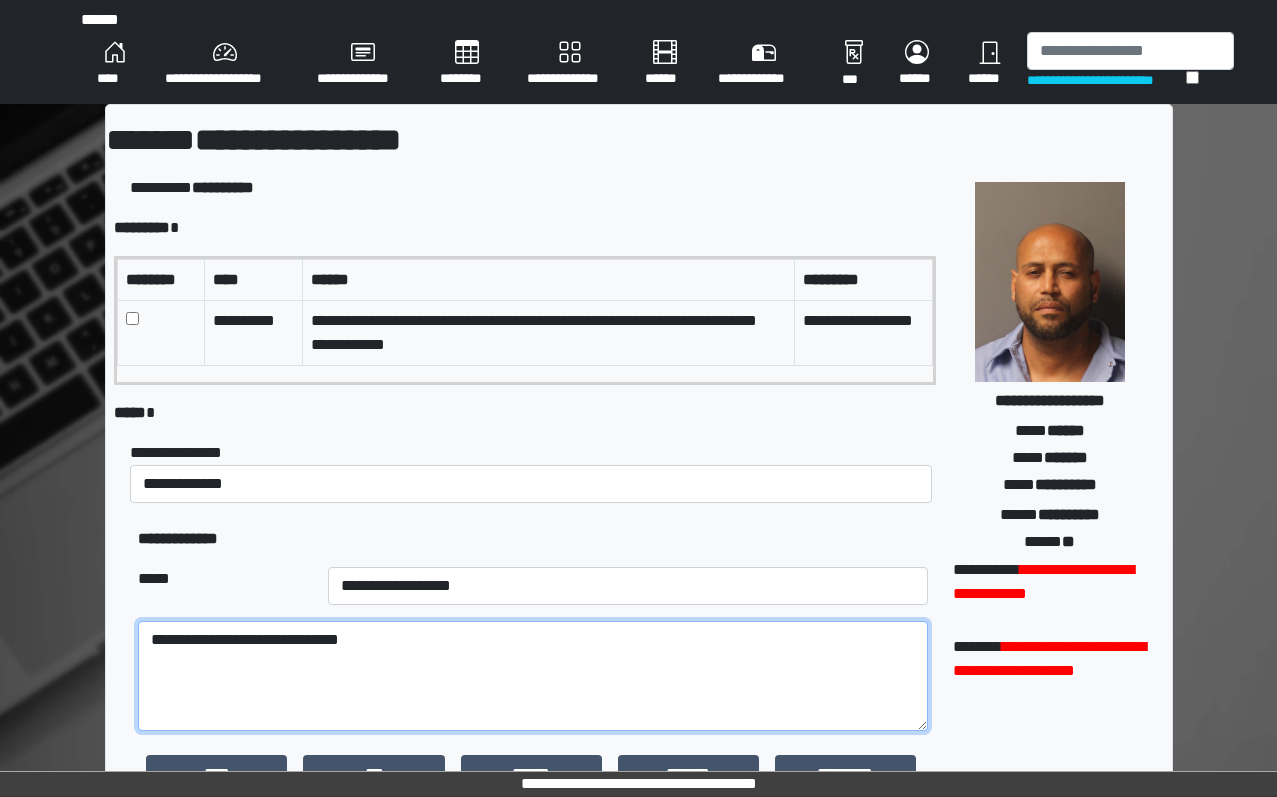 paste on "**********" 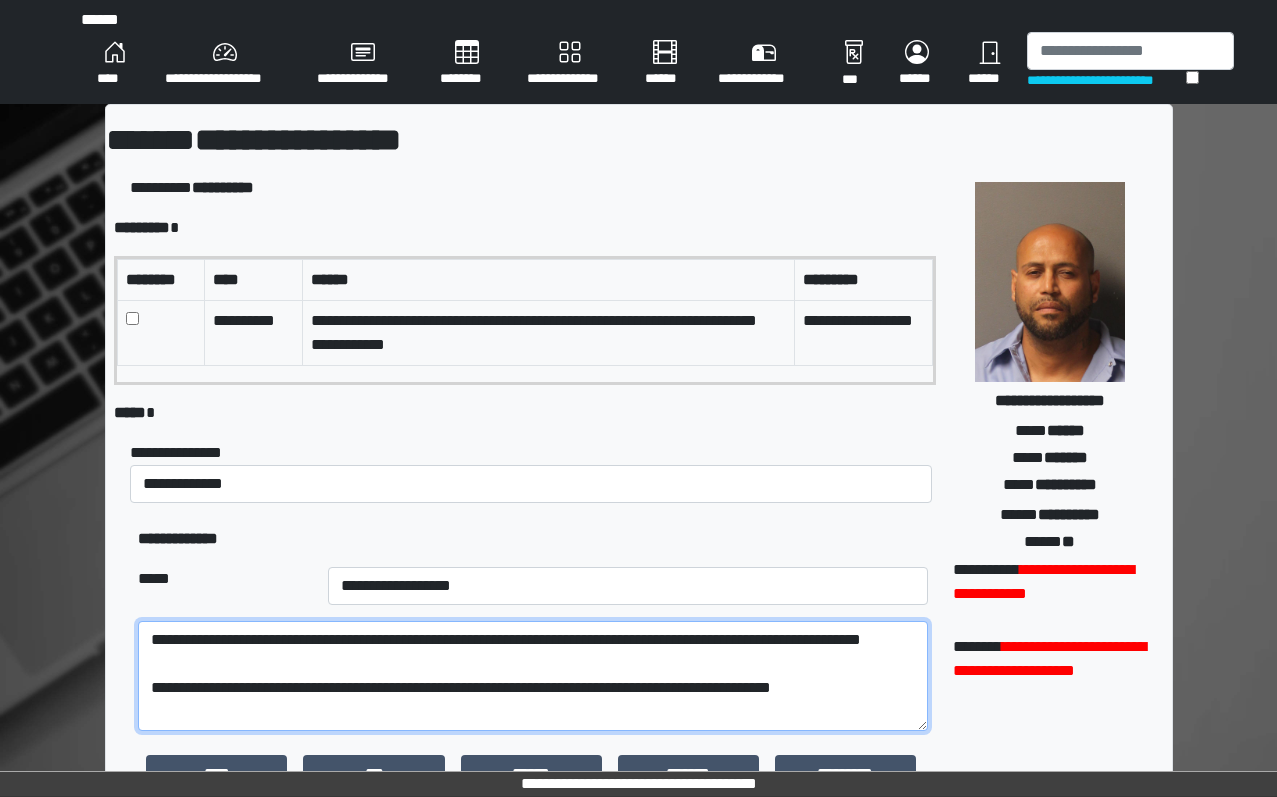 scroll, scrollTop: 16, scrollLeft: 0, axis: vertical 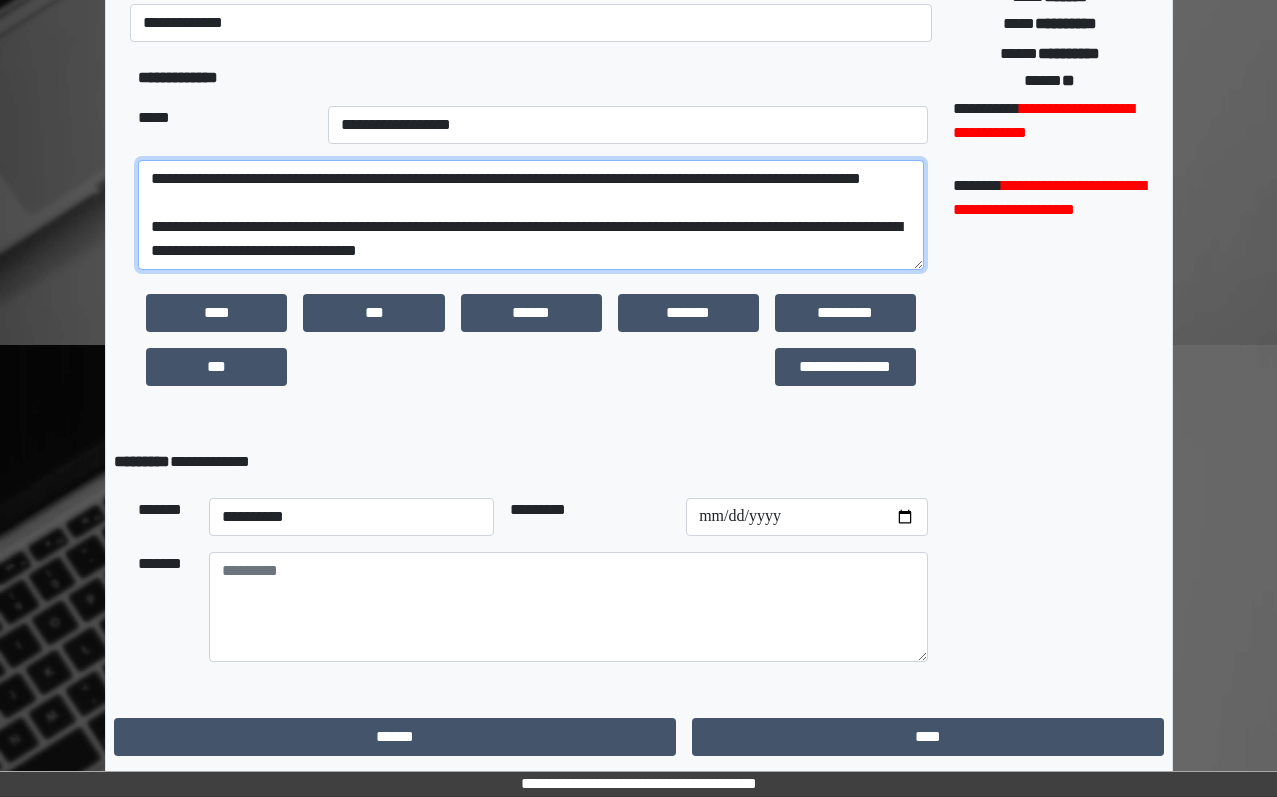 type on "**********" 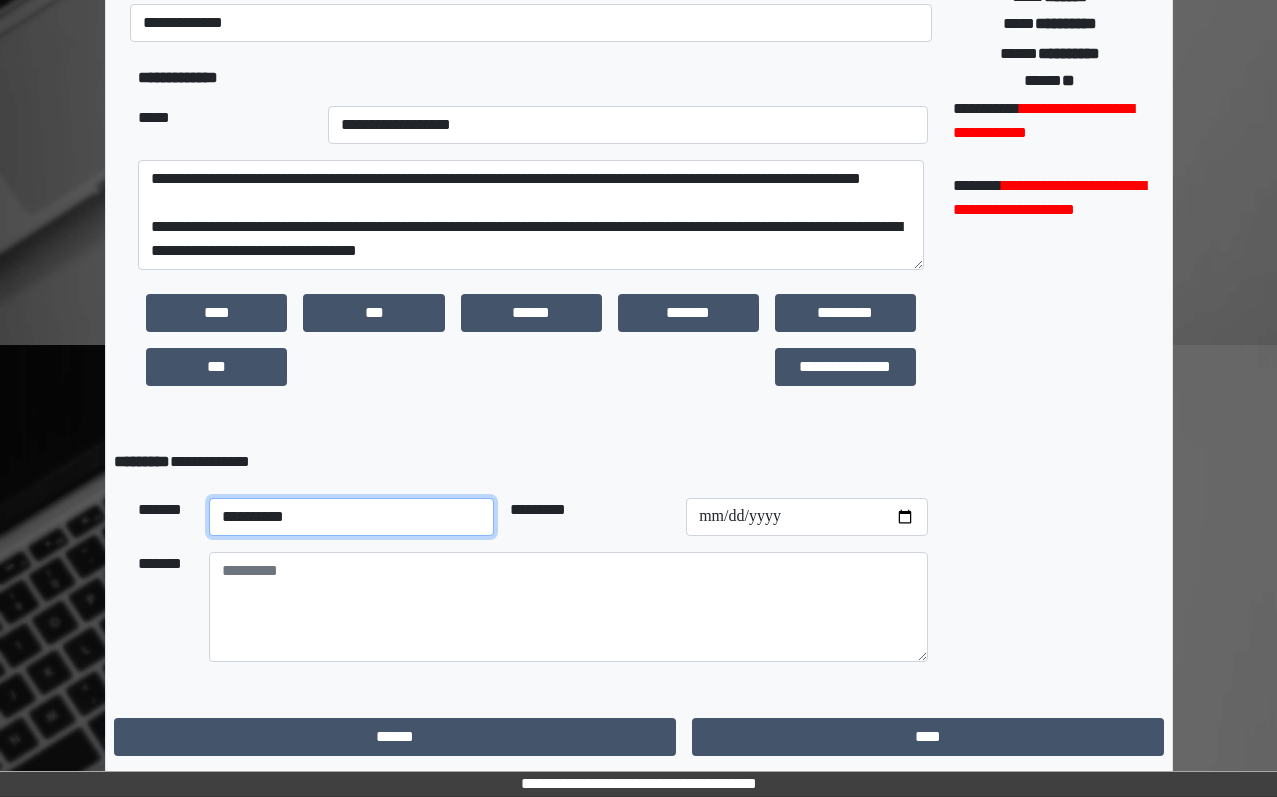 click on "**********" at bounding box center (351, 517) 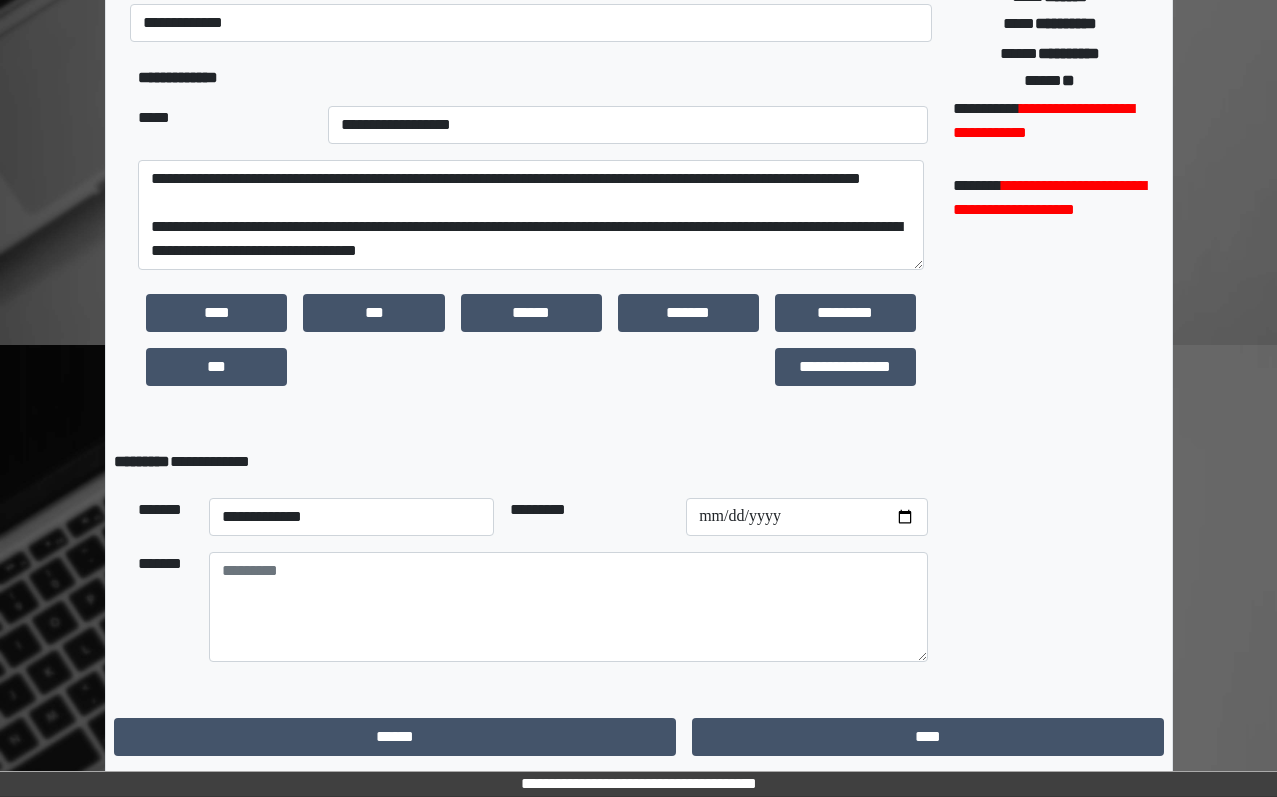 click on "**********" at bounding box center (533, 348) 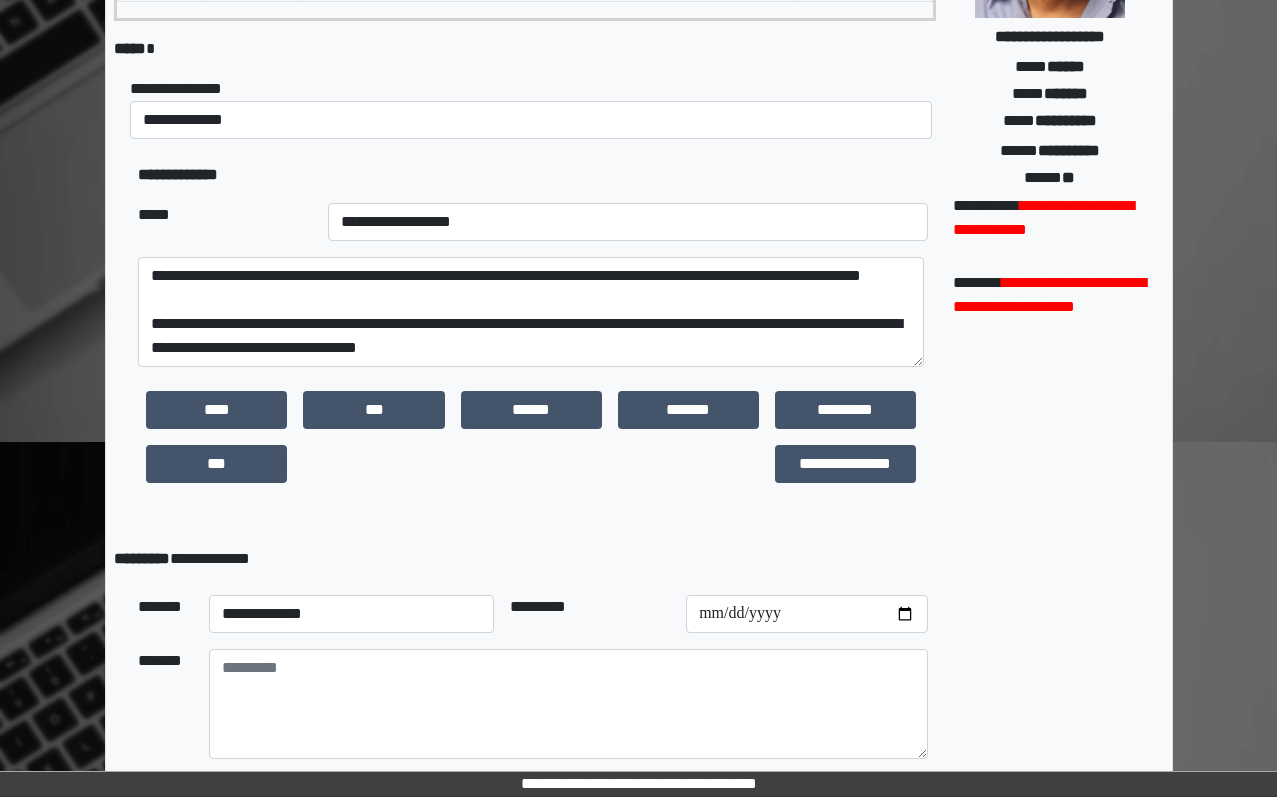 scroll, scrollTop: 161, scrollLeft: 0, axis: vertical 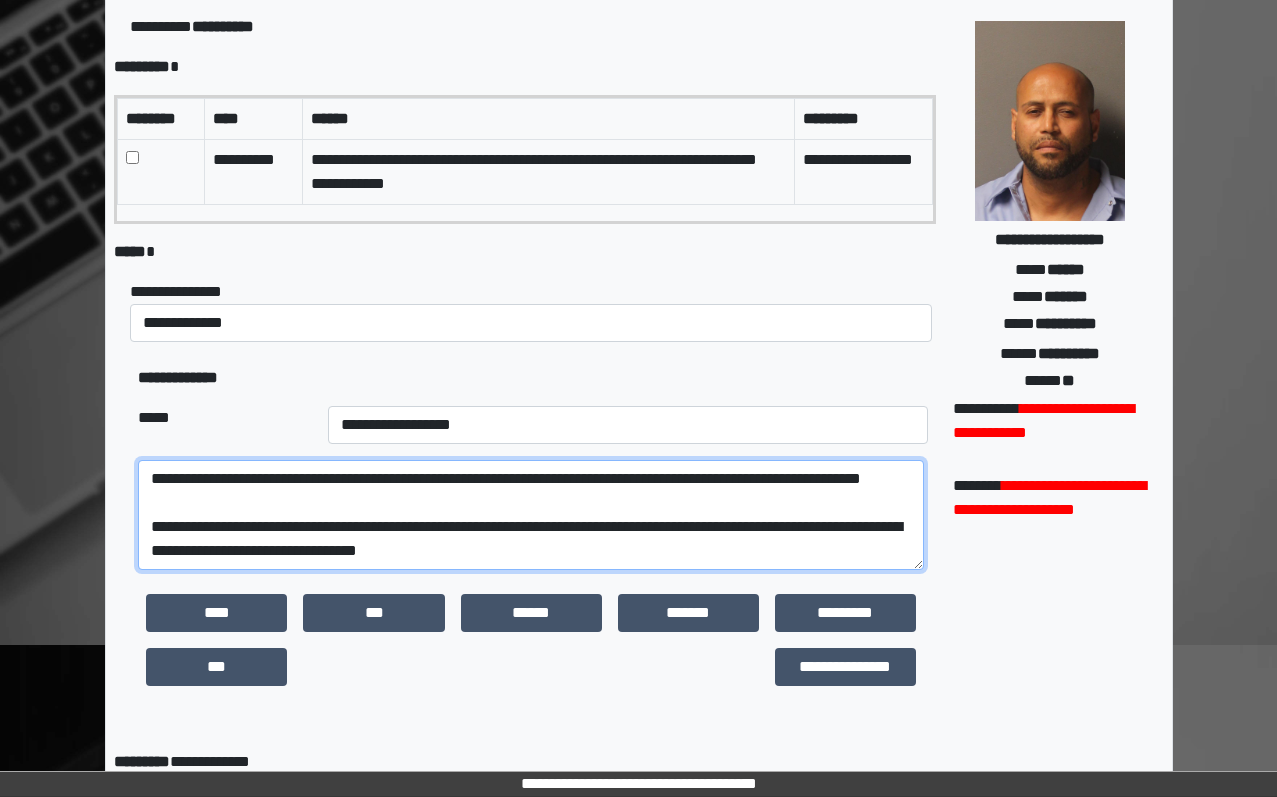 drag, startPoint x: 259, startPoint y: 510, endPoint x: 165, endPoint y: 459, distance: 106.94391 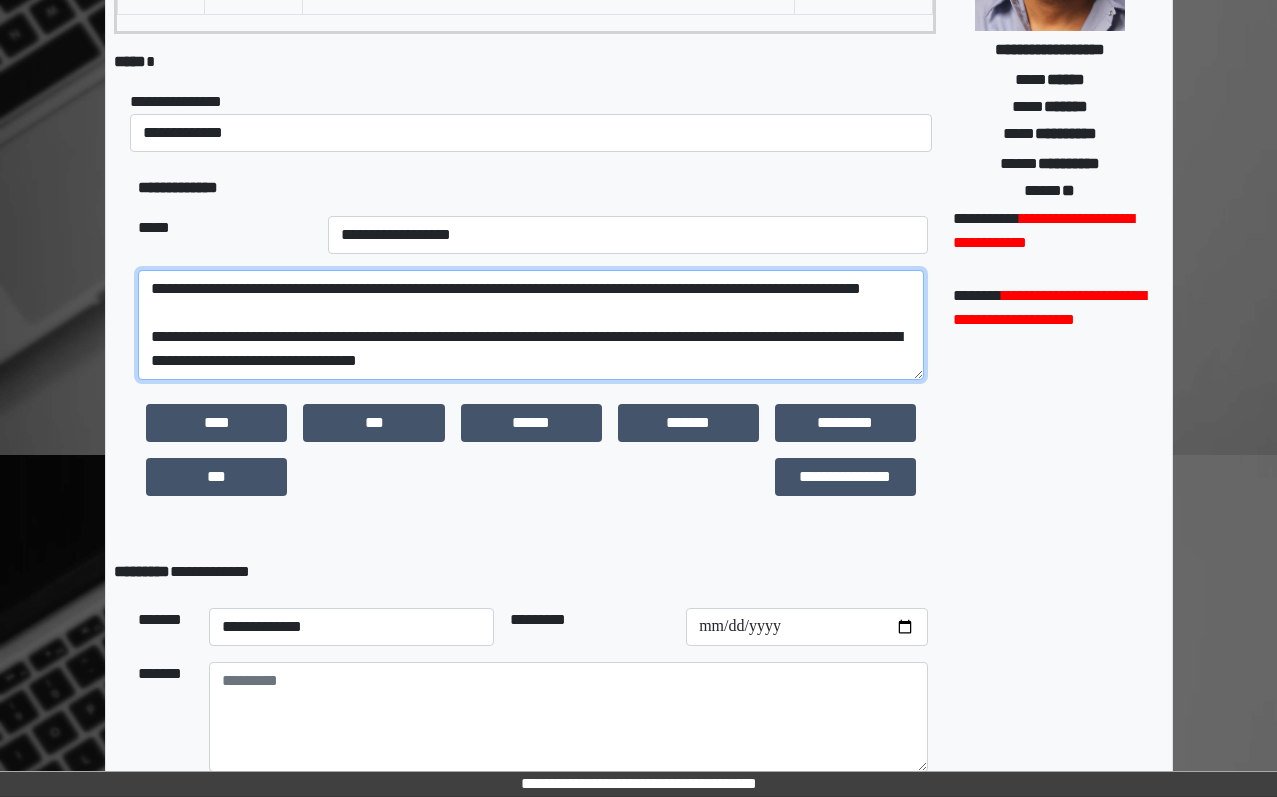 scroll, scrollTop: 461, scrollLeft: 0, axis: vertical 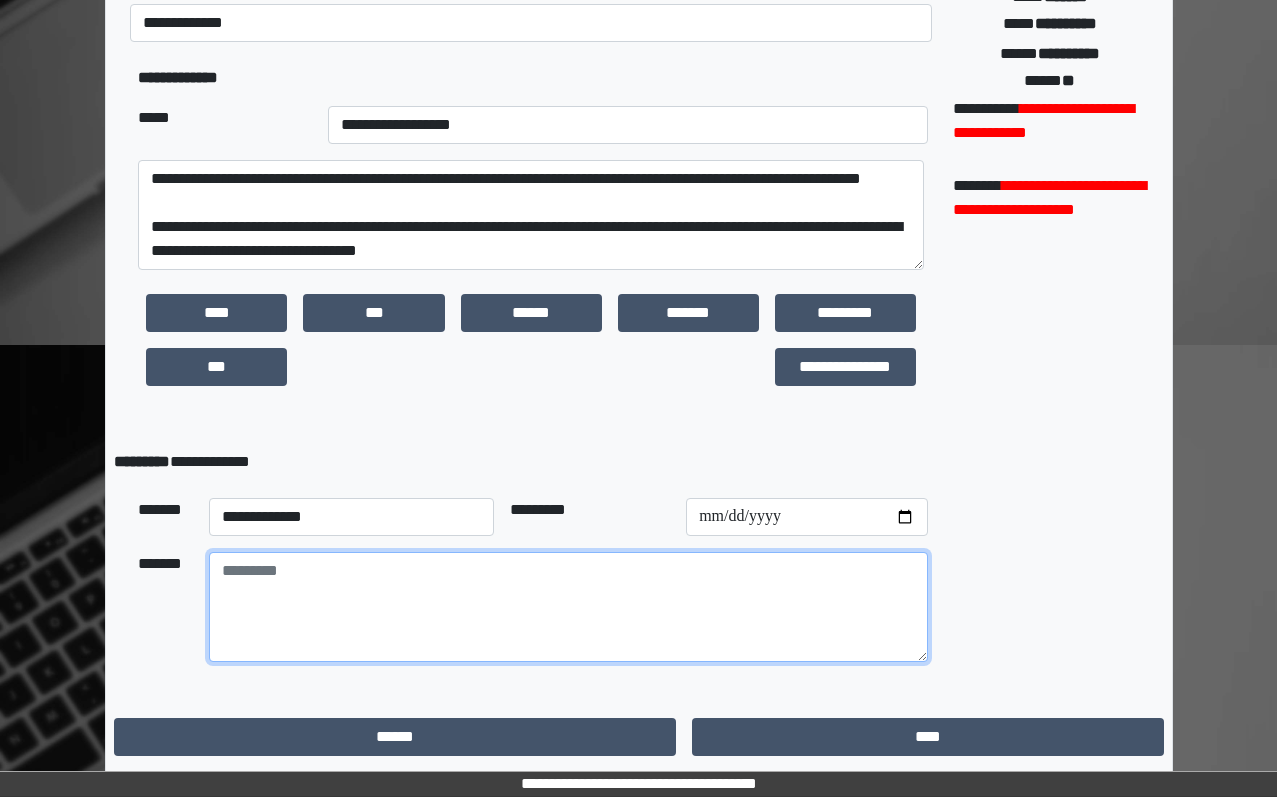 click at bounding box center (568, 607) 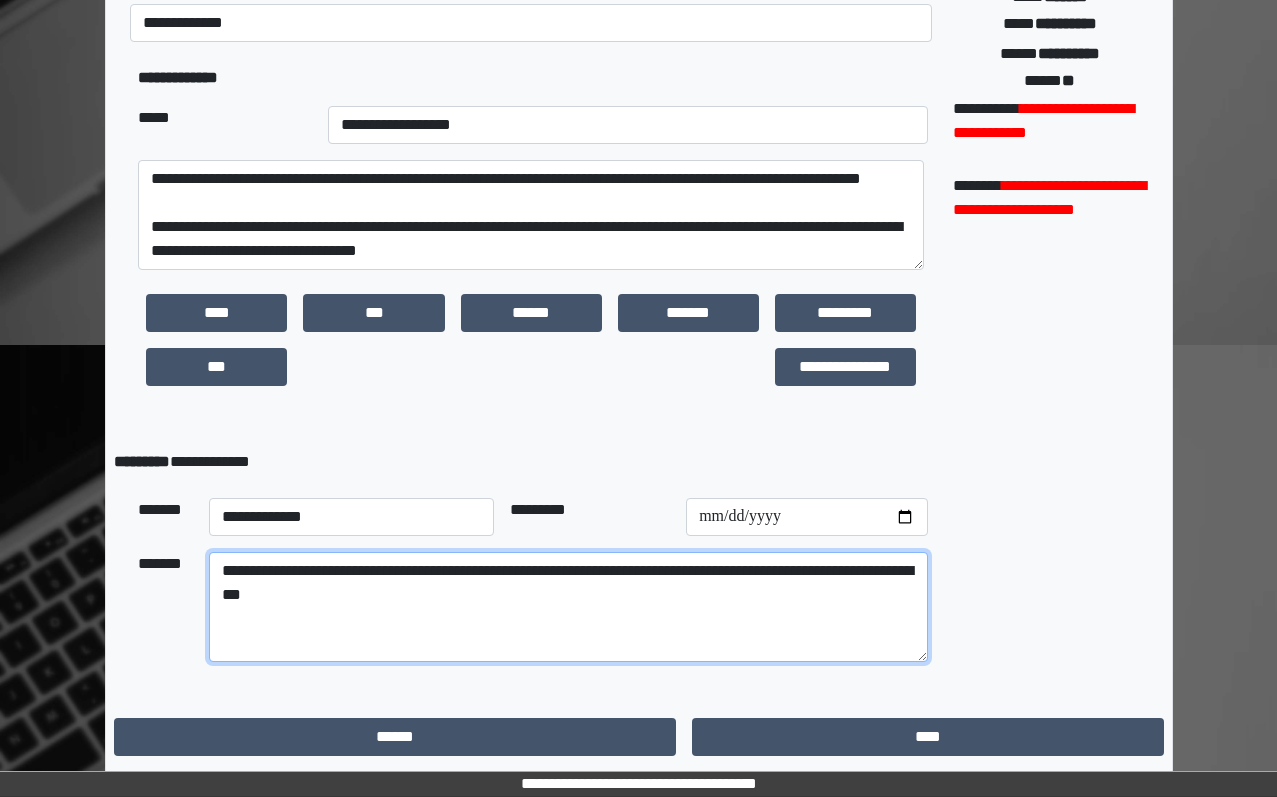 type on "**********" 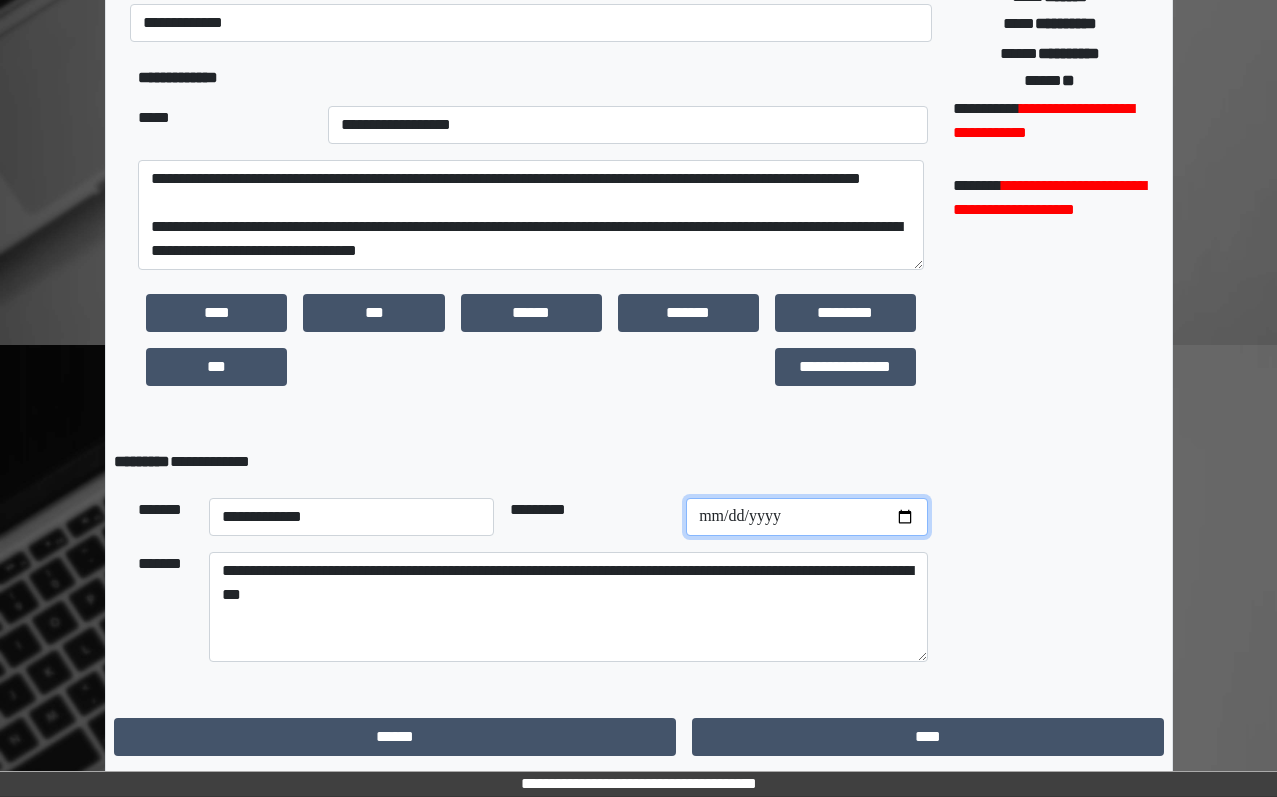 click at bounding box center [807, 517] 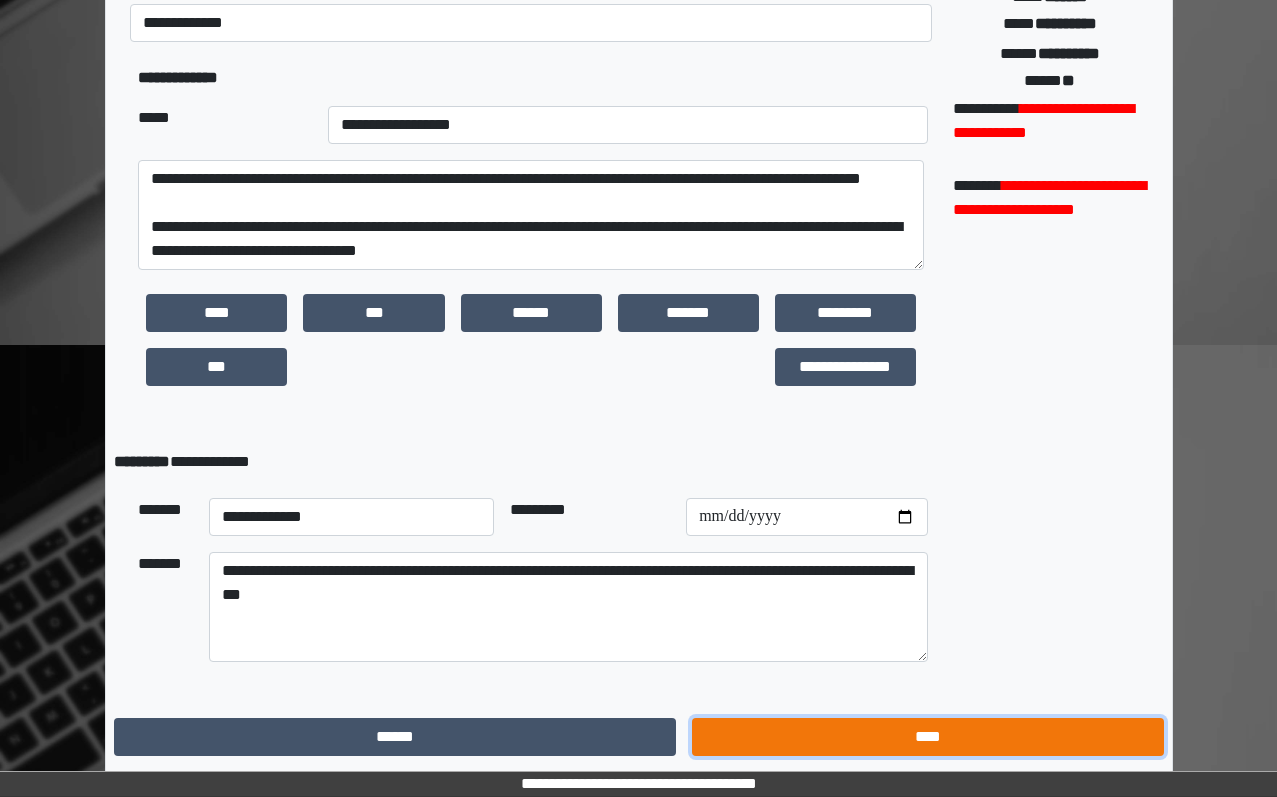 click on "****" at bounding box center (927, 737) 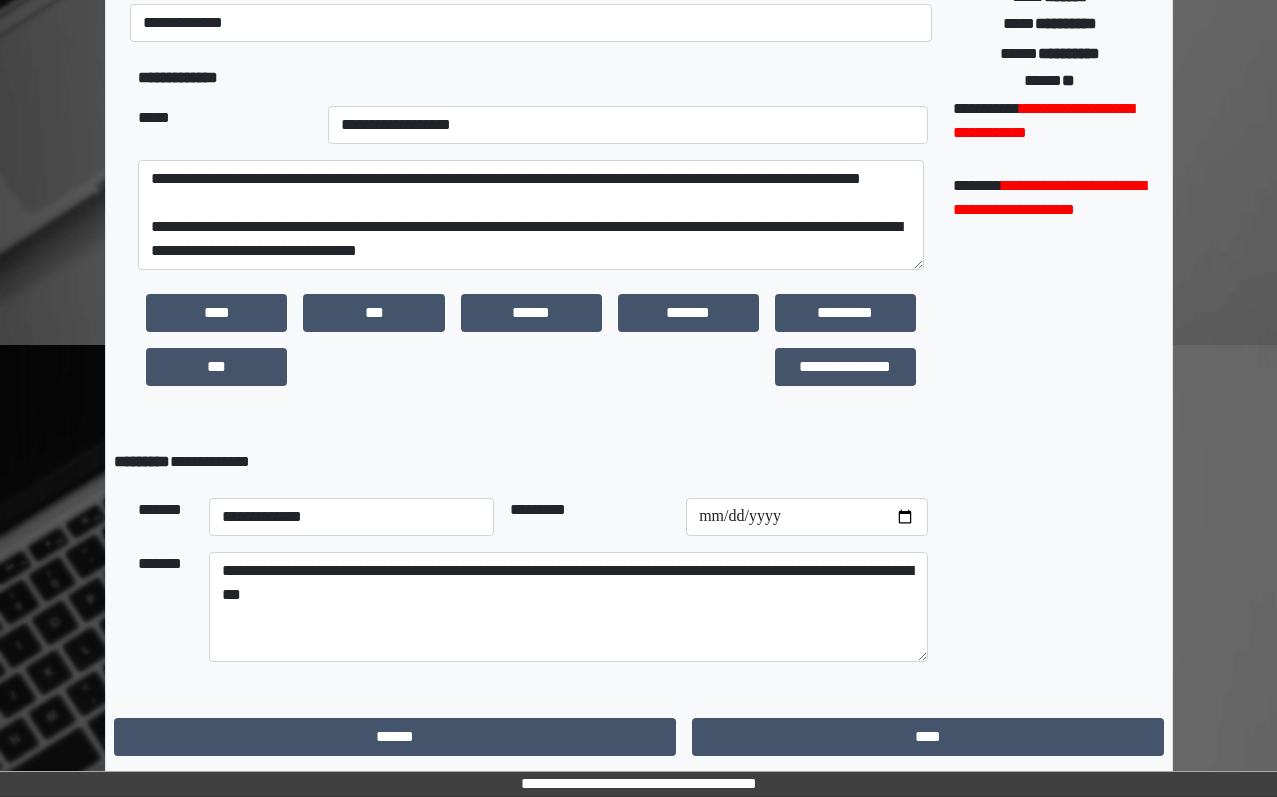 scroll, scrollTop: 0, scrollLeft: 0, axis: both 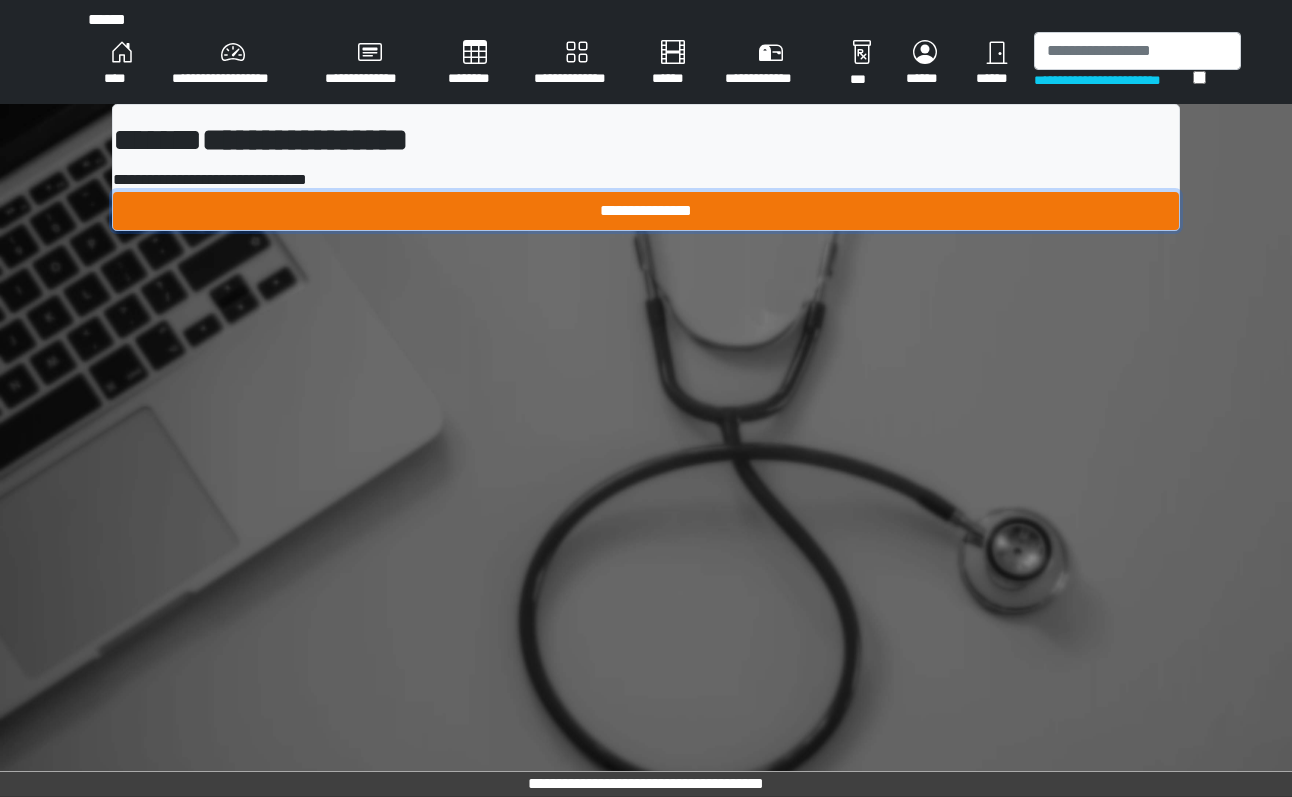 click on "**********" at bounding box center (646, 211) 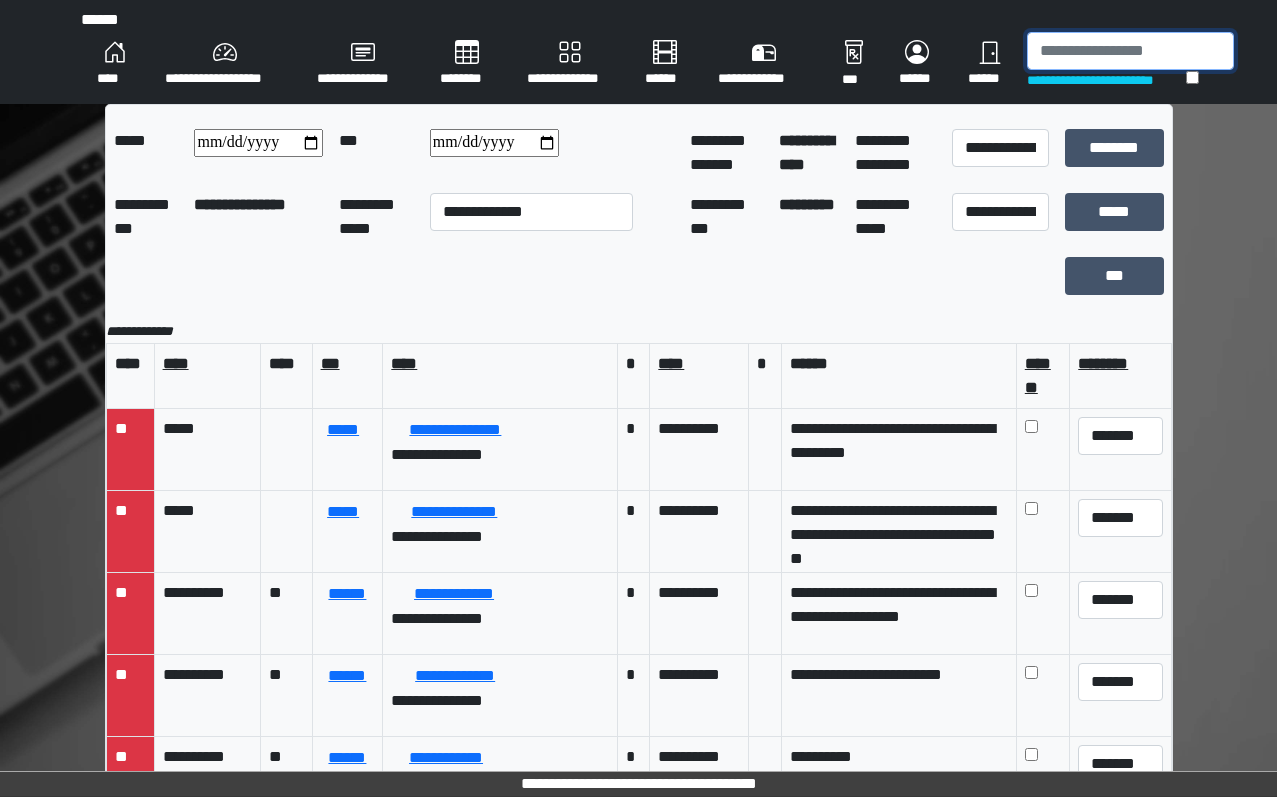click at bounding box center [1130, 51] 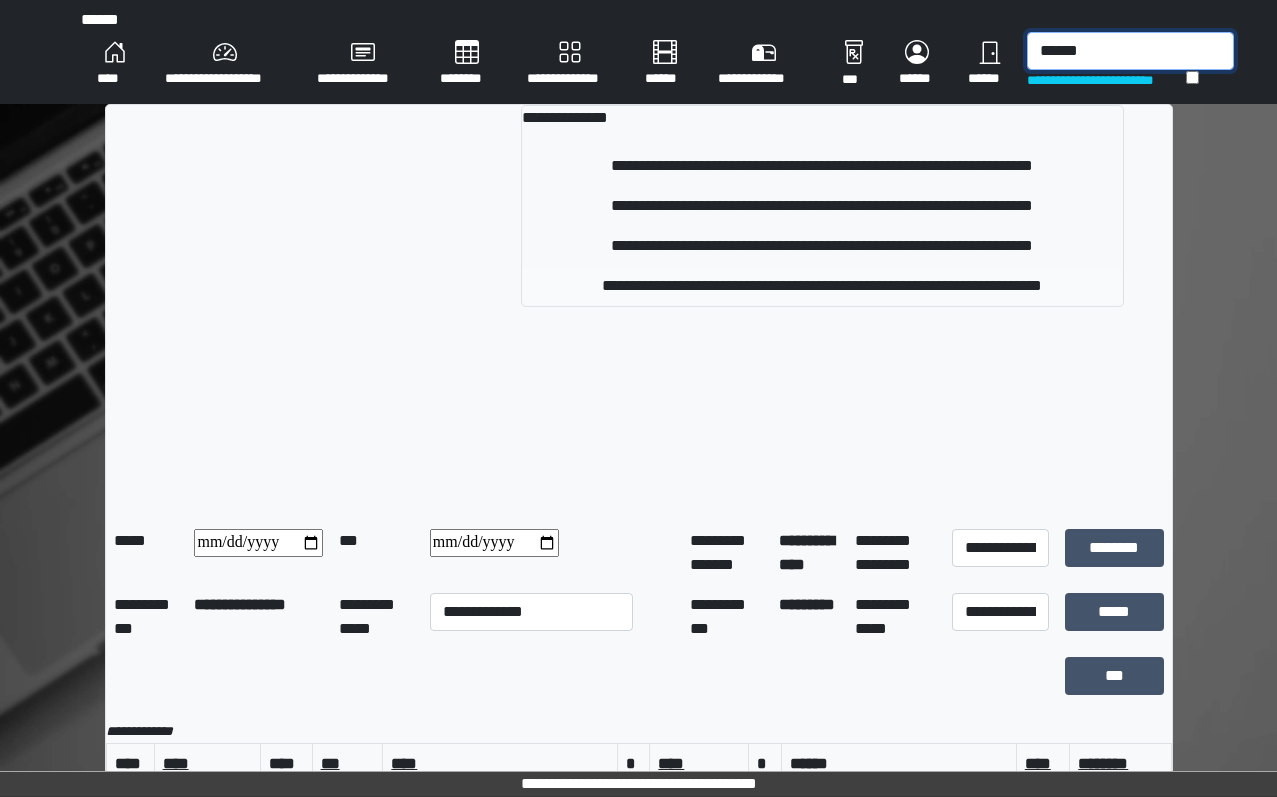 type on "******" 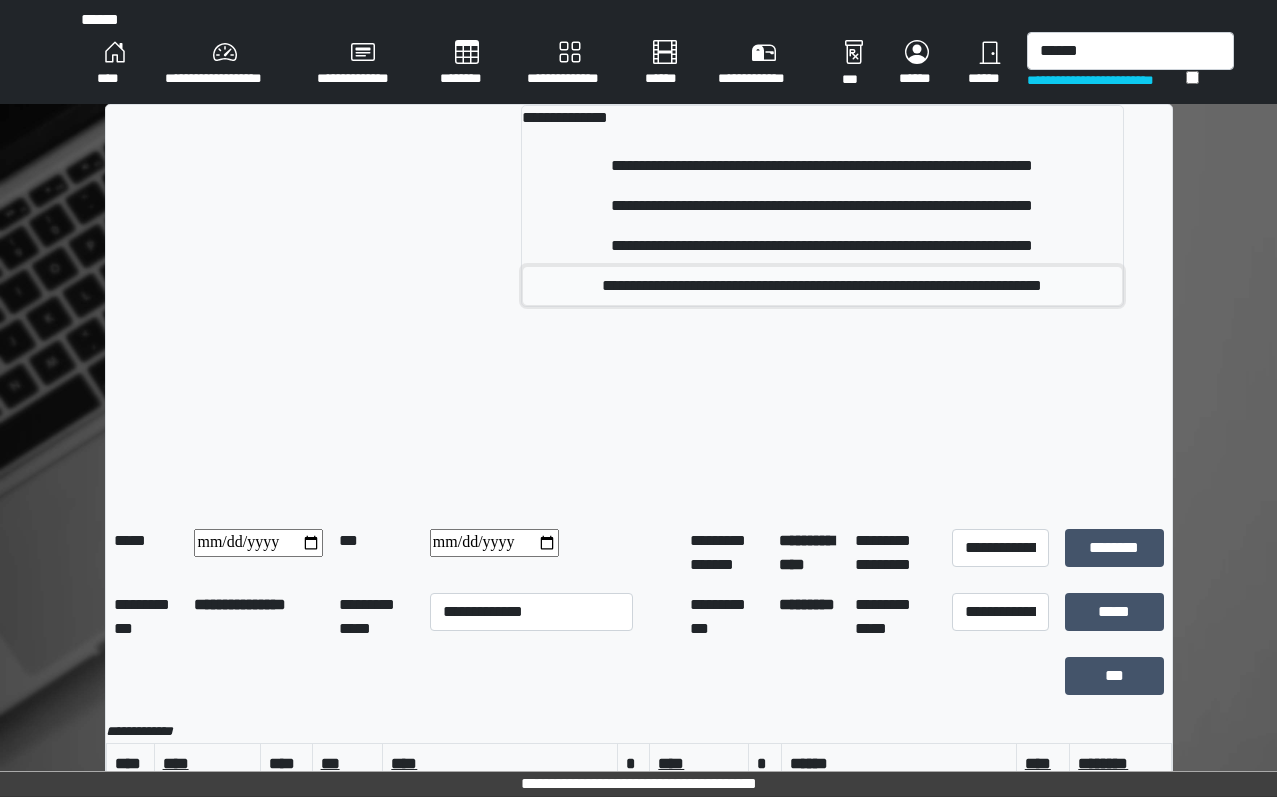 click on "**********" at bounding box center (822, 286) 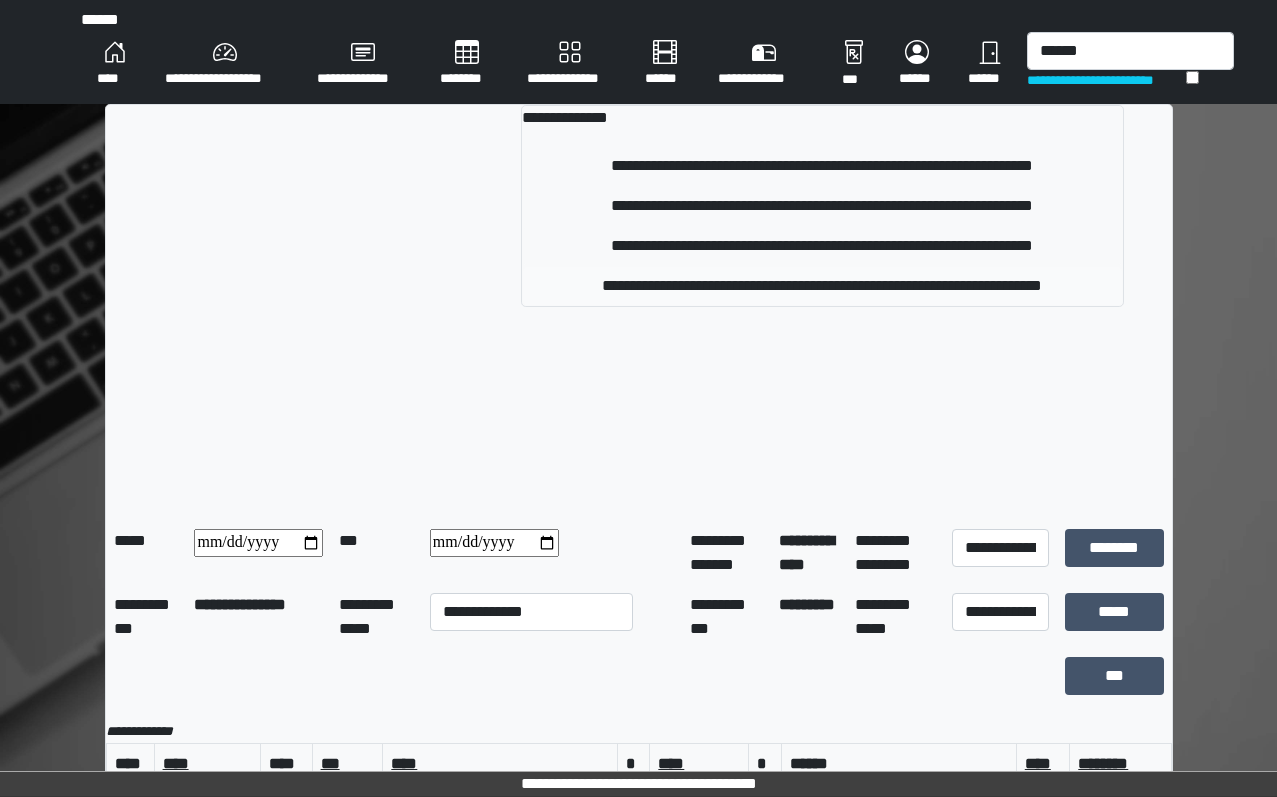 type 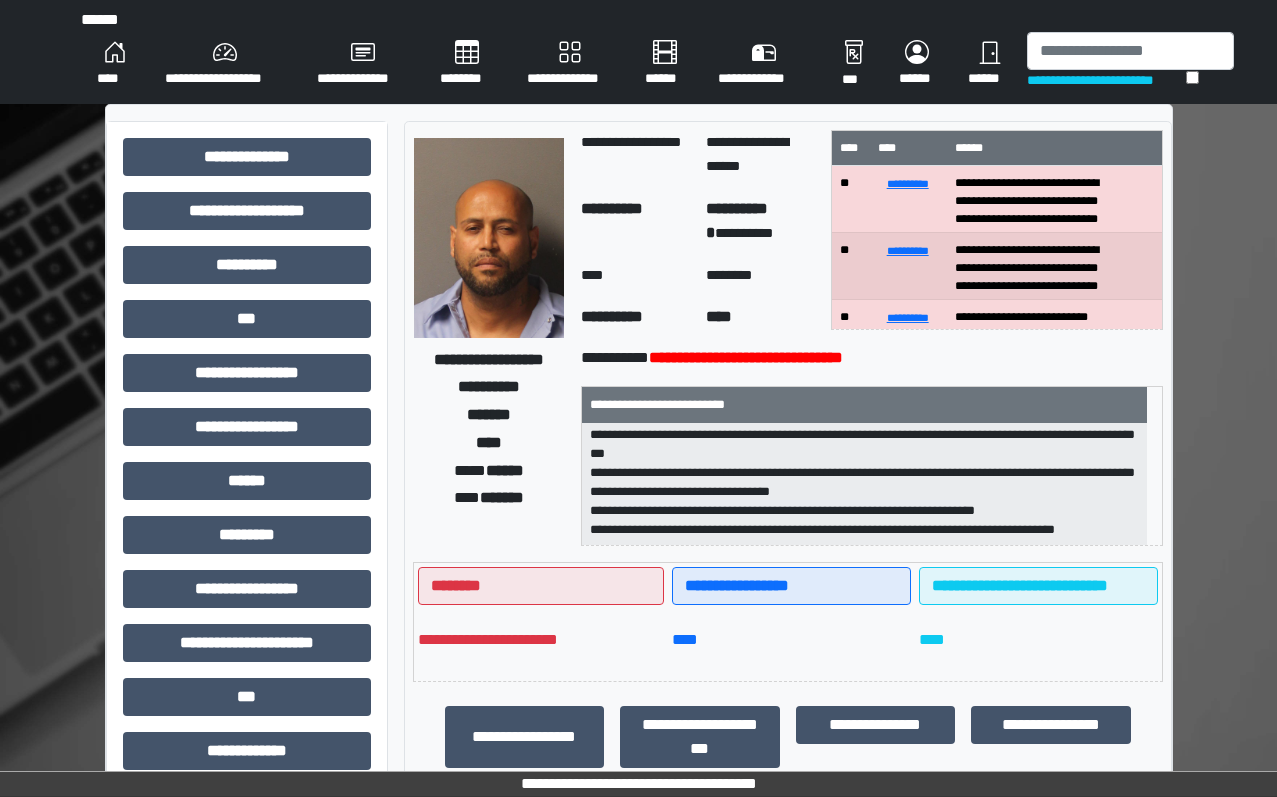 scroll, scrollTop: 121, scrollLeft: 0, axis: vertical 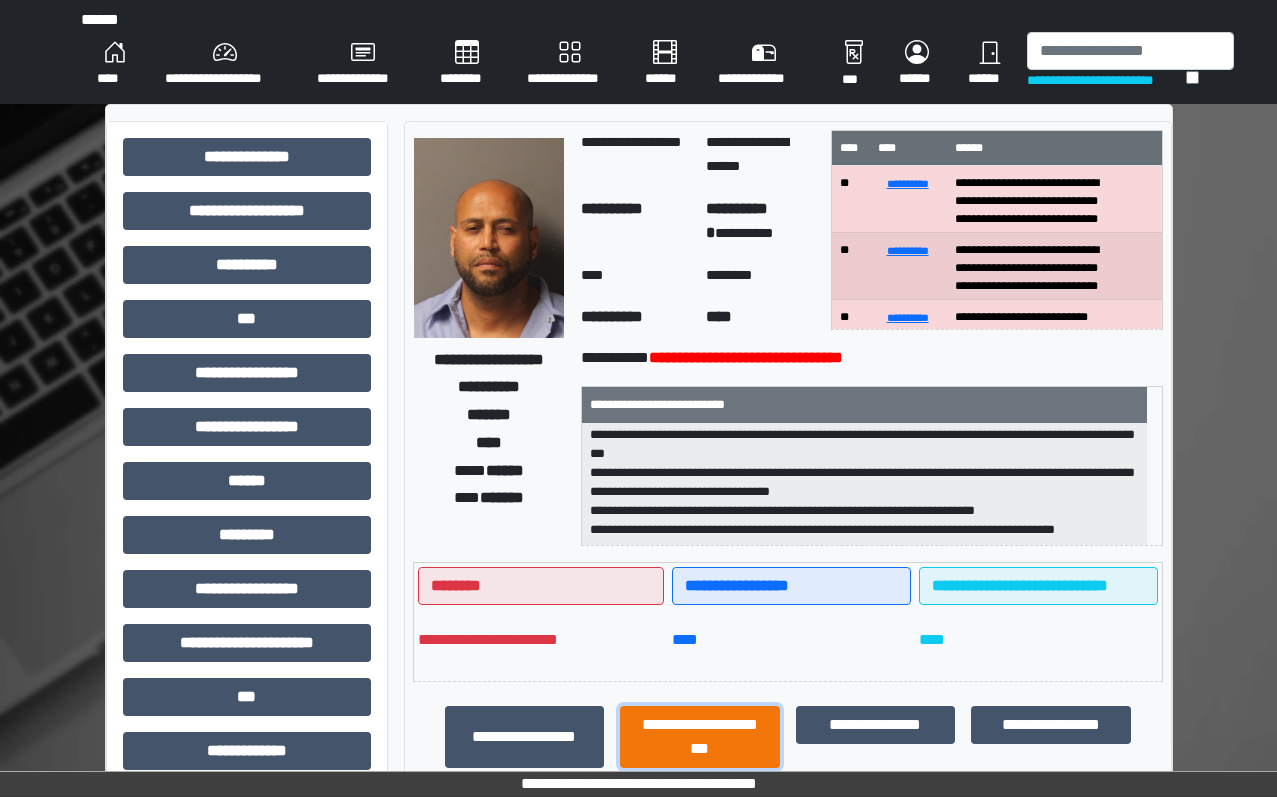 click on "**********" at bounding box center (700, 737) 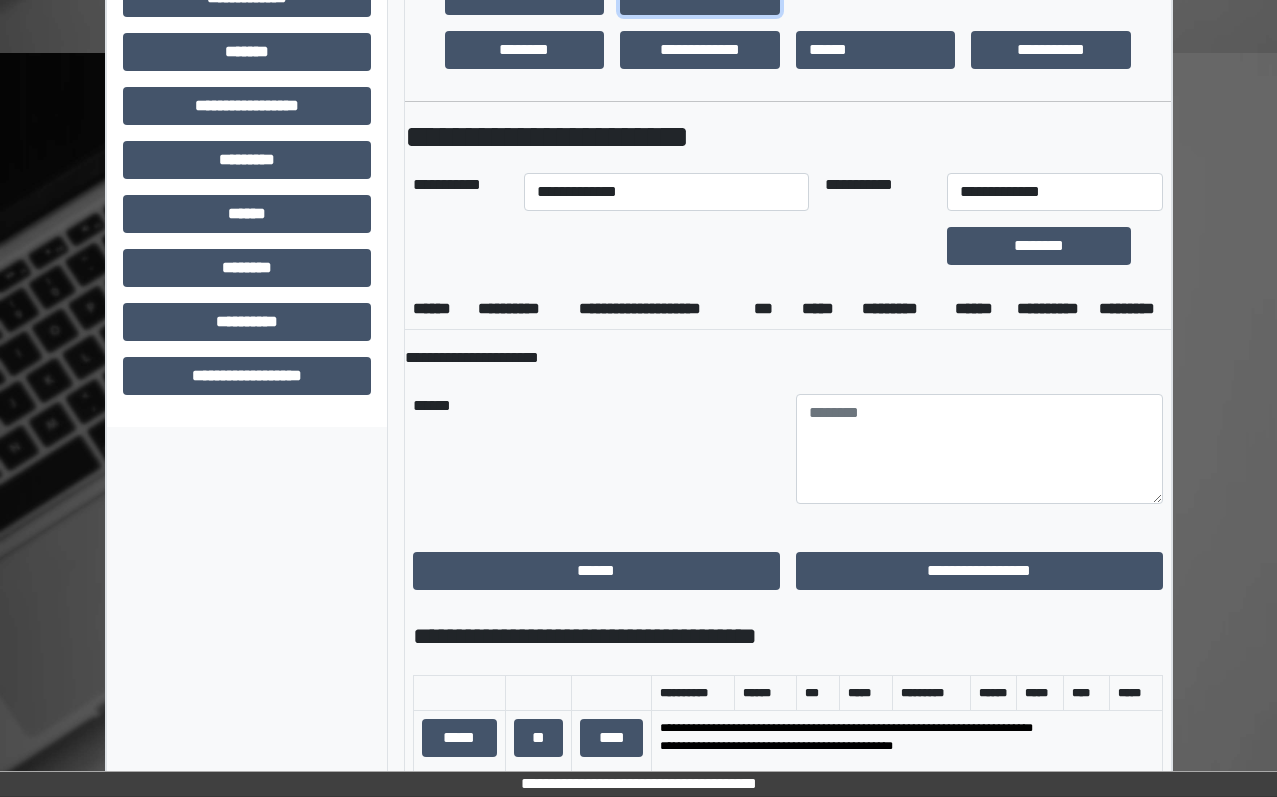 scroll, scrollTop: 800, scrollLeft: 0, axis: vertical 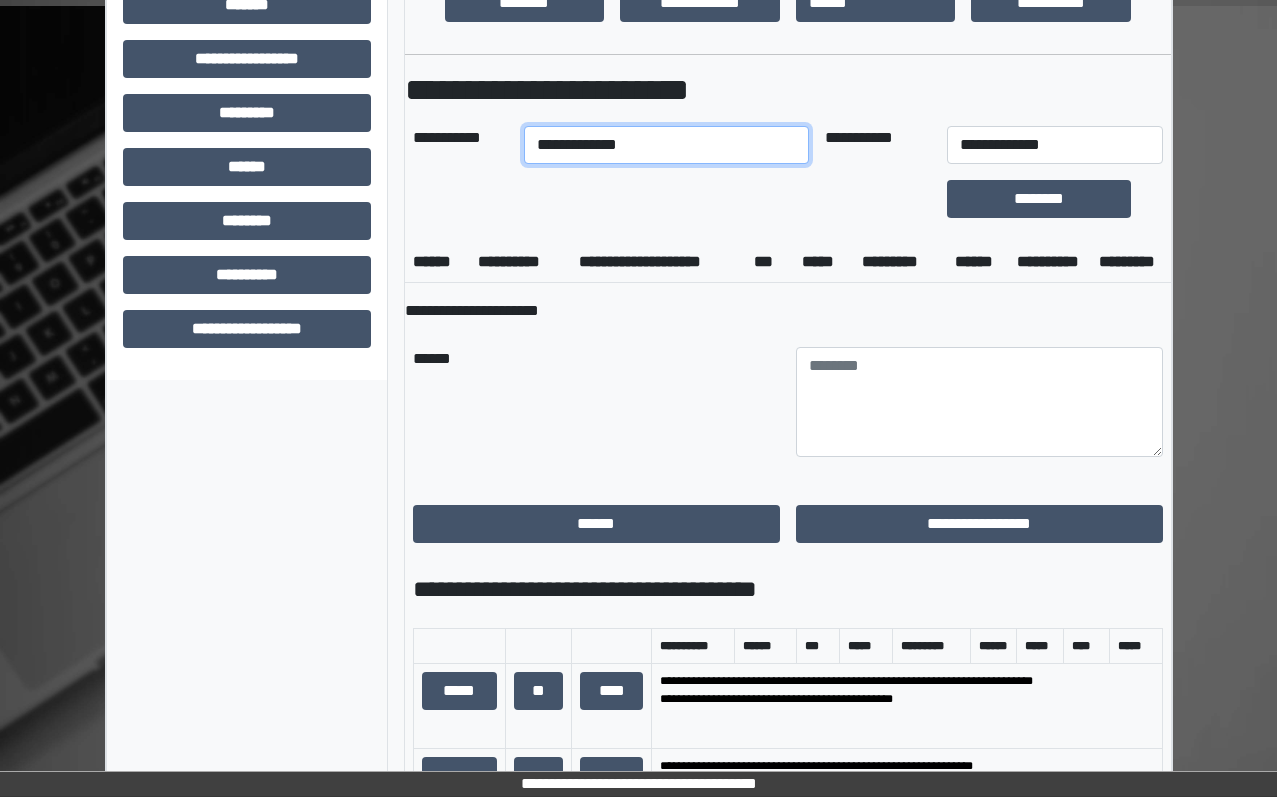 click on "**********" at bounding box center [666, 145] 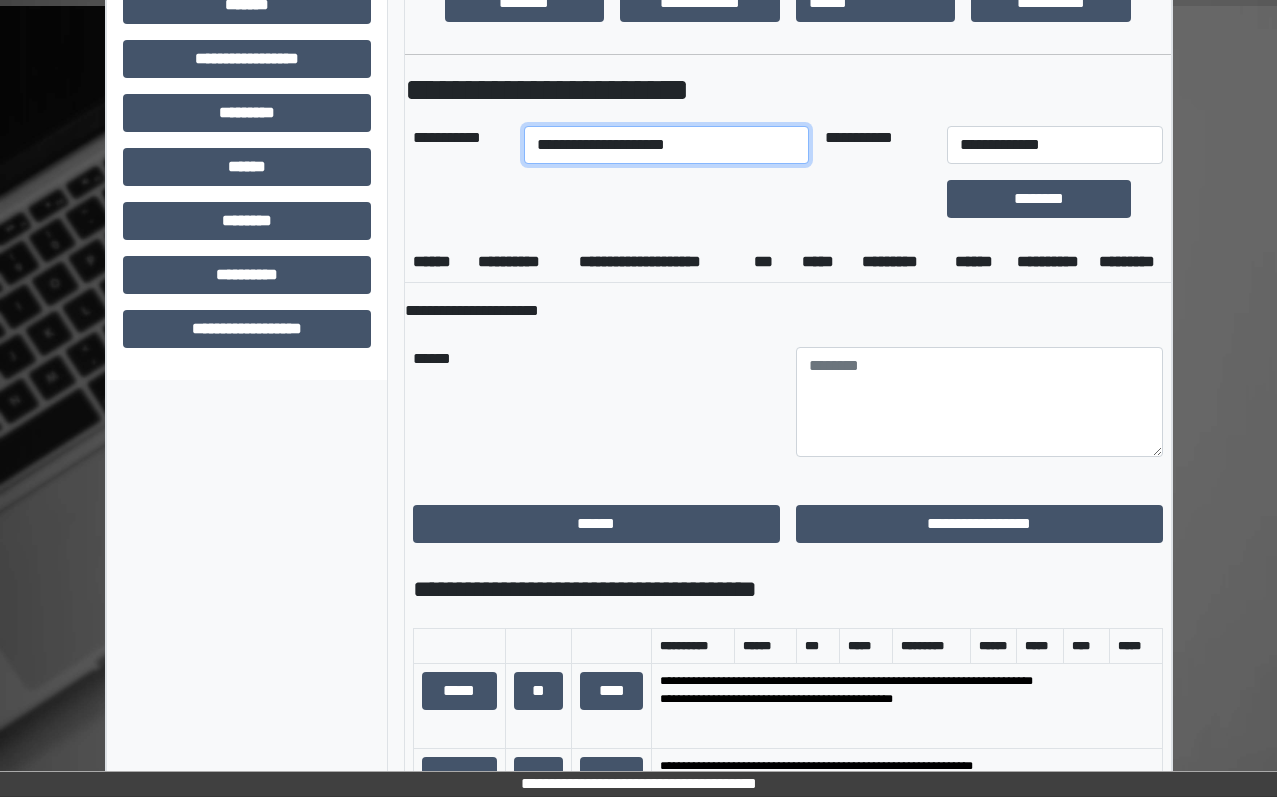 click on "**********" at bounding box center (666, 145) 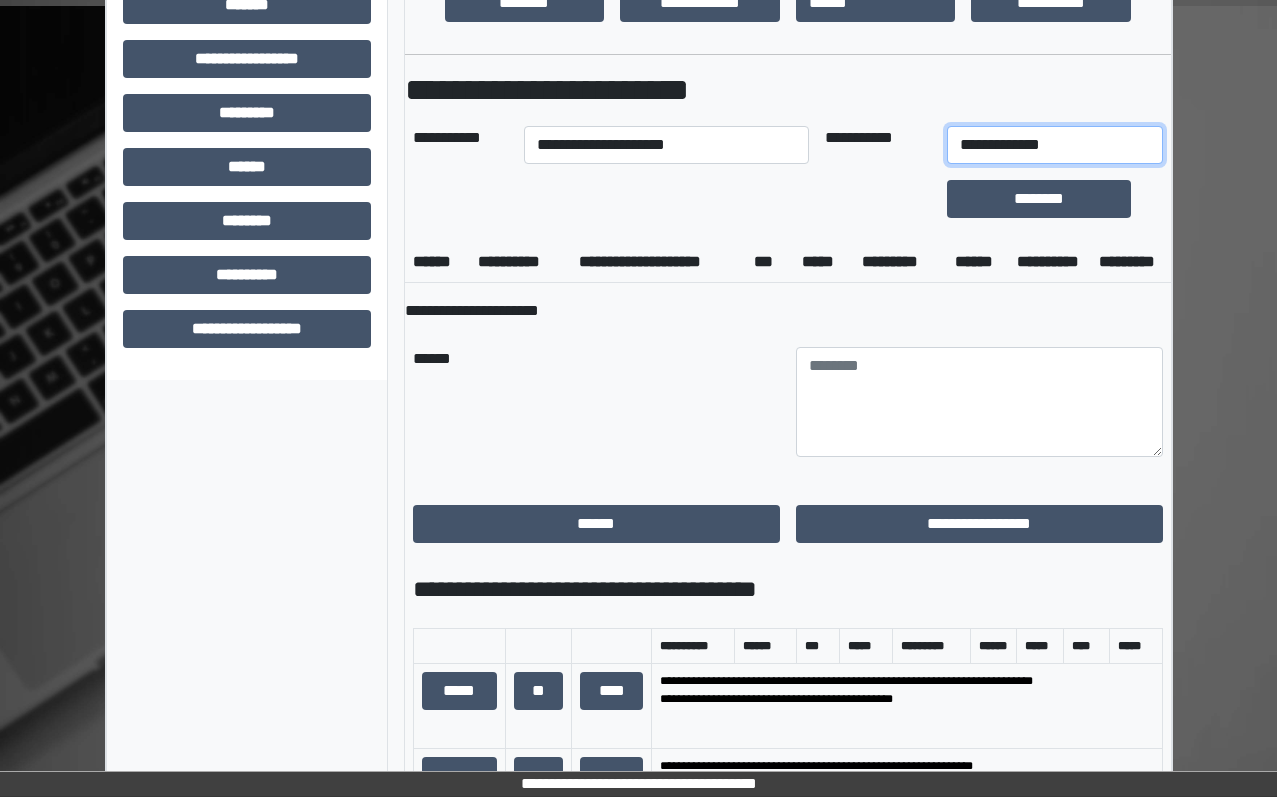 click on "**********" at bounding box center (1055, 145) 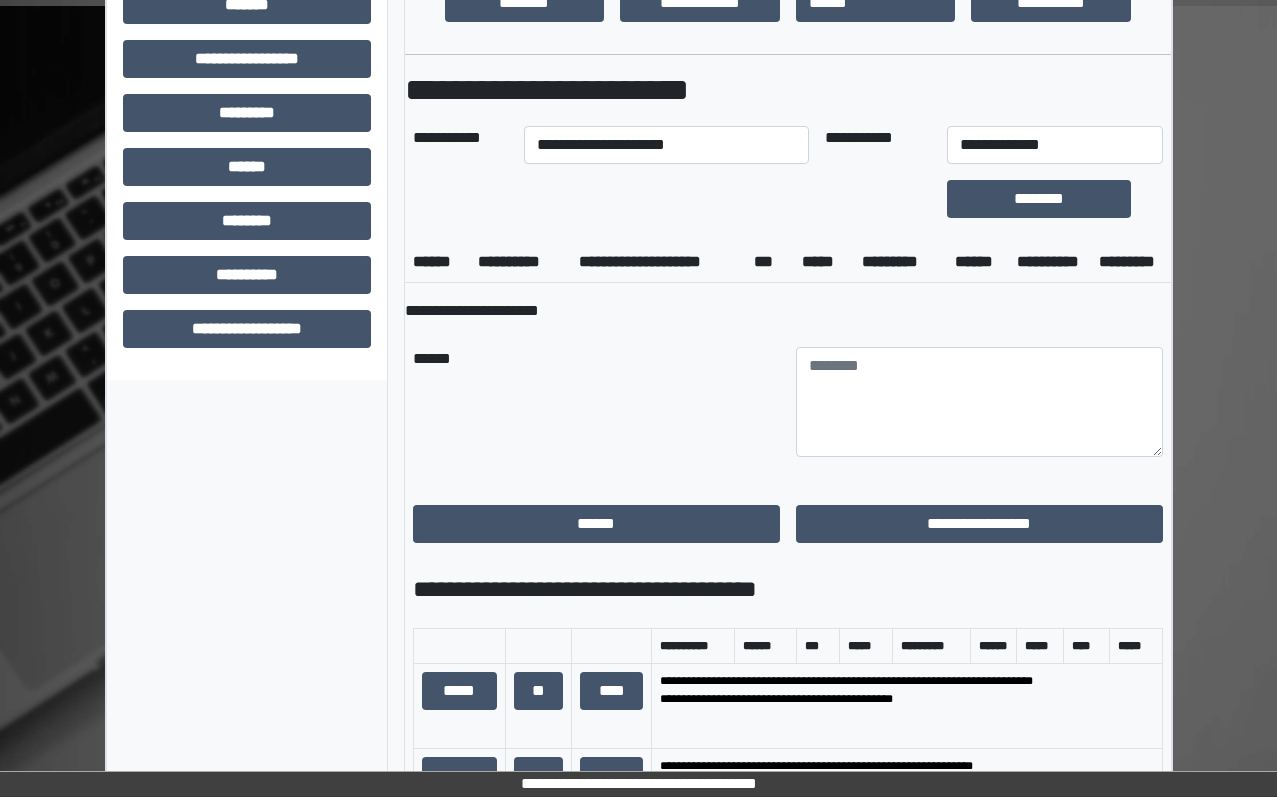 click on "**********" at bounding box center [788, 1131] 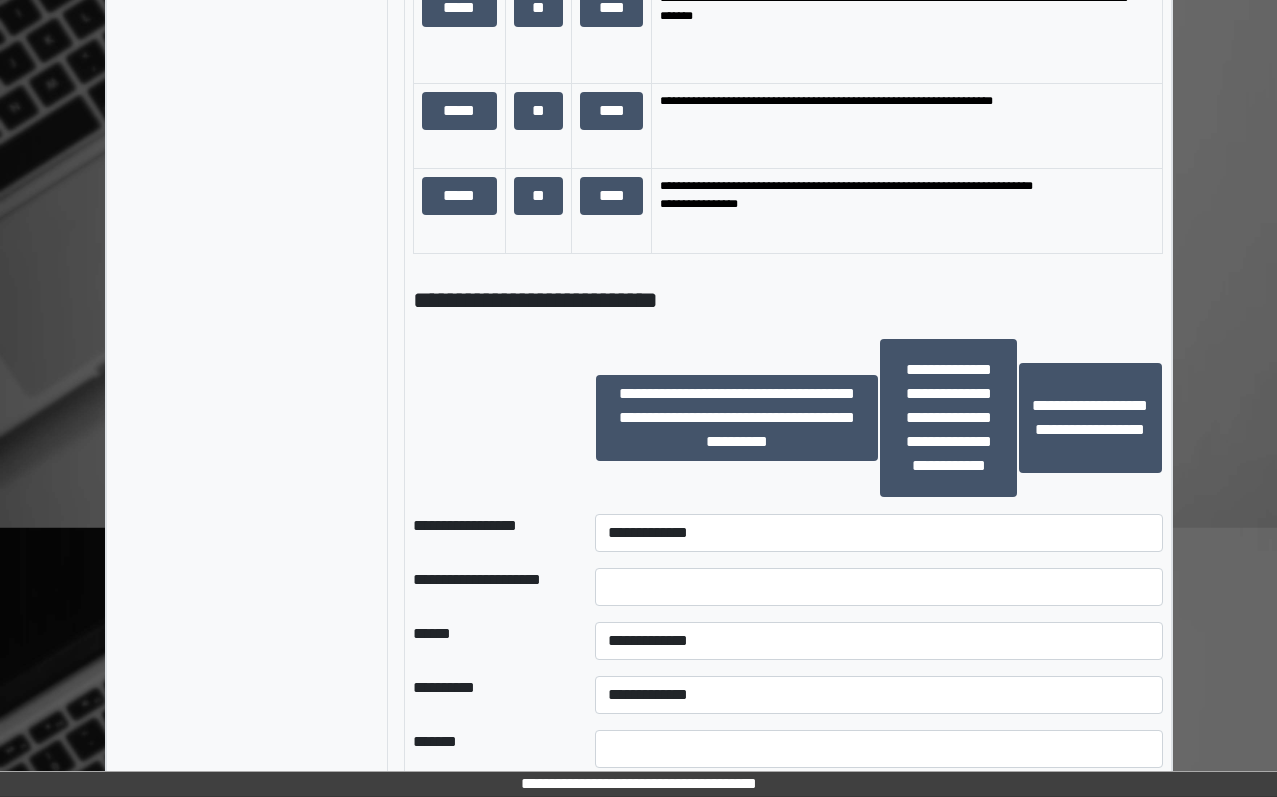 scroll, scrollTop: 2205, scrollLeft: 0, axis: vertical 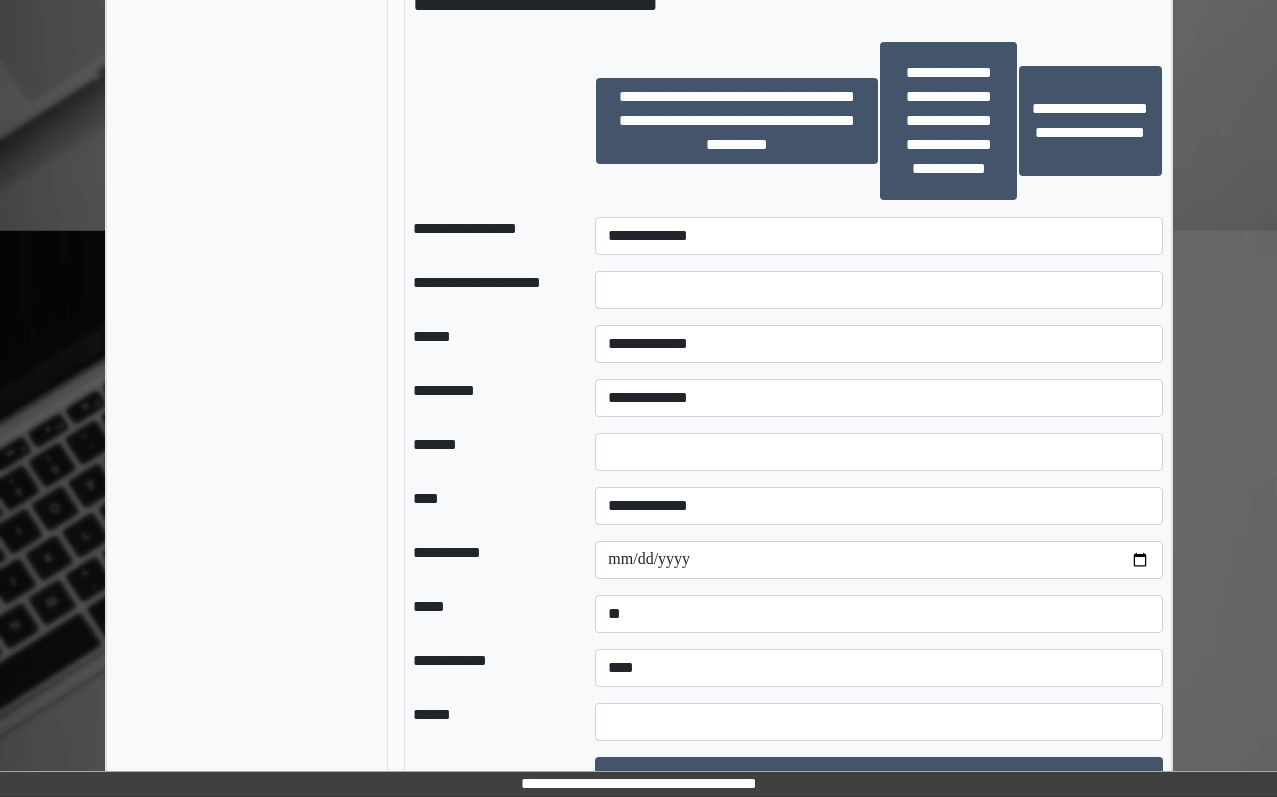 click on "**********" at bounding box center (878, 236) 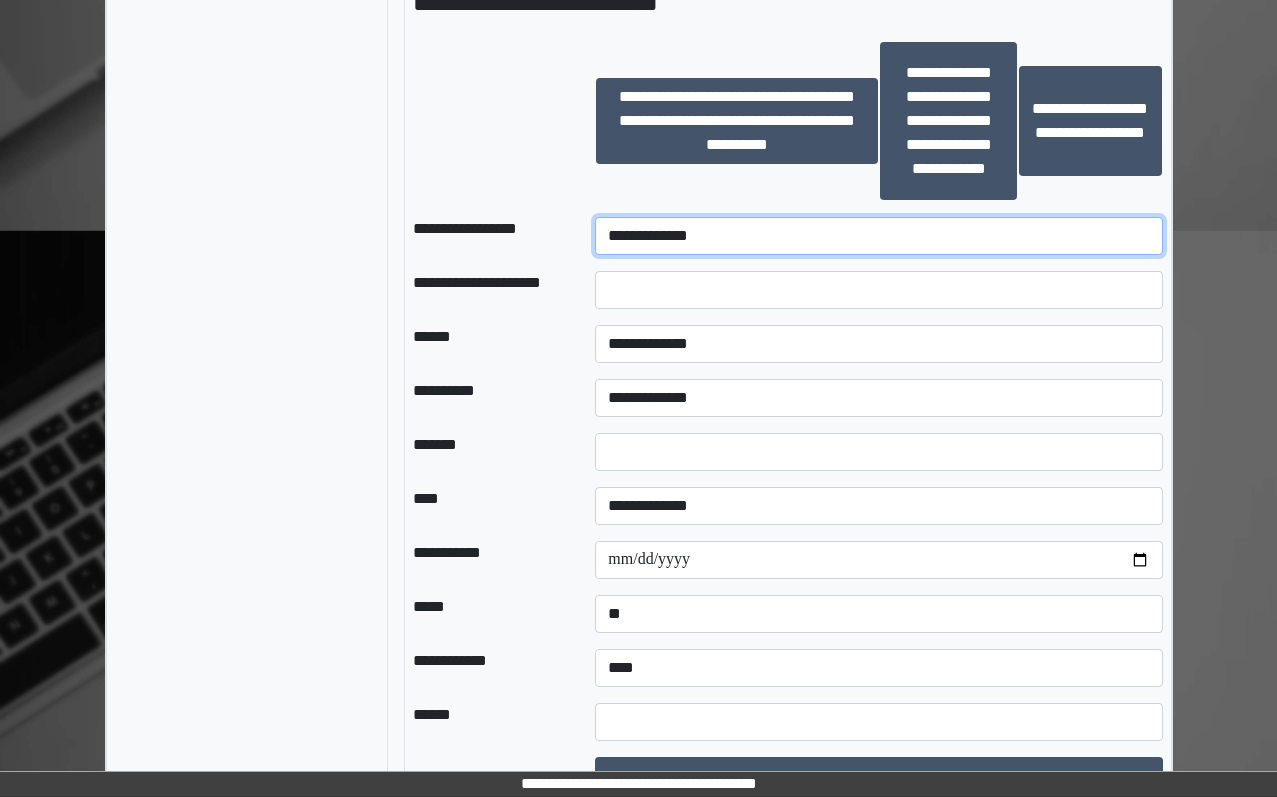 click on "**********" at bounding box center (878, 236) 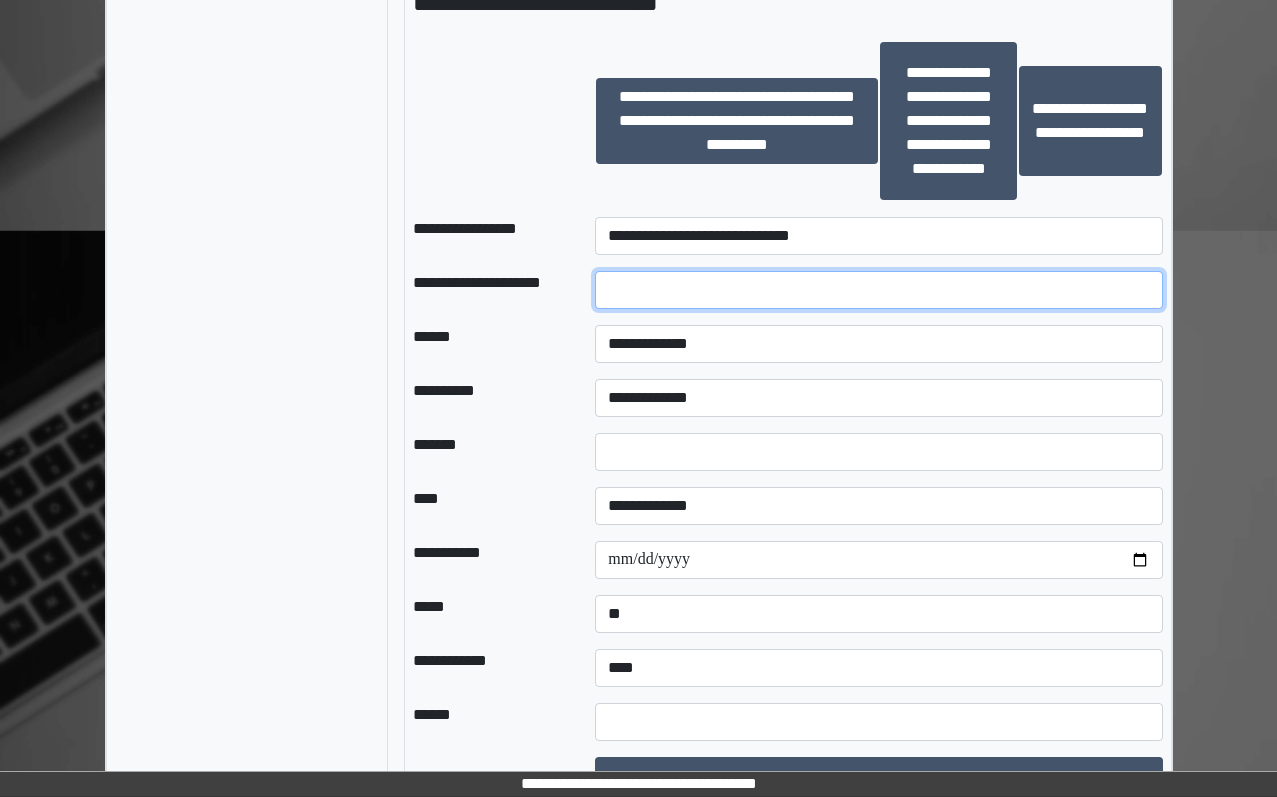 click at bounding box center [878, 290] 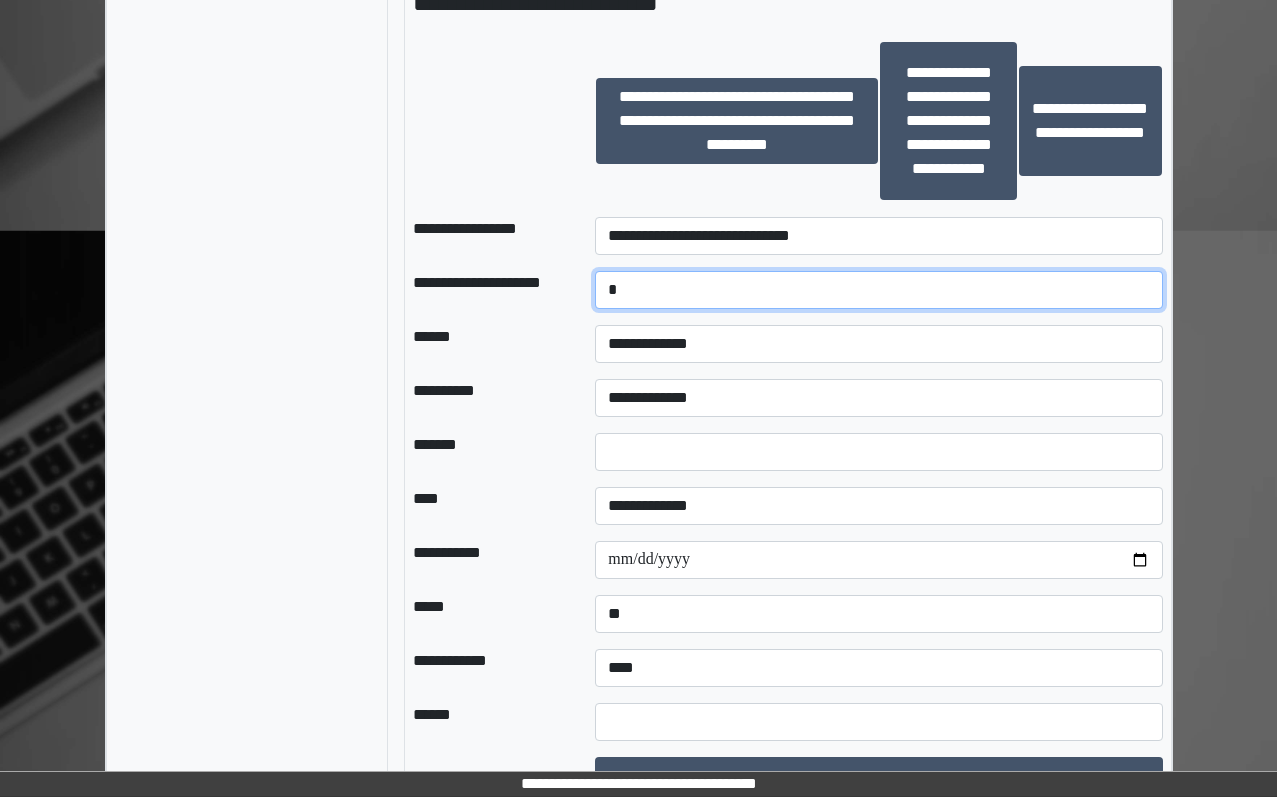 type on "*" 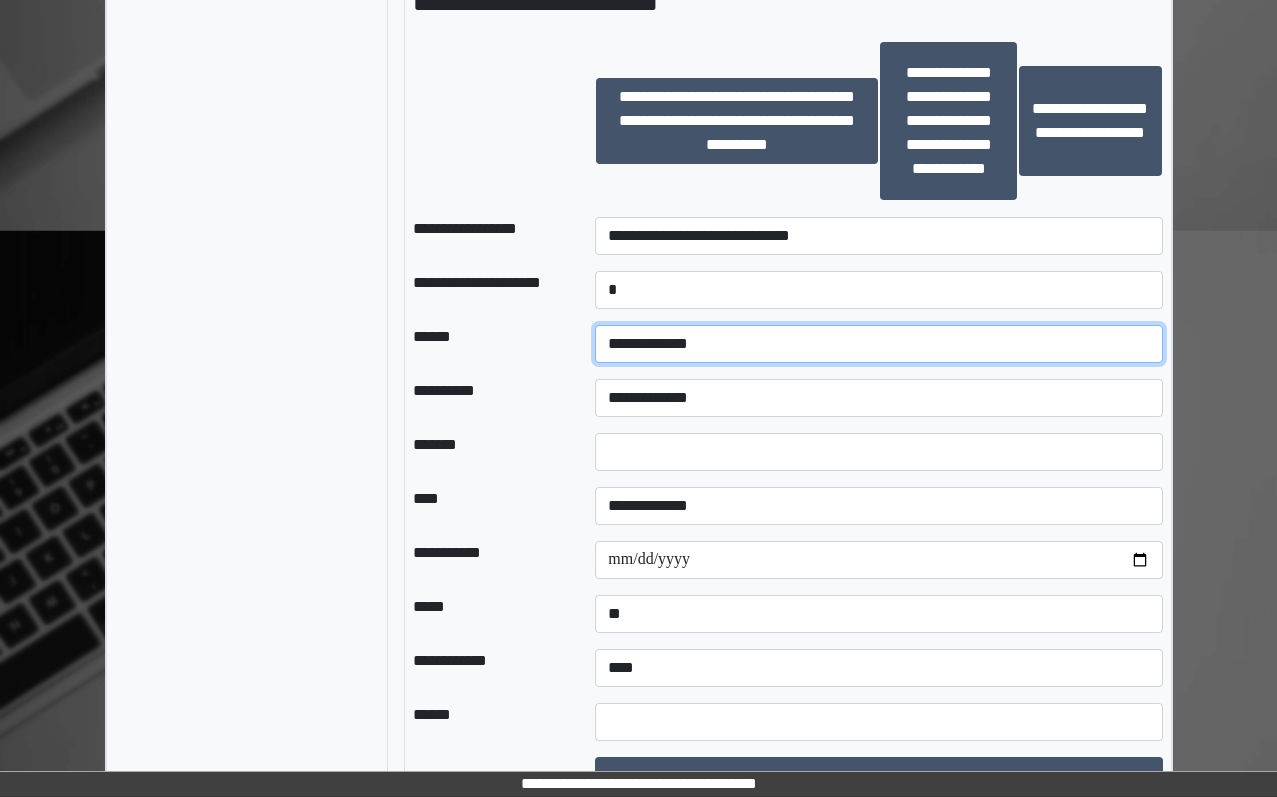 click on "**********" at bounding box center [878, 344] 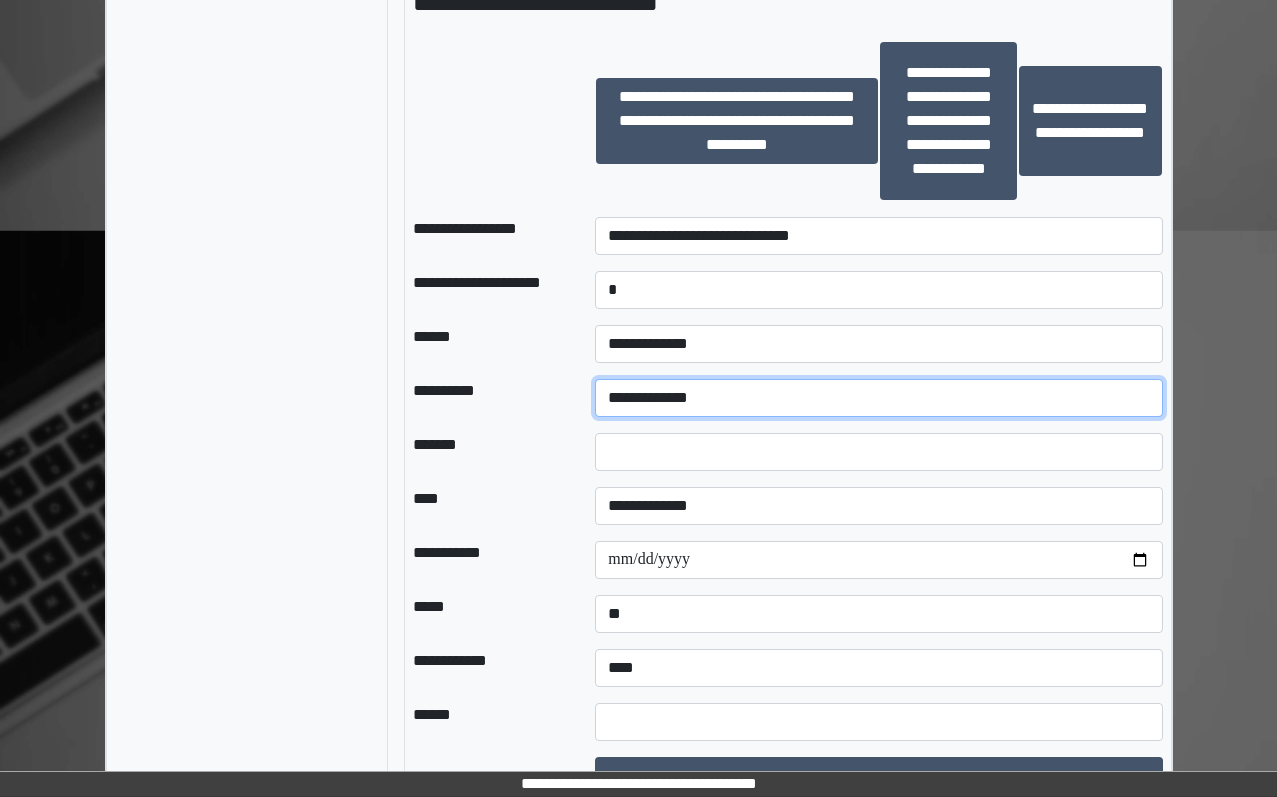 click on "**********" at bounding box center (878, 398) 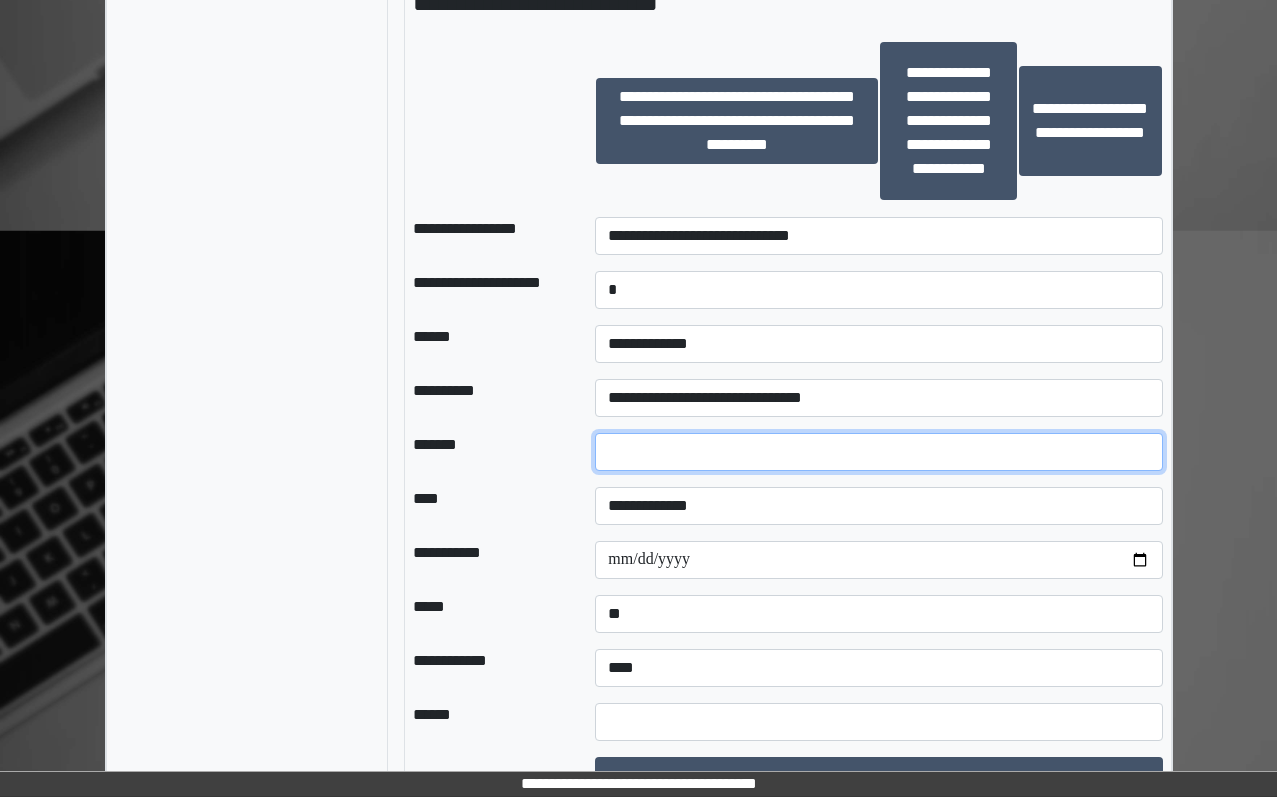 click at bounding box center (878, 452) 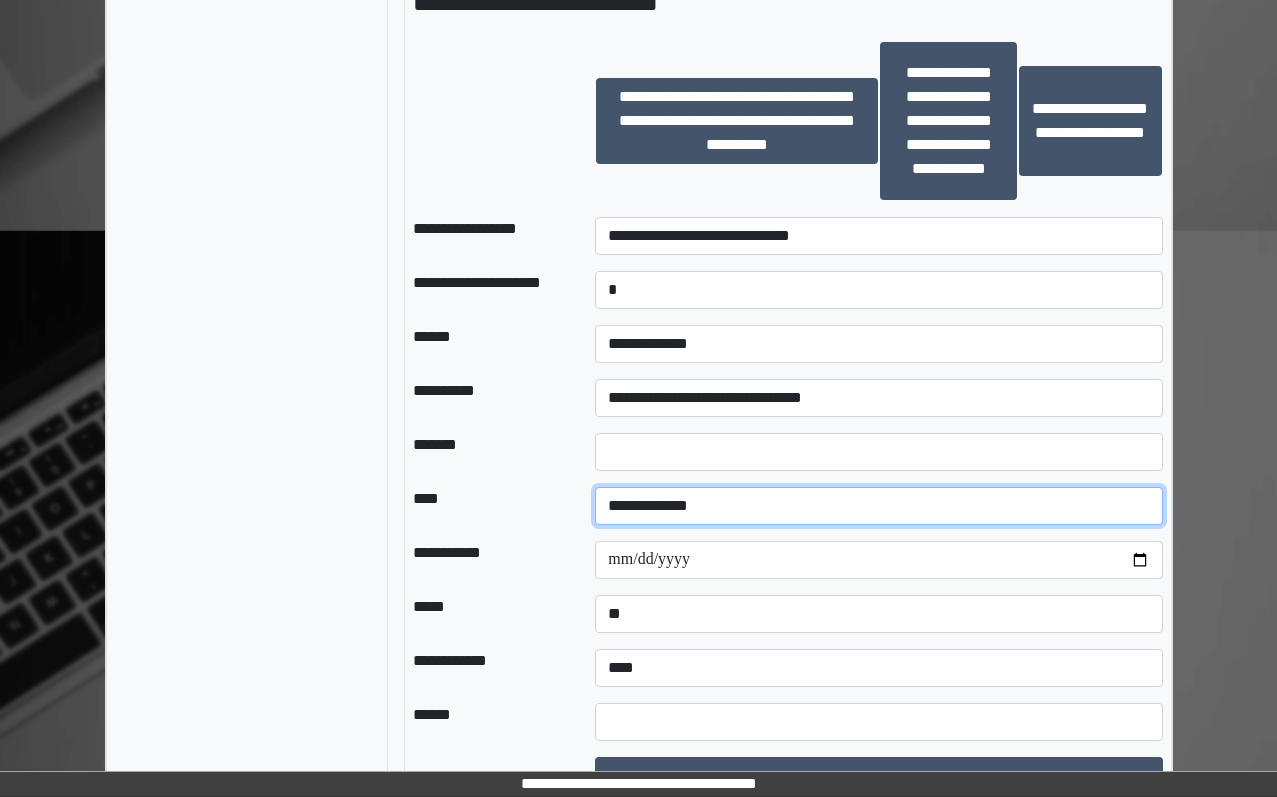 click on "**********" at bounding box center [878, 506] 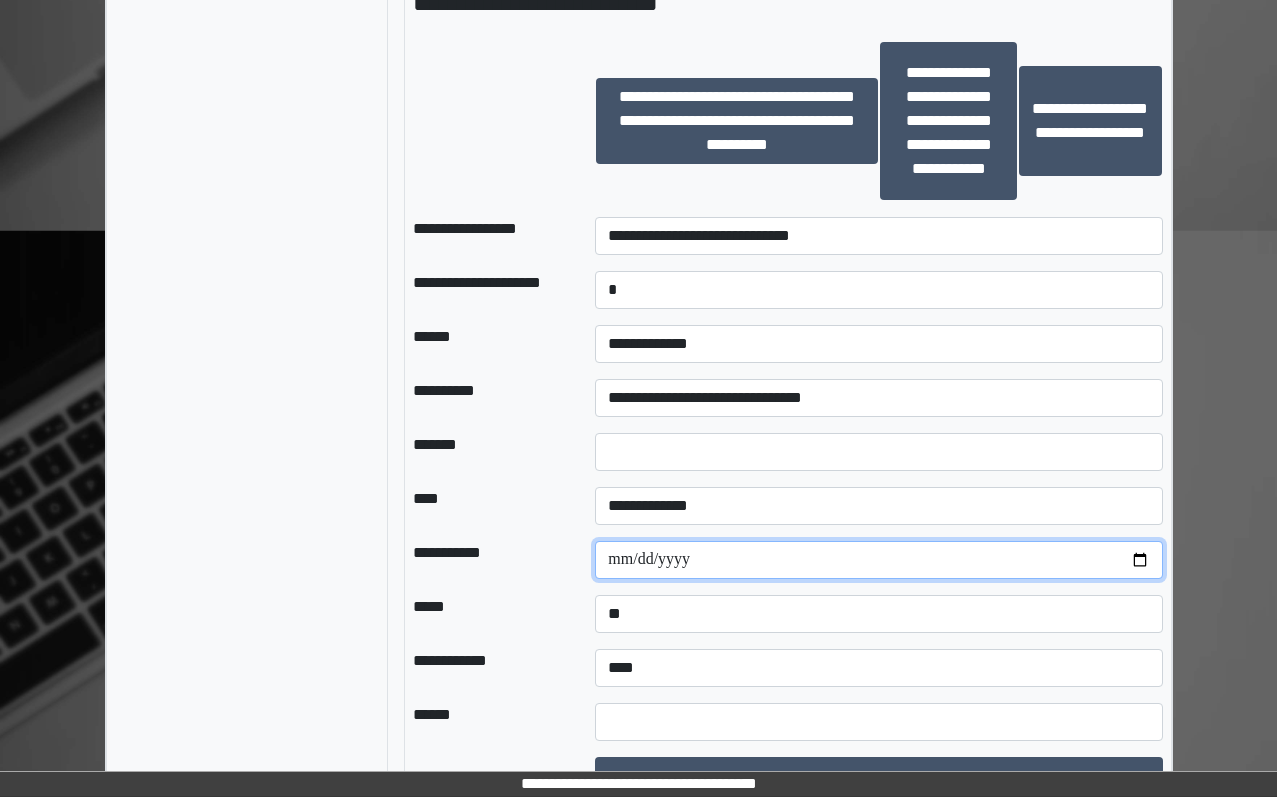 click at bounding box center (878, 560) 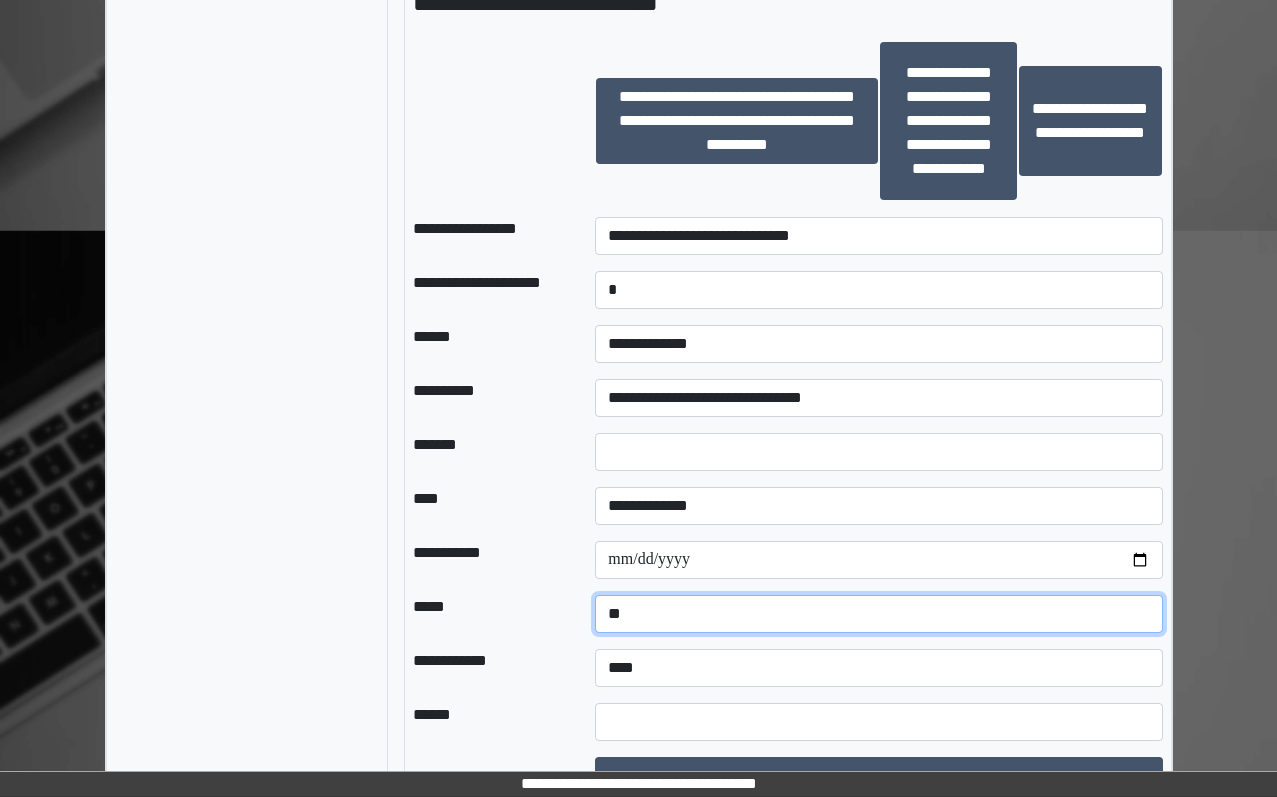 click on "**********" at bounding box center (878, 614) 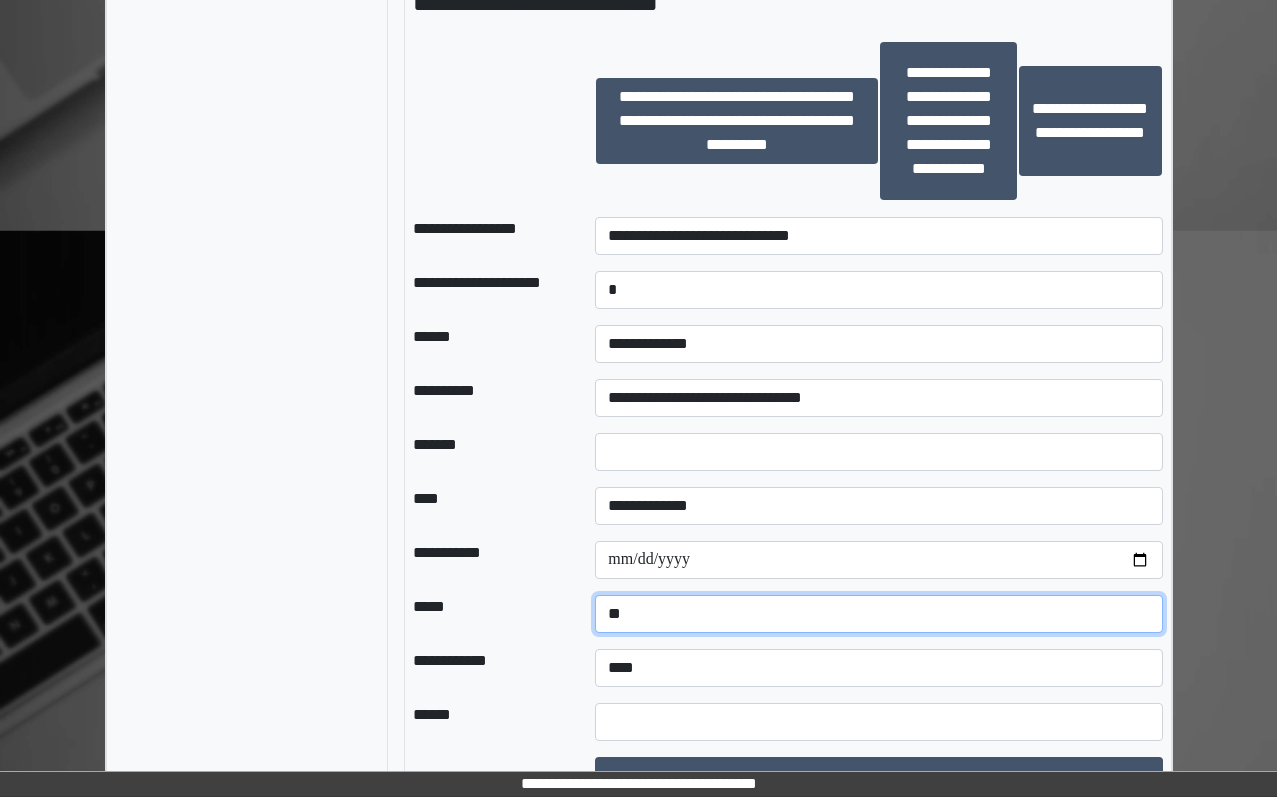 click on "**********" at bounding box center (878, 614) 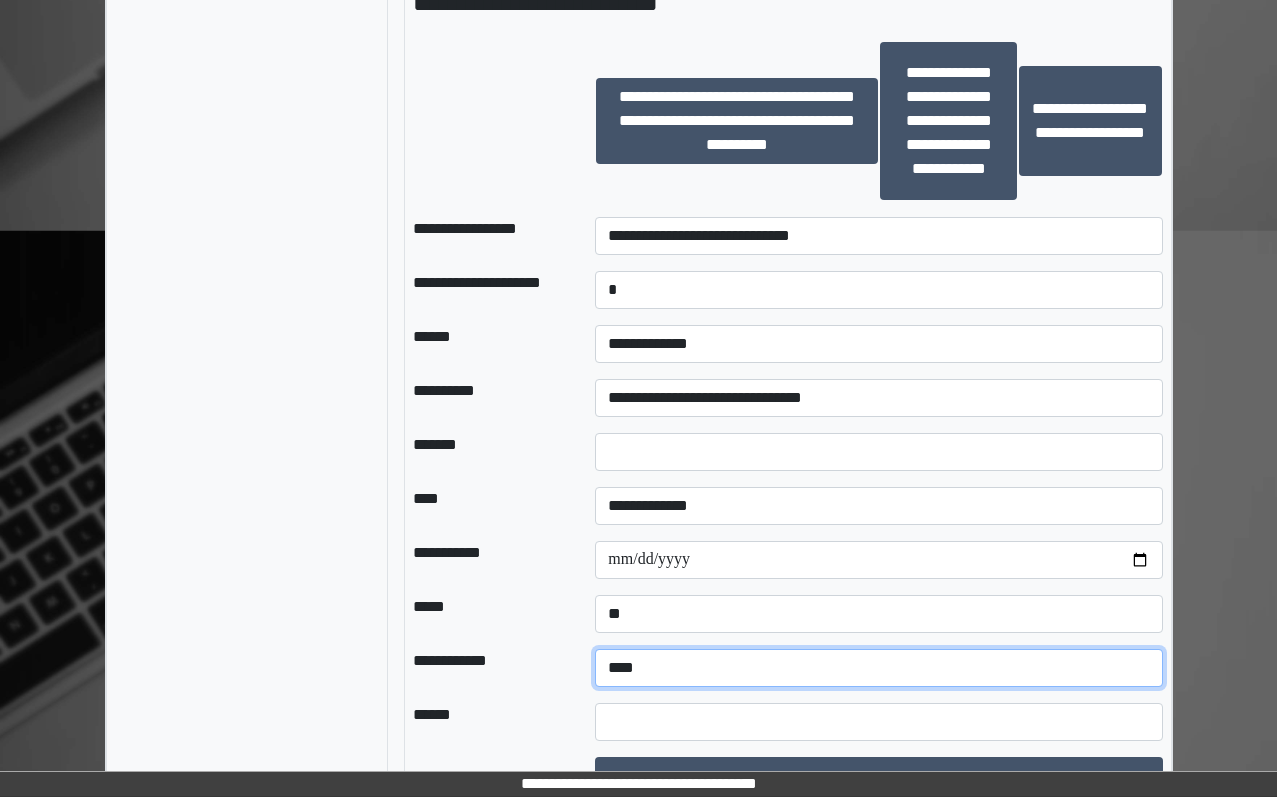 click on "**********" at bounding box center (878, 668) 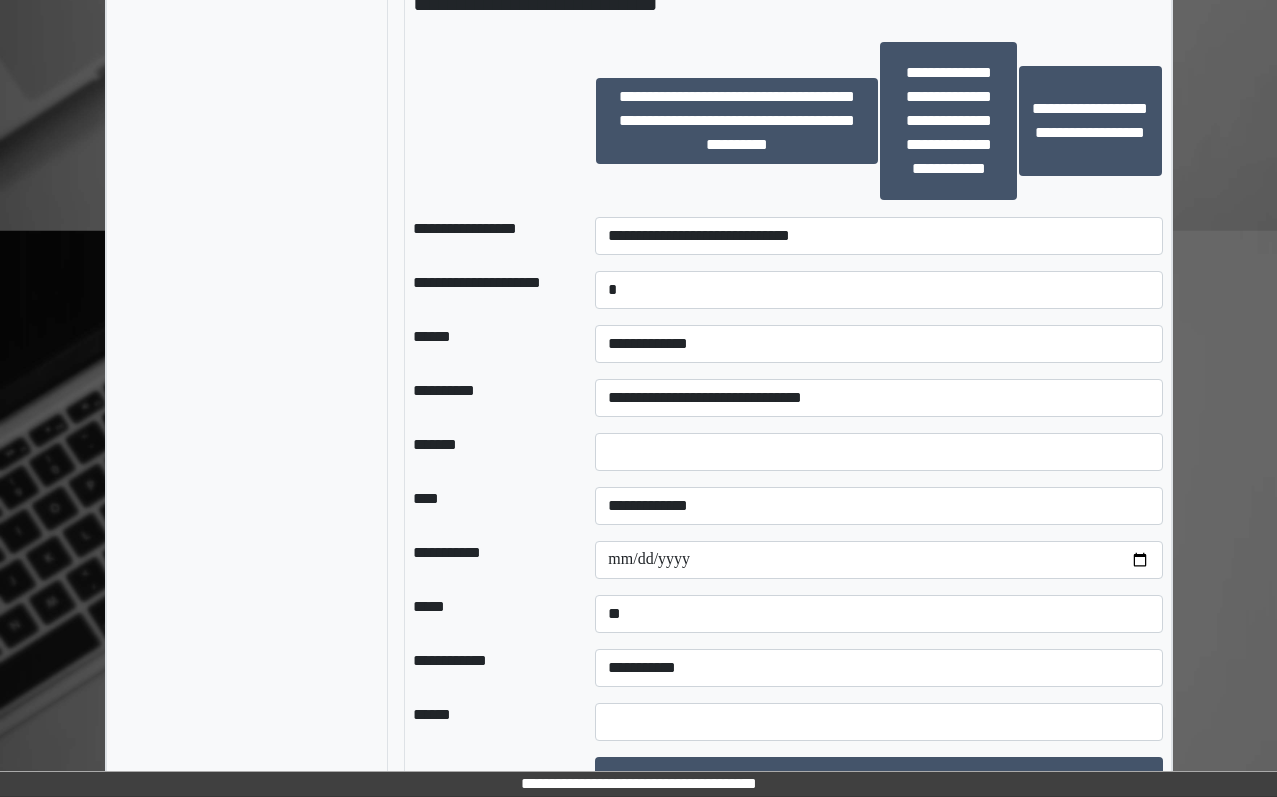 click on "**********" at bounding box center [247, -602] 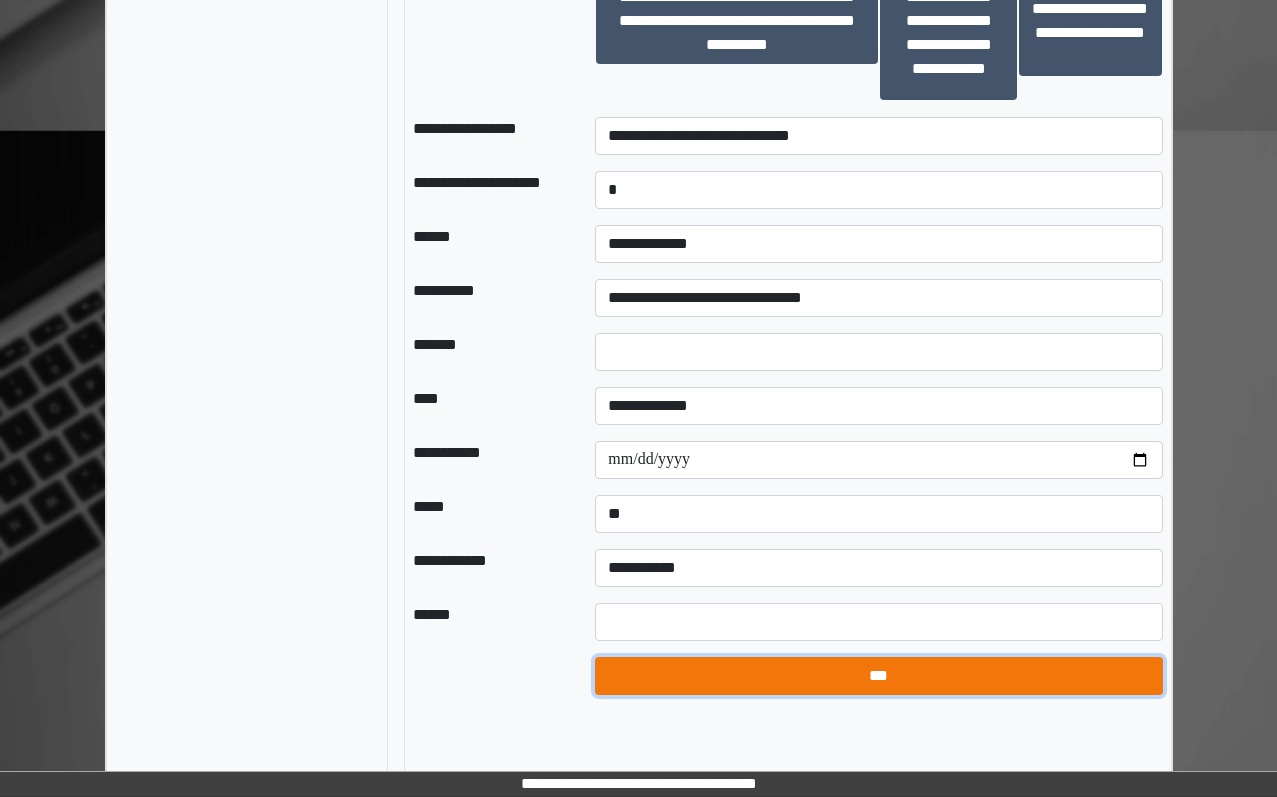 click on "***" at bounding box center (878, 676) 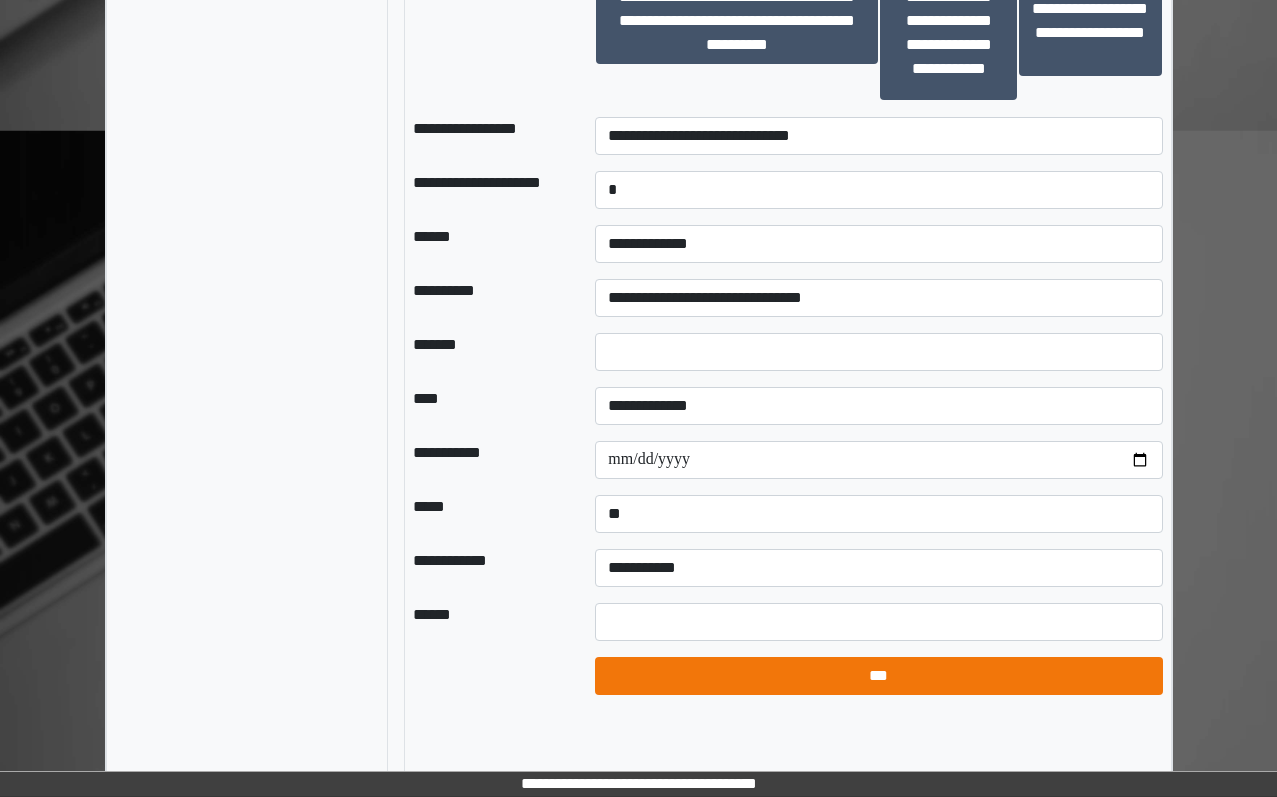 select on "*" 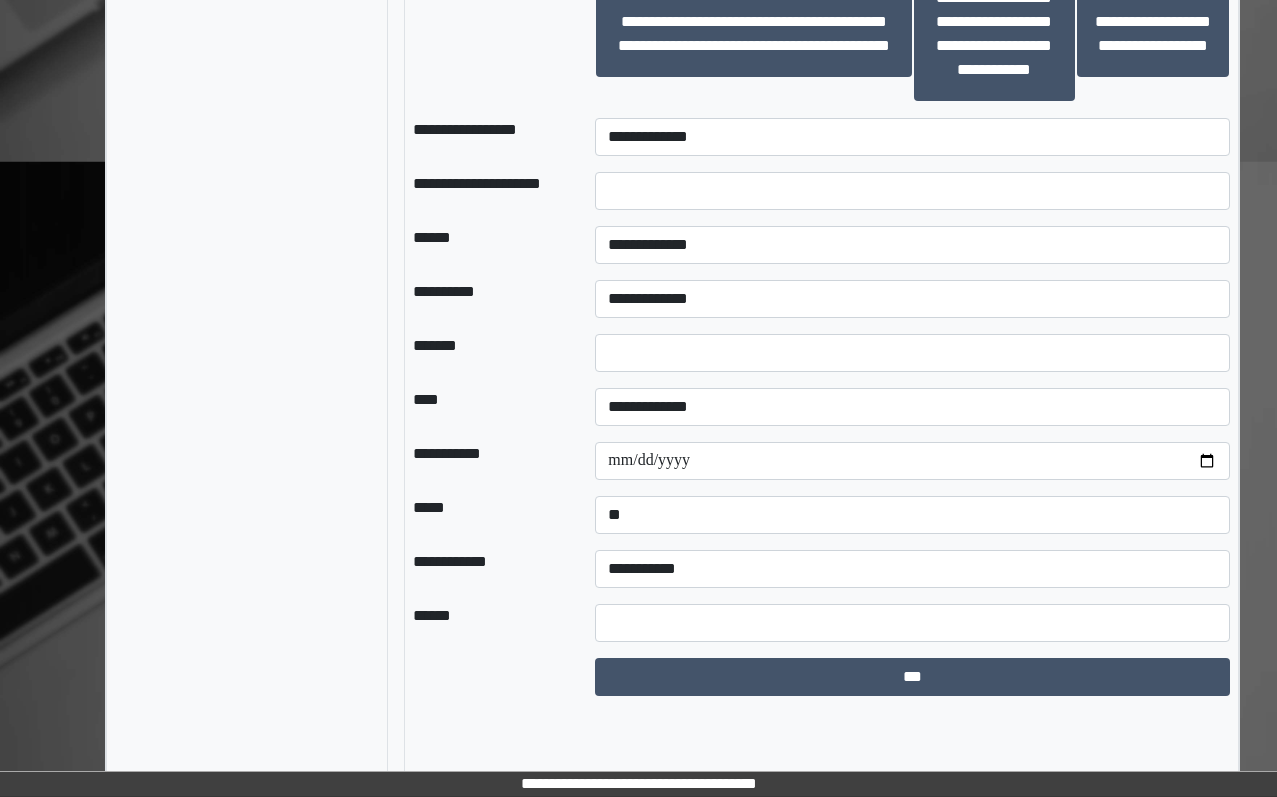 scroll, scrollTop: 2274, scrollLeft: 0, axis: vertical 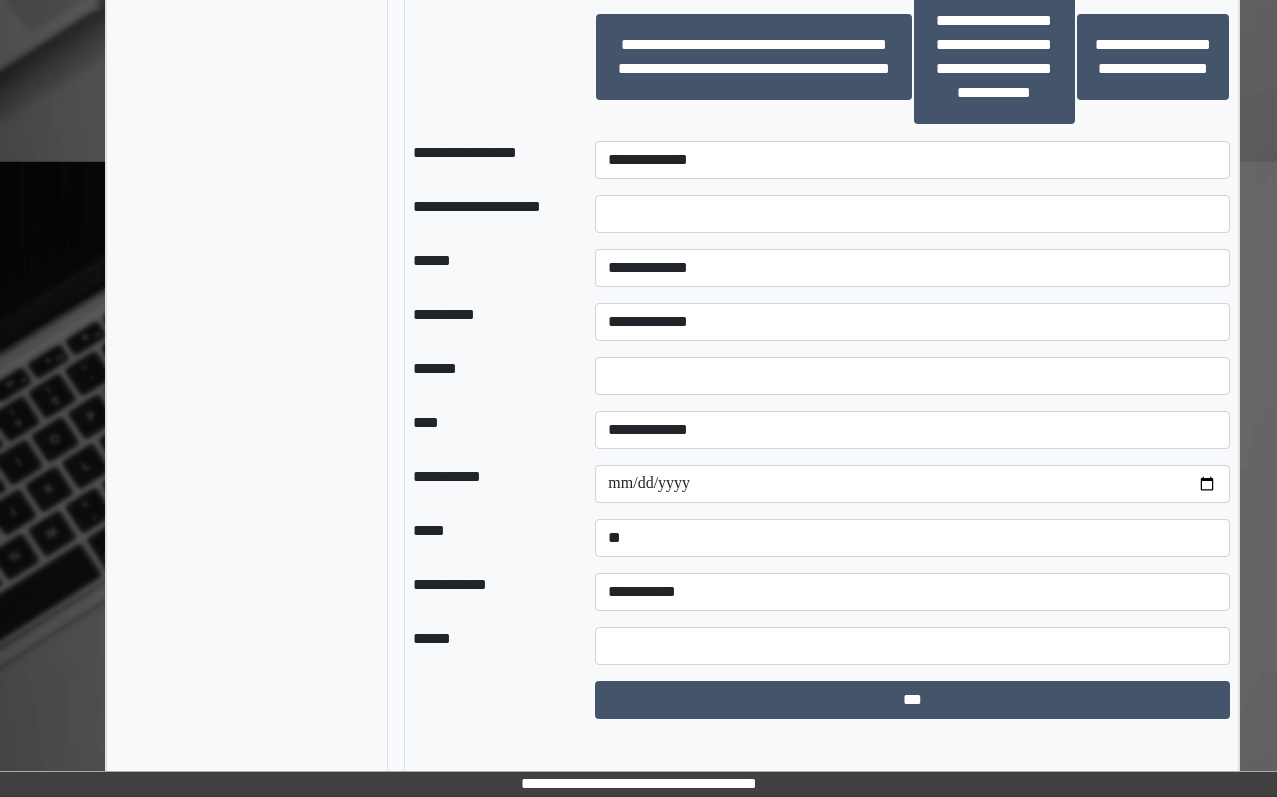 click on "**********" at bounding box center (912, 160) 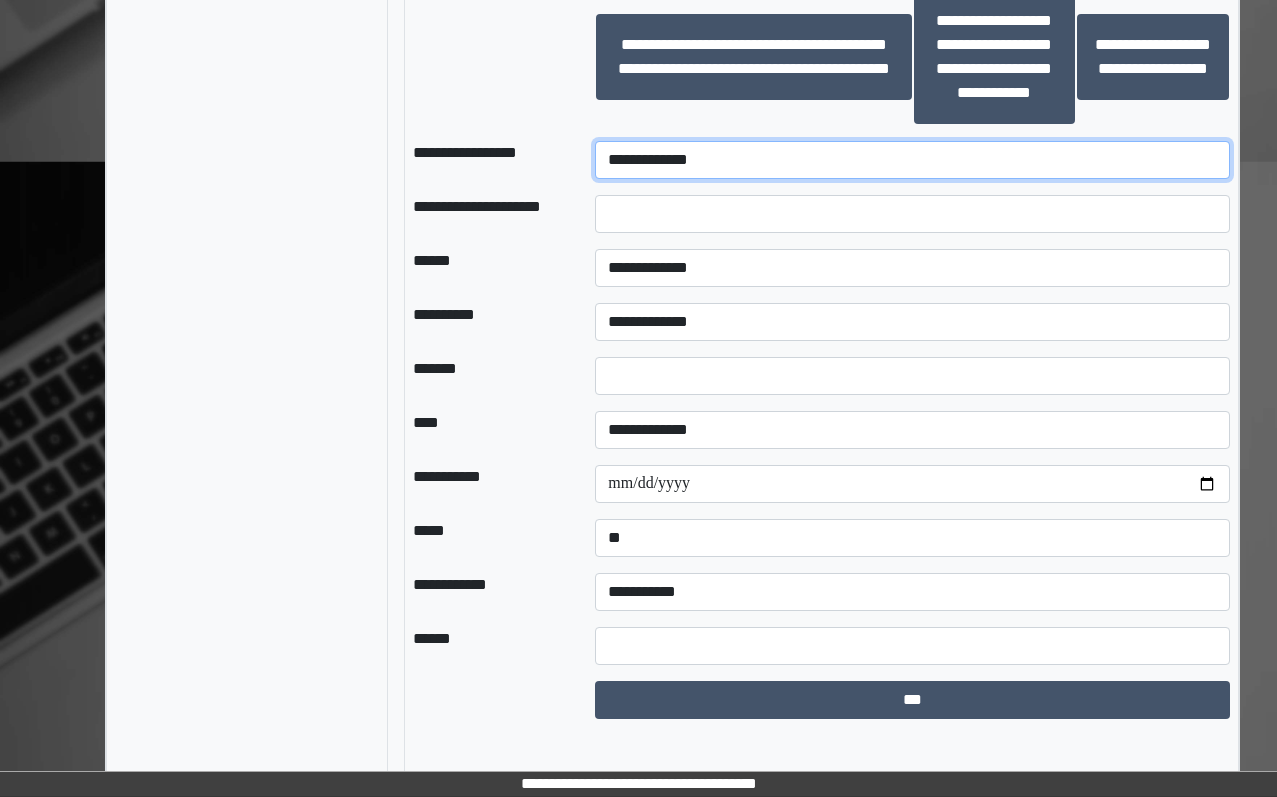 click on "**********" at bounding box center (912, 160) 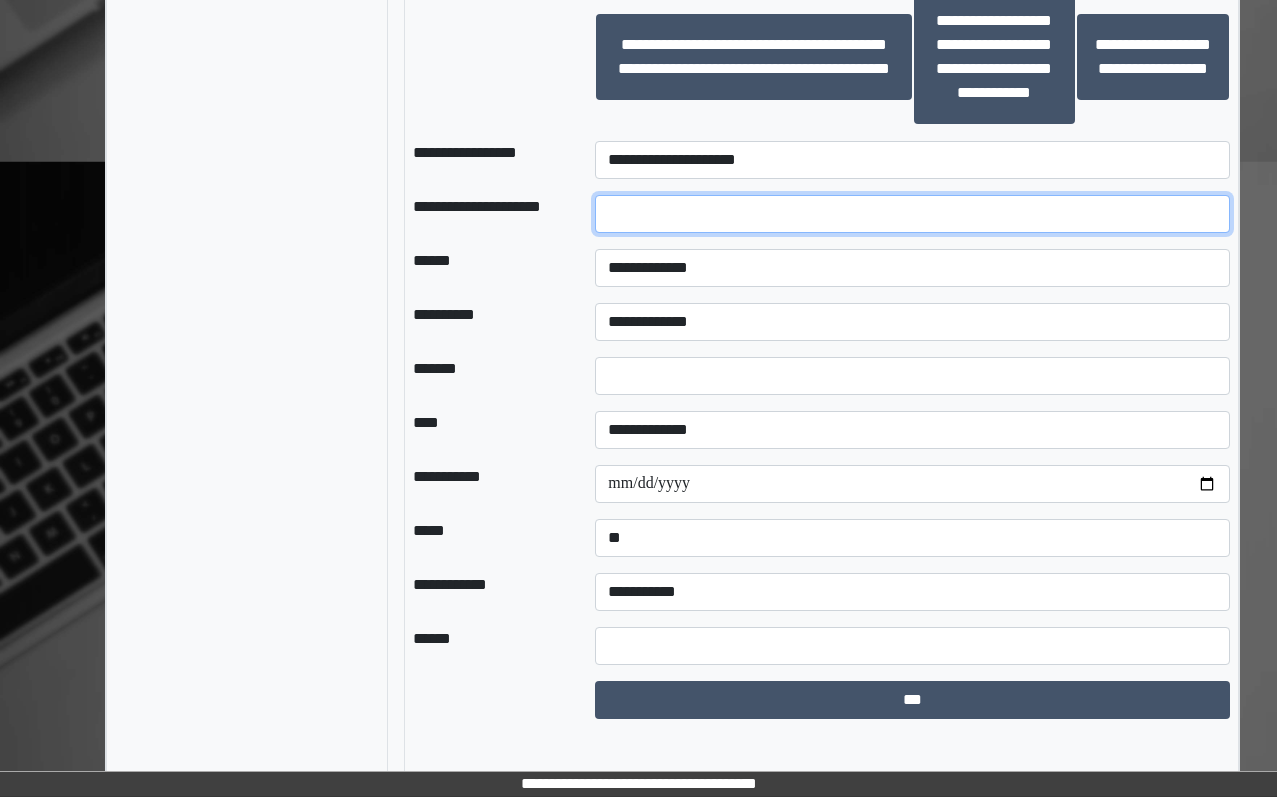 click at bounding box center (912, 214) 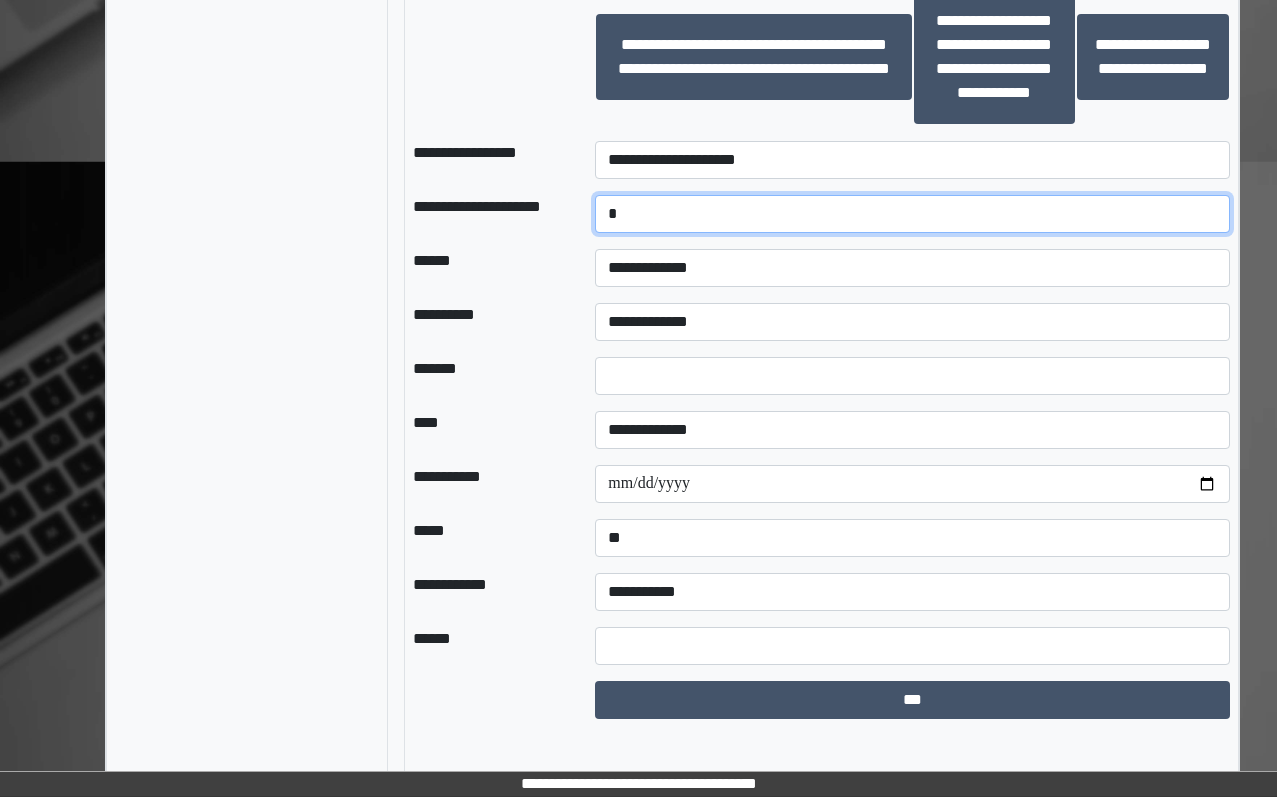 type on "*" 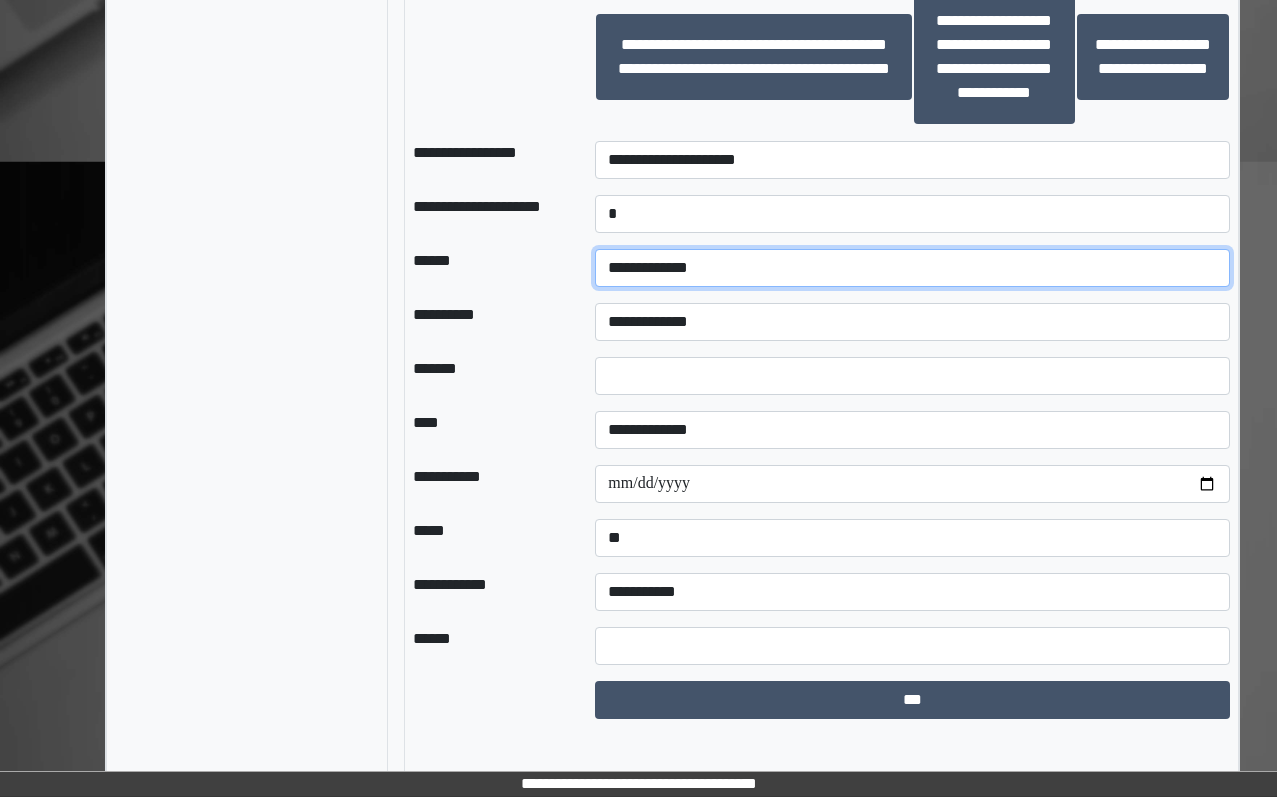 click on "**********" at bounding box center [912, 268] 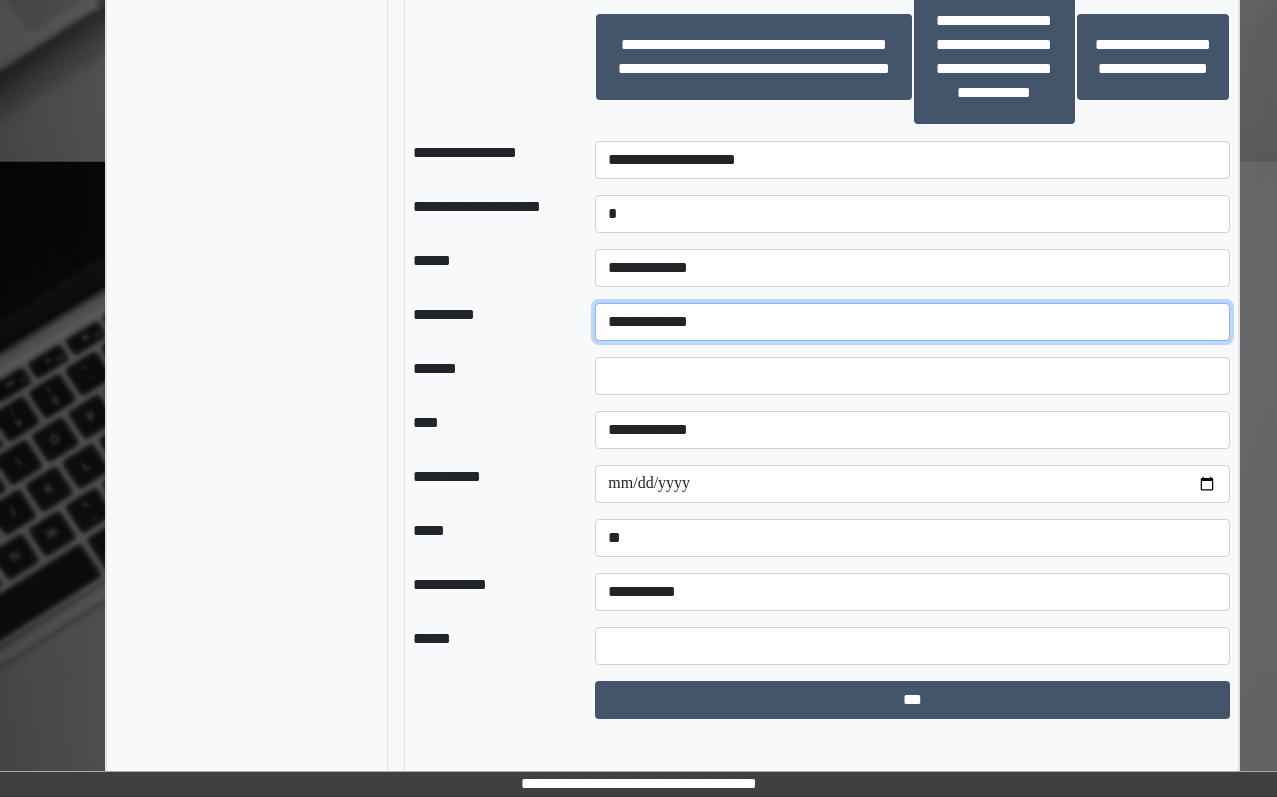 click on "**********" at bounding box center (912, 322) 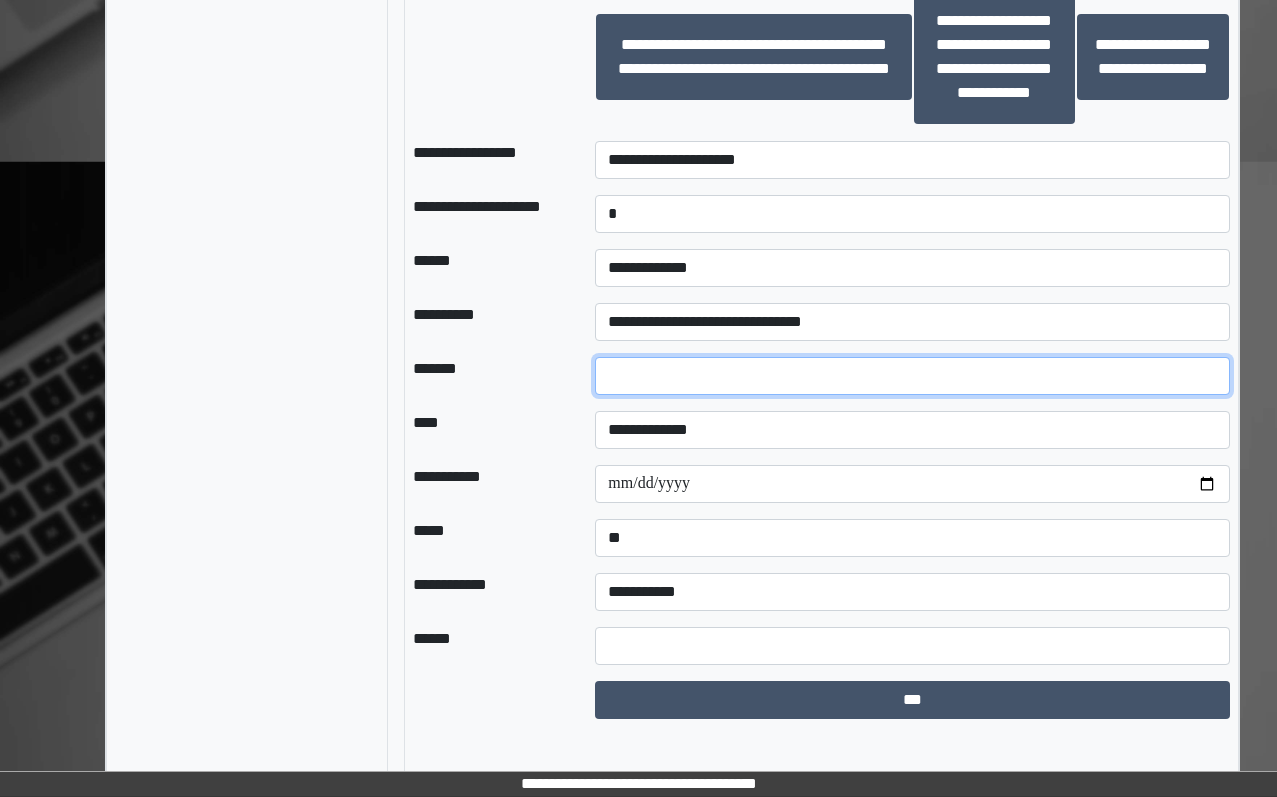 drag, startPoint x: 633, startPoint y: 406, endPoint x: 568, endPoint y: 417, distance: 65.9242 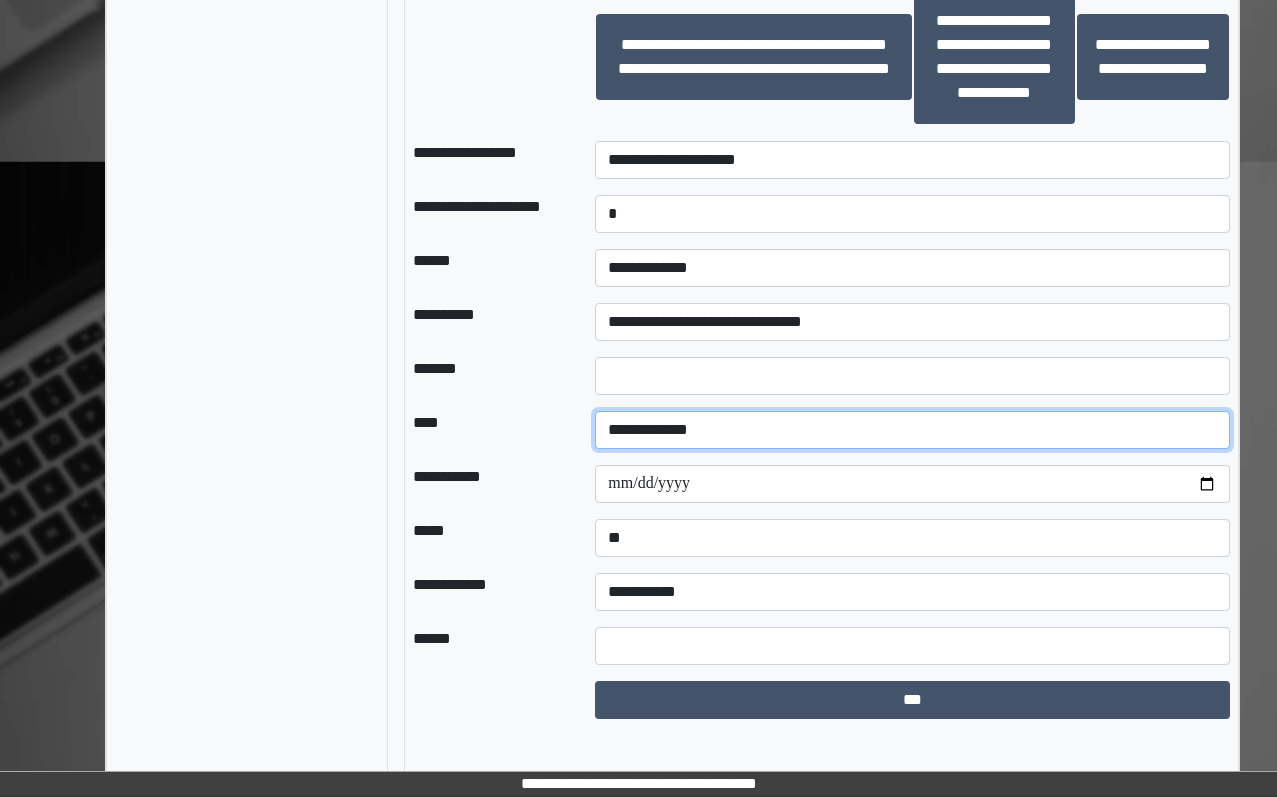 click on "**********" at bounding box center (912, 430) 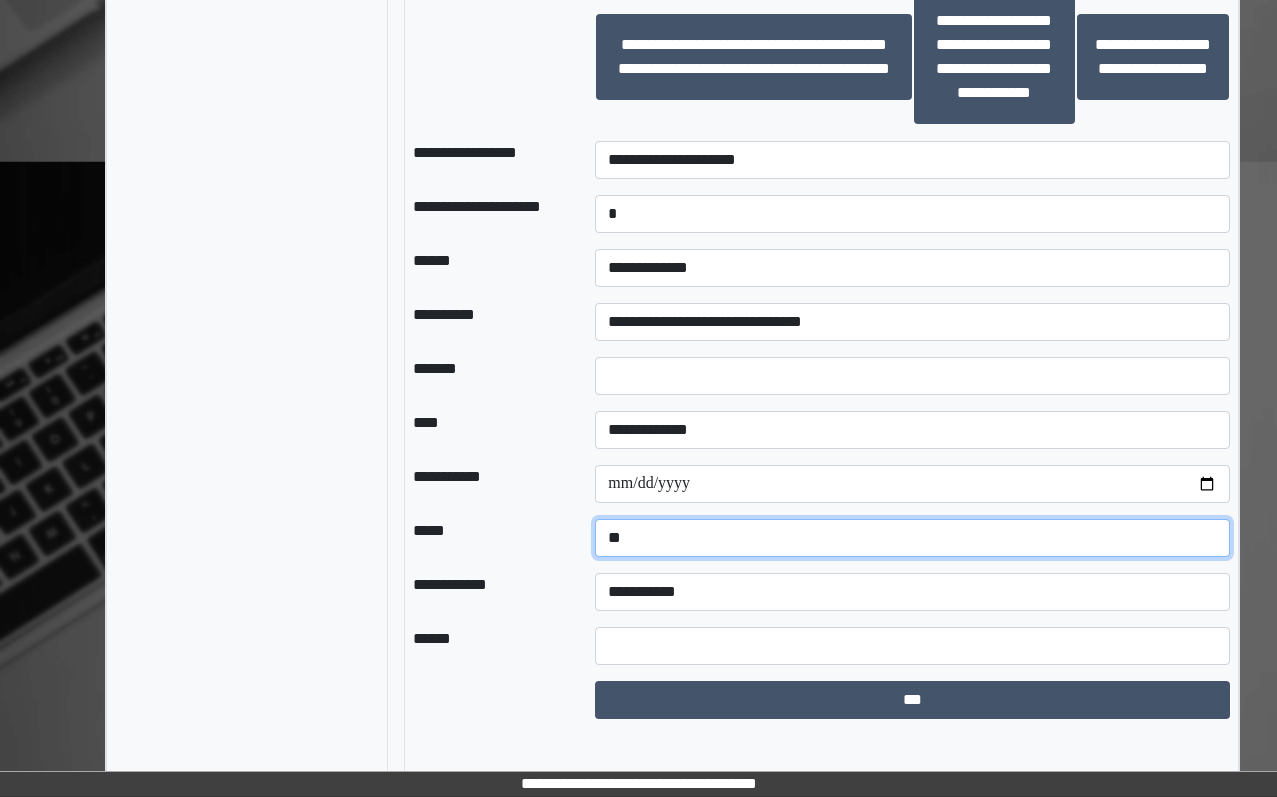 click on "**********" at bounding box center [912, 538] 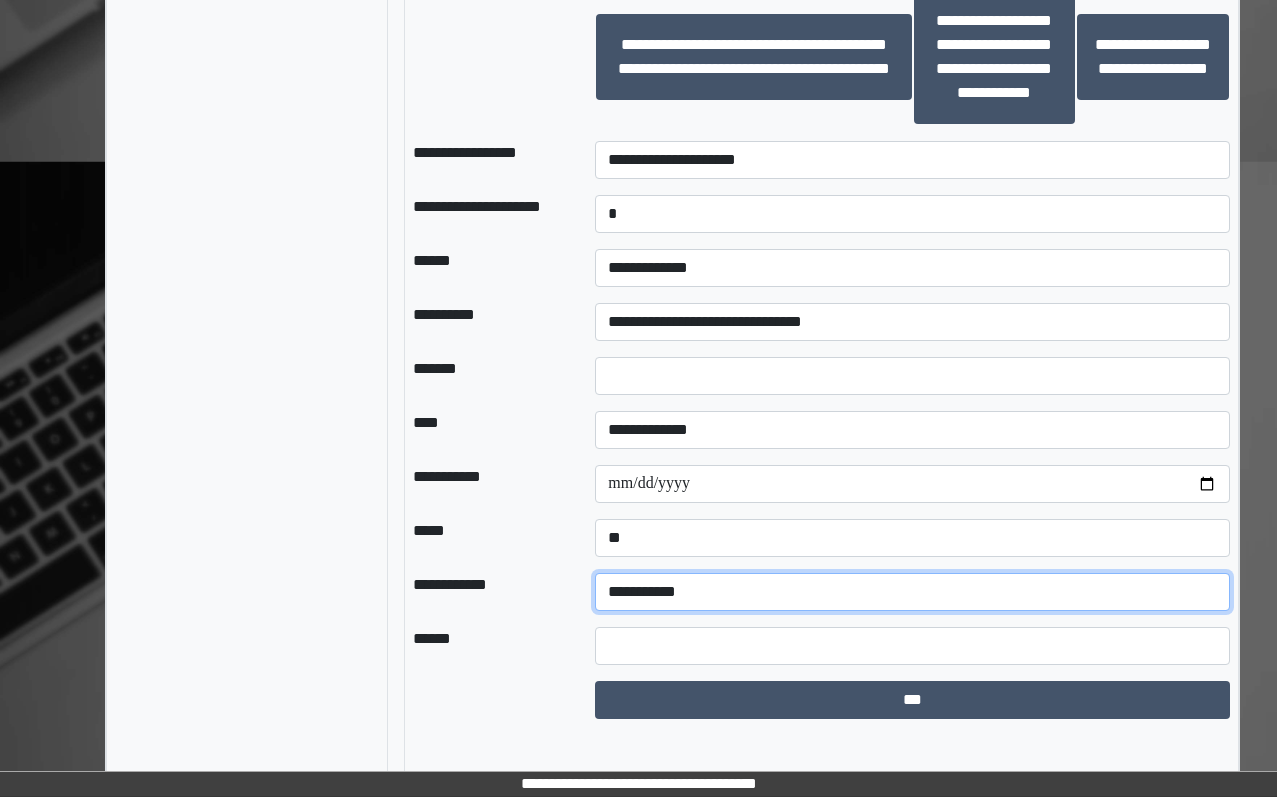 click on "**********" at bounding box center (912, 592) 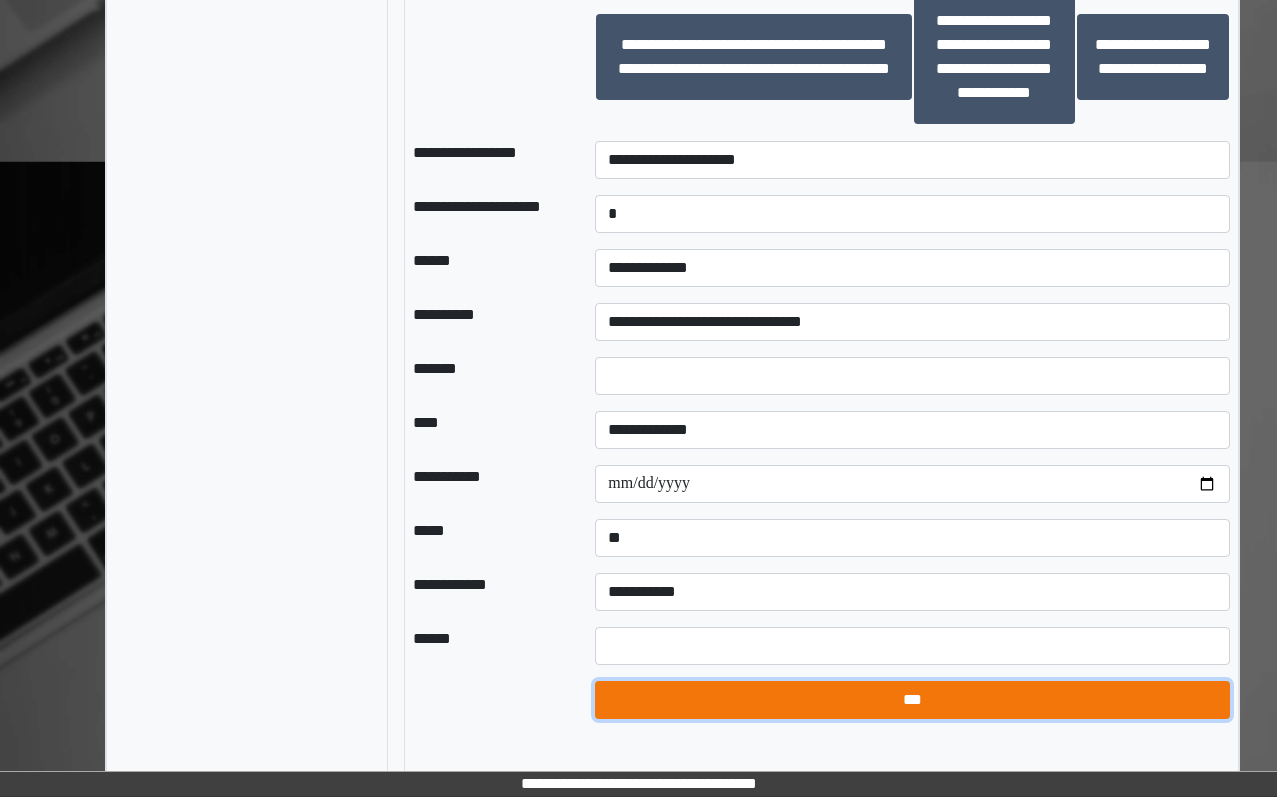 click on "***" at bounding box center [912, 700] 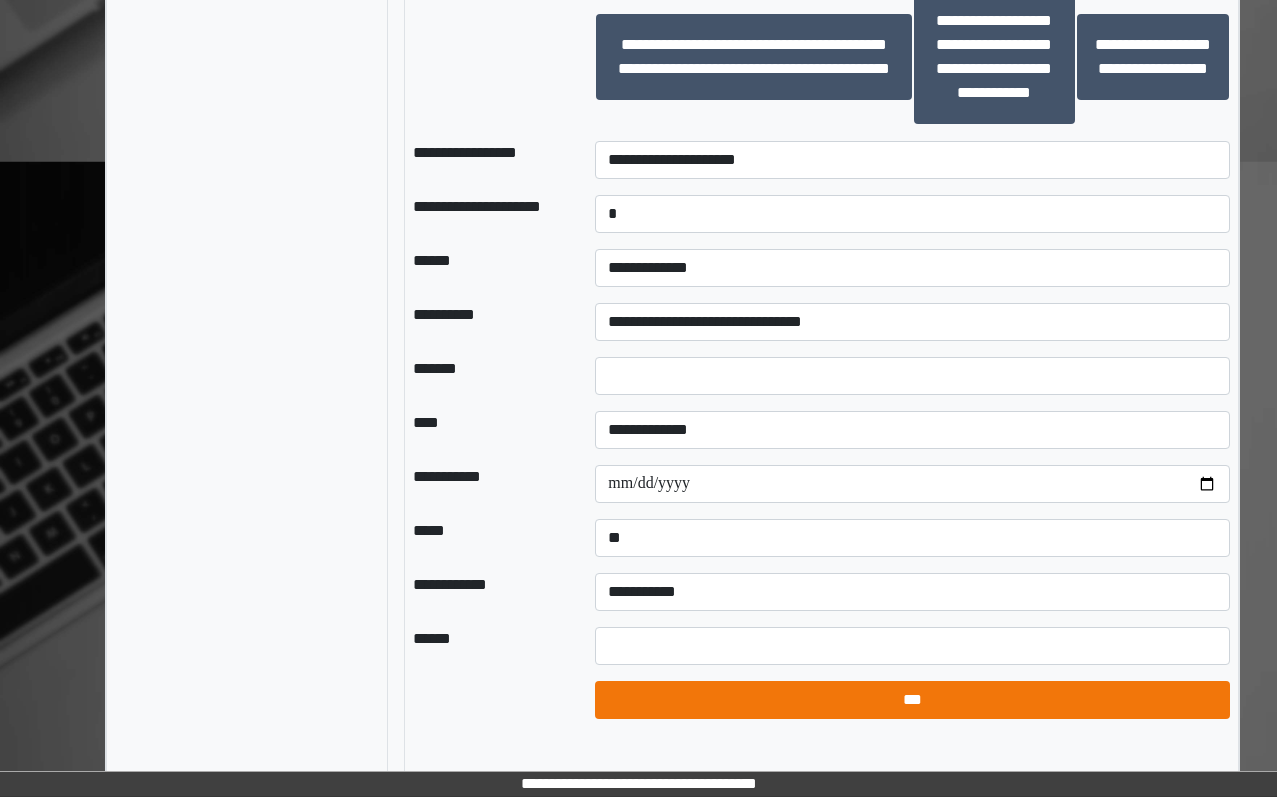 select on "*" 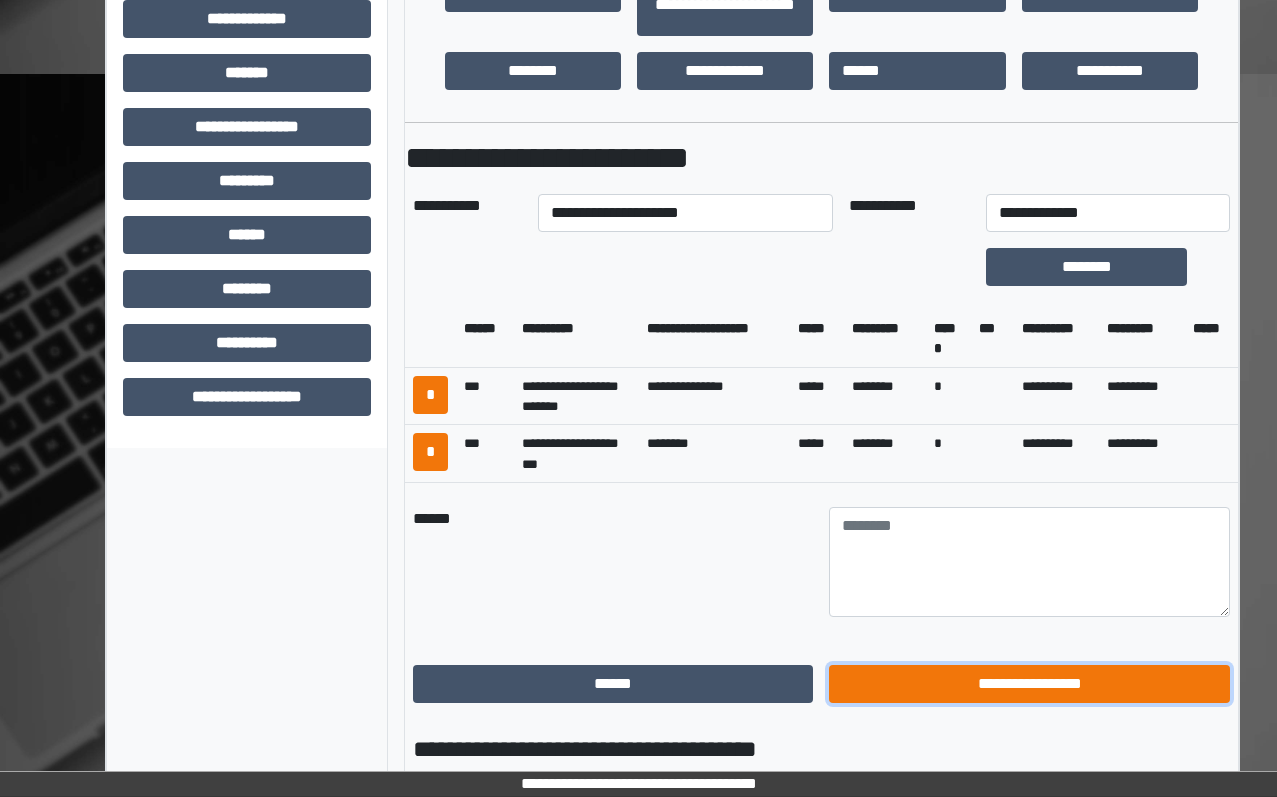 click on "**********" at bounding box center (1029, 684) 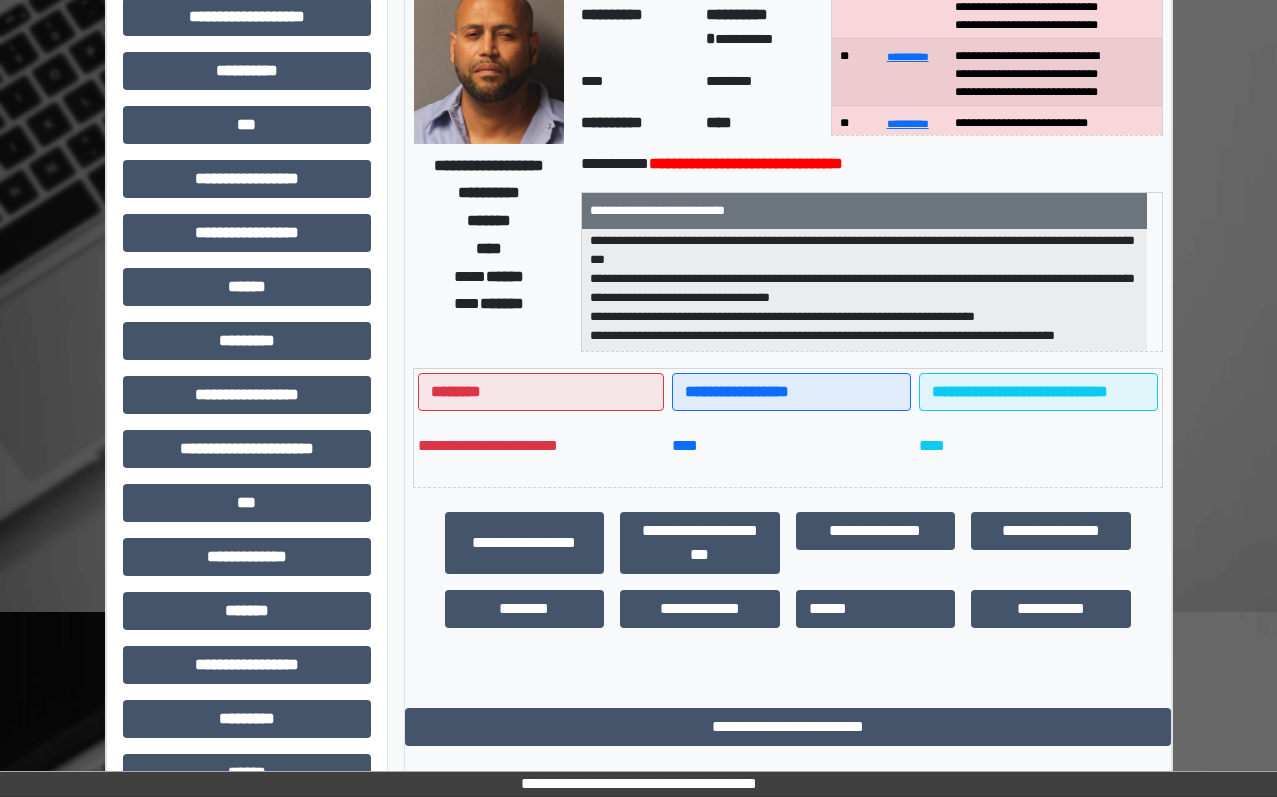 scroll, scrollTop: 0, scrollLeft: 0, axis: both 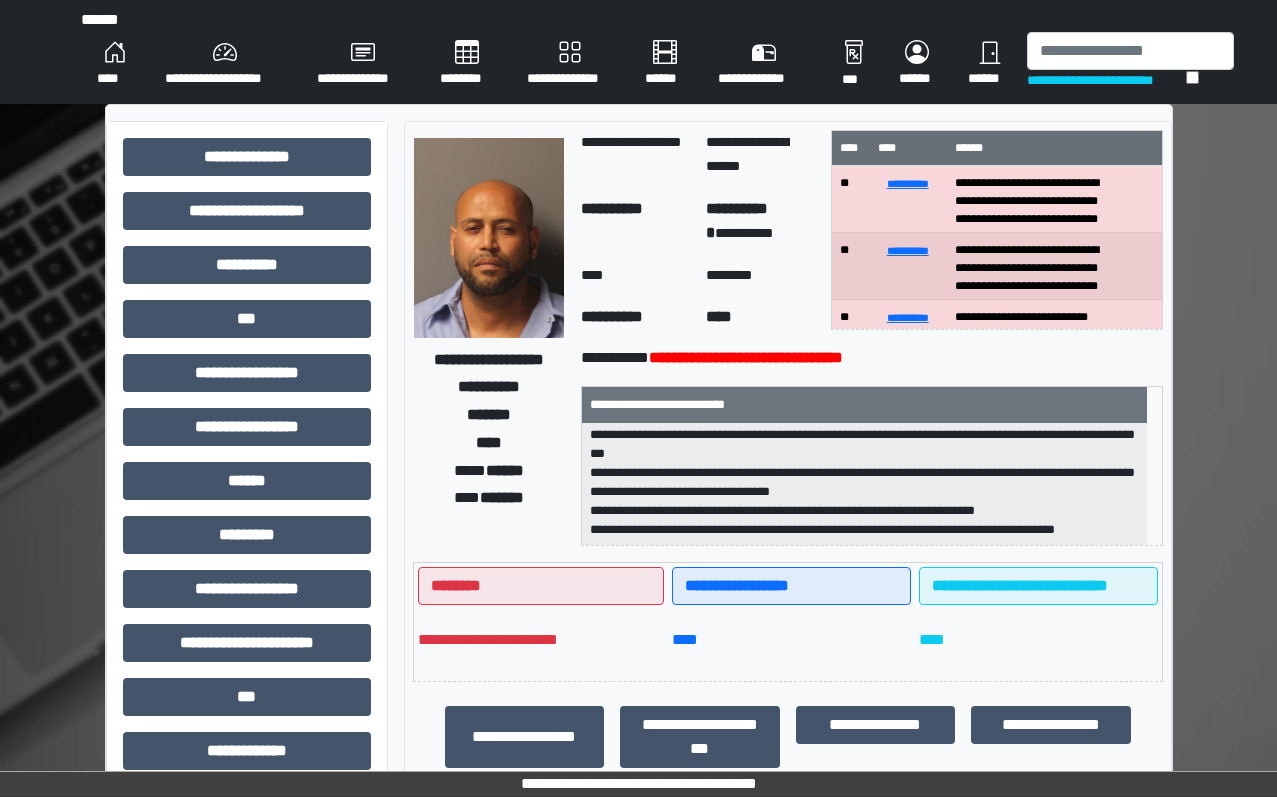 click on "****" at bounding box center (115, 64) 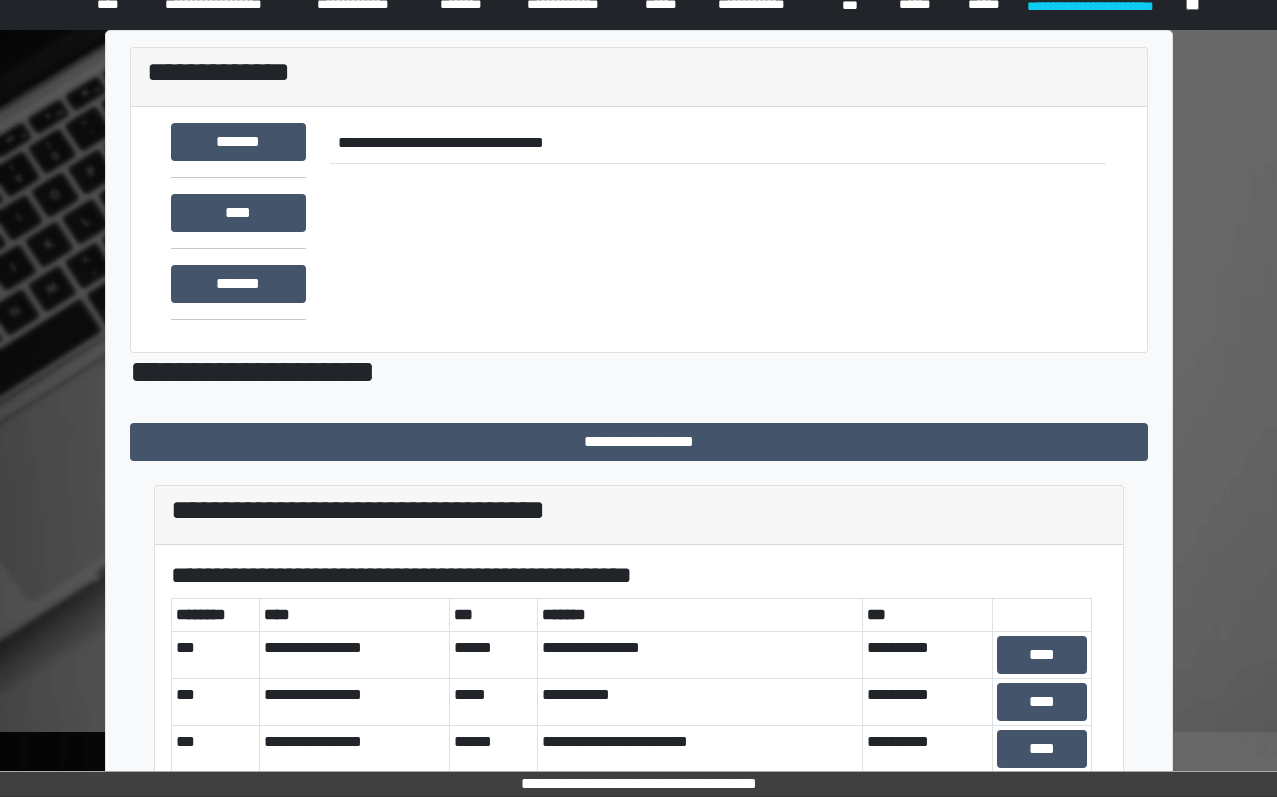scroll, scrollTop: 400, scrollLeft: 0, axis: vertical 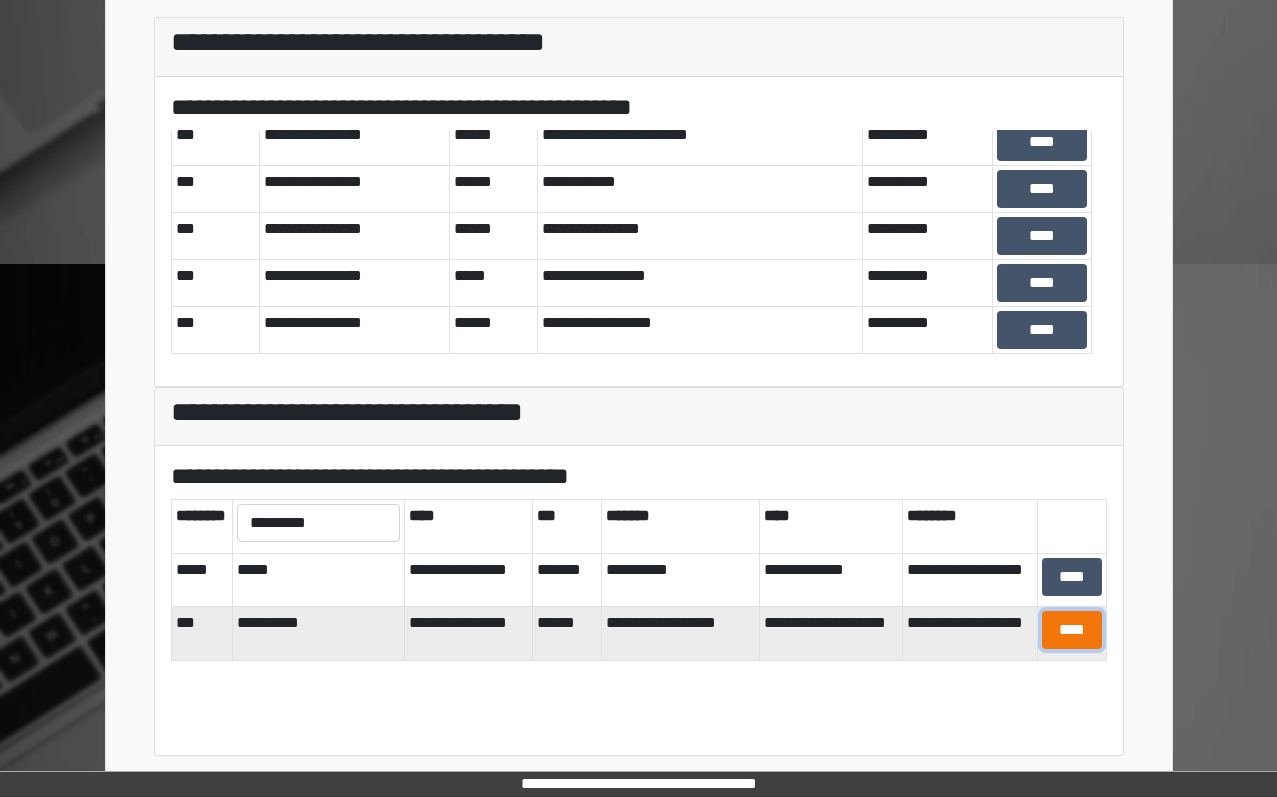 click on "****" at bounding box center (1072, 630) 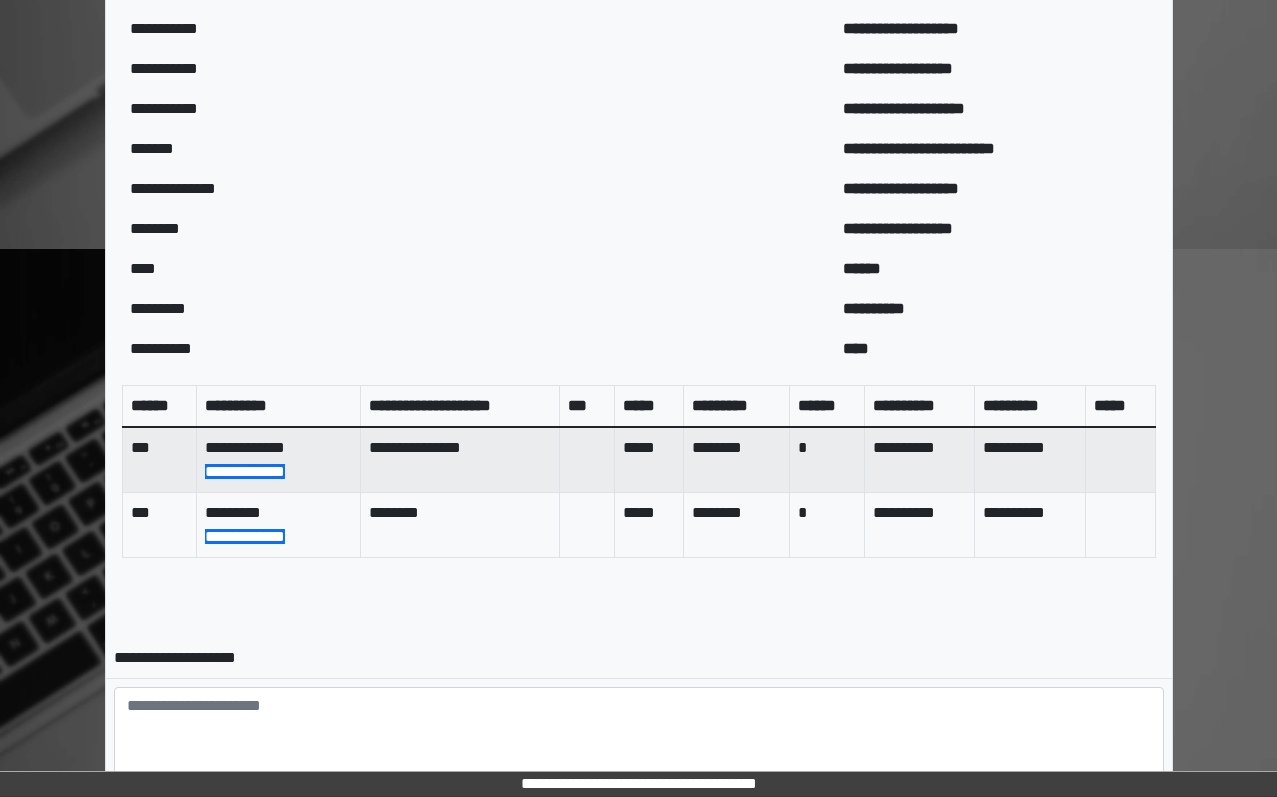 scroll, scrollTop: 719, scrollLeft: 0, axis: vertical 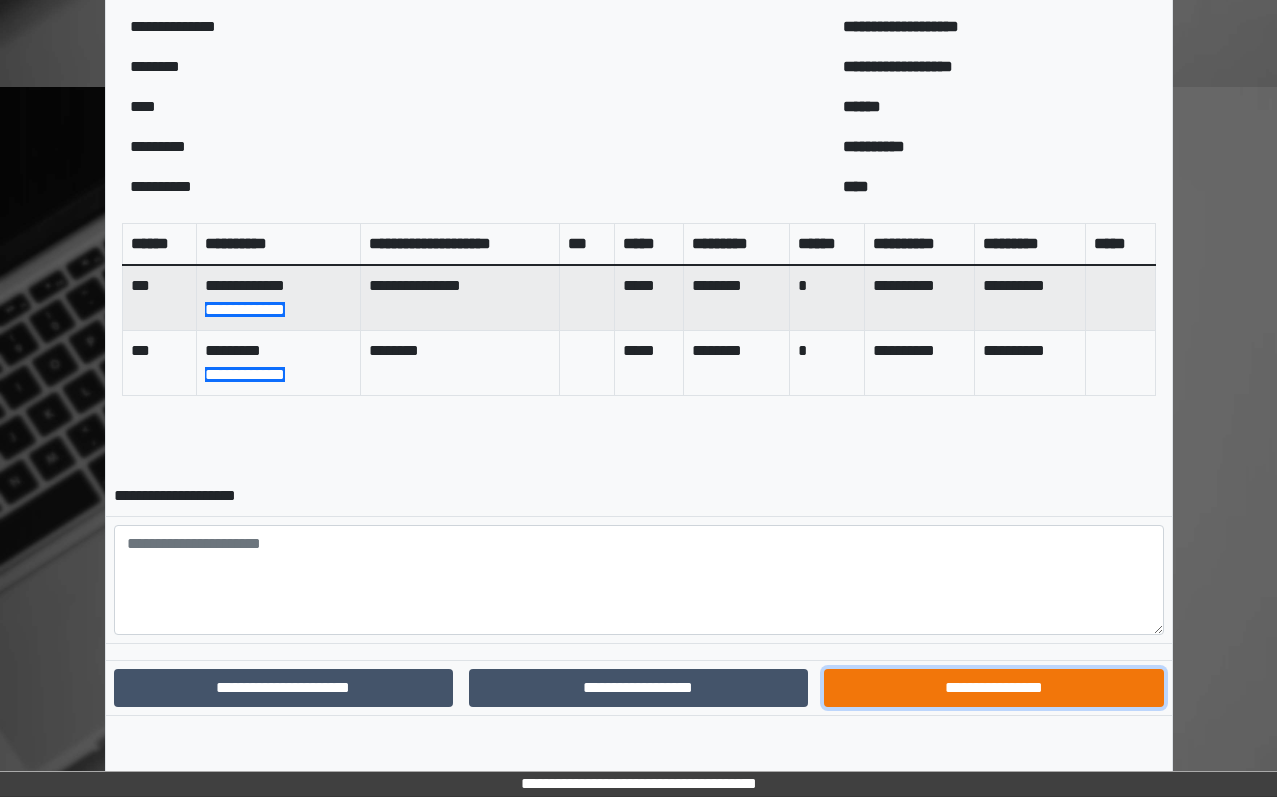 click on "**********" at bounding box center [993, 688] 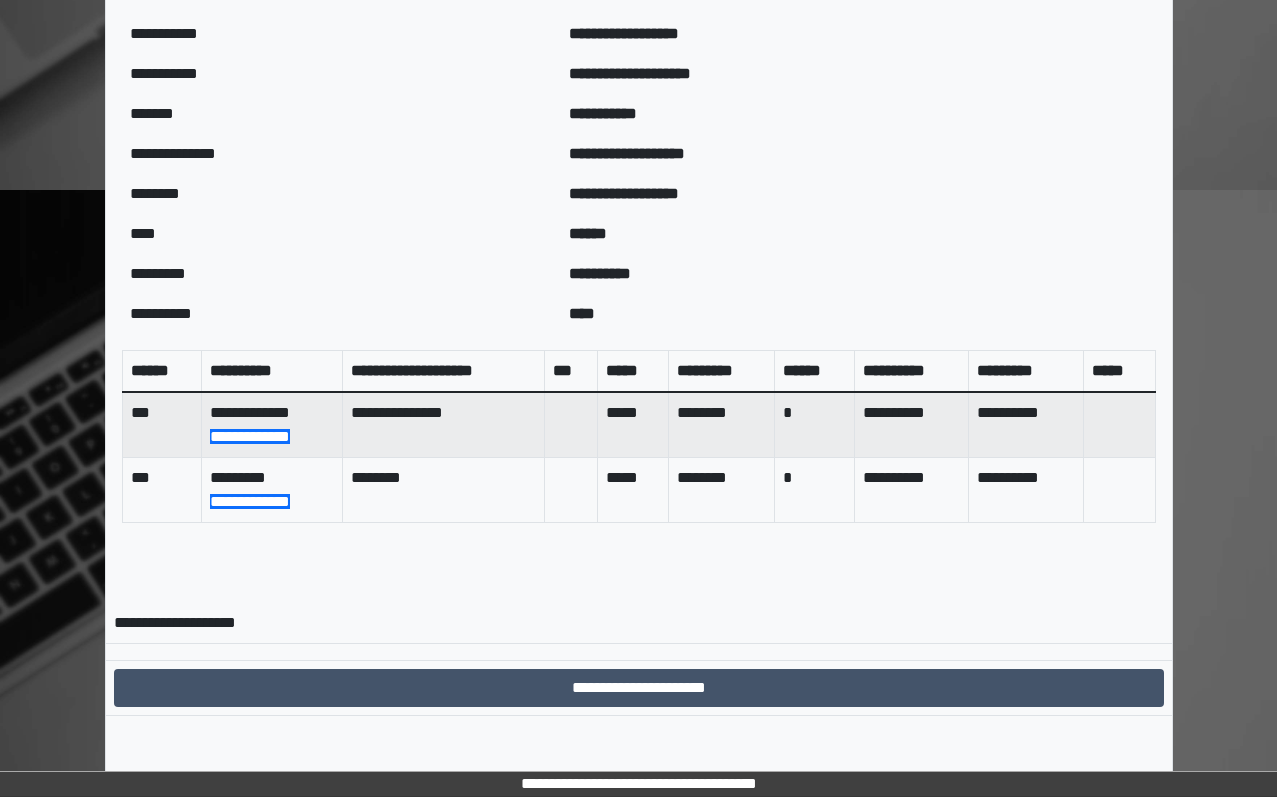 scroll, scrollTop: 616, scrollLeft: 0, axis: vertical 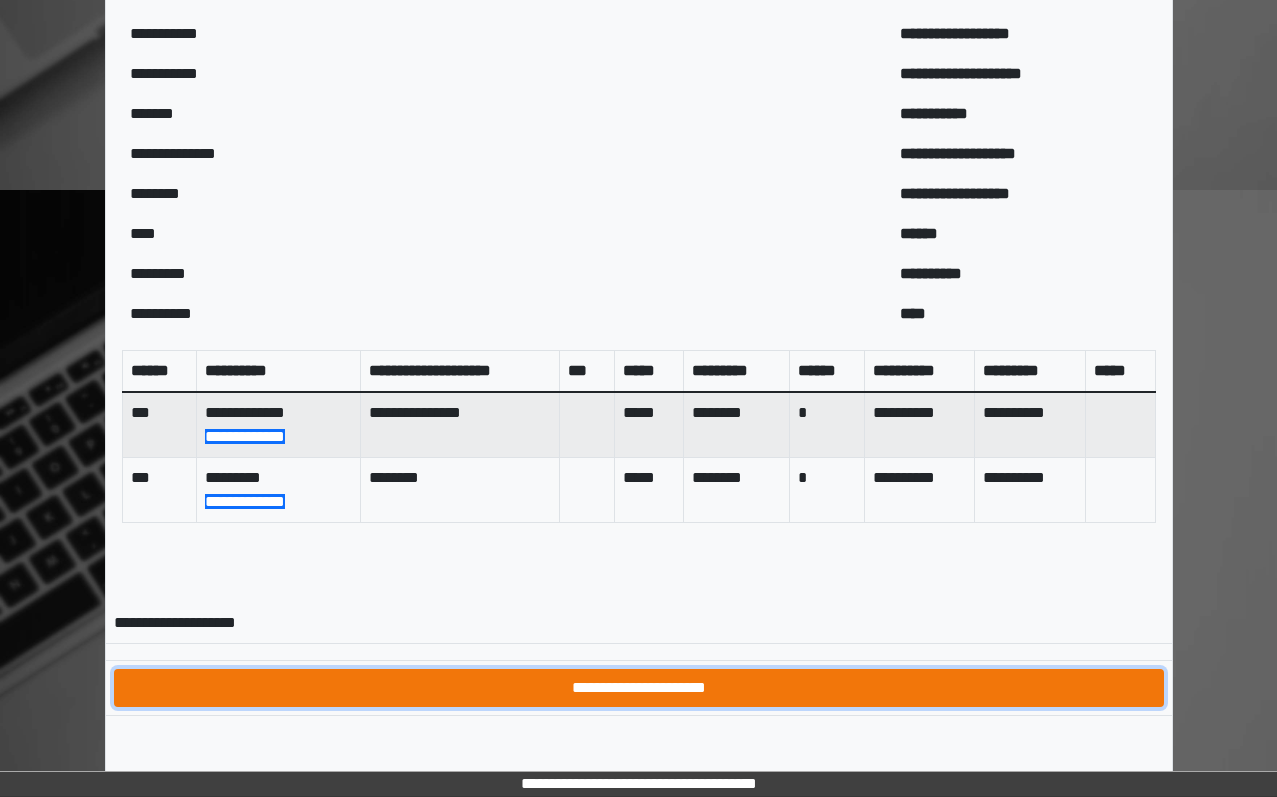 click on "**********" at bounding box center [639, 688] 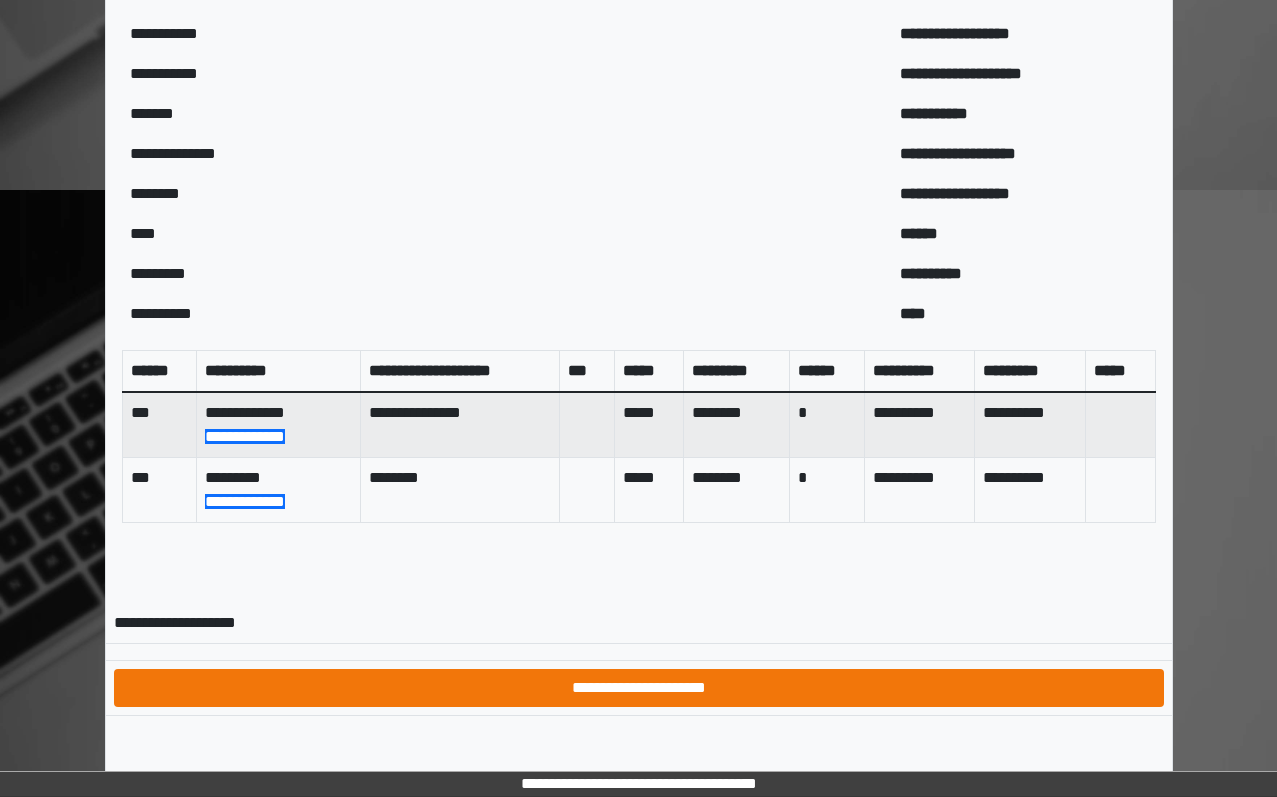 scroll, scrollTop: 0, scrollLeft: 0, axis: both 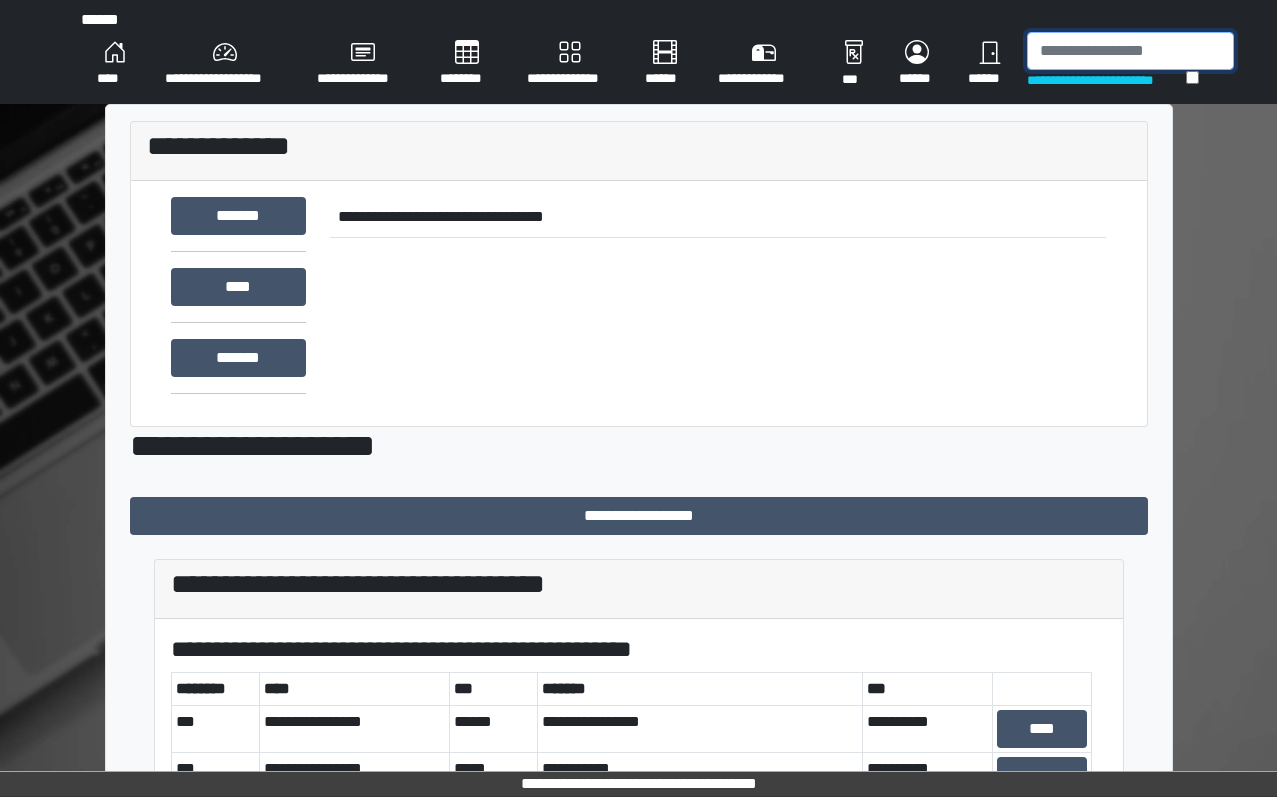 click at bounding box center [1130, 51] 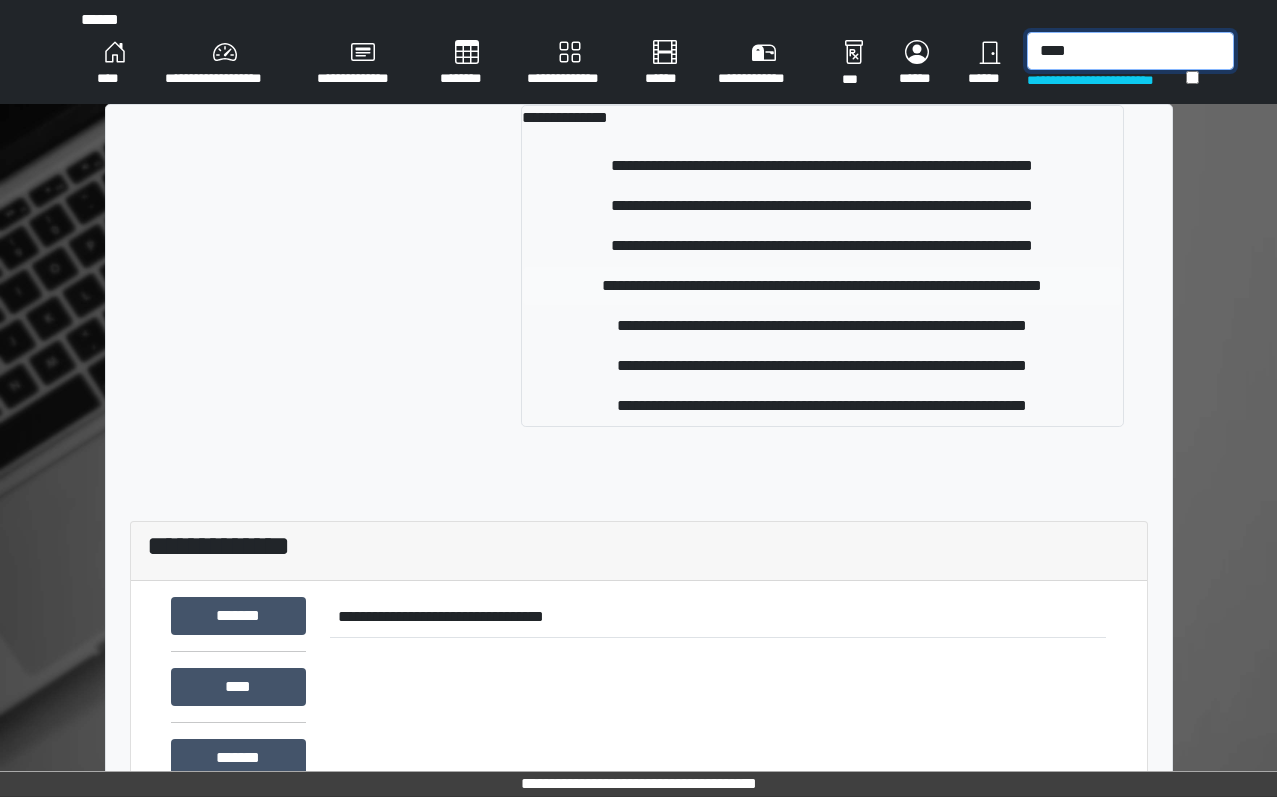 type on "****" 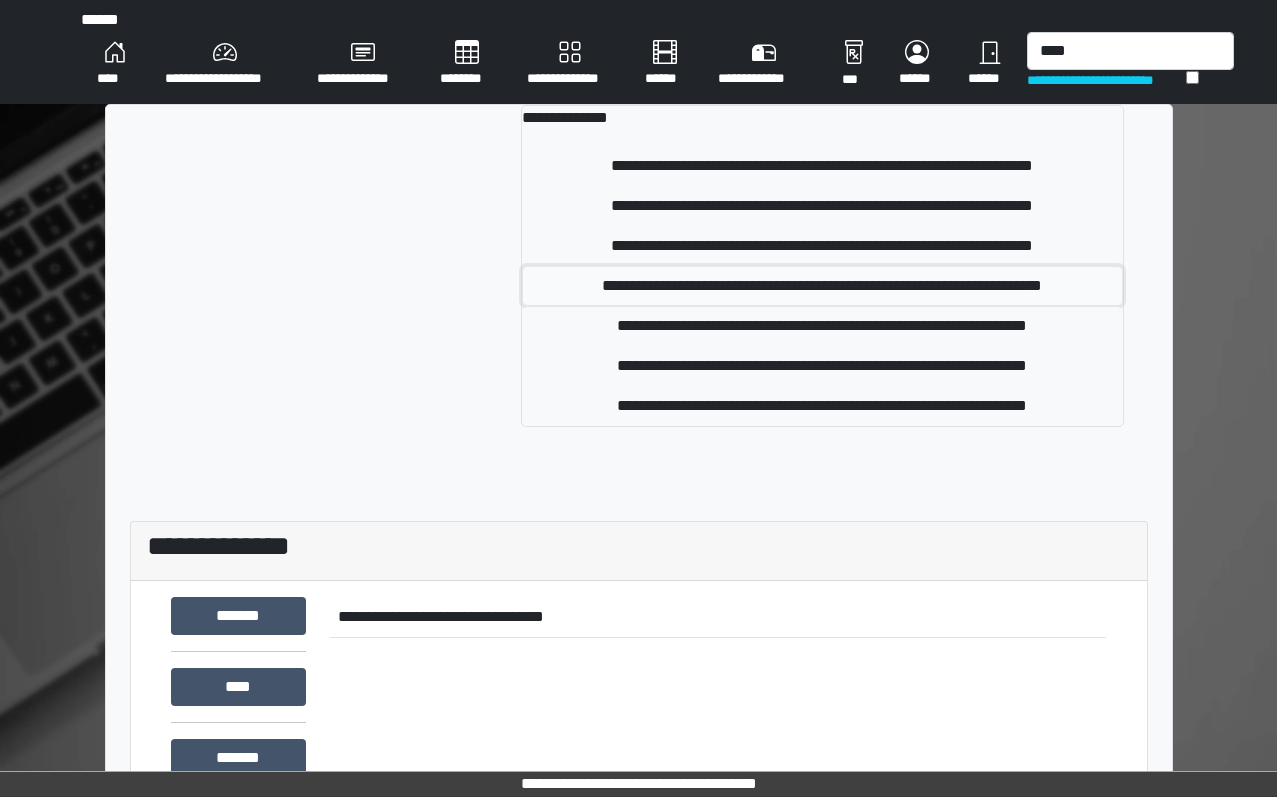 click on "**********" at bounding box center [822, 286] 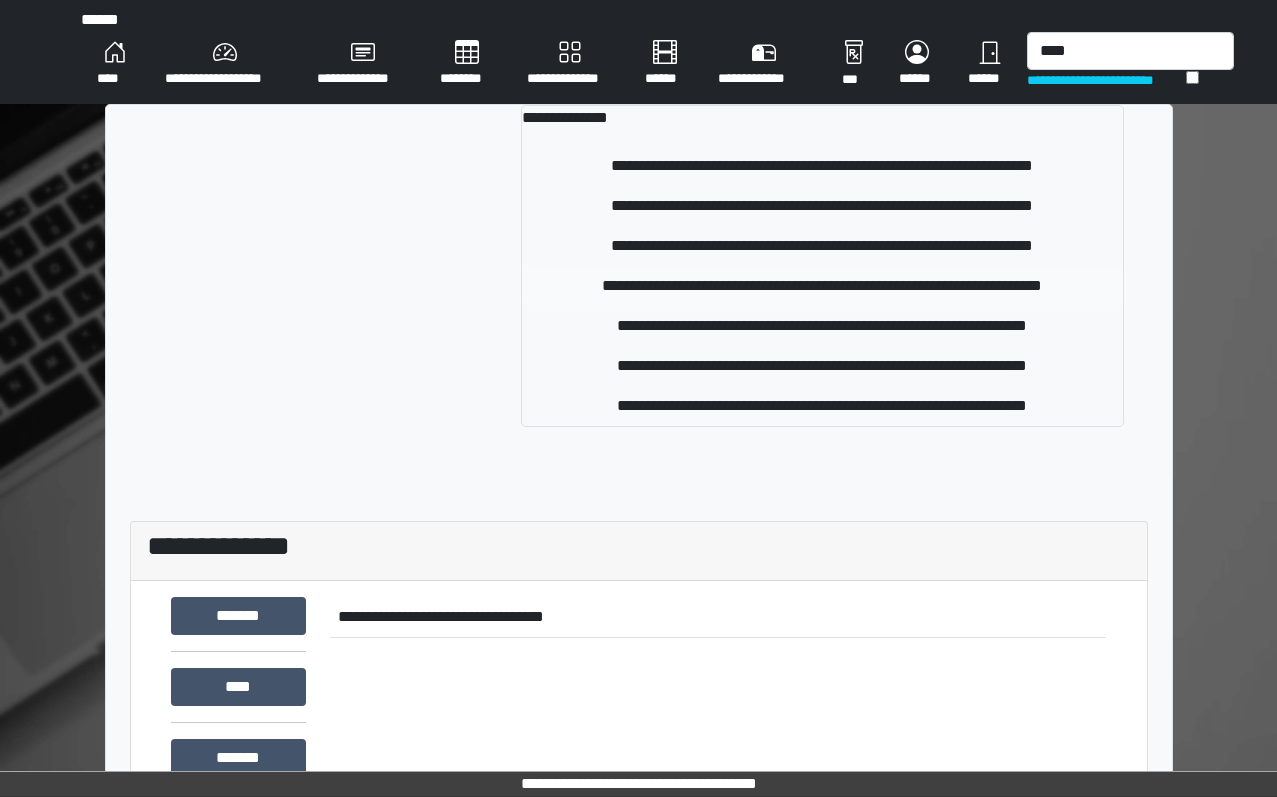 type 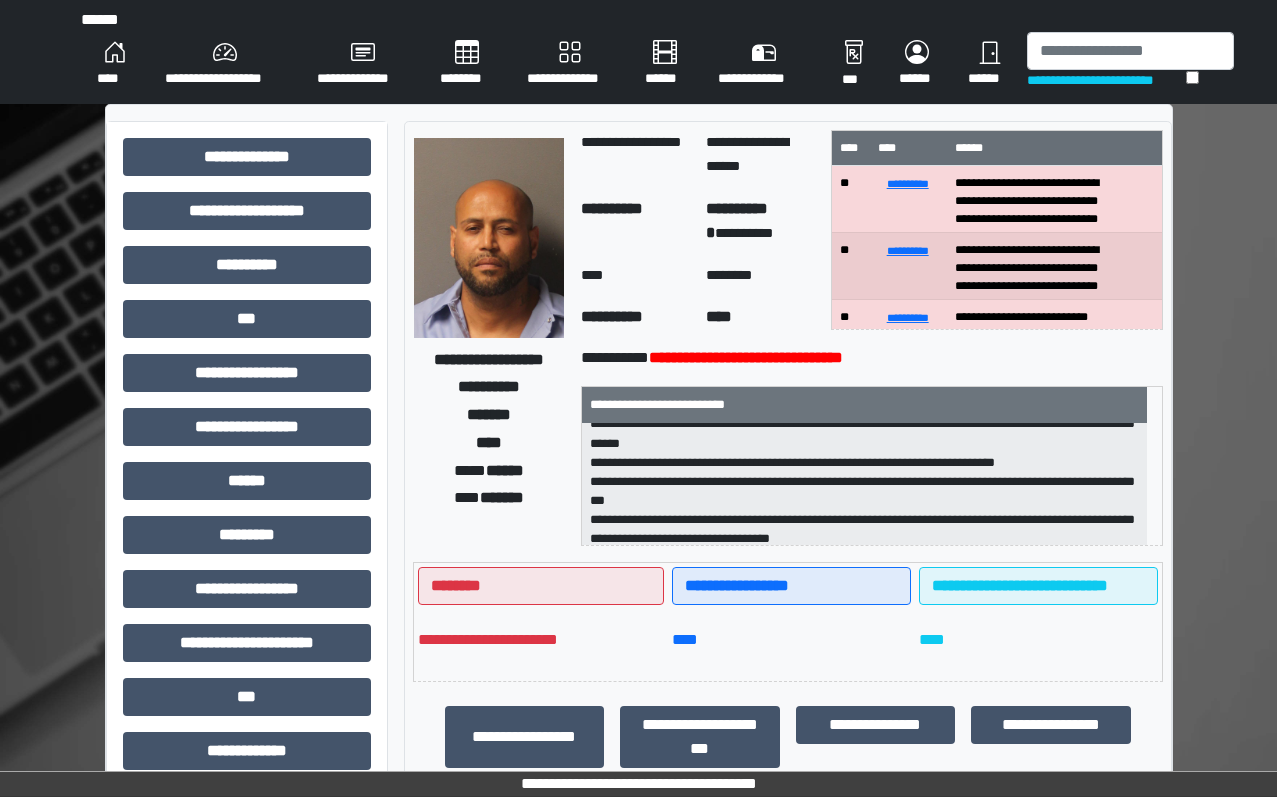 scroll, scrollTop: 159, scrollLeft: 0, axis: vertical 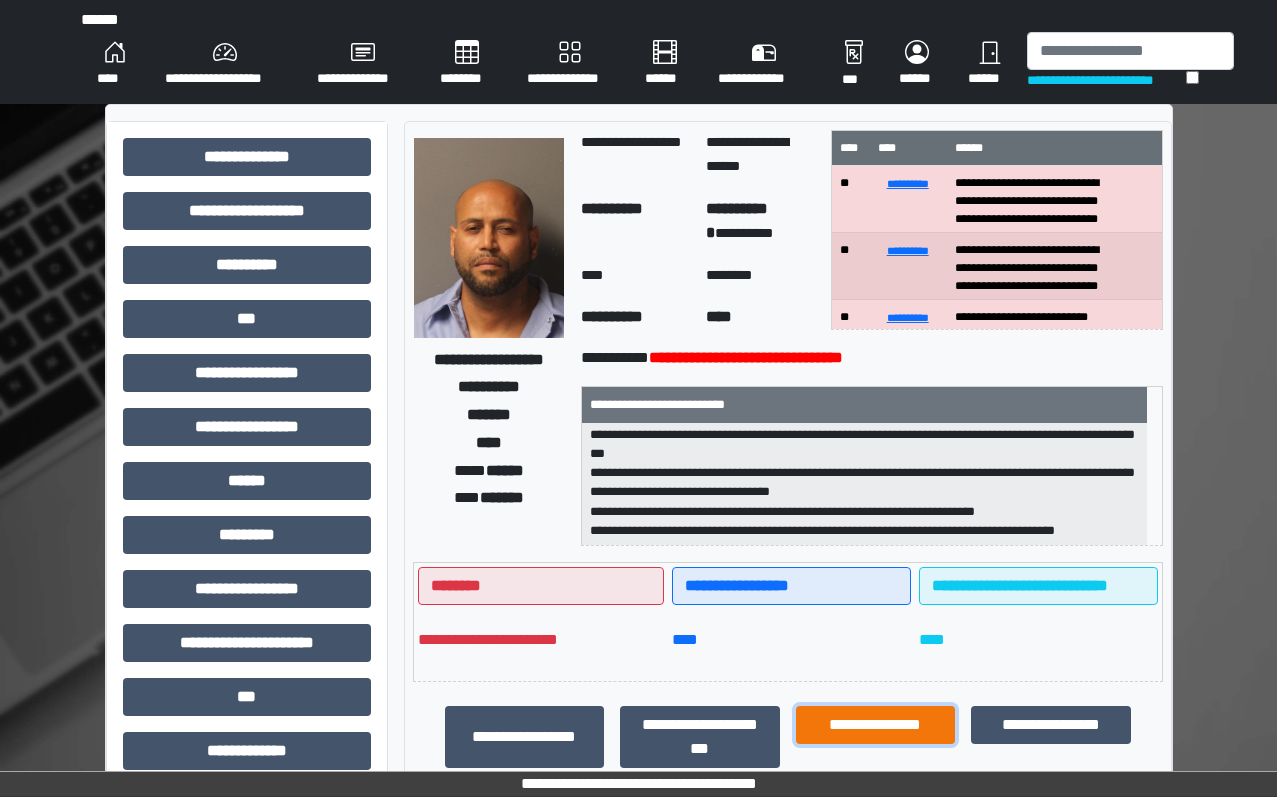 click on "**********" at bounding box center (876, 725) 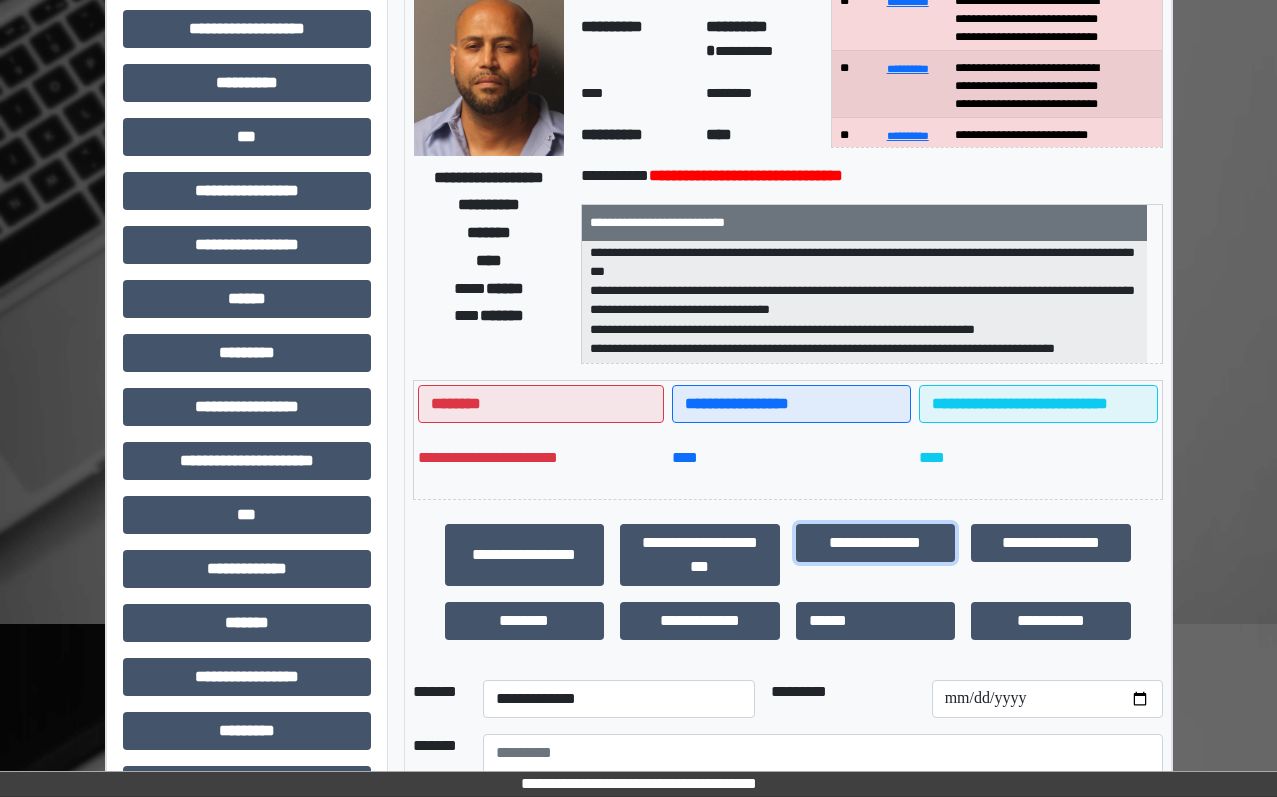 scroll, scrollTop: 400, scrollLeft: 0, axis: vertical 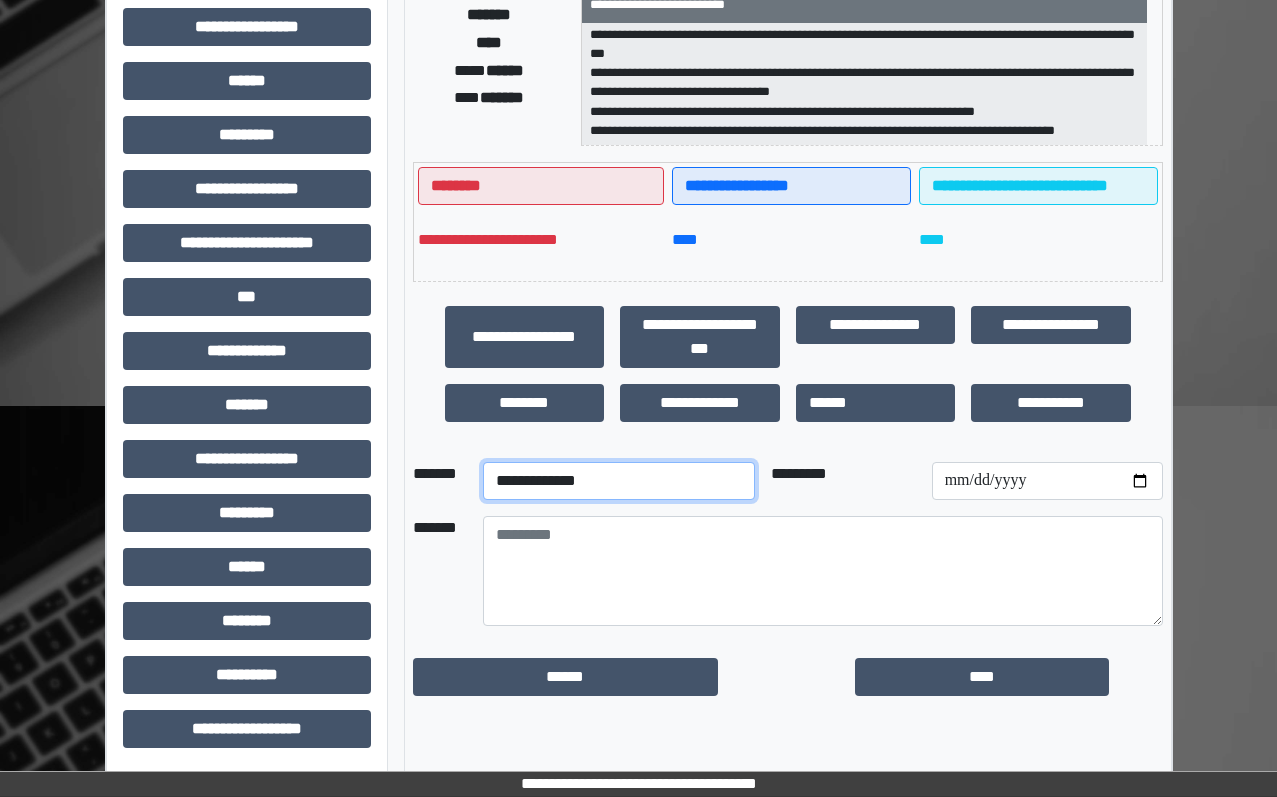 click on "**********" at bounding box center [619, 481] 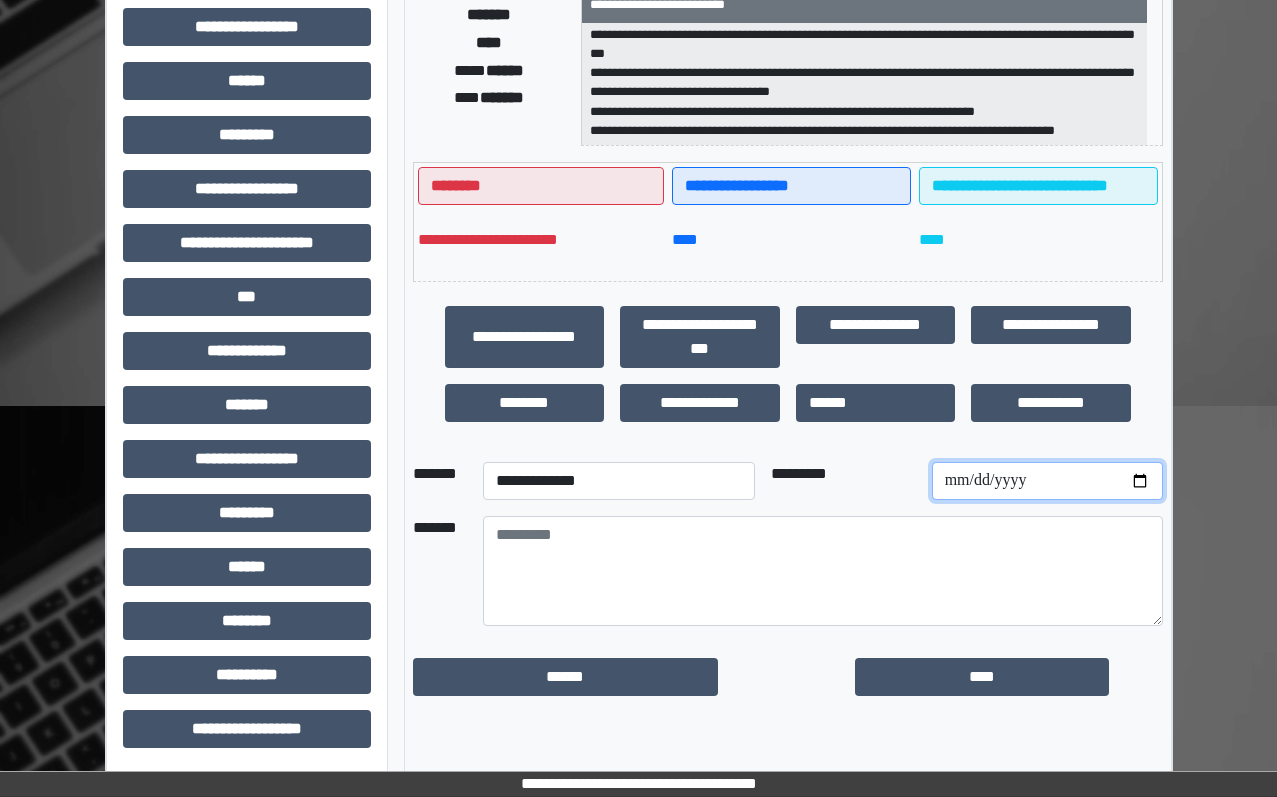 click at bounding box center (1047, 481) 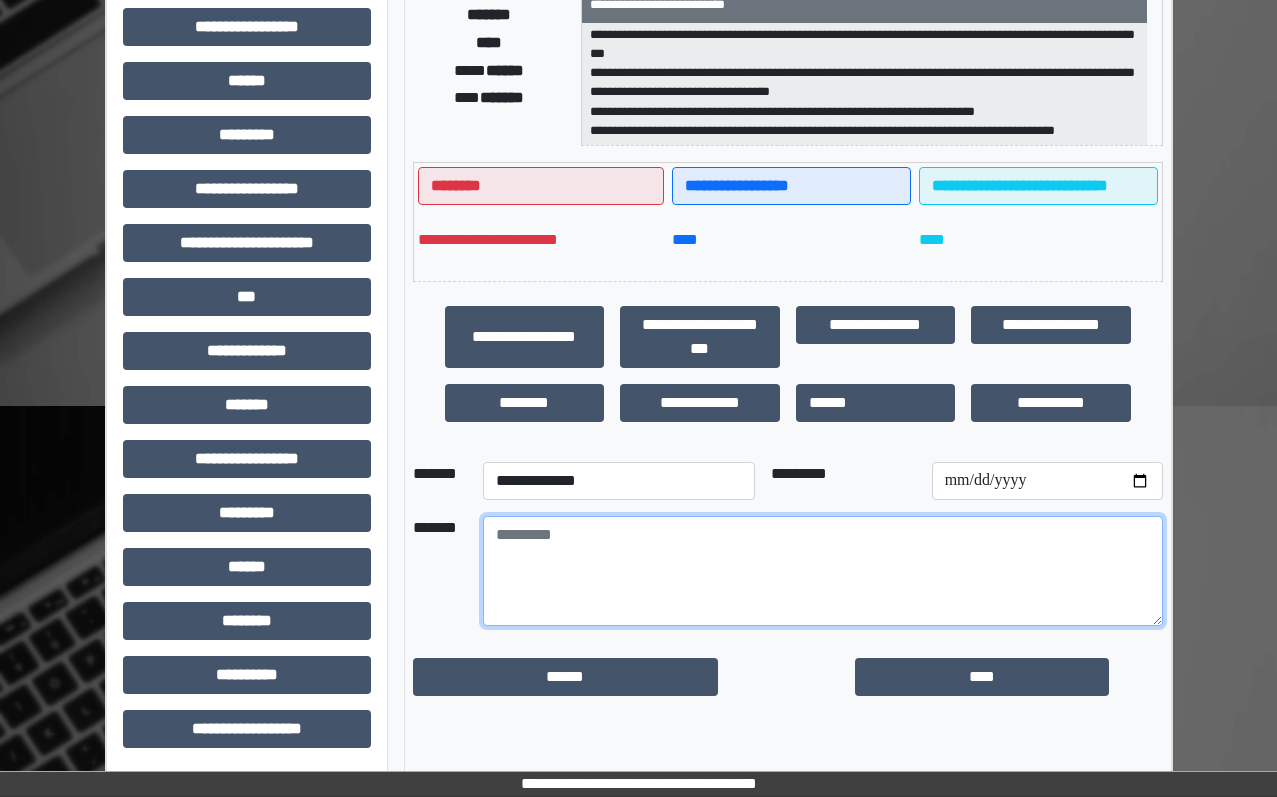 click at bounding box center (823, 571) 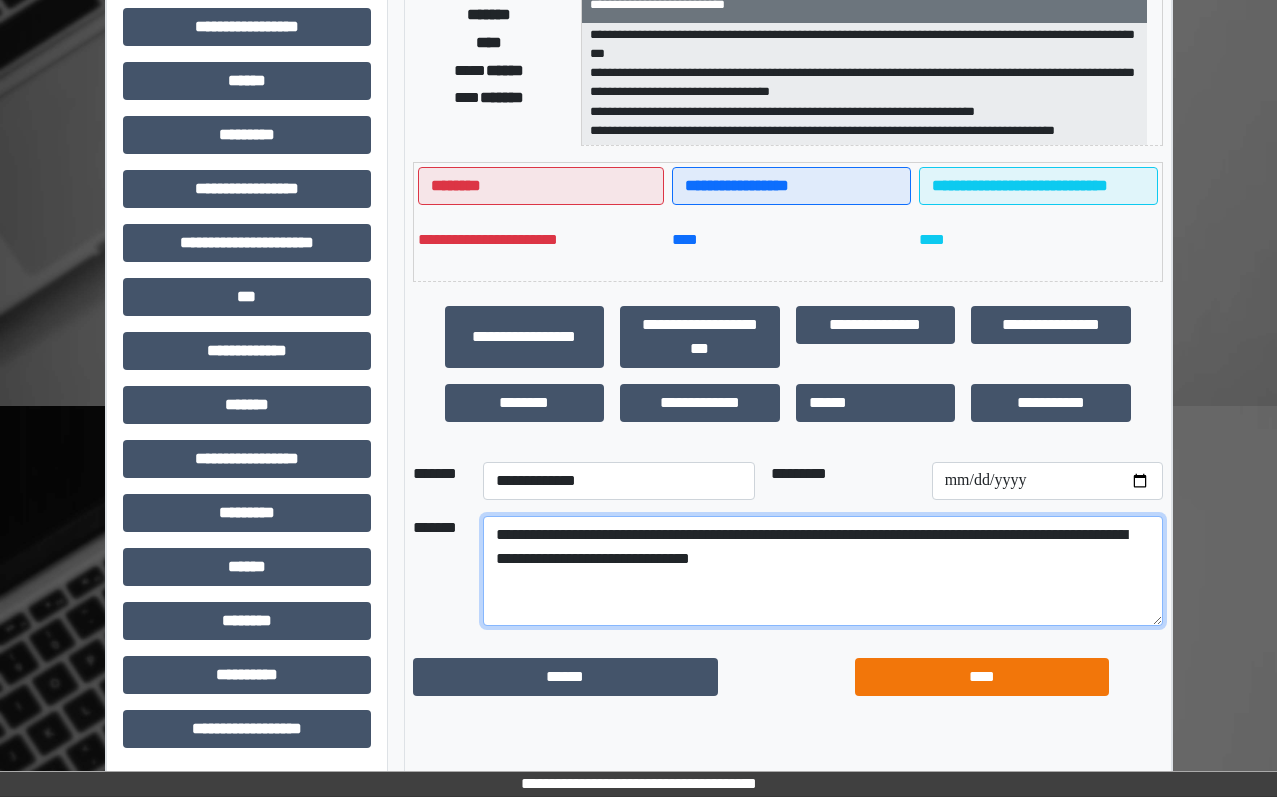 type on "**********" 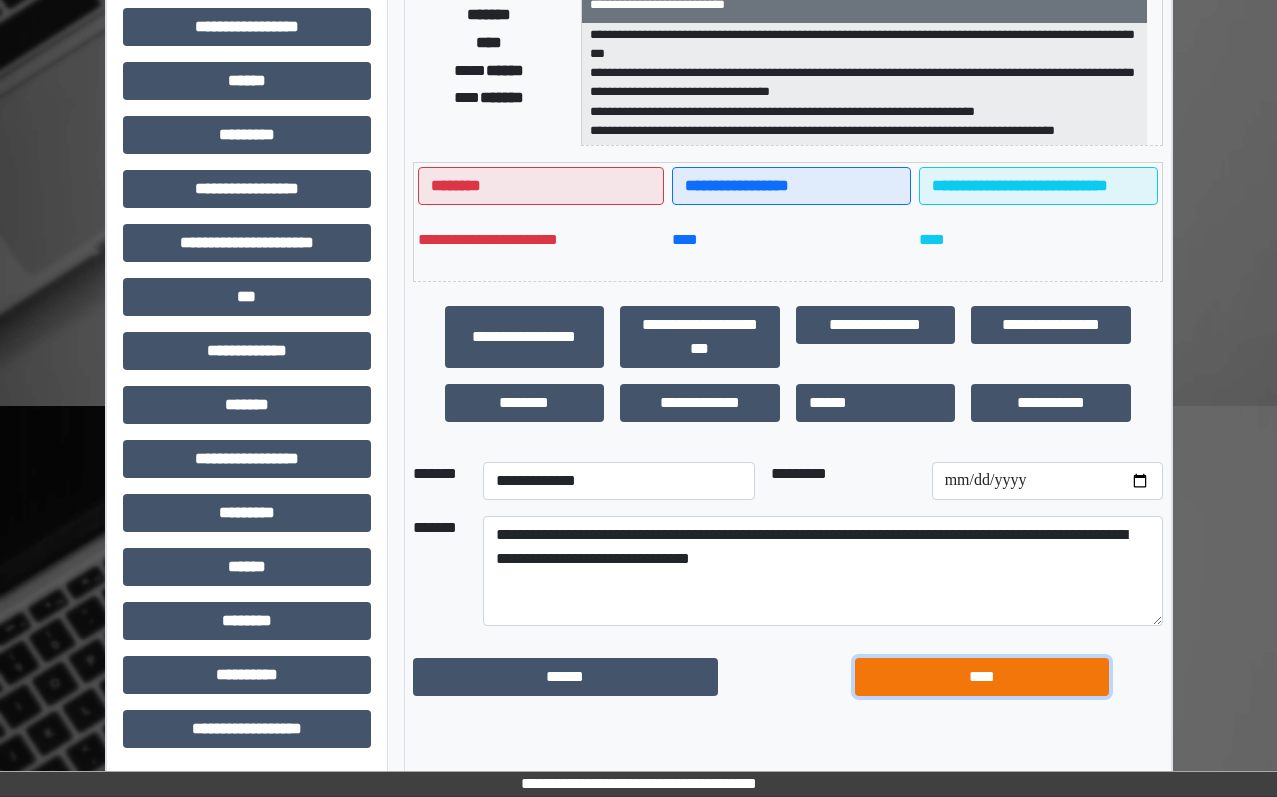 click on "****" at bounding box center [982, 677] 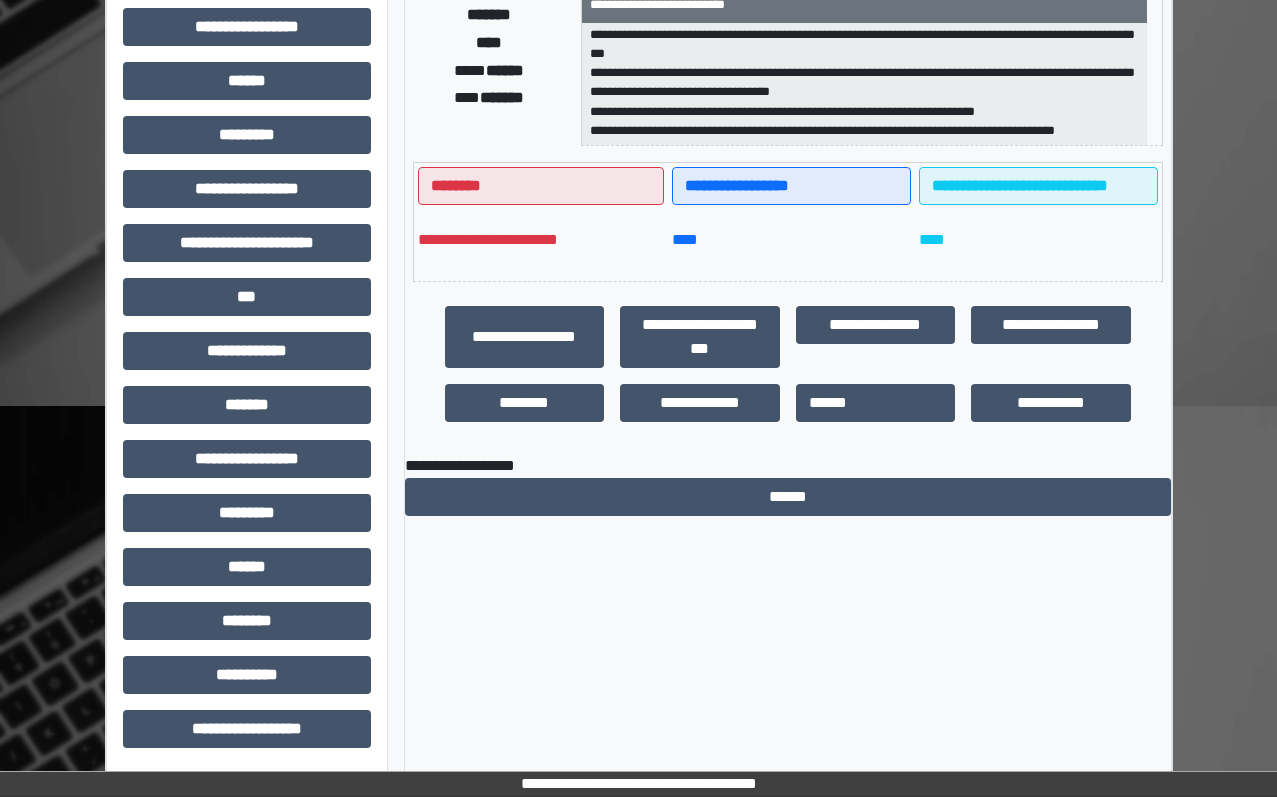 click on "**********" at bounding box center (788, 251) 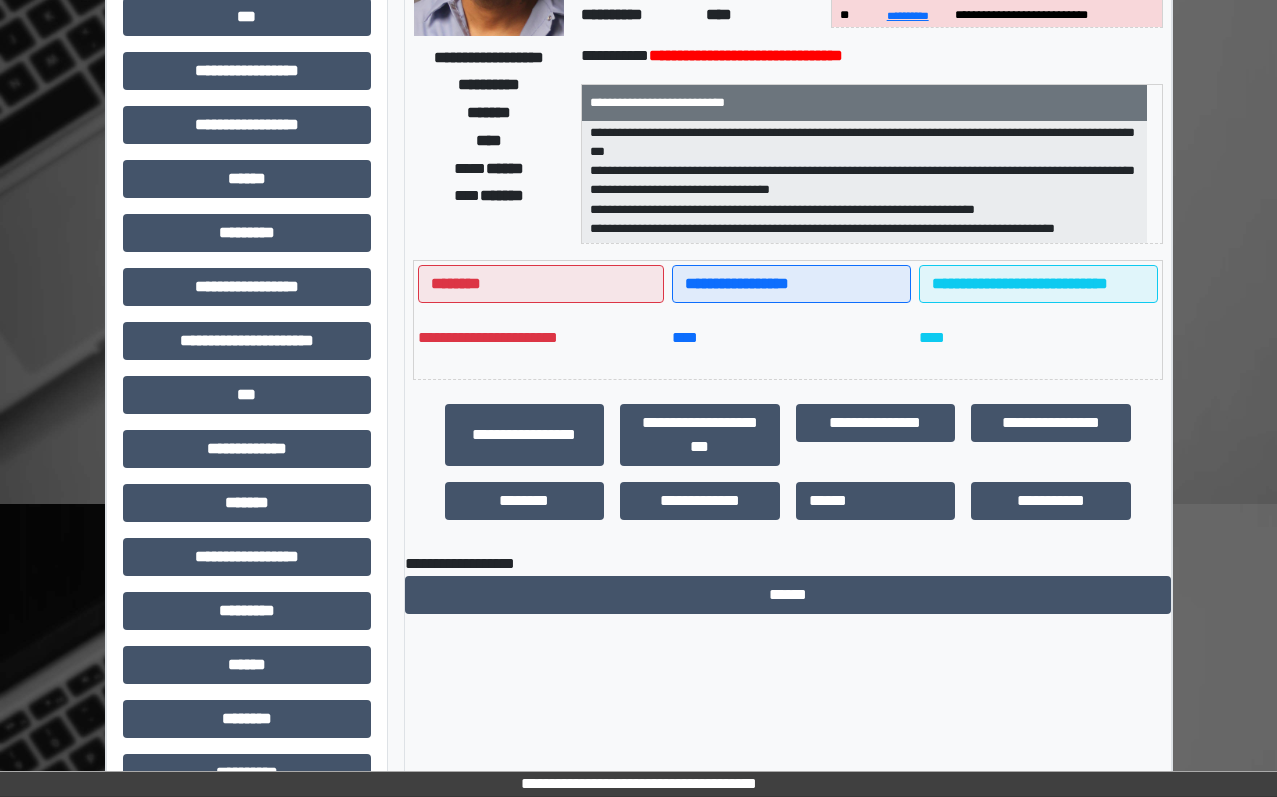 scroll, scrollTop: 0, scrollLeft: 0, axis: both 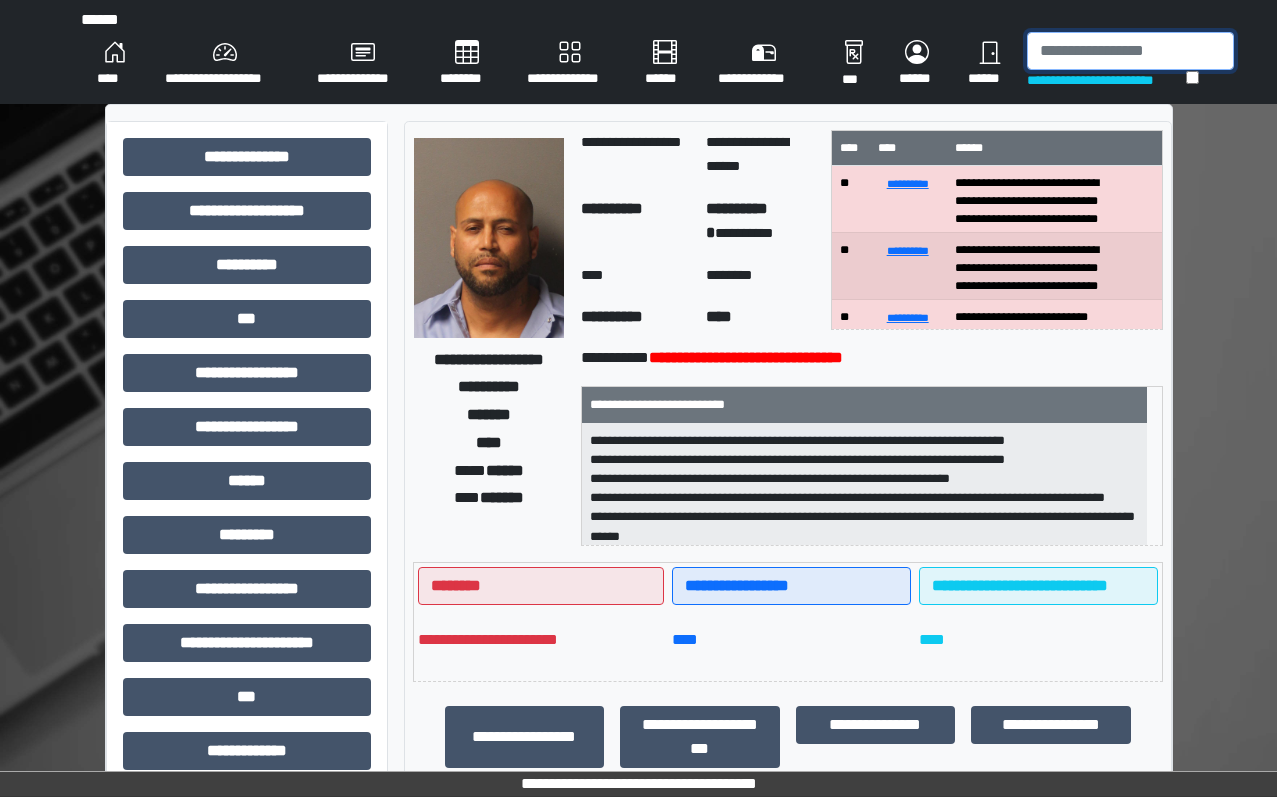 click at bounding box center [1130, 51] 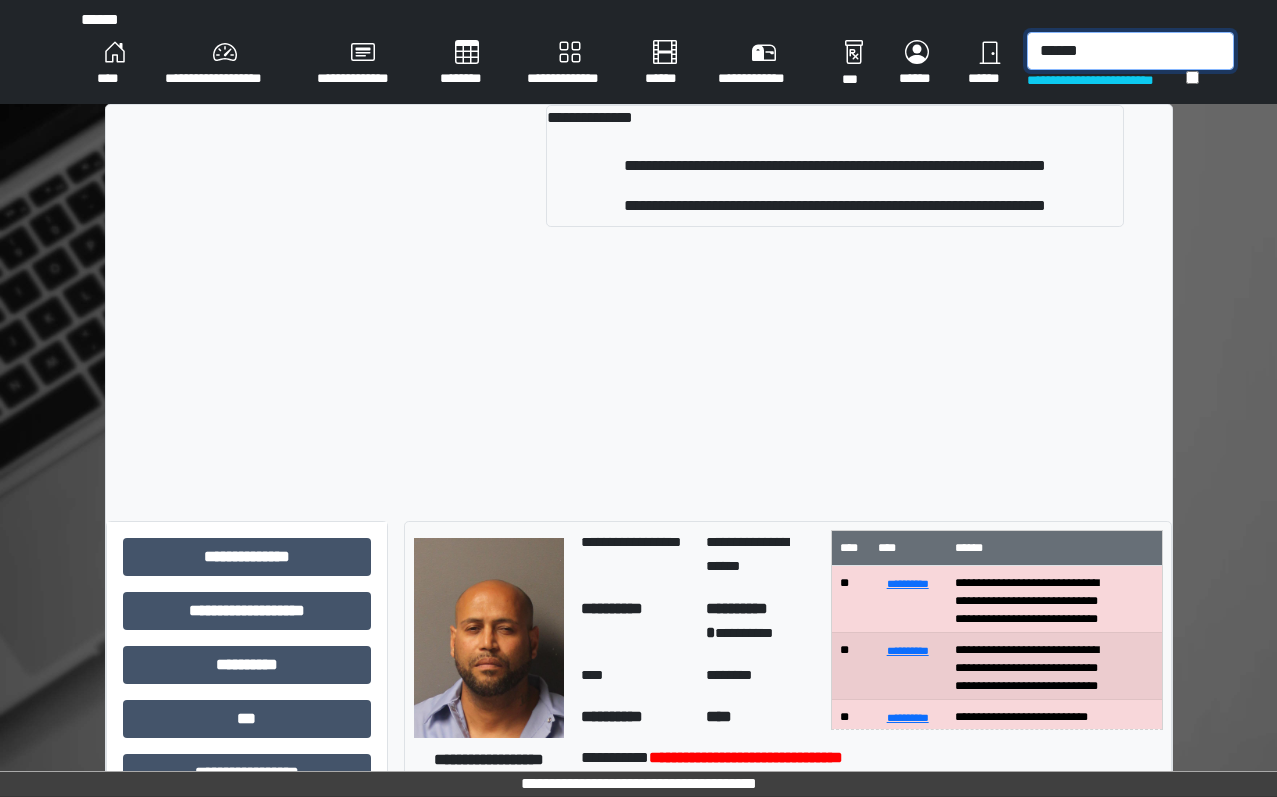 drag, startPoint x: 1128, startPoint y: 40, endPoint x: 951, endPoint y: 76, distance: 180.62392 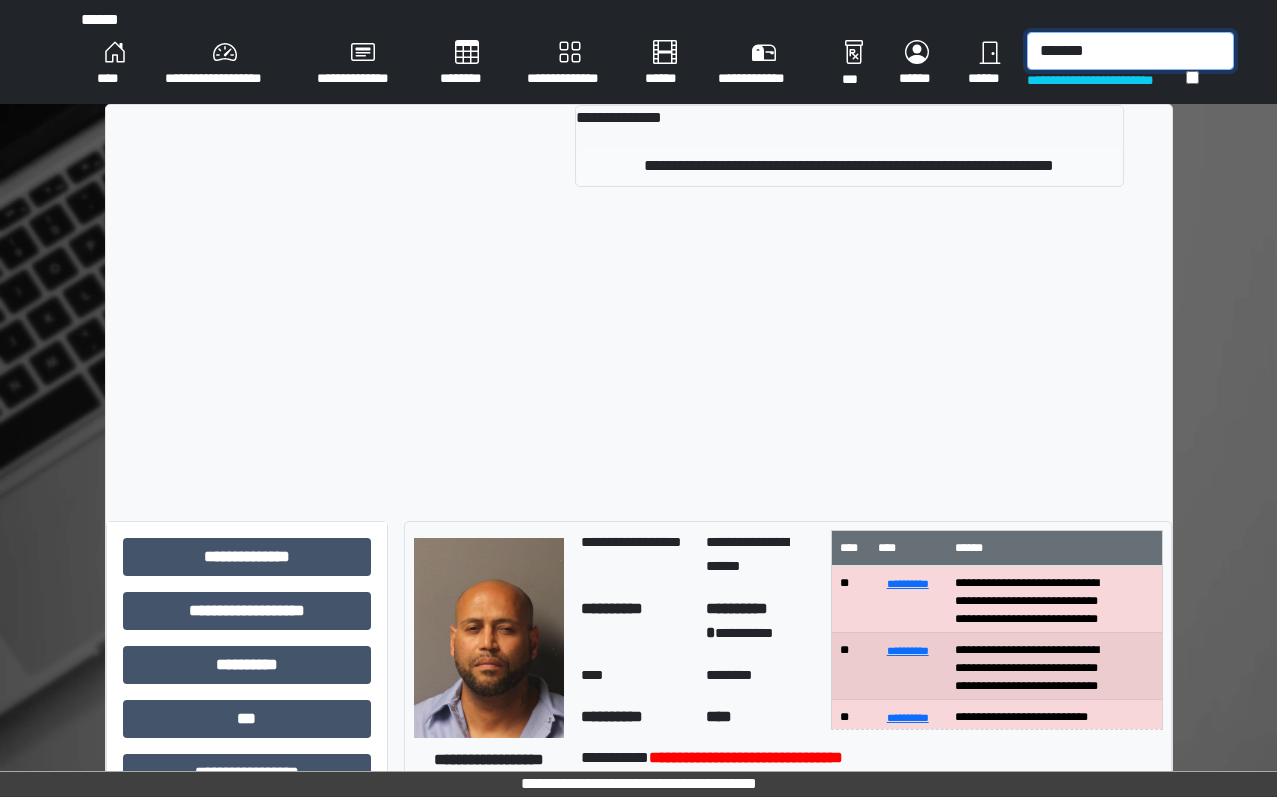 type on "*******" 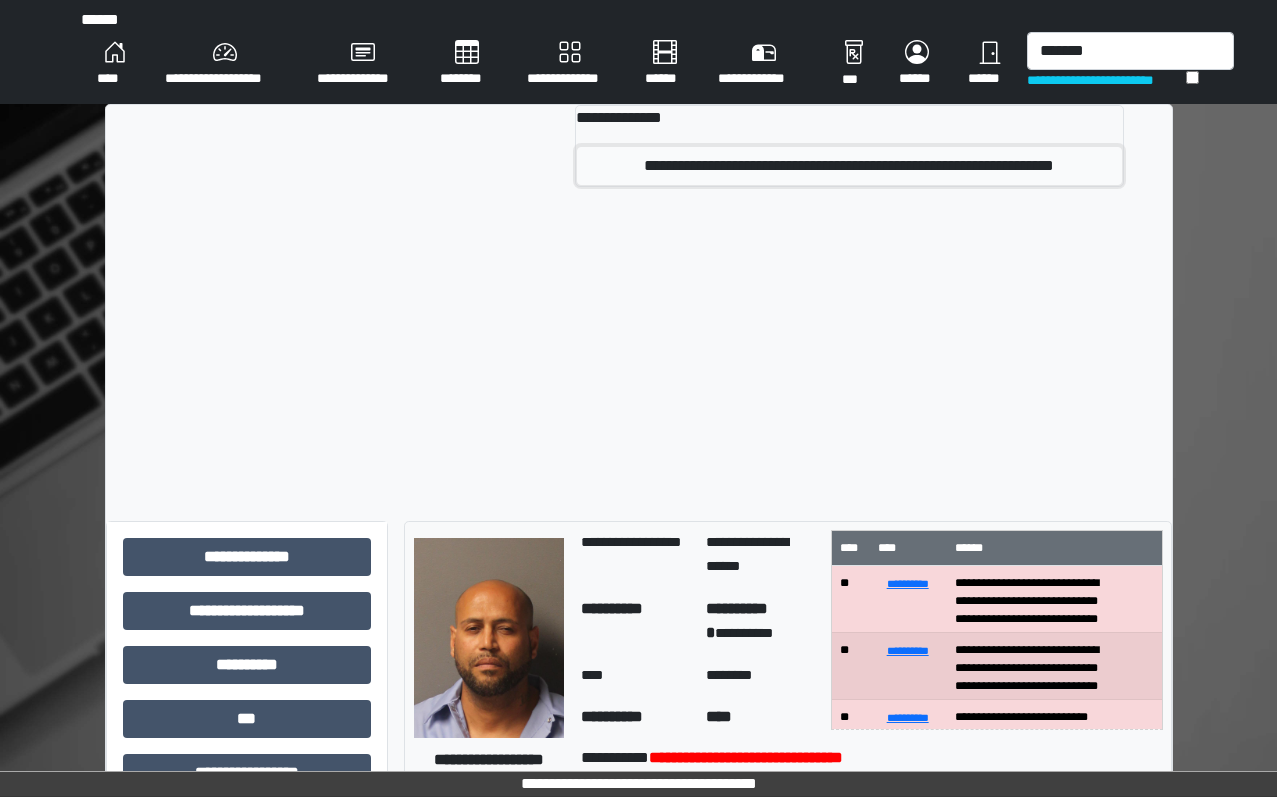 click on "**********" at bounding box center [849, 166] 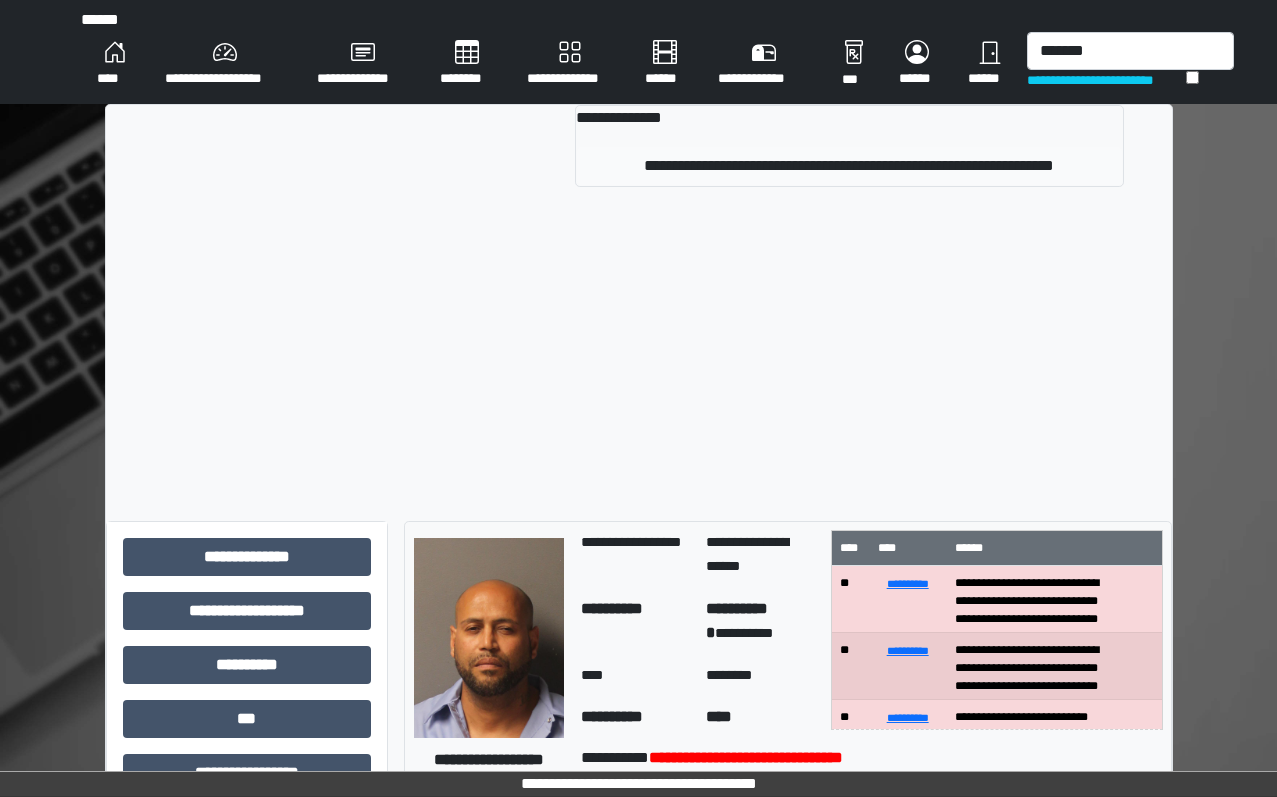 type 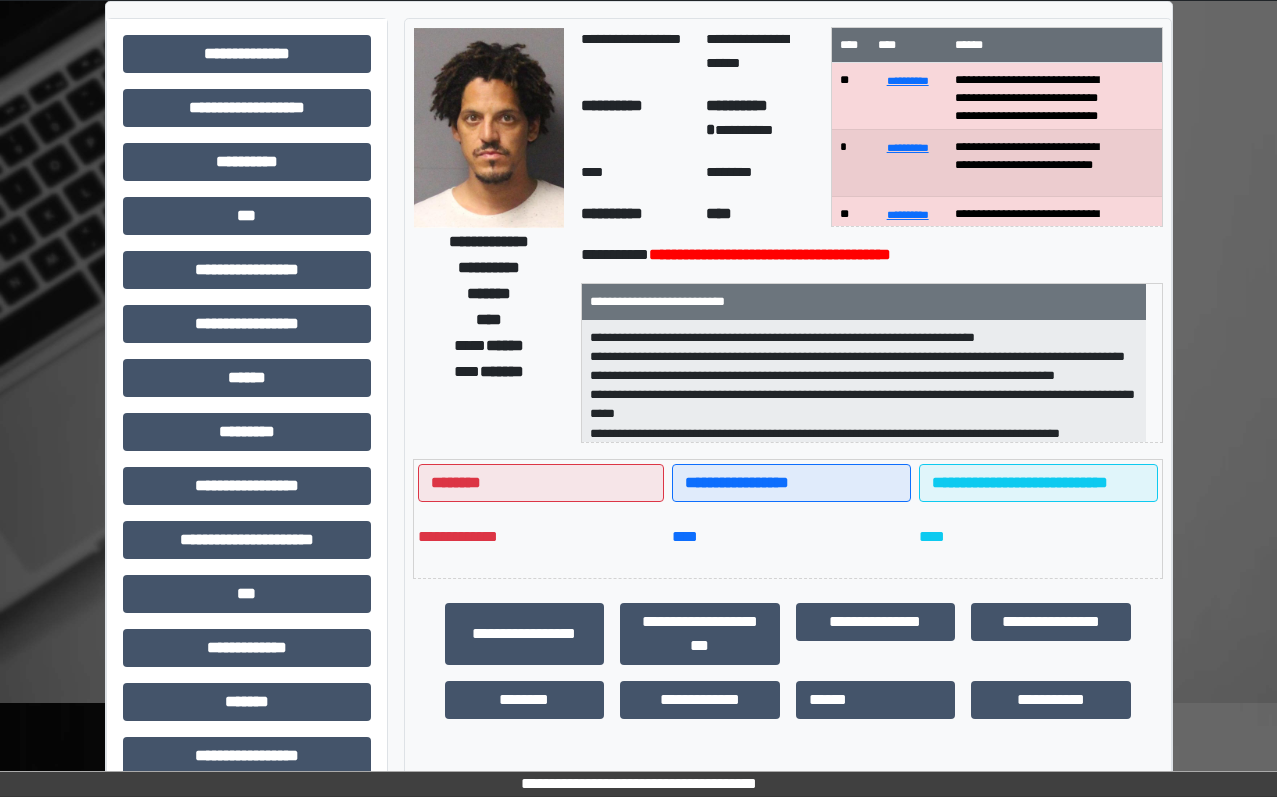scroll, scrollTop: 200, scrollLeft: 0, axis: vertical 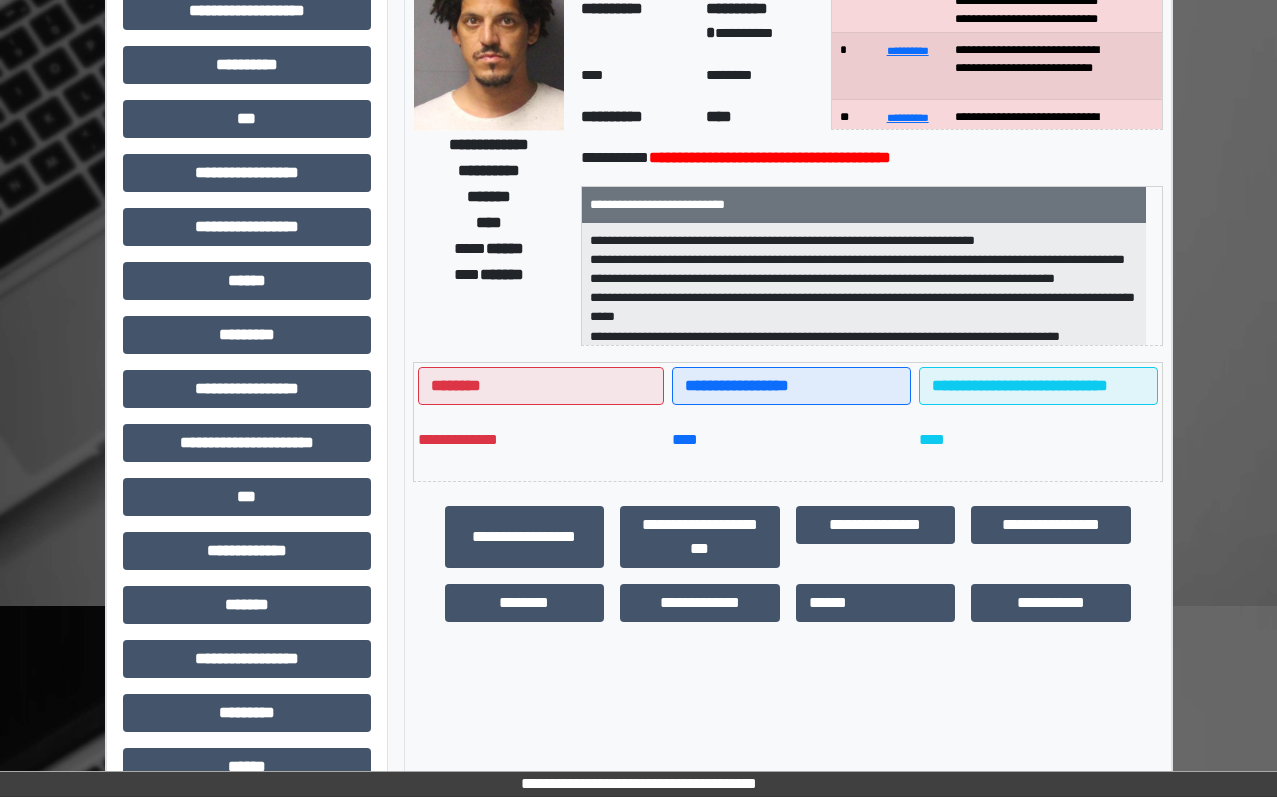 click on "**********" at bounding box center (876, 537) 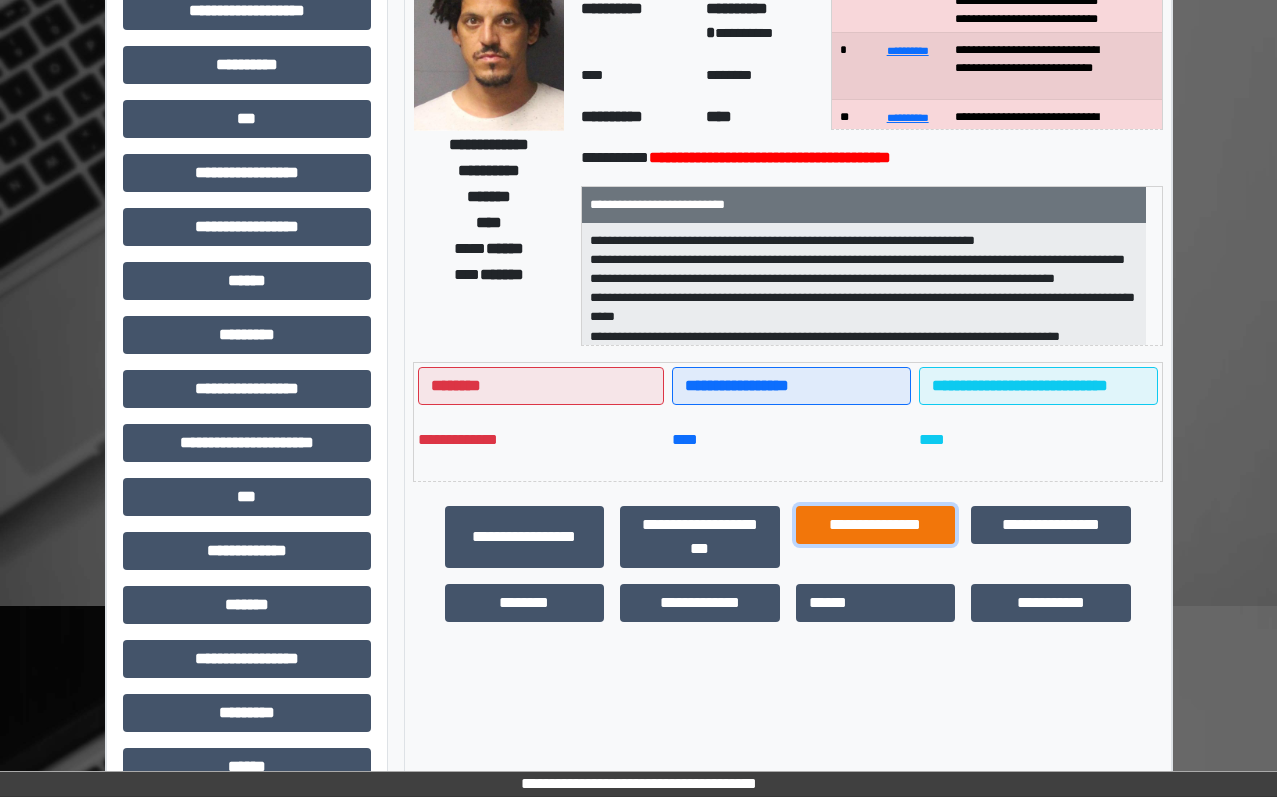 click on "**********" at bounding box center (876, 525) 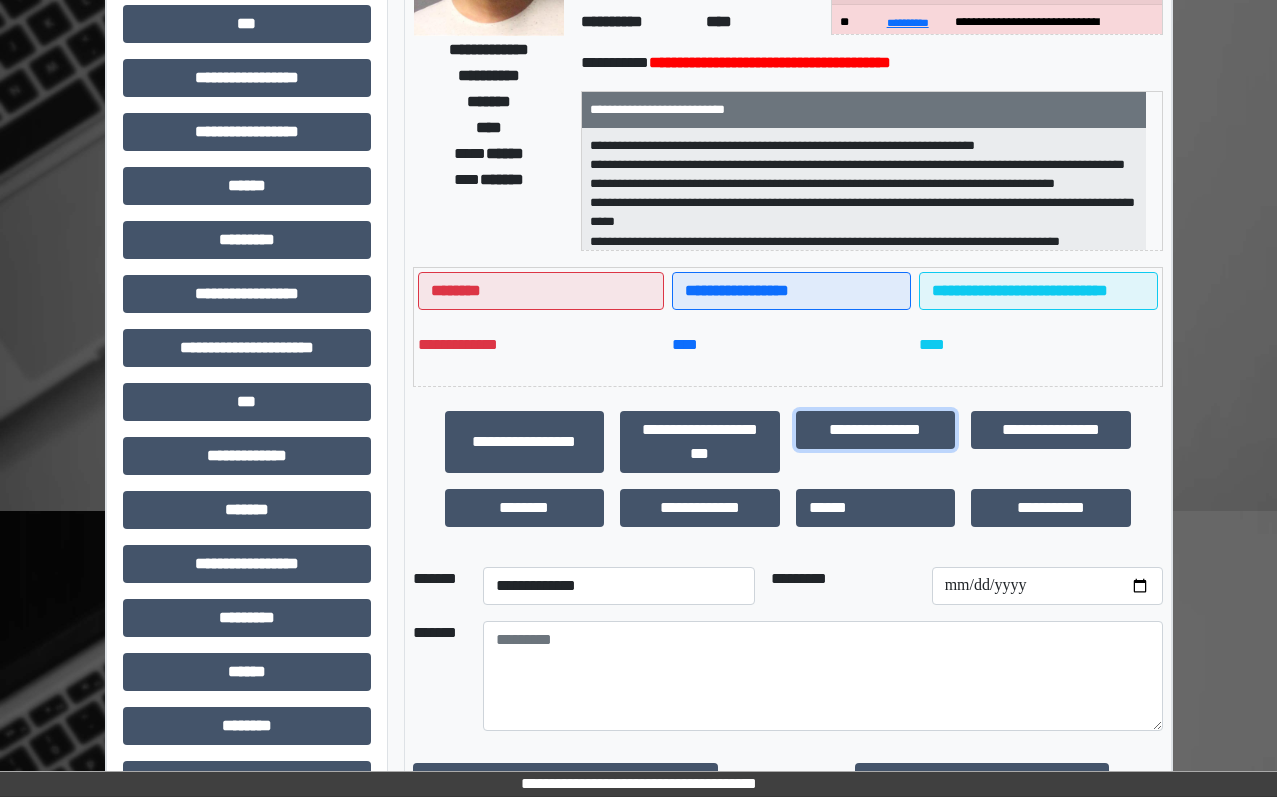 scroll, scrollTop: 400, scrollLeft: 0, axis: vertical 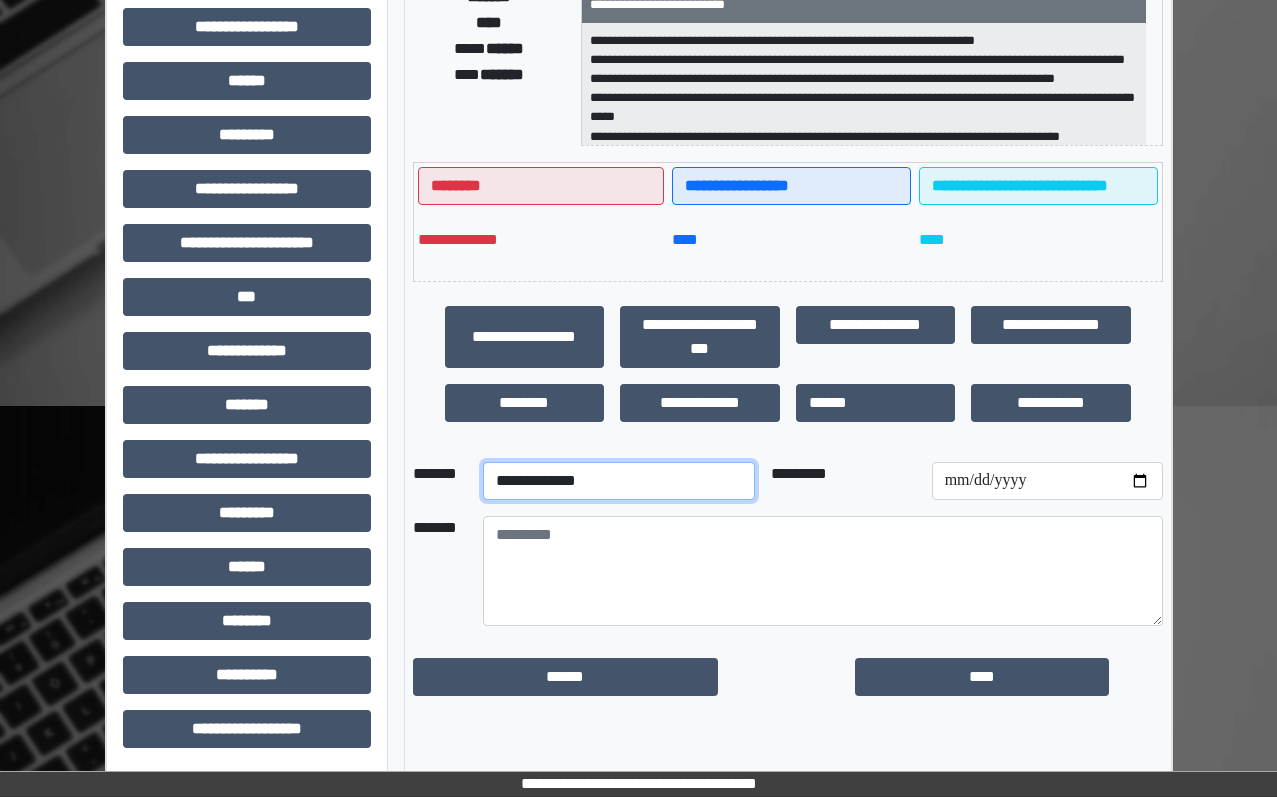 click on "**********" at bounding box center [619, 481] 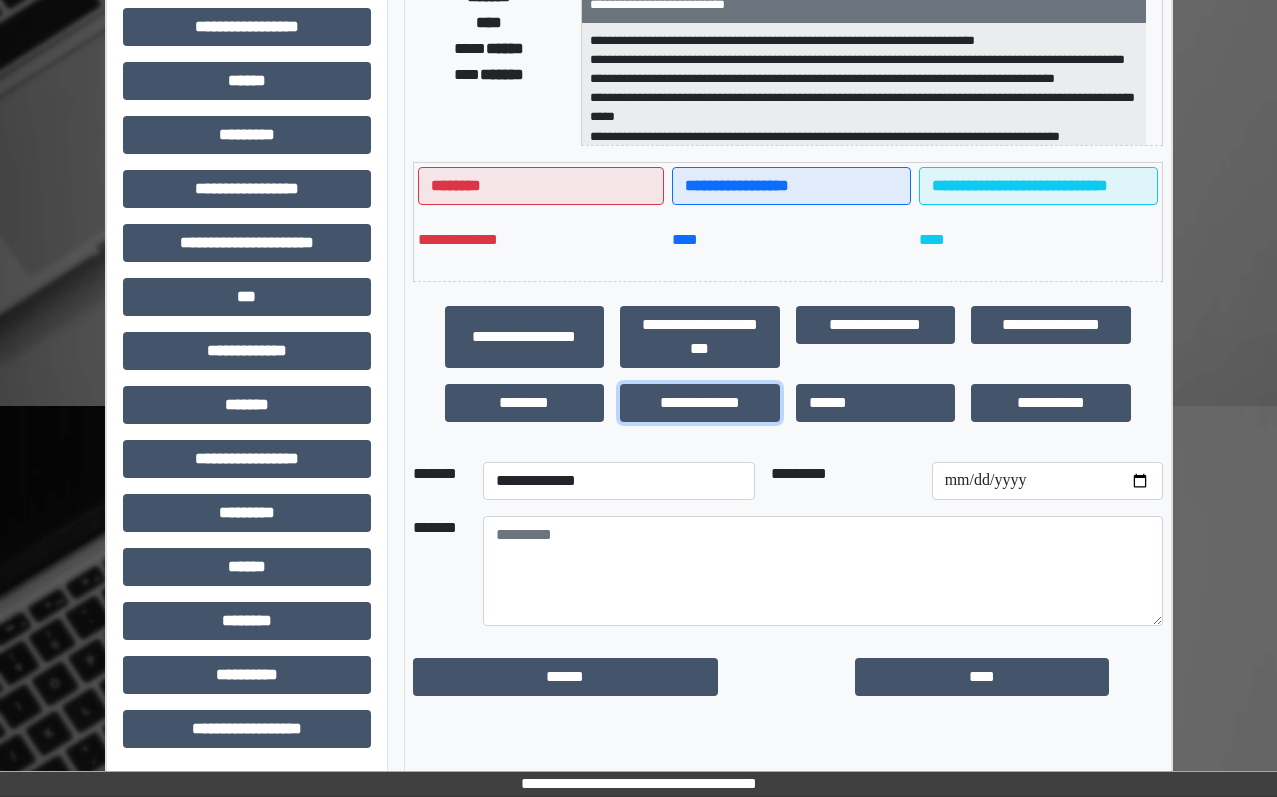 drag, startPoint x: 634, startPoint y: 463, endPoint x: 651, endPoint y: 461, distance: 17.117243 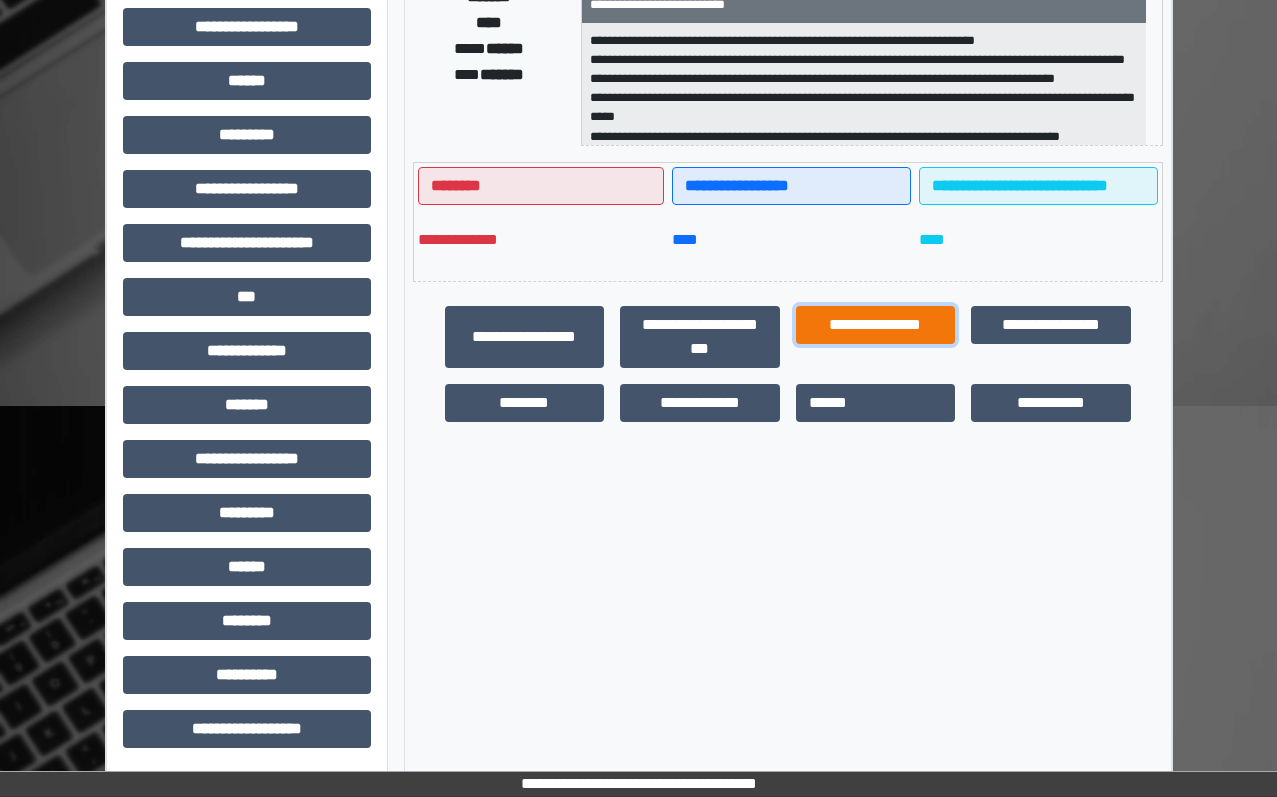 click on "**********" at bounding box center (876, 325) 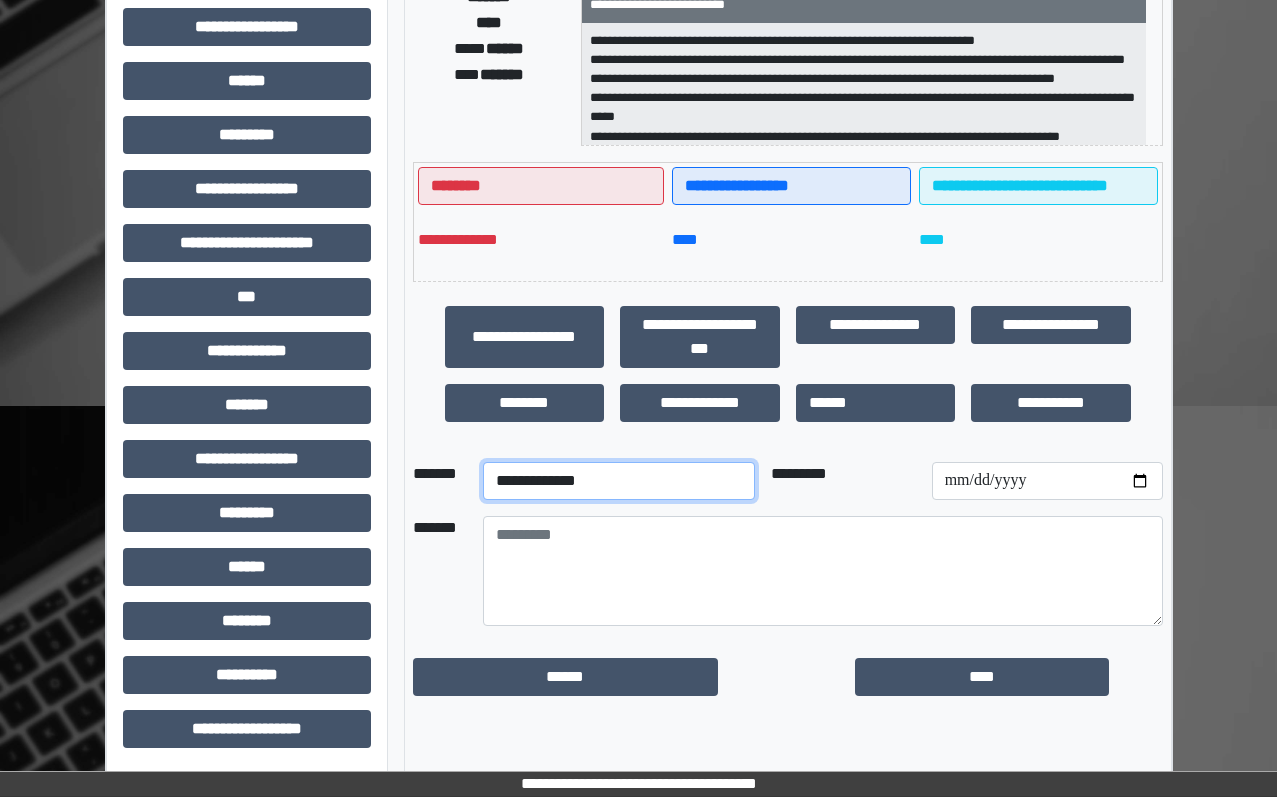 click on "**********" at bounding box center [619, 481] 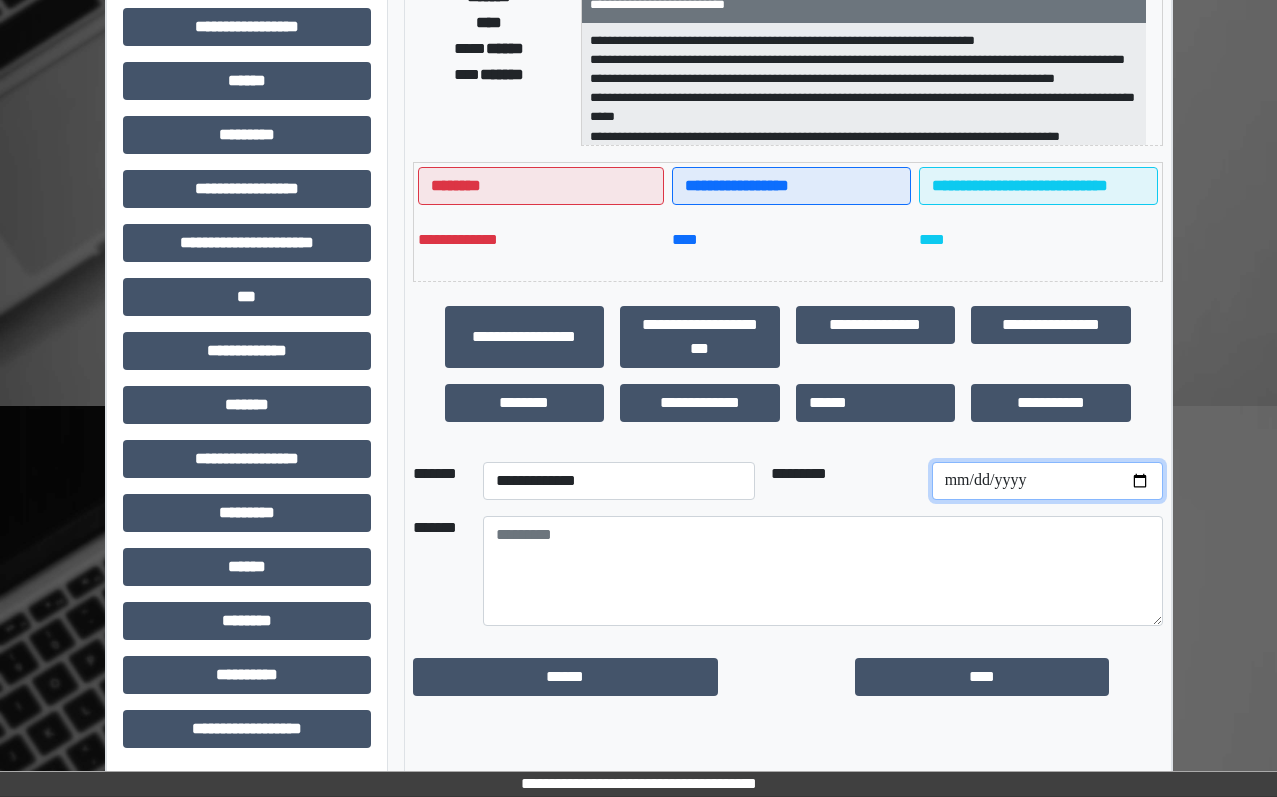 click at bounding box center (1047, 481) 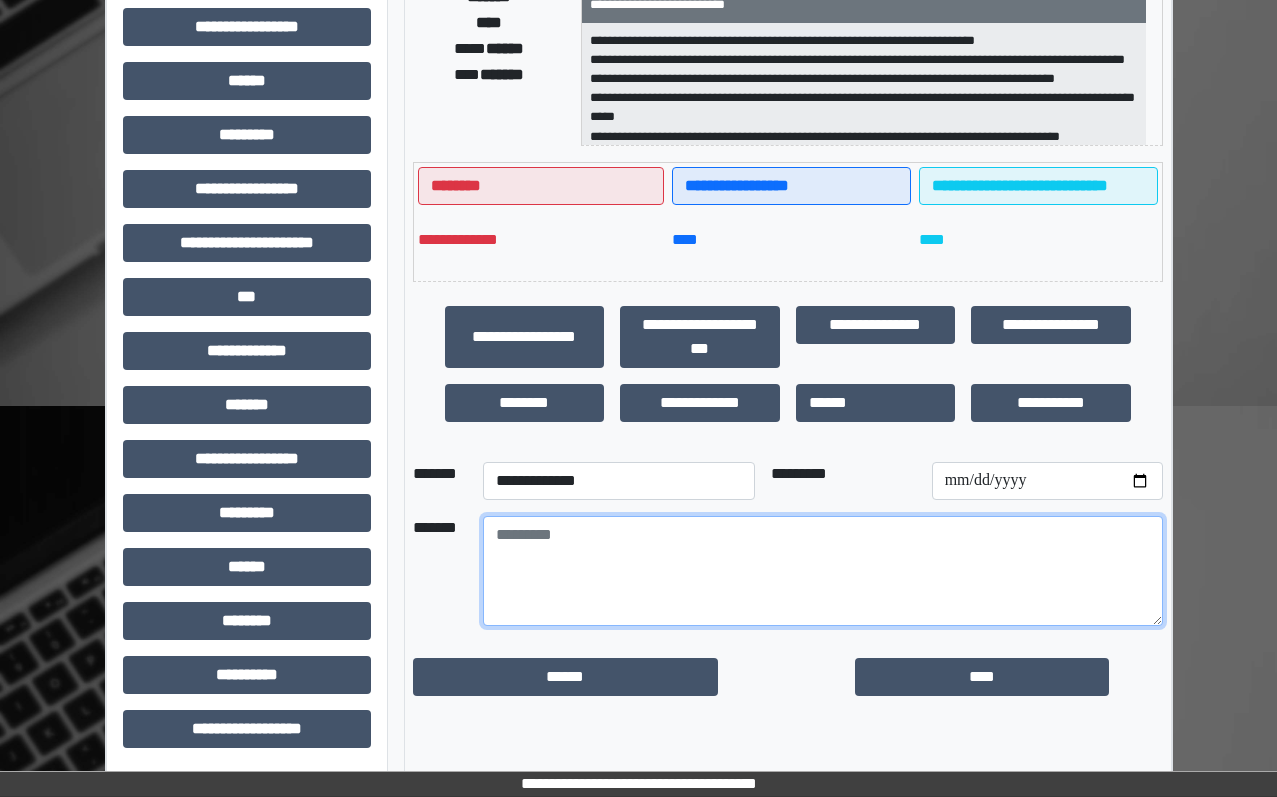 click at bounding box center (823, 571) 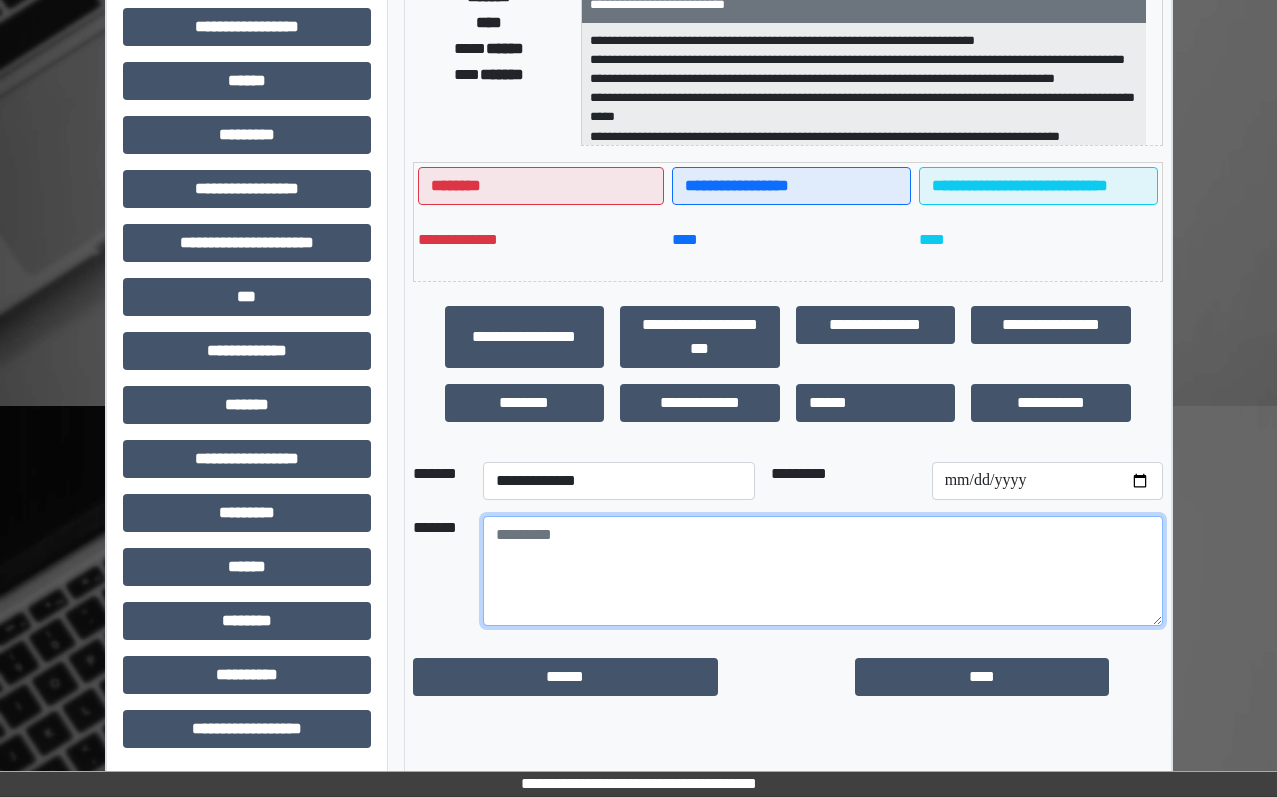 type on "*" 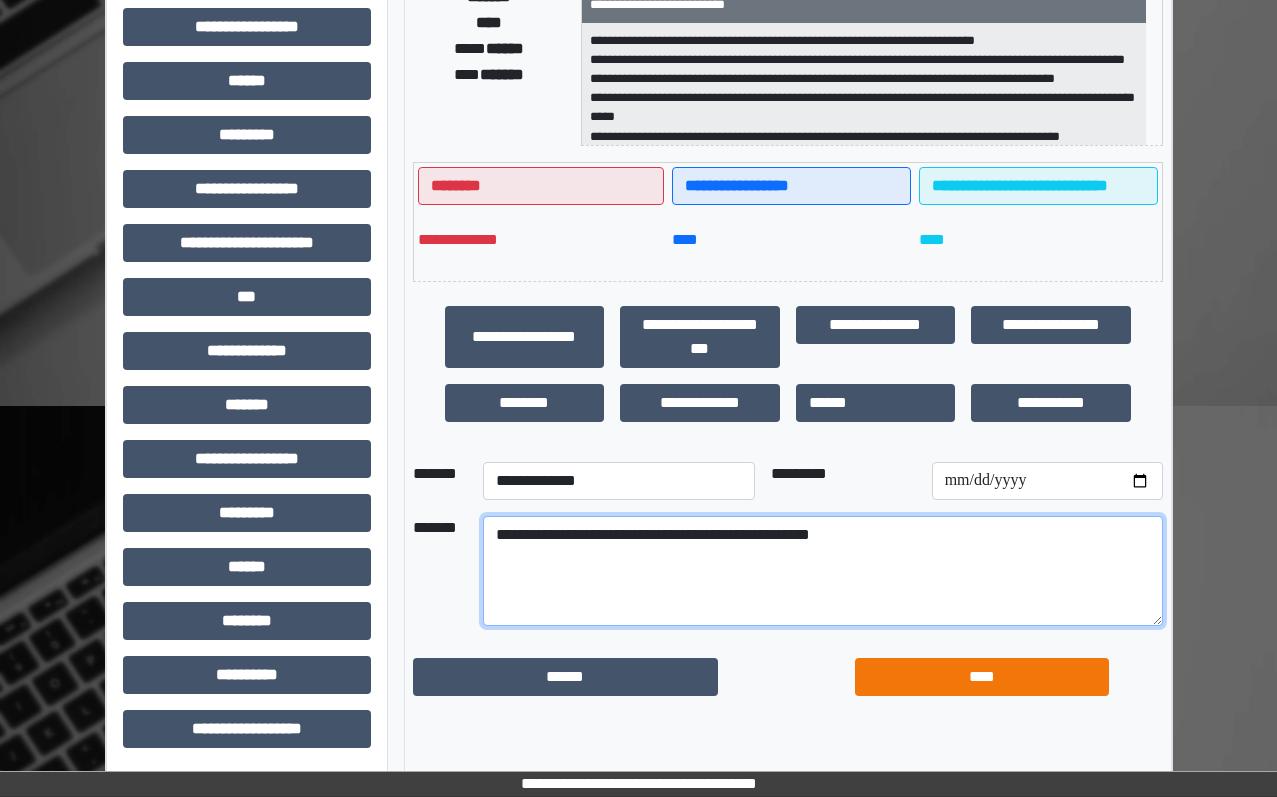 type on "**********" 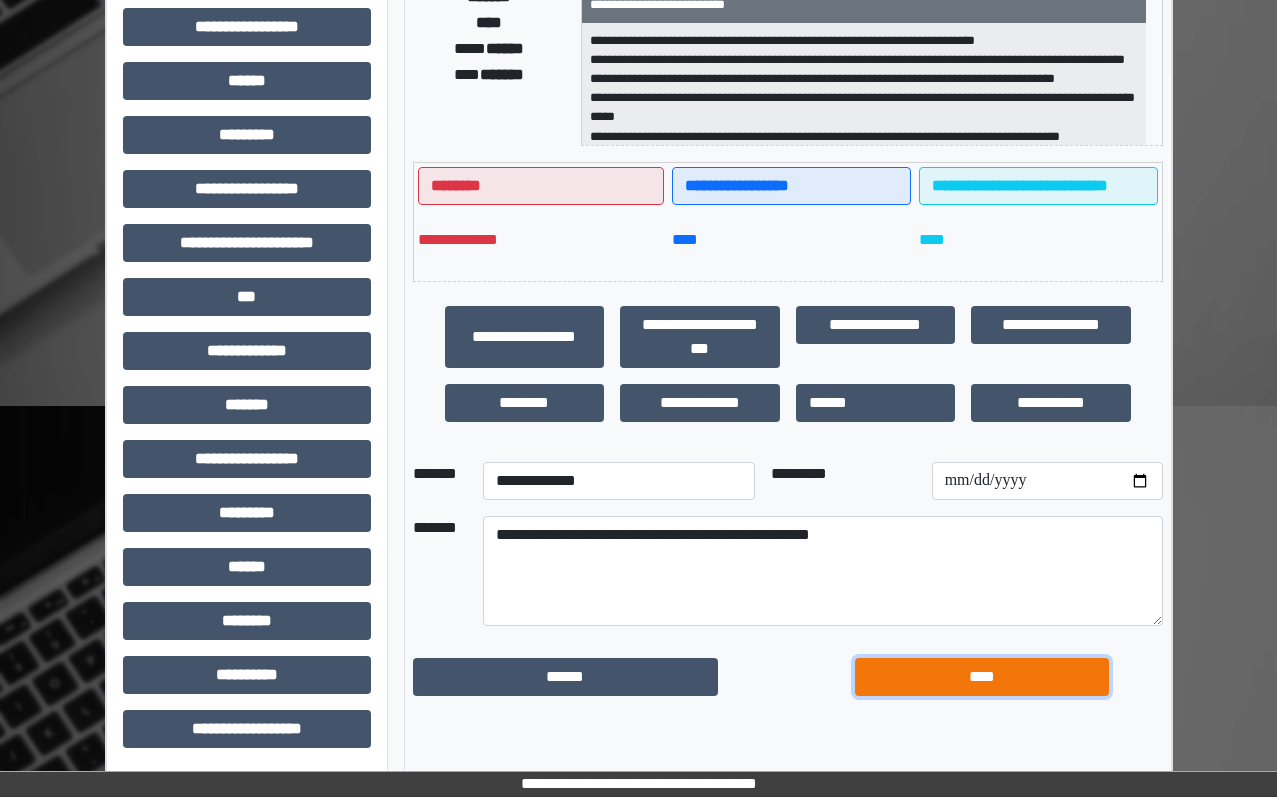 click on "****" at bounding box center (982, 677) 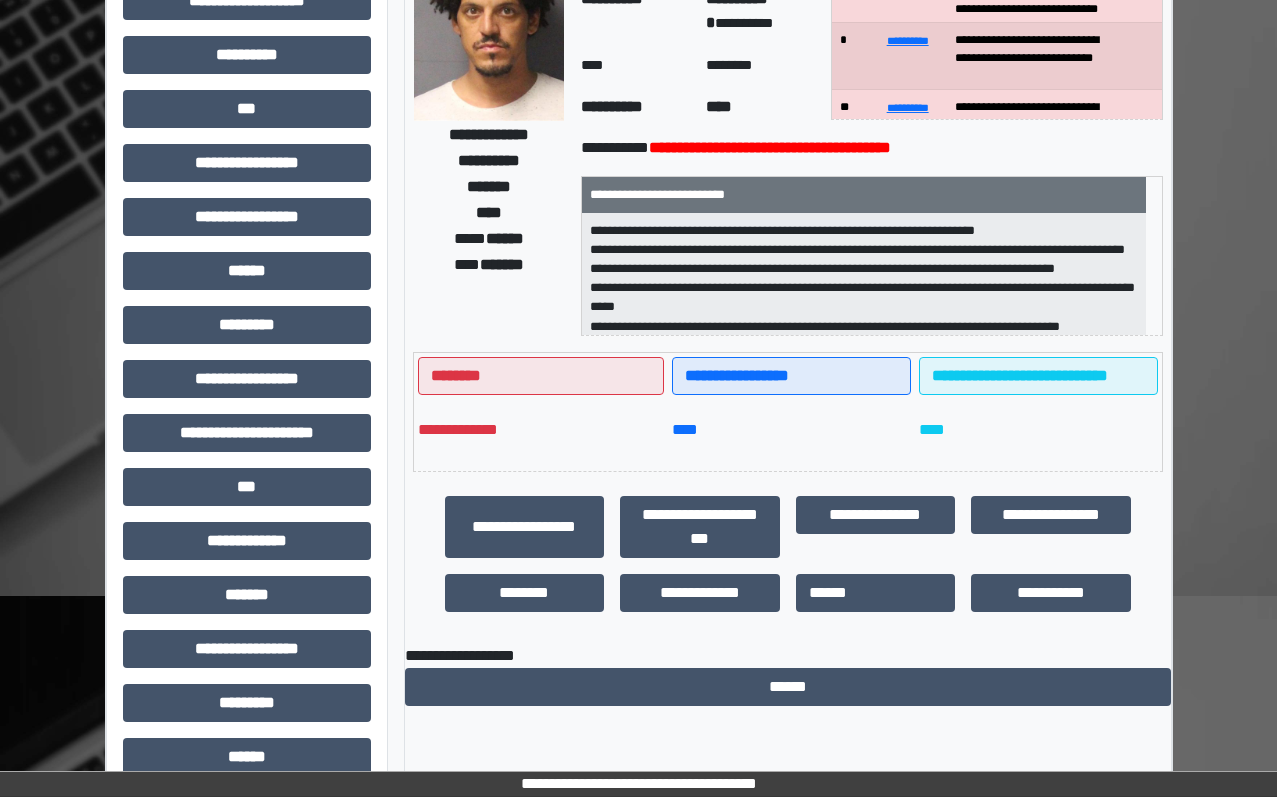 scroll, scrollTop: 0, scrollLeft: 0, axis: both 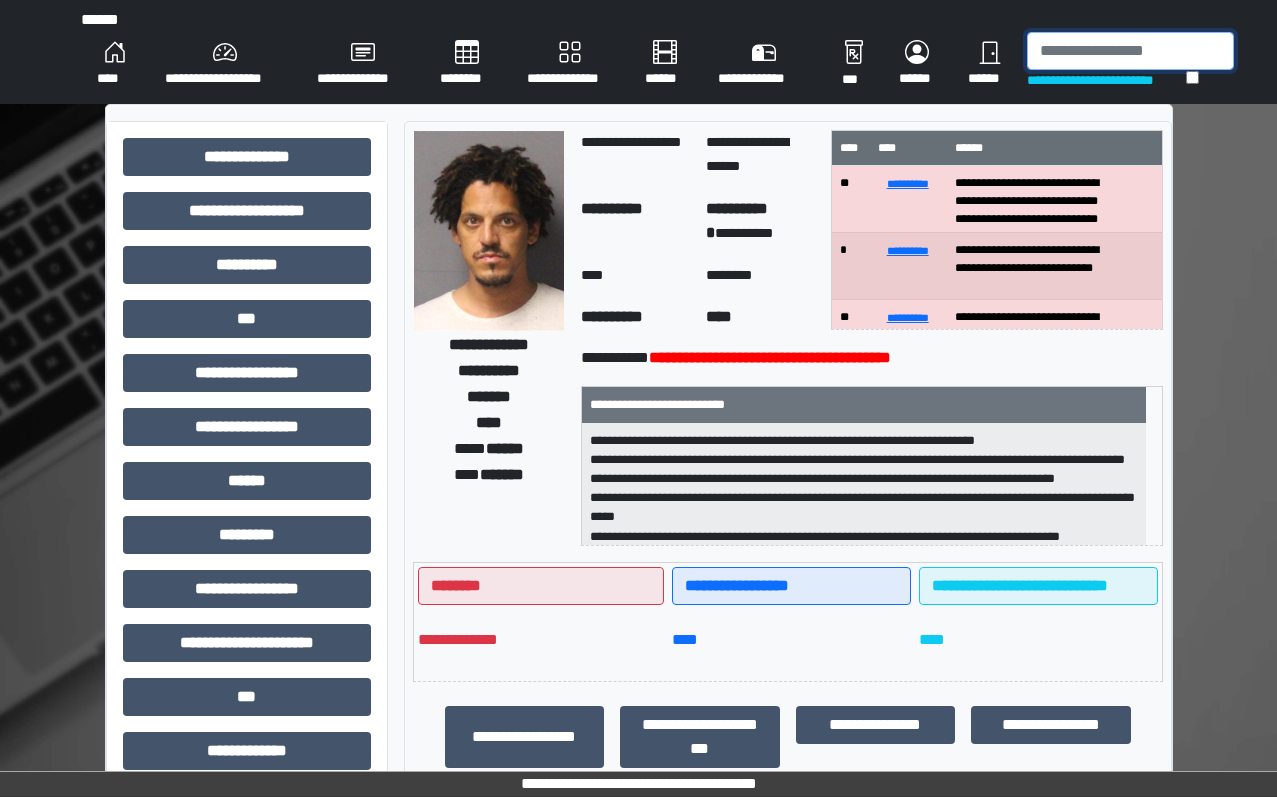 drag, startPoint x: 1142, startPoint y: 58, endPoint x: 1122, endPoint y: 57, distance: 20.024984 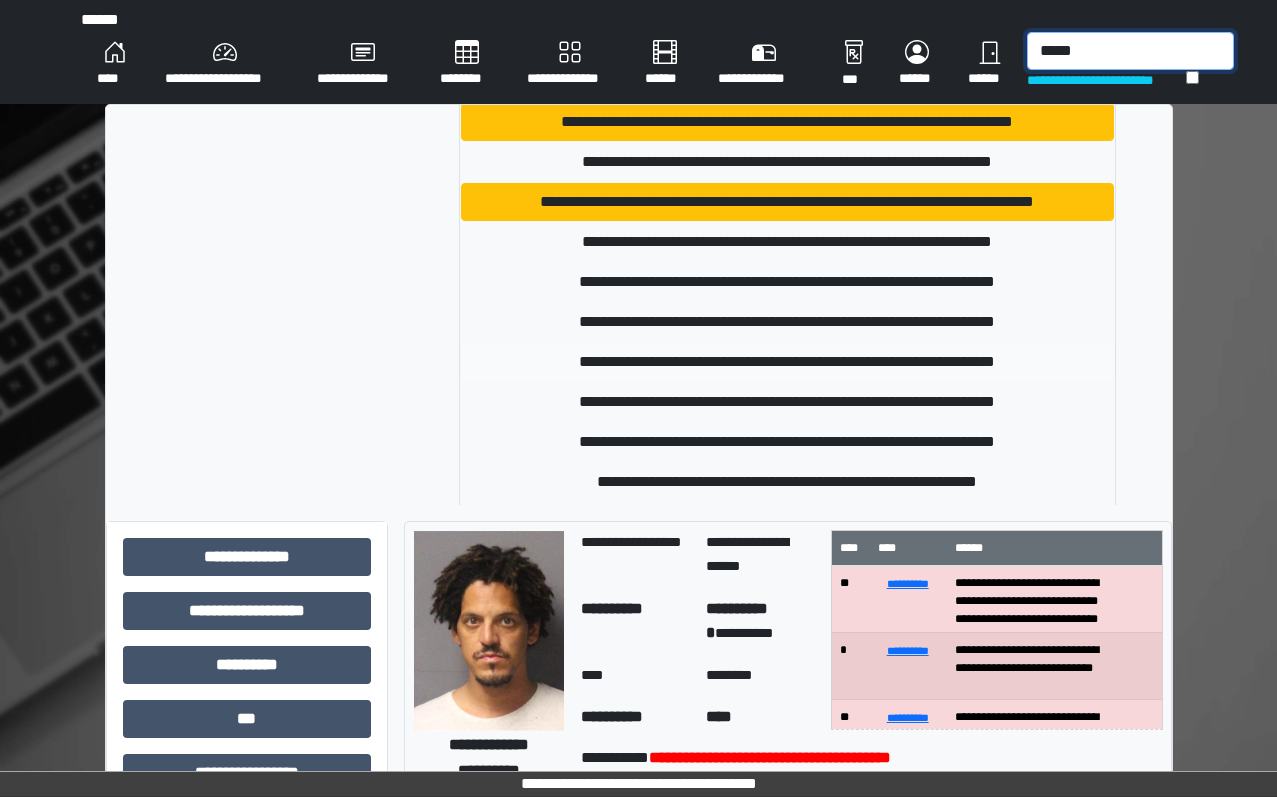 scroll, scrollTop: 178, scrollLeft: 0, axis: vertical 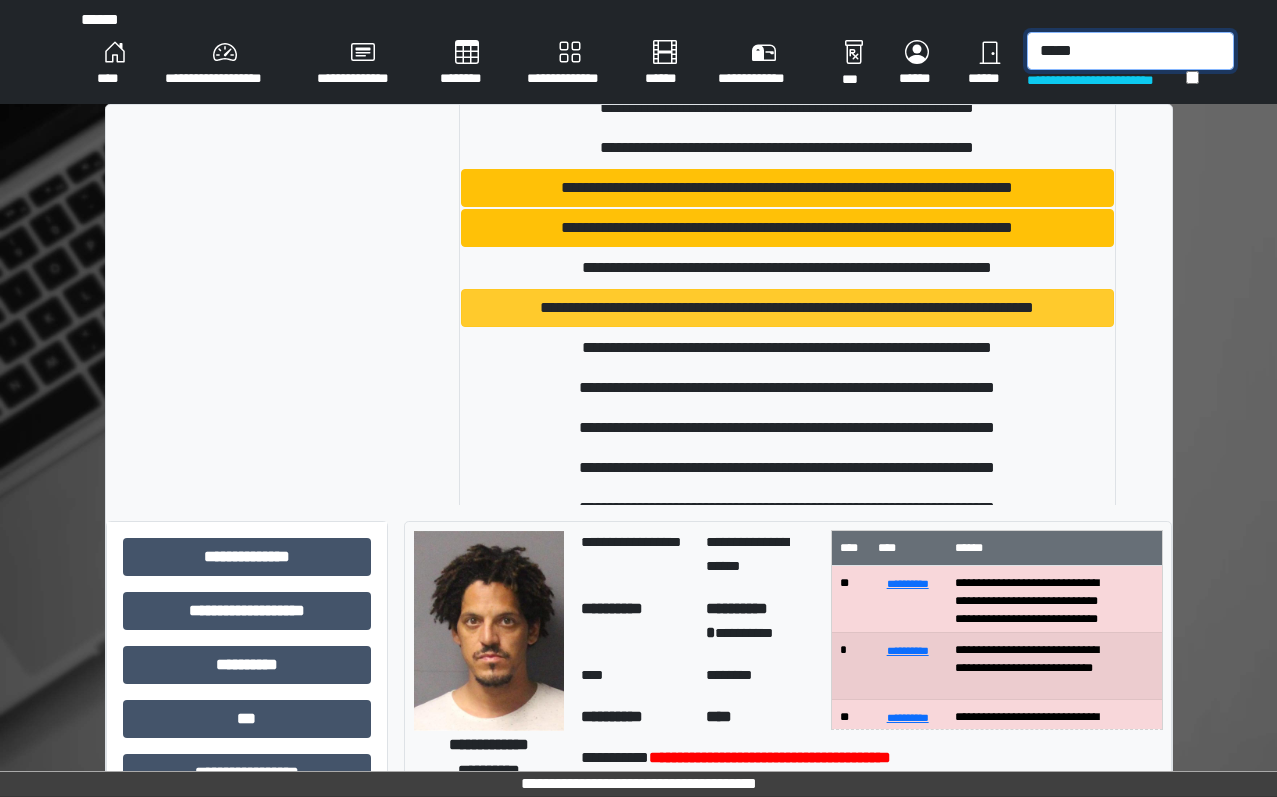 type on "*****" 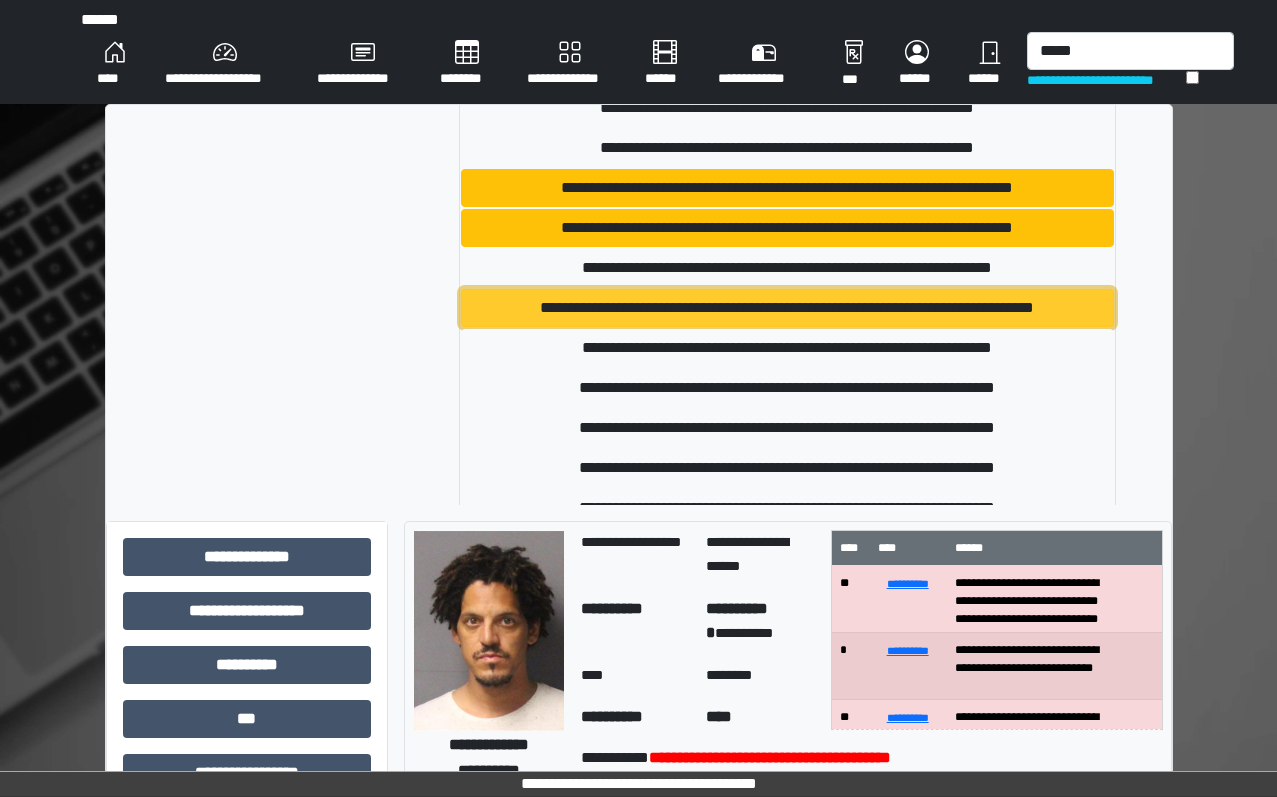 click on "**********" at bounding box center (788, 308) 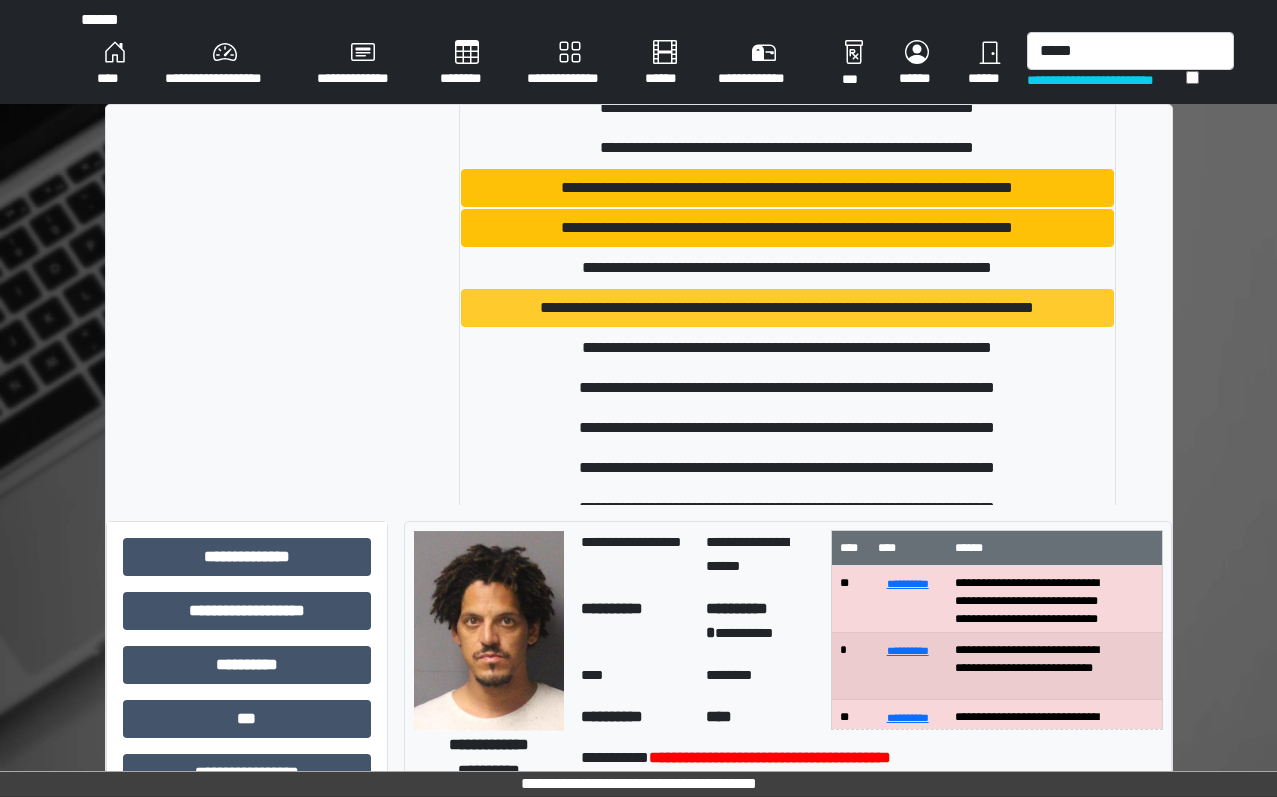 type 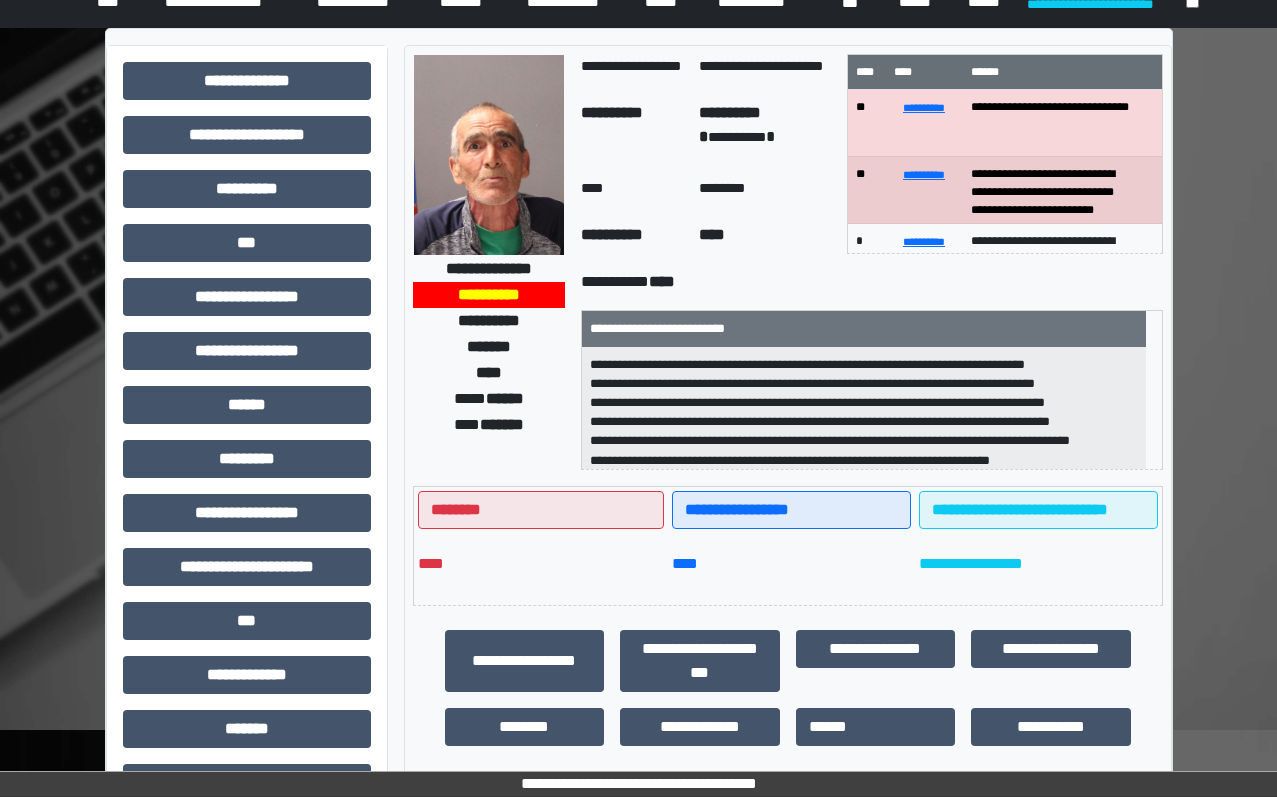 scroll, scrollTop: 200, scrollLeft: 0, axis: vertical 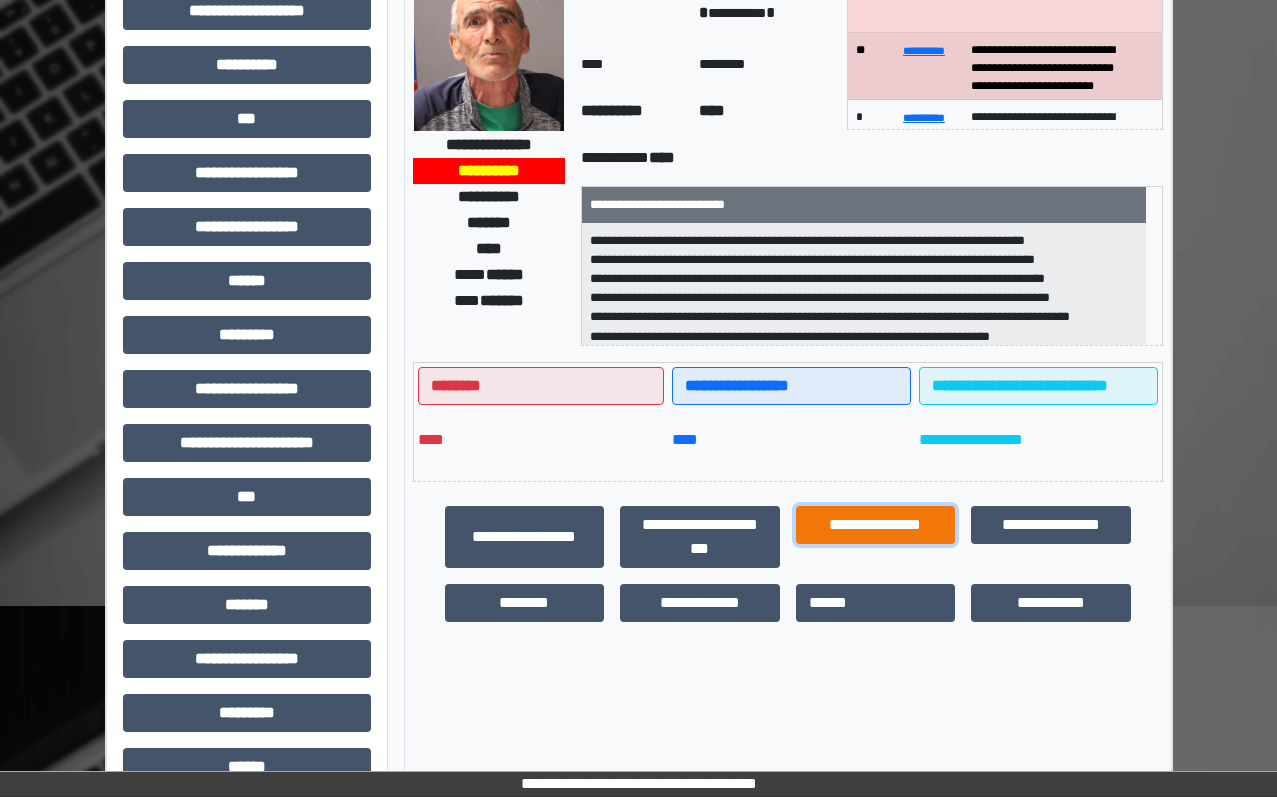 click on "**********" at bounding box center (876, 525) 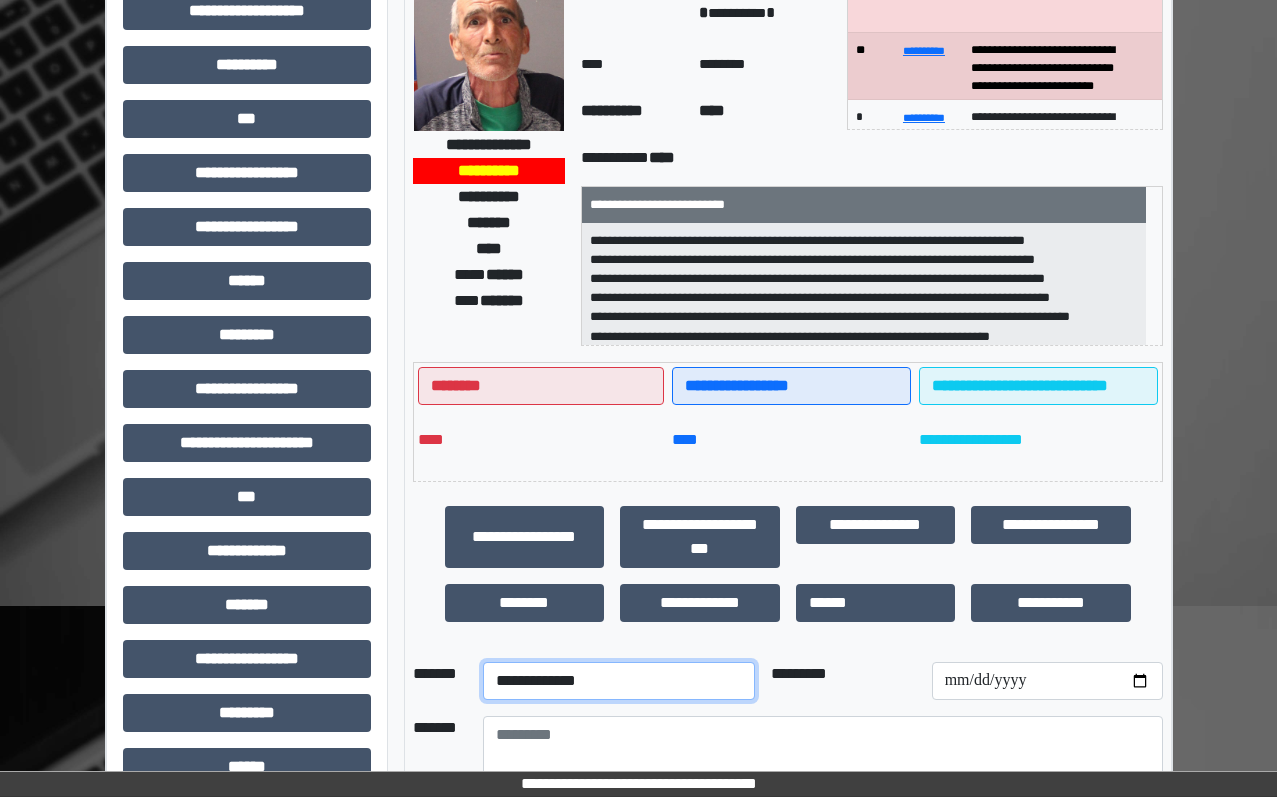 click on "**********" at bounding box center (619, 681) 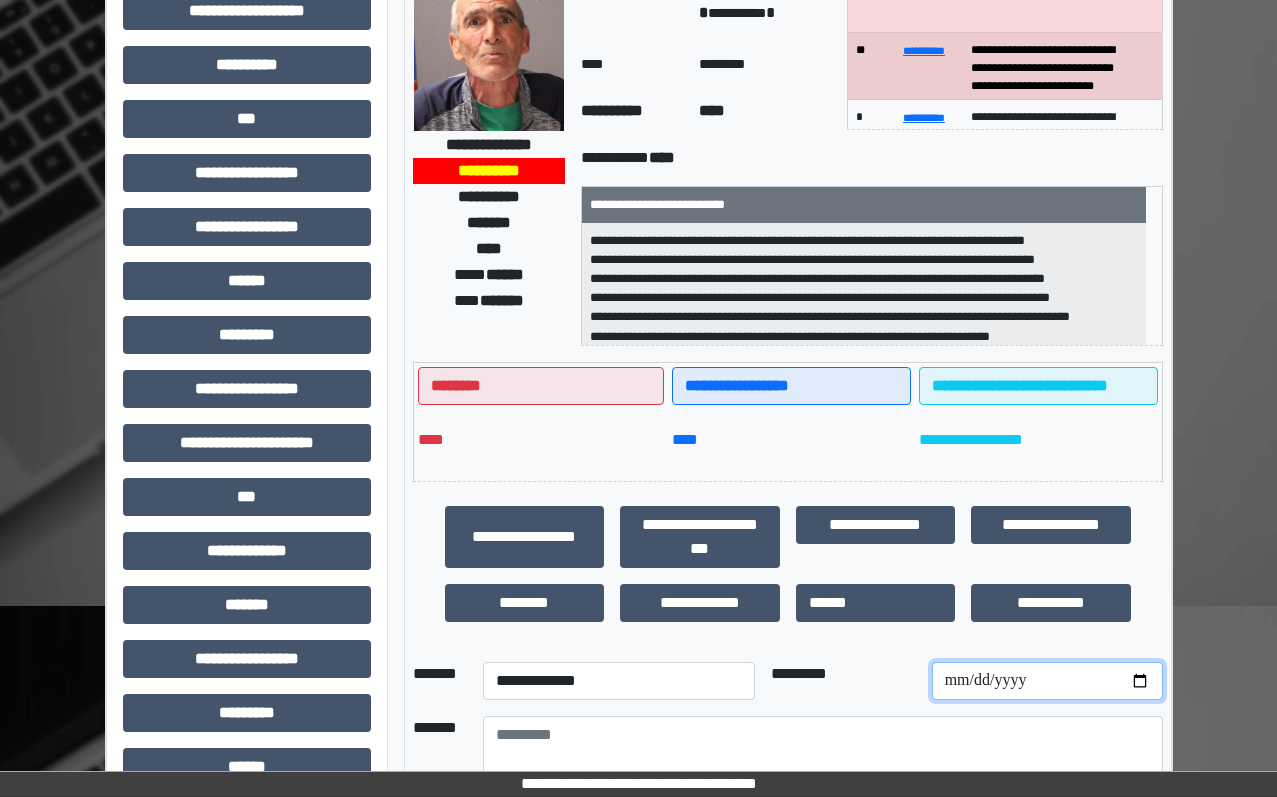 click at bounding box center [1047, 681] 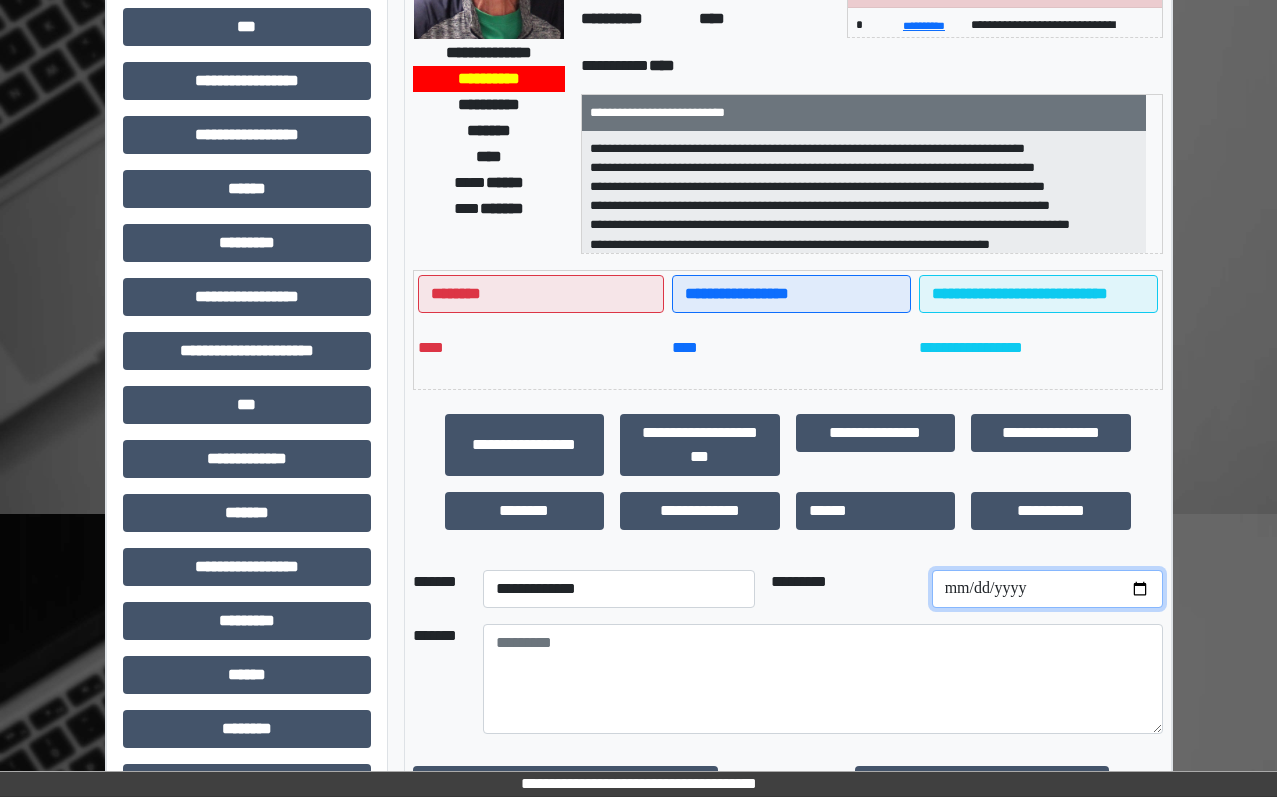 scroll, scrollTop: 401, scrollLeft: 0, axis: vertical 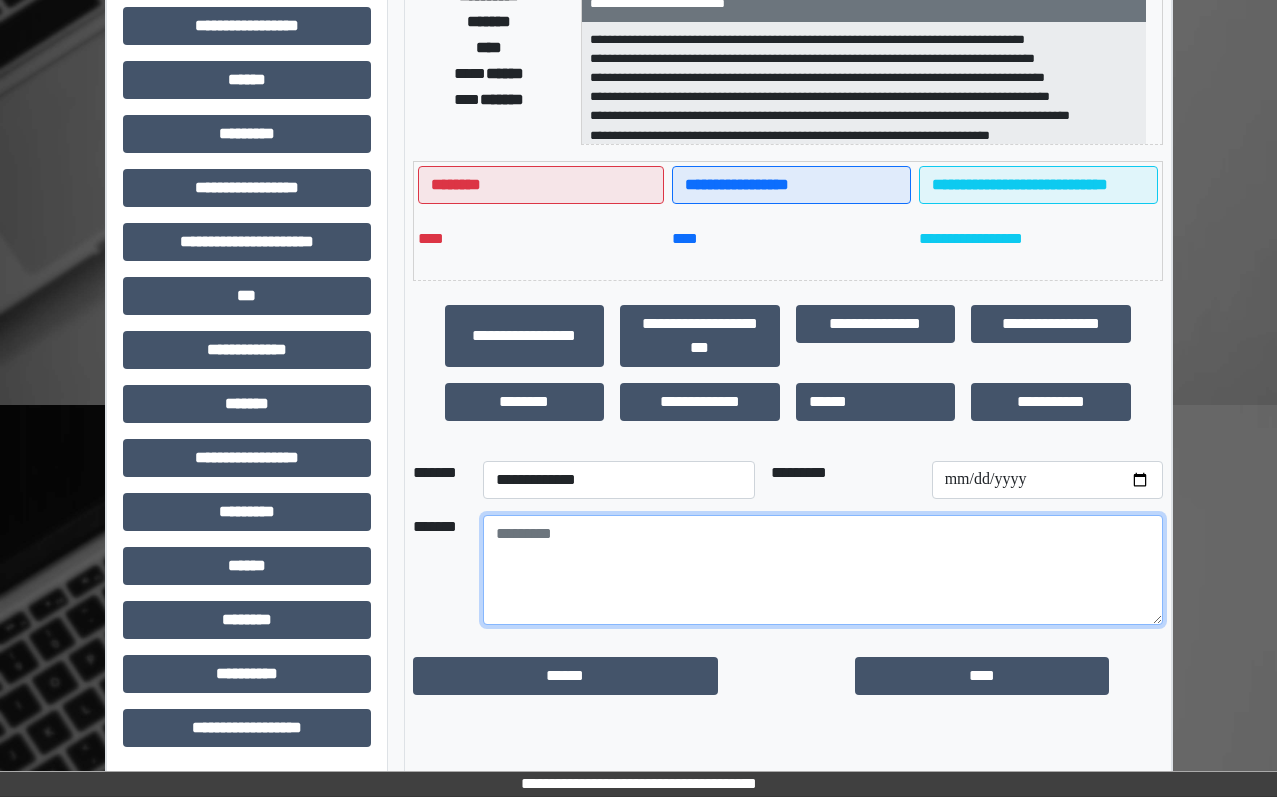click at bounding box center [823, 570] 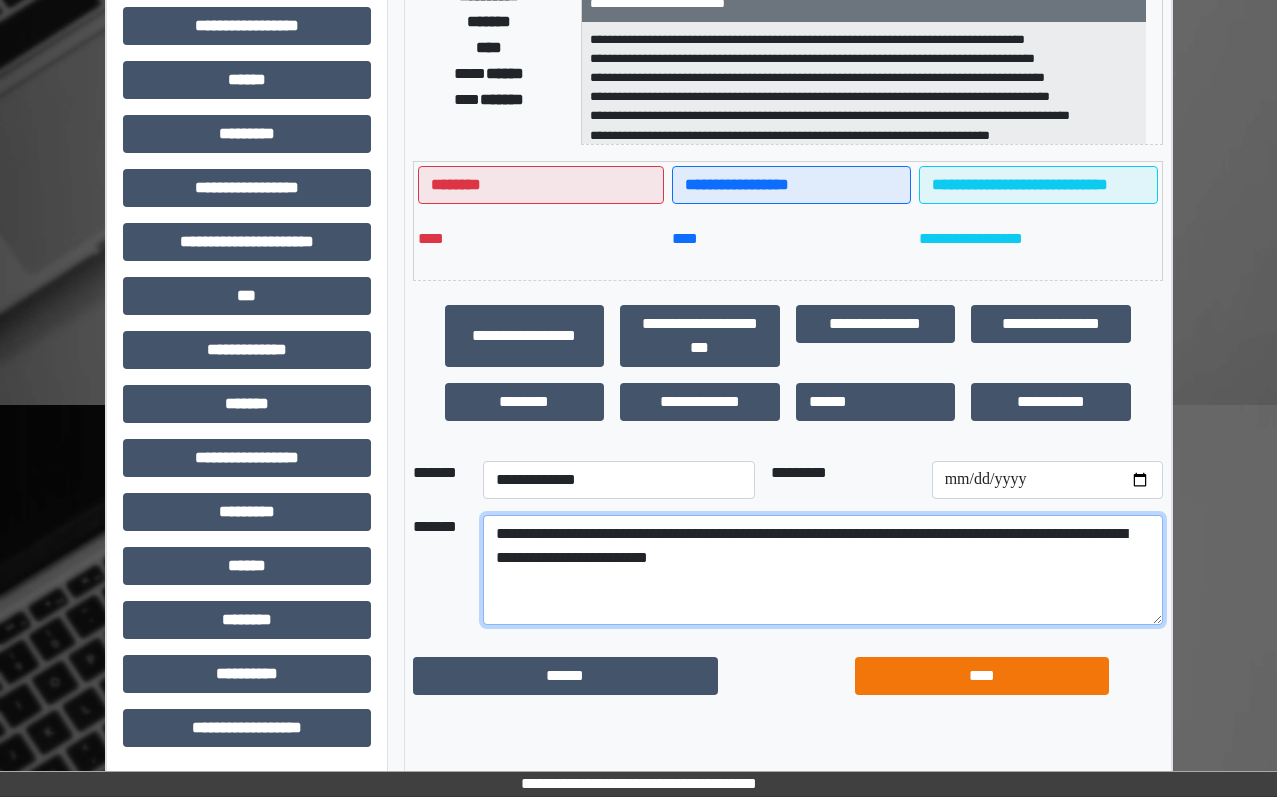 type on "**********" 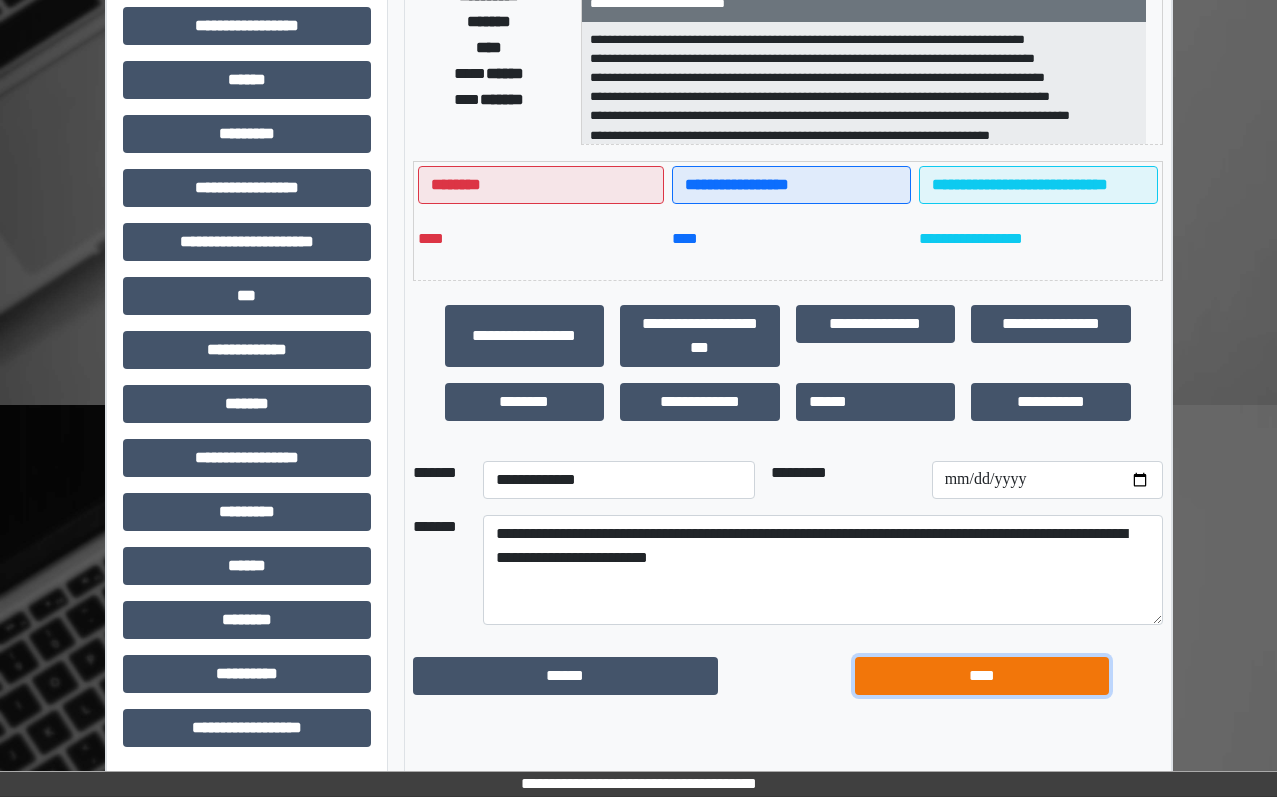 click on "****" at bounding box center (982, 676) 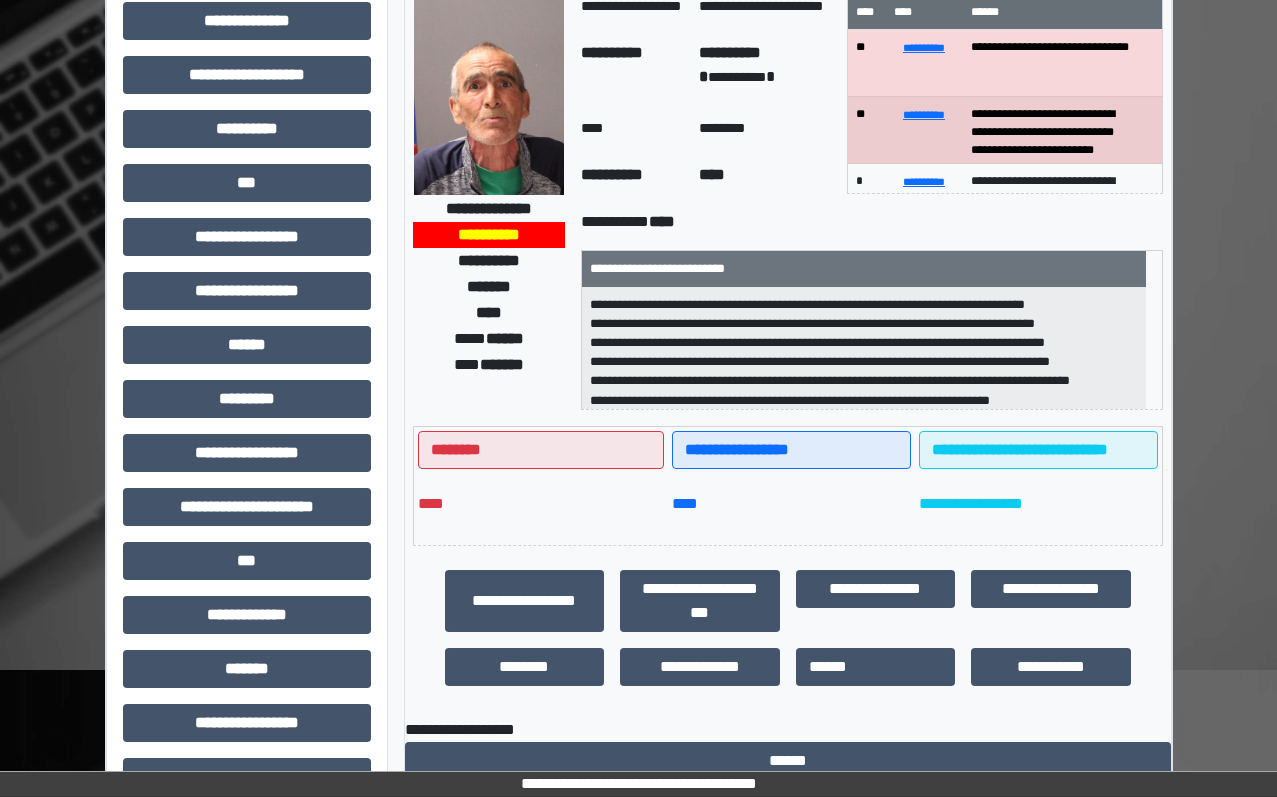 scroll, scrollTop: 0, scrollLeft: 0, axis: both 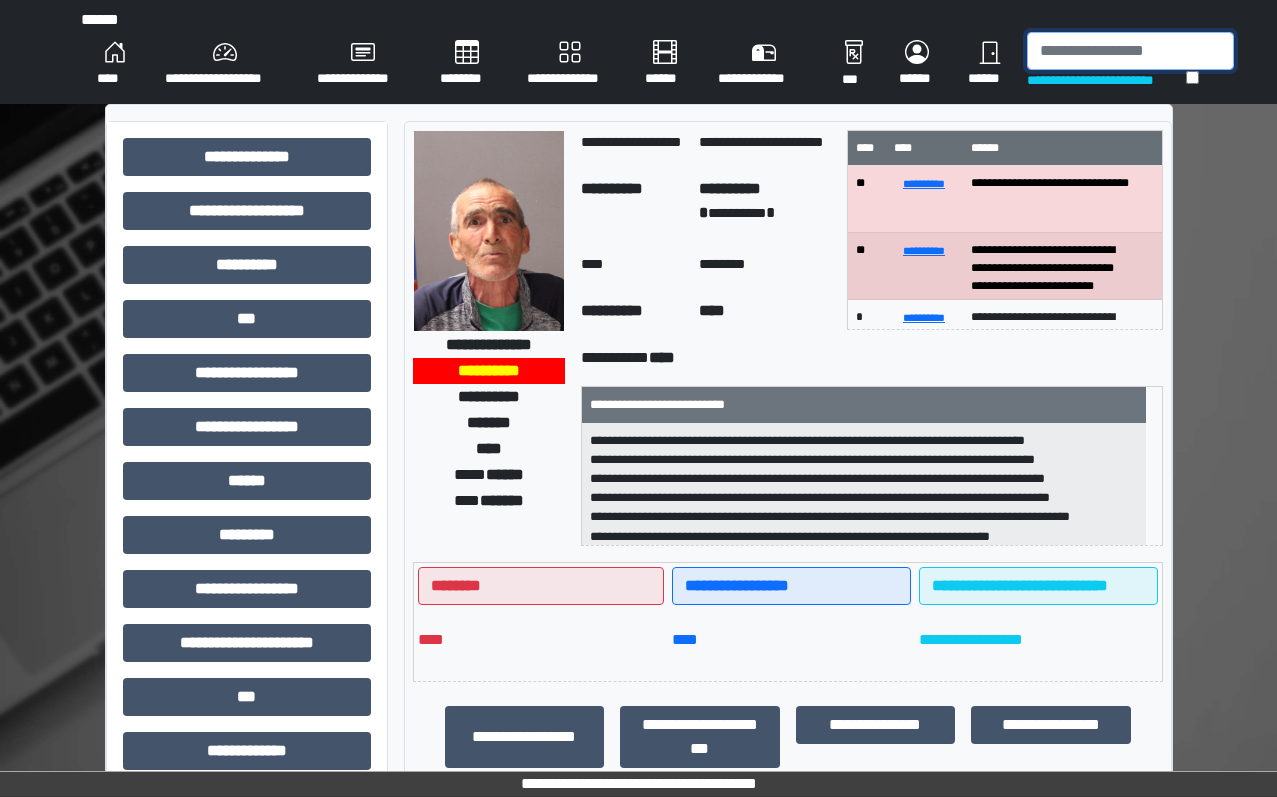 click at bounding box center (1130, 51) 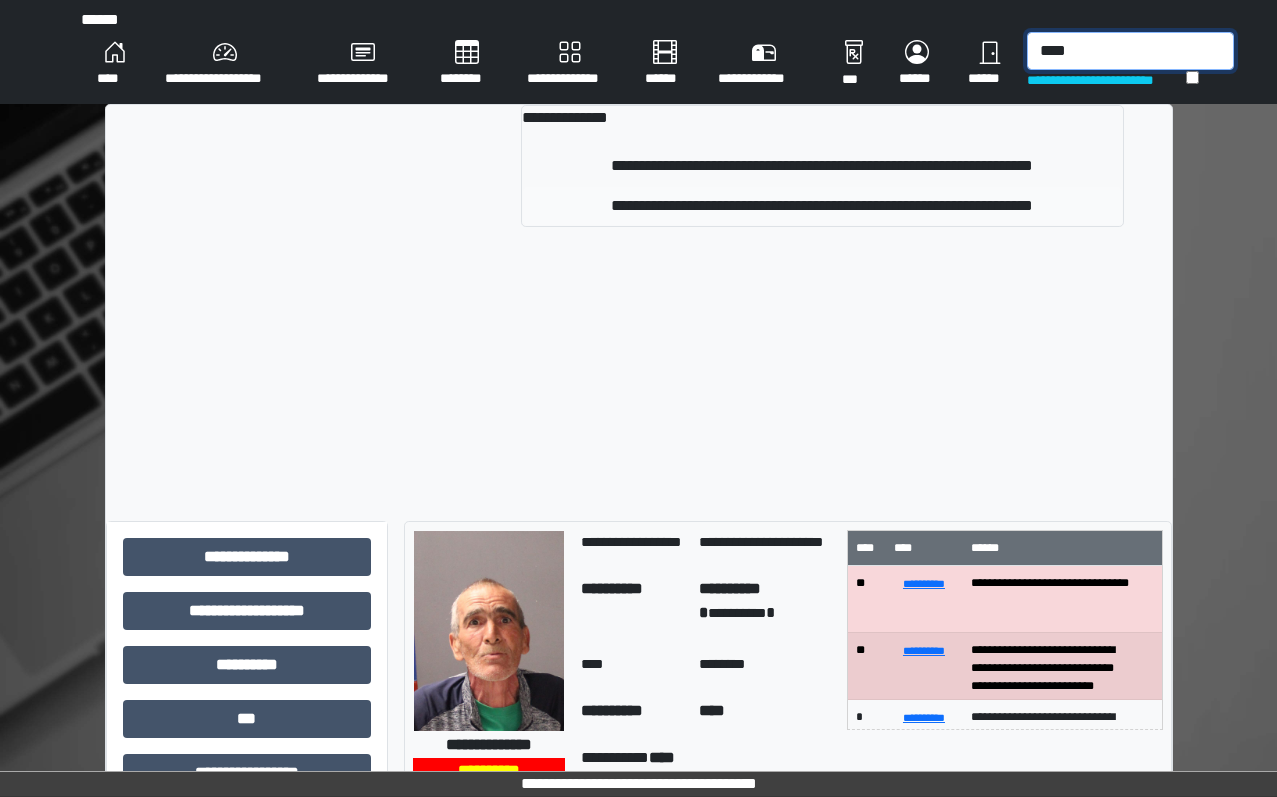 type on "****" 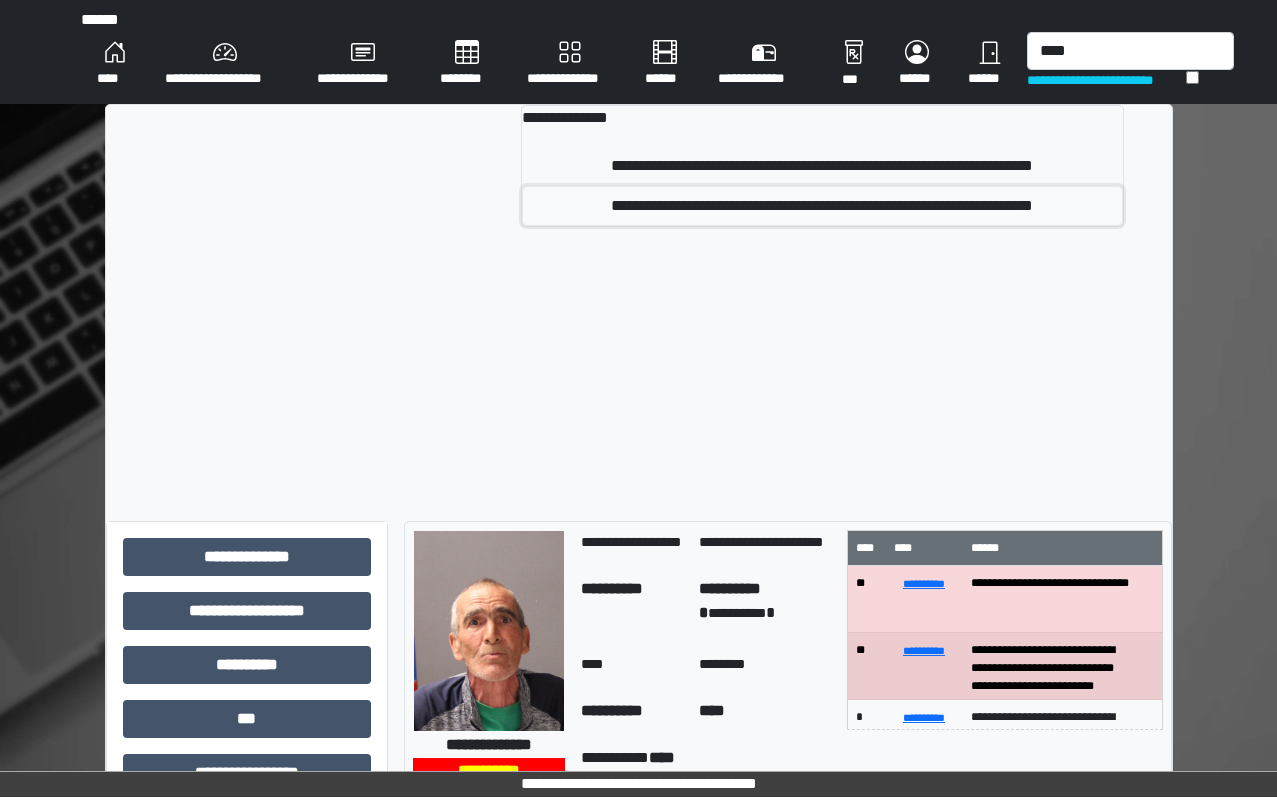 click on "**********" at bounding box center (822, 206) 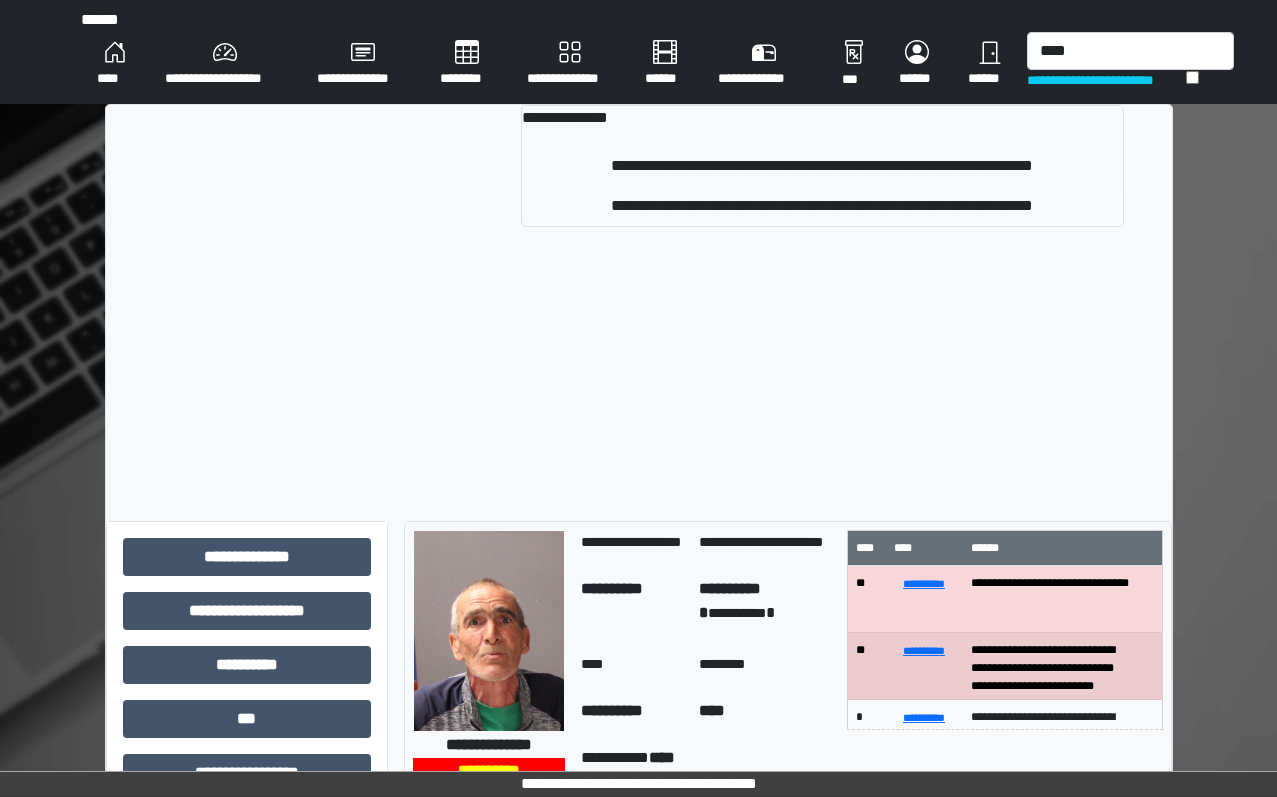 type 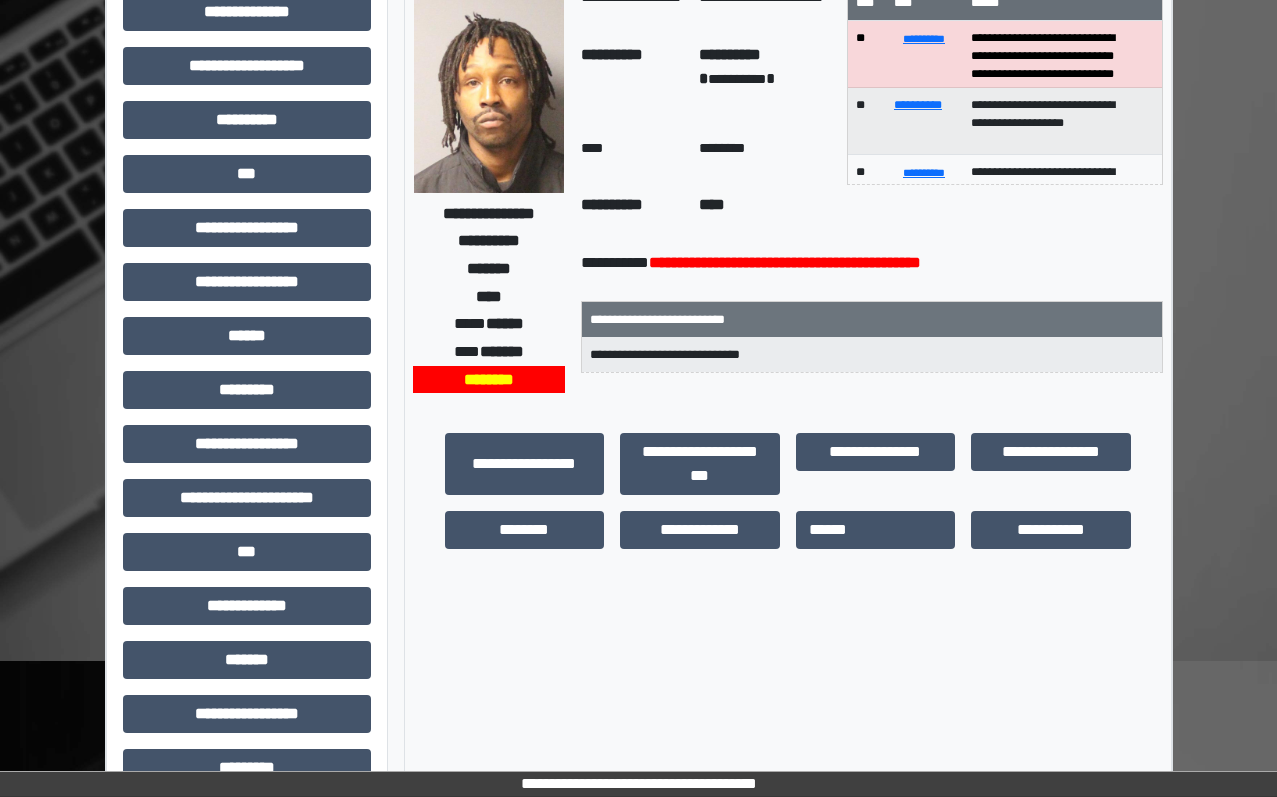 scroll, scrollTop: 300, scrollLeft: 0, axis: vertical 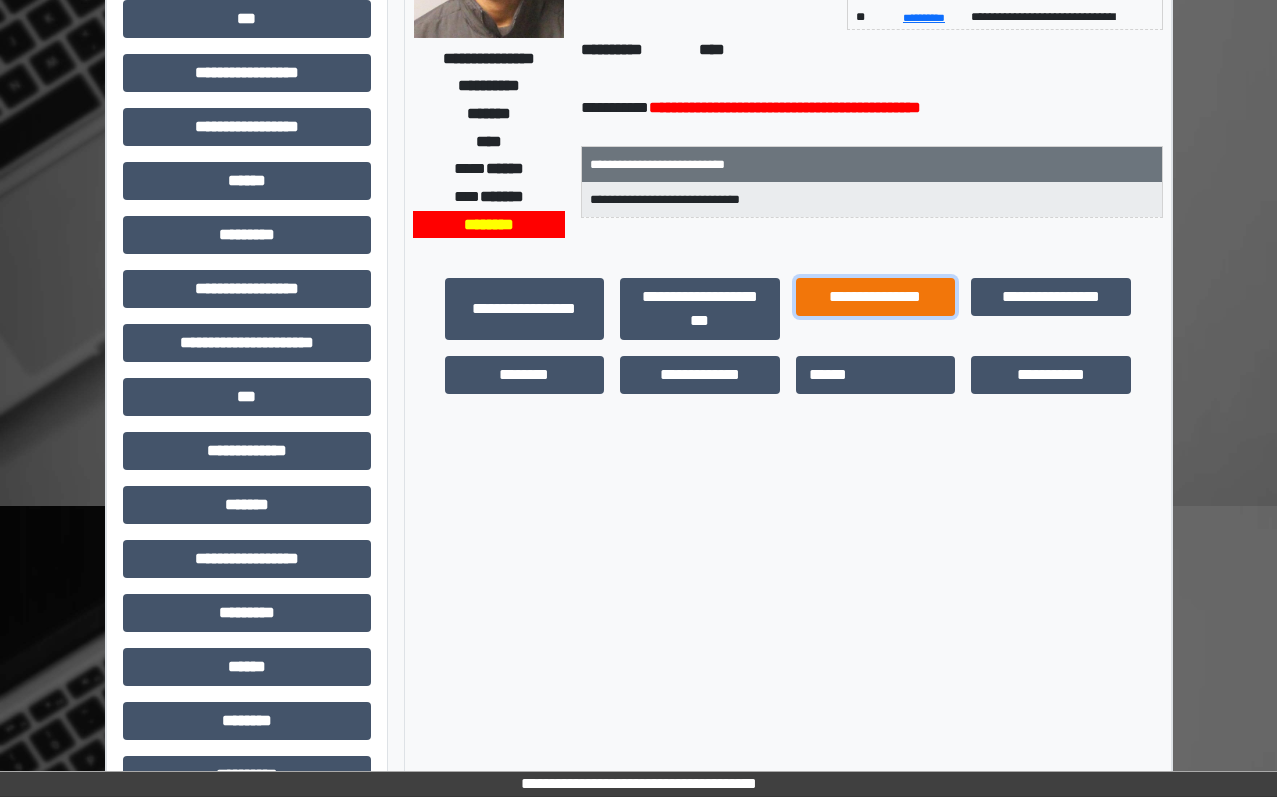 click on "**********" at bounding box center (876, 297) 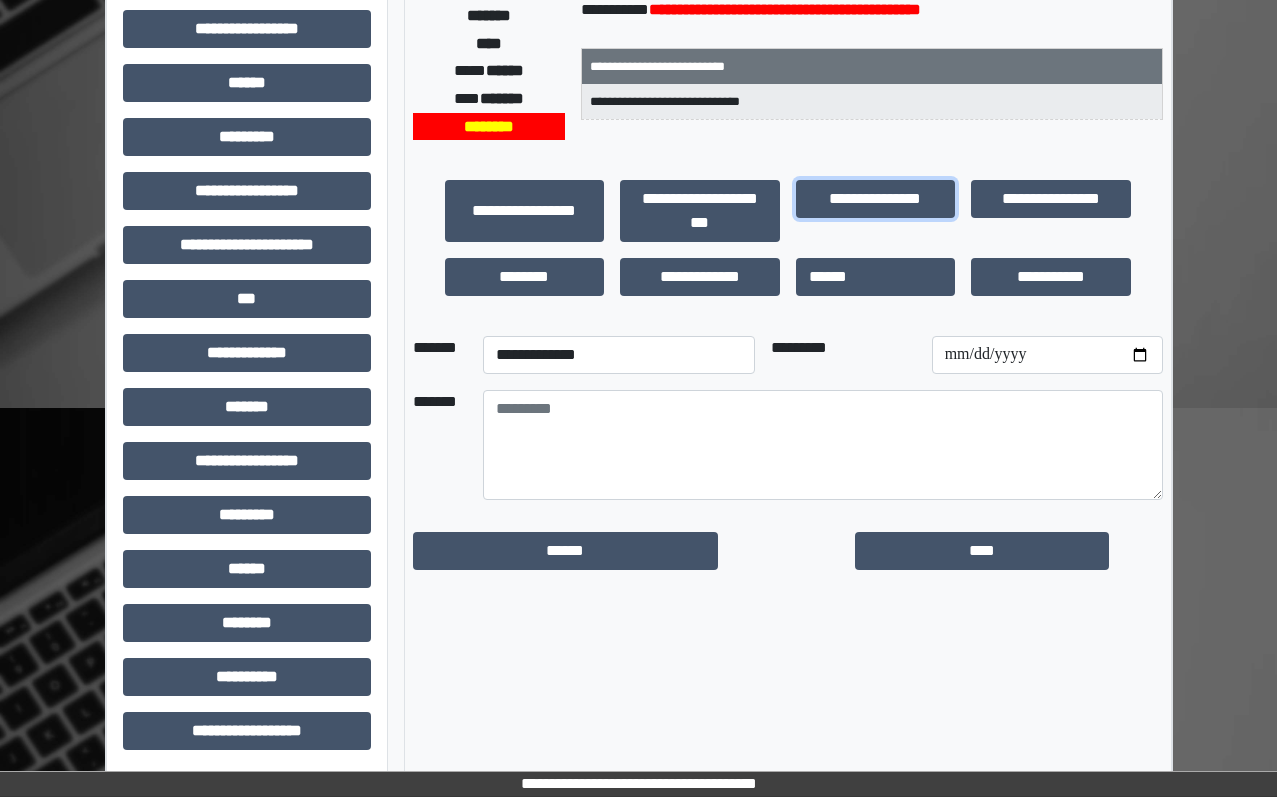 scroll, scrollTop: 401, scrollLeft: 0, axis: vertical 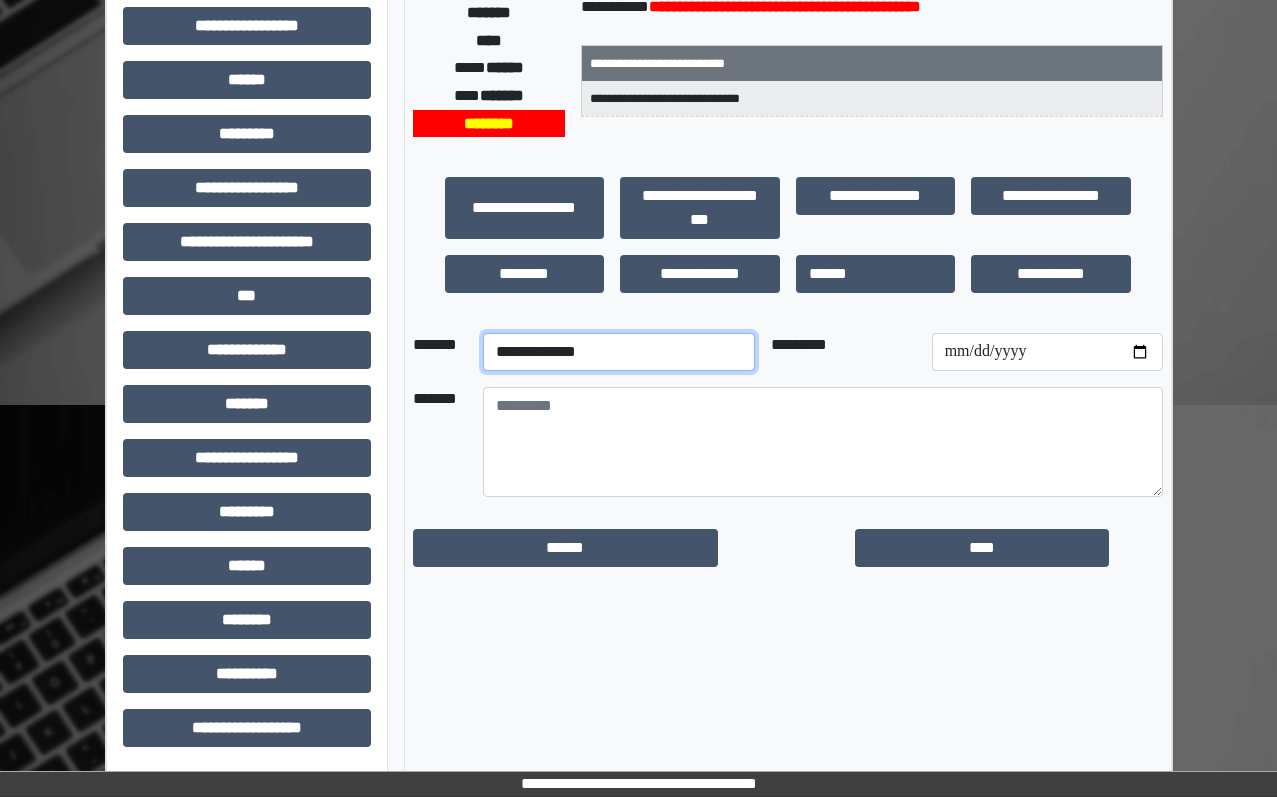click on "**********" at bounding box center (619, 352) 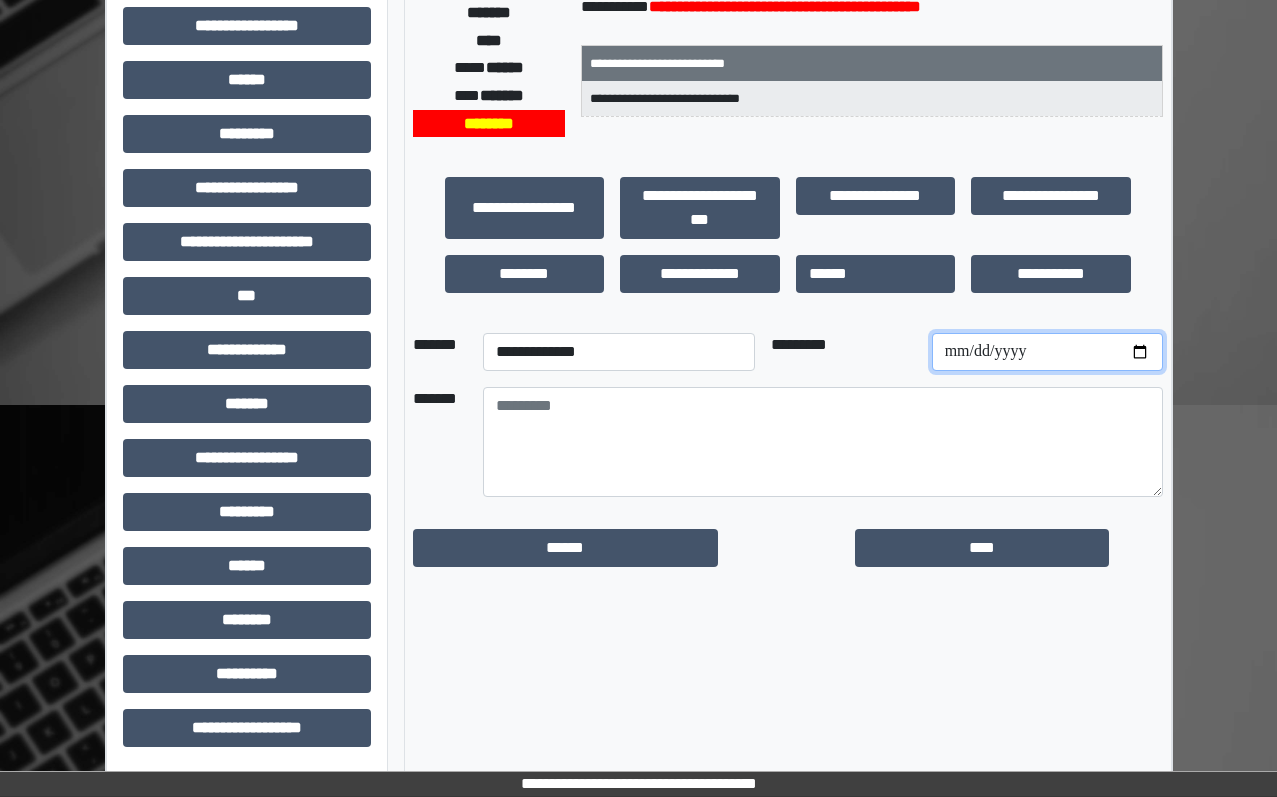 click at bounding box center (1047, 352) 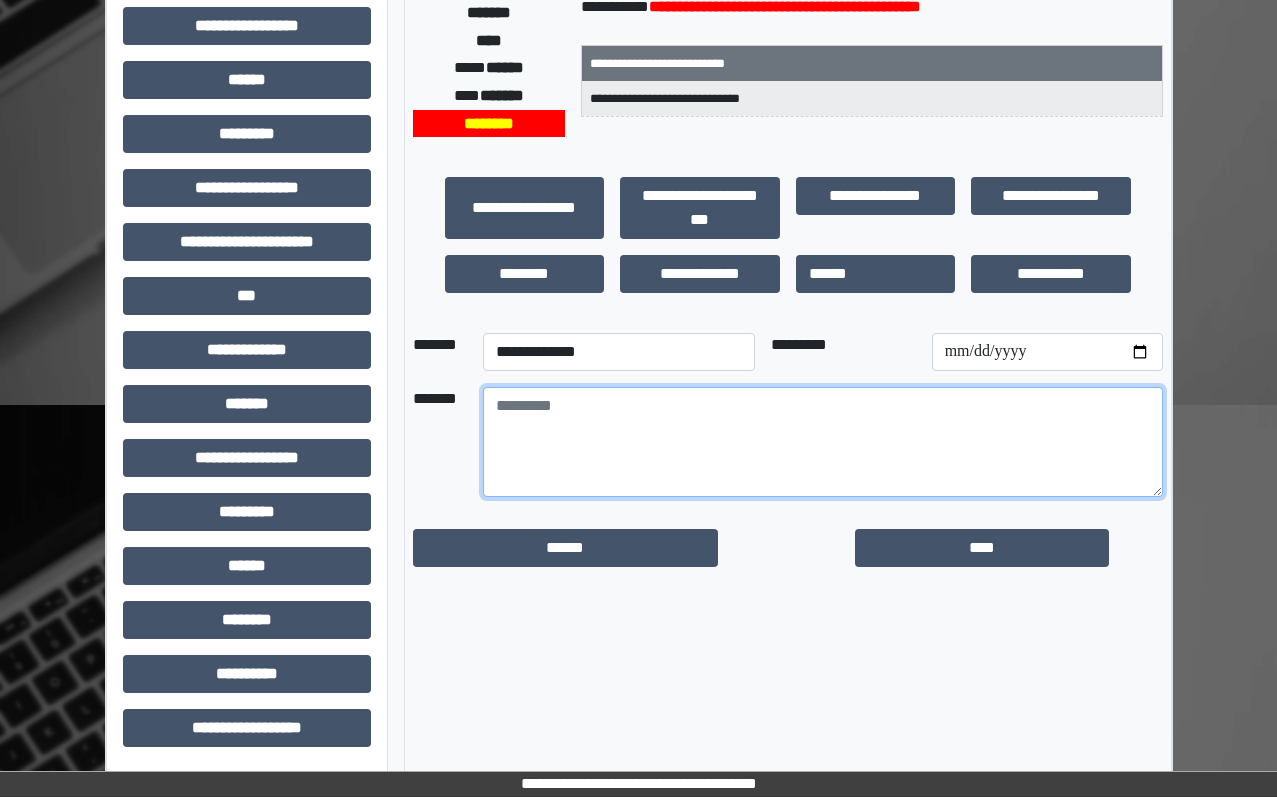 click at bounding box center [823, 442] 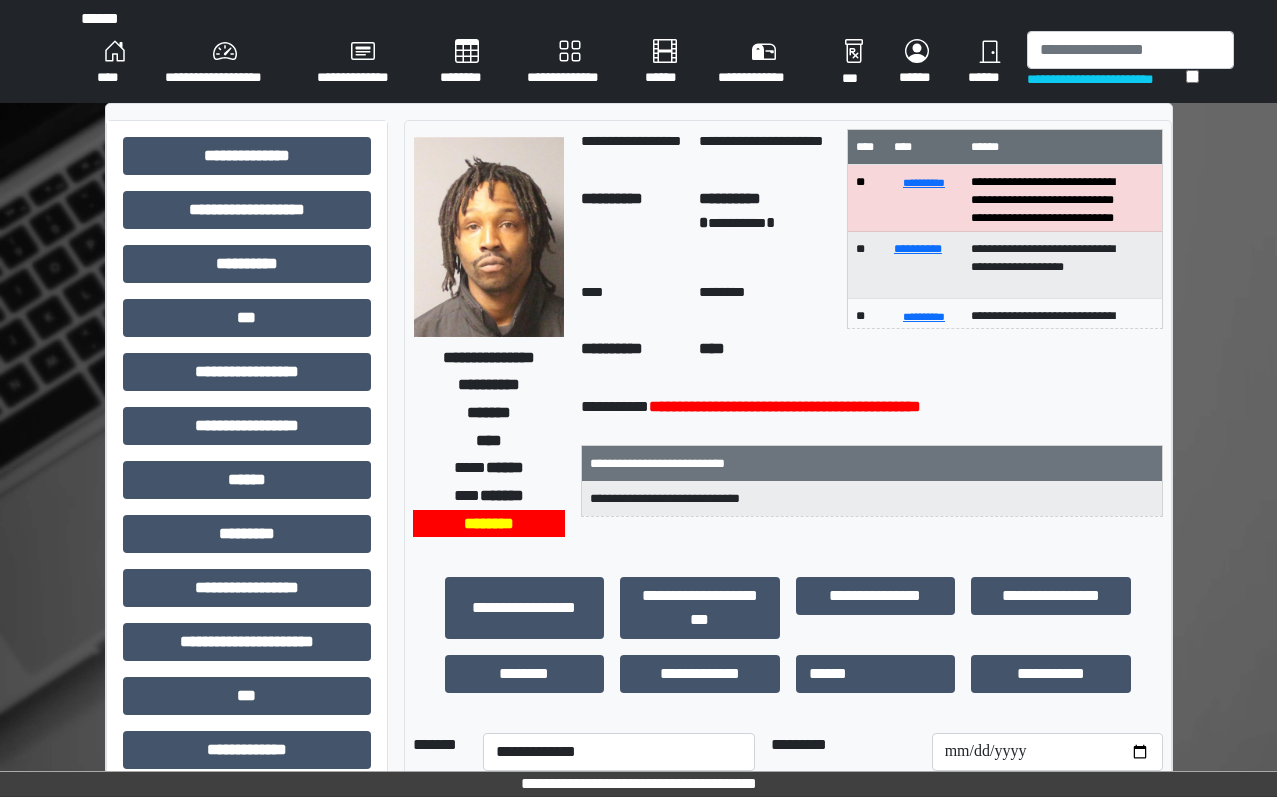 scroll, scrollTop: 401, scrollLeft: 0, axis: vertical 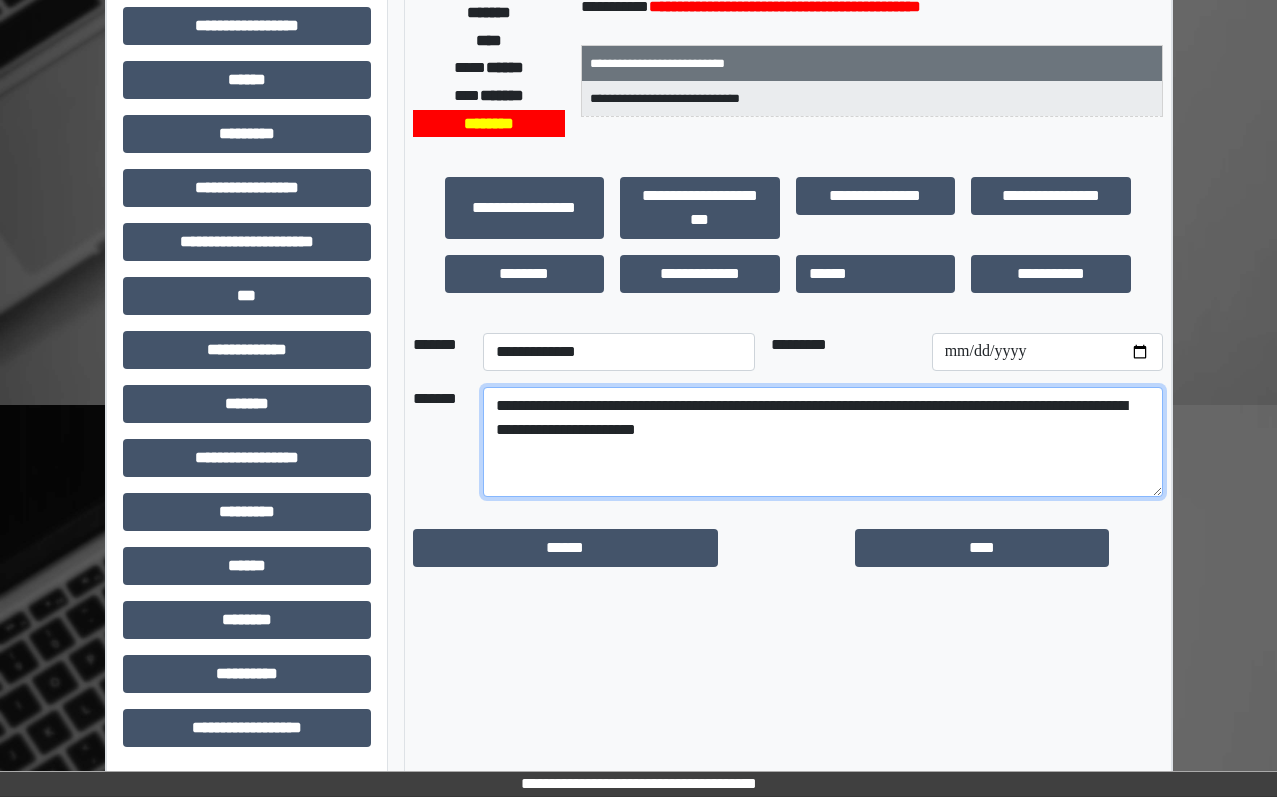click on "**********" at bounding box center (823, 442) 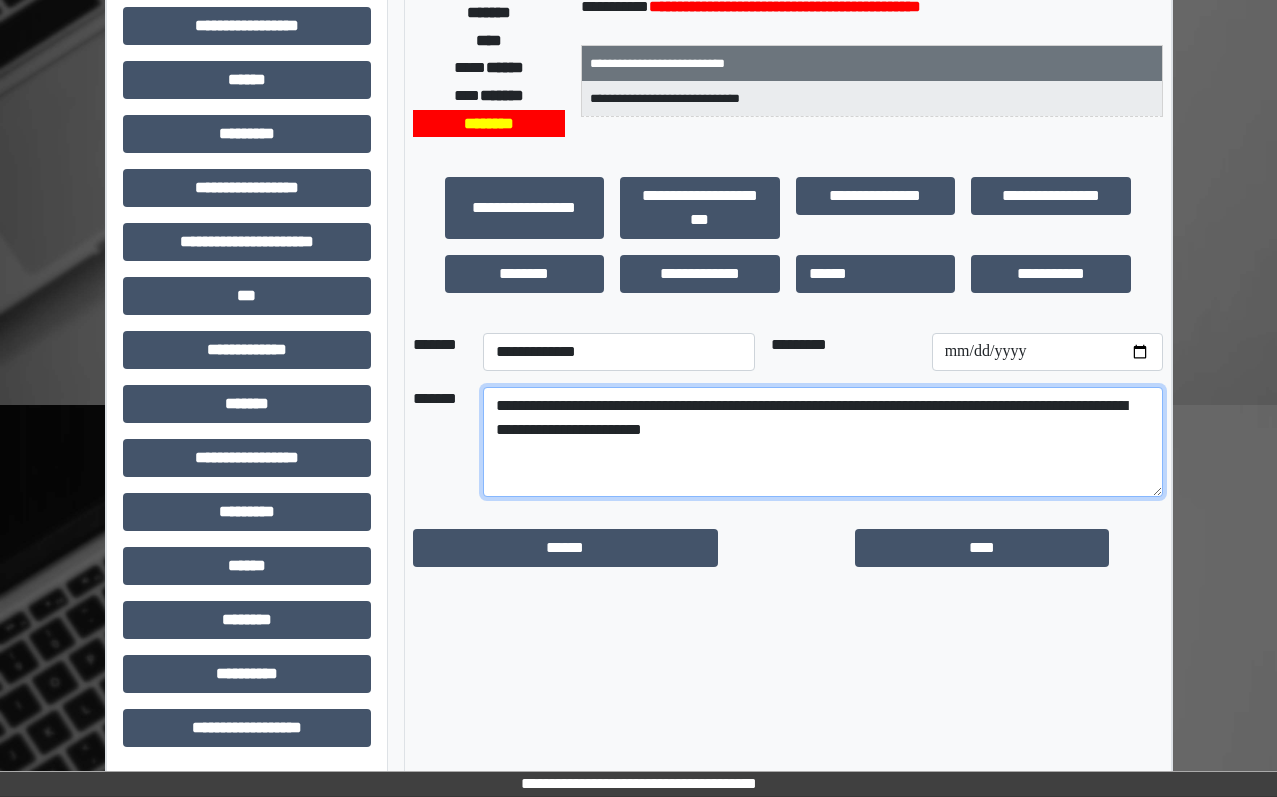 drag, startPoint x: 919, startPoint y: 487, endPoint x: 479, endPoint y: 394, distance: 449.72104 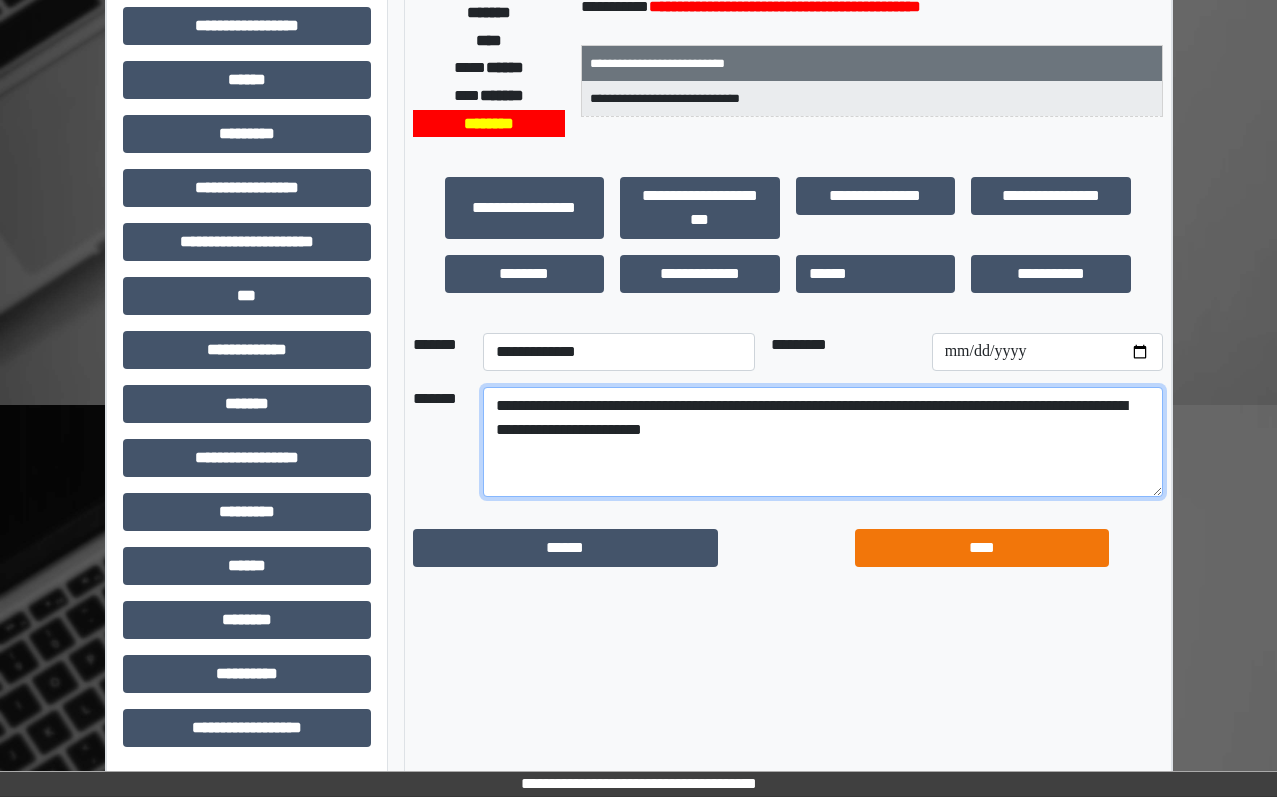 type on "**********" 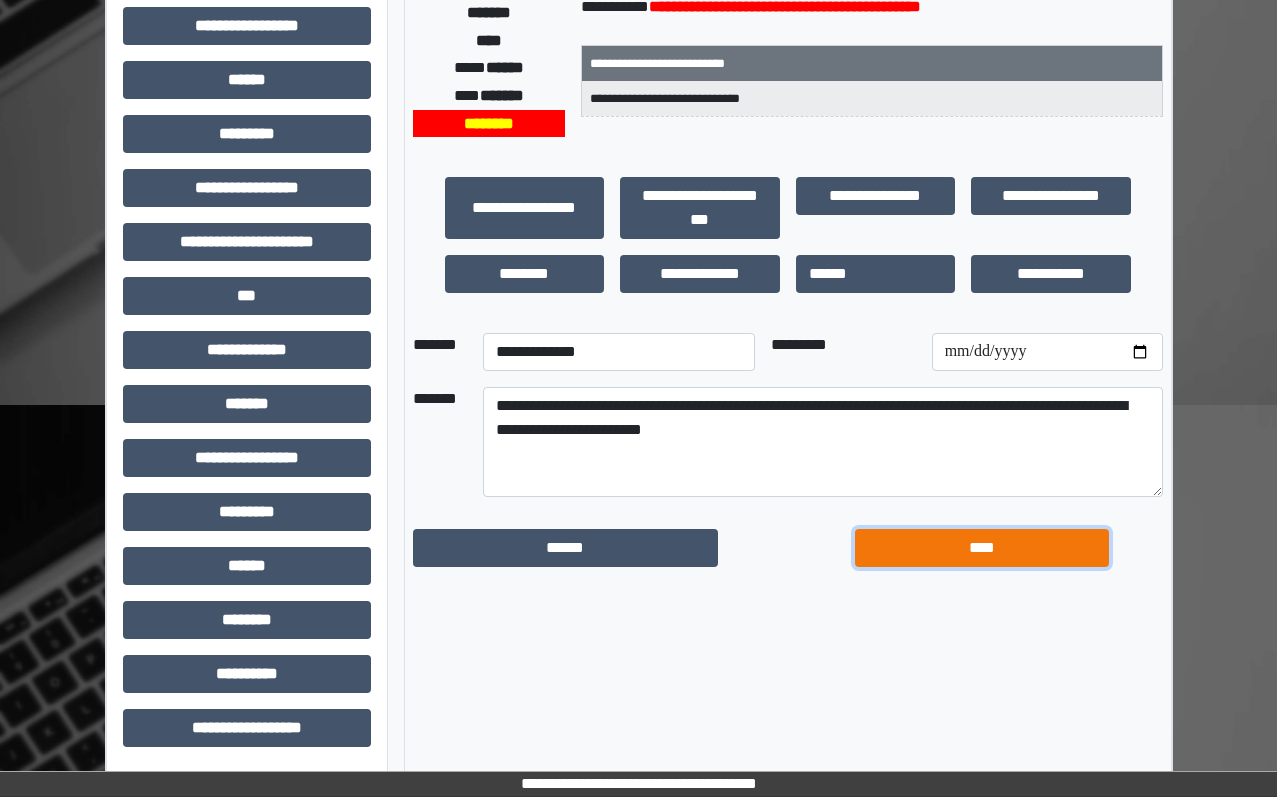 click on "****" at bounding box center (982, 548) 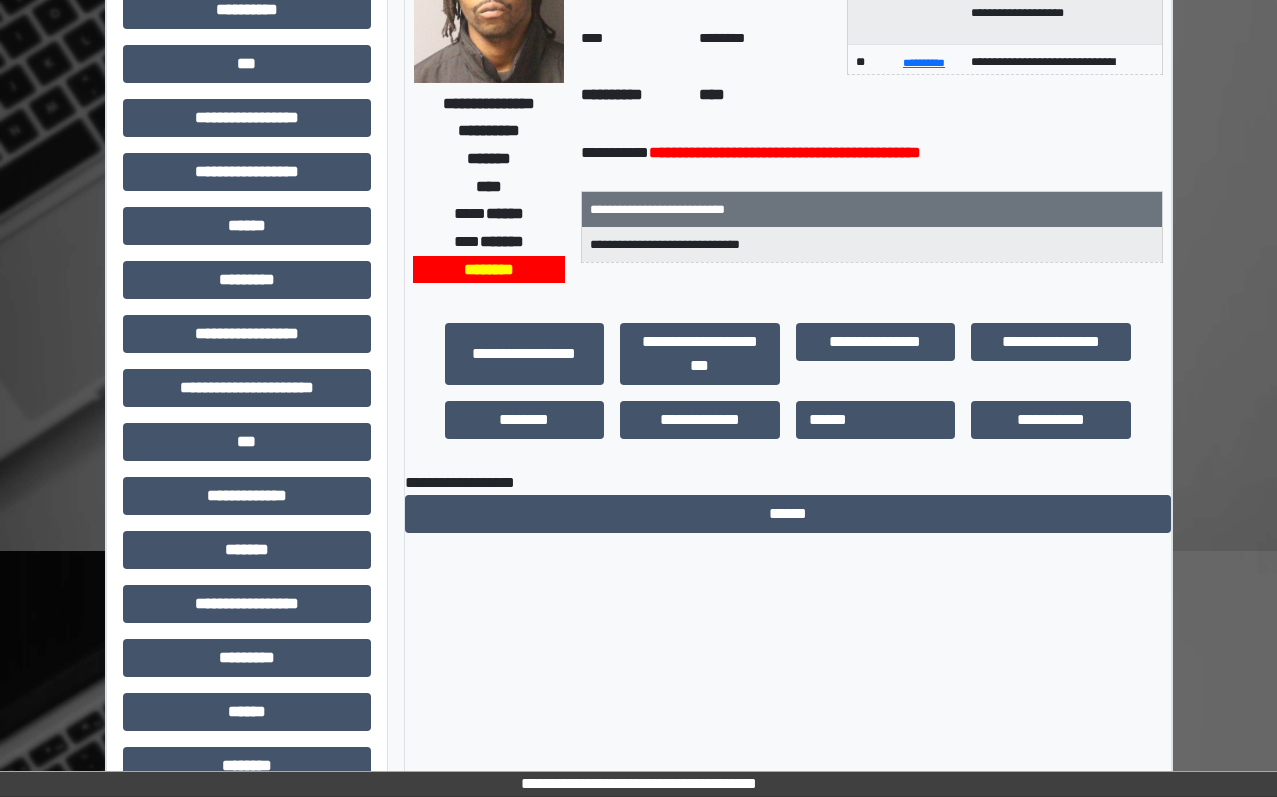 scroll, scrollTop: 0, scrollLeft: 0, axis: both 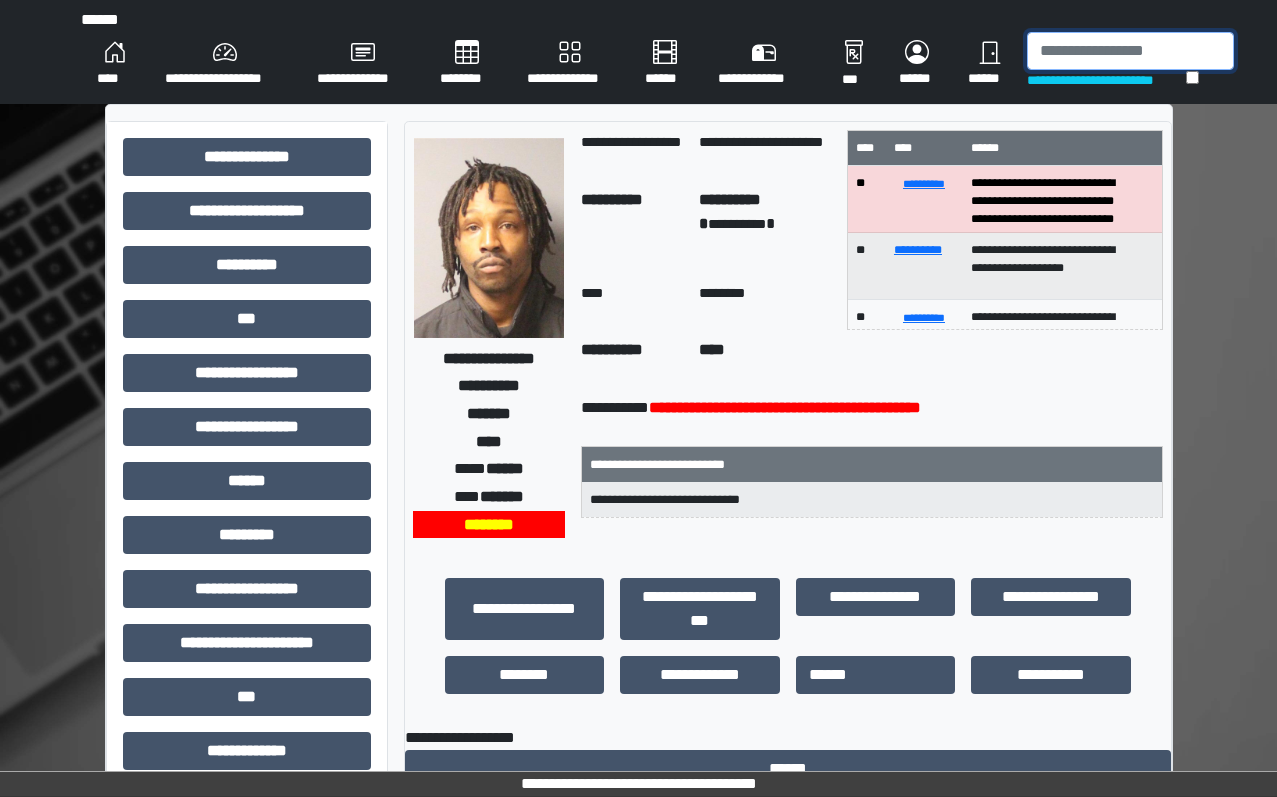 click at bounding box center (1130, 51) 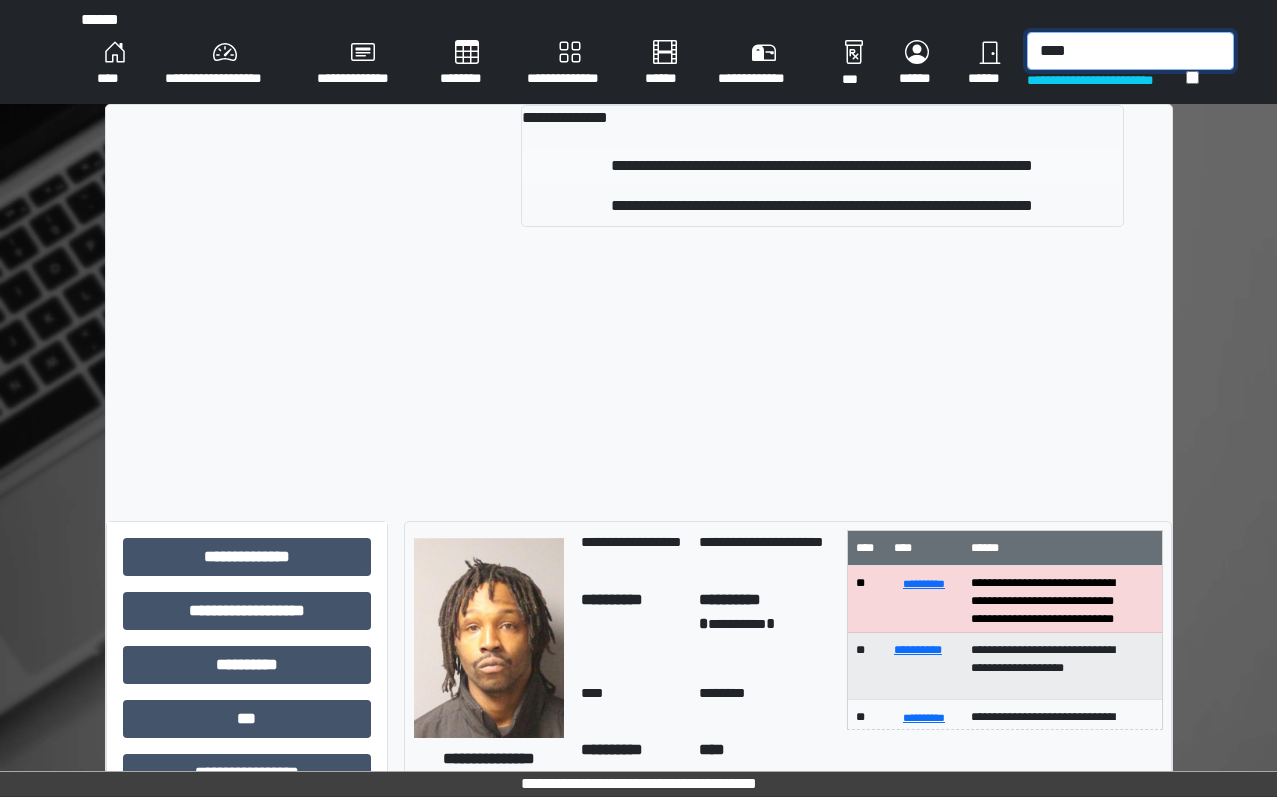 type on "****" 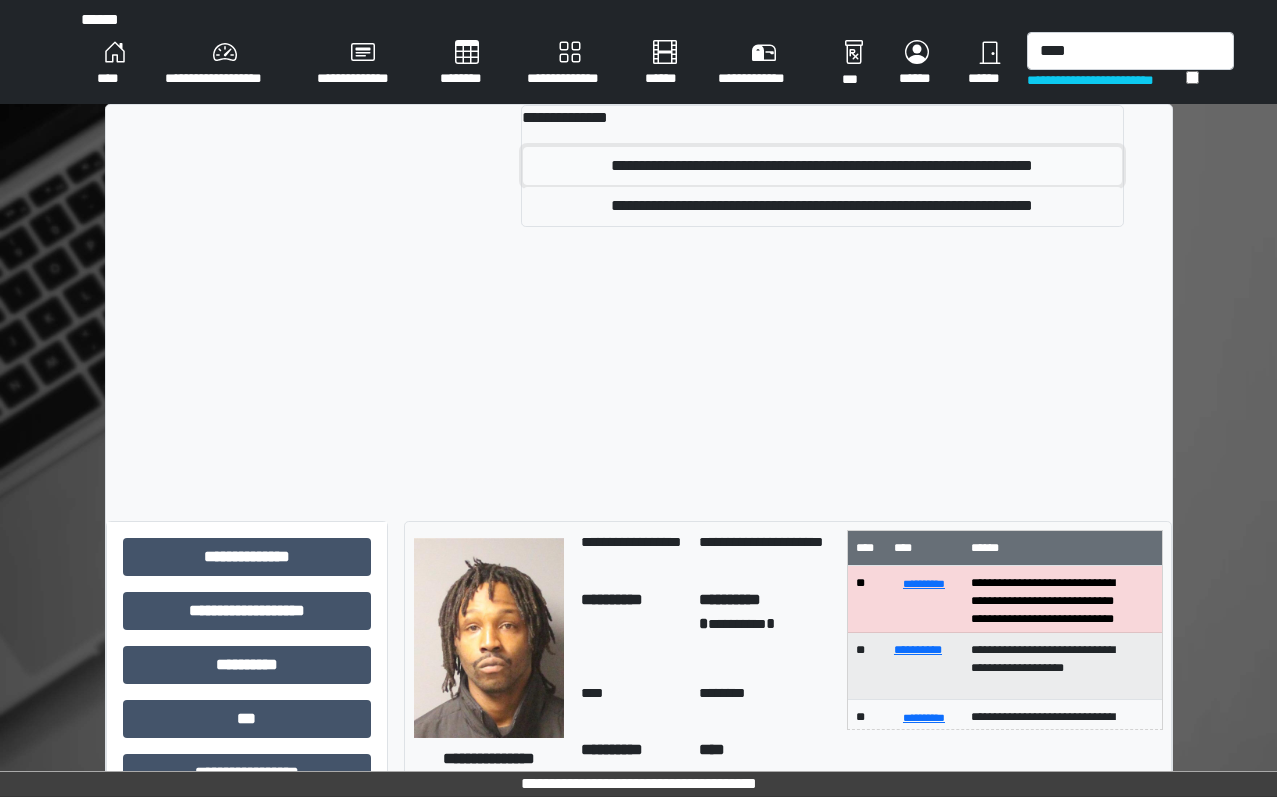 click on "**********" at bounding box center (822, 166) 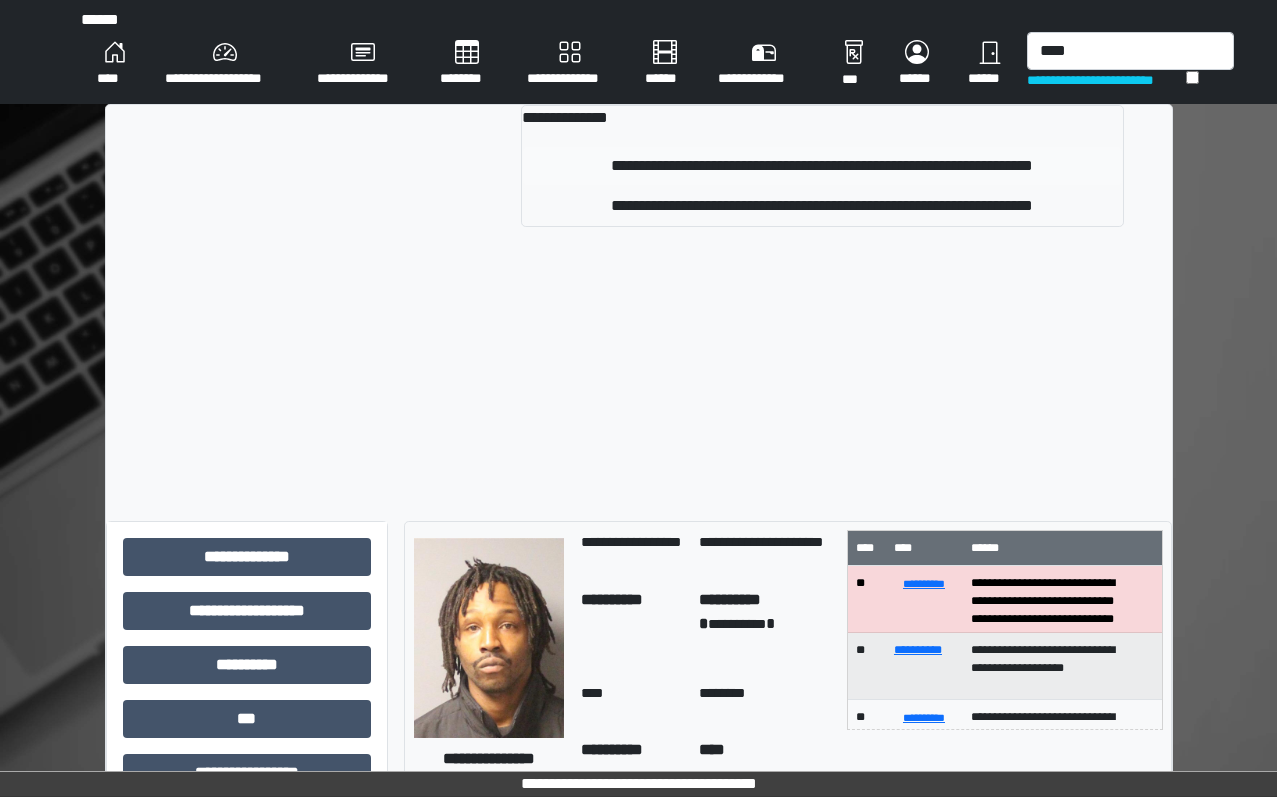 type 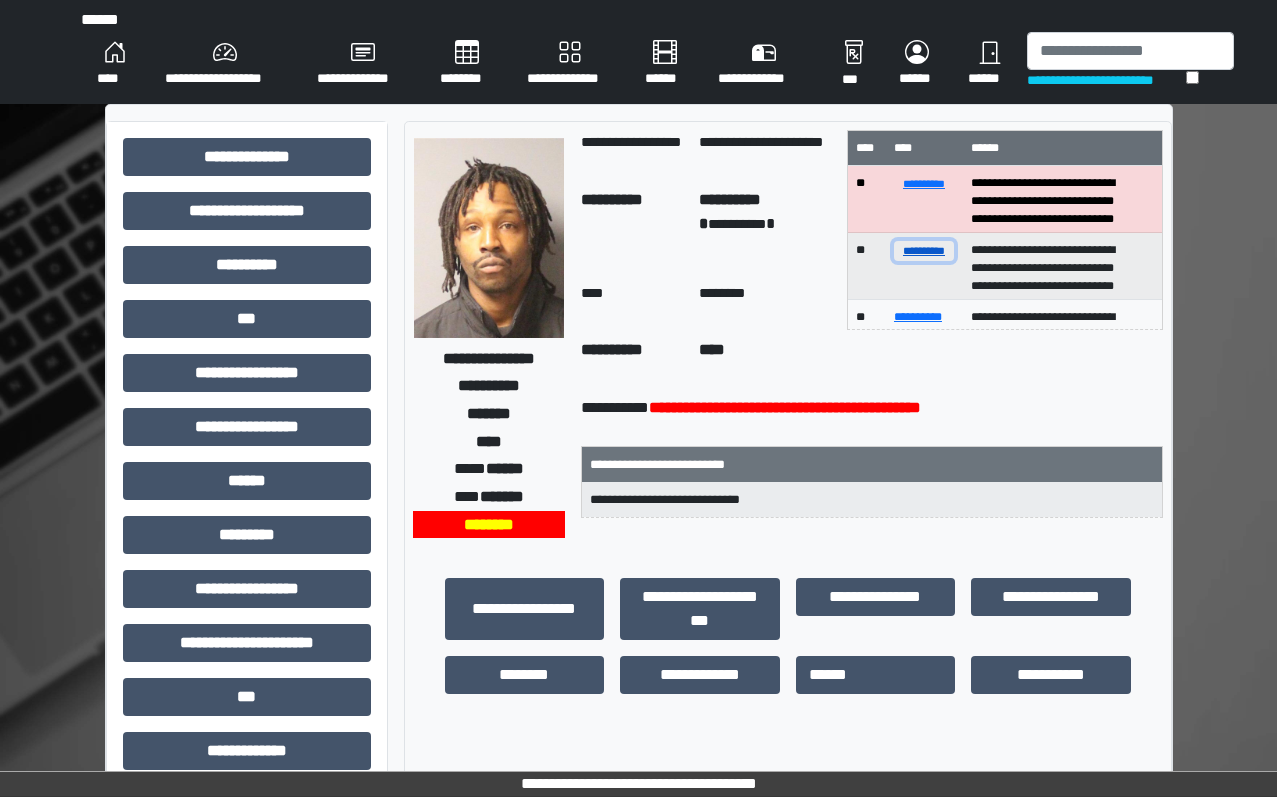 click on "**********" at bounding box center [924, 250] 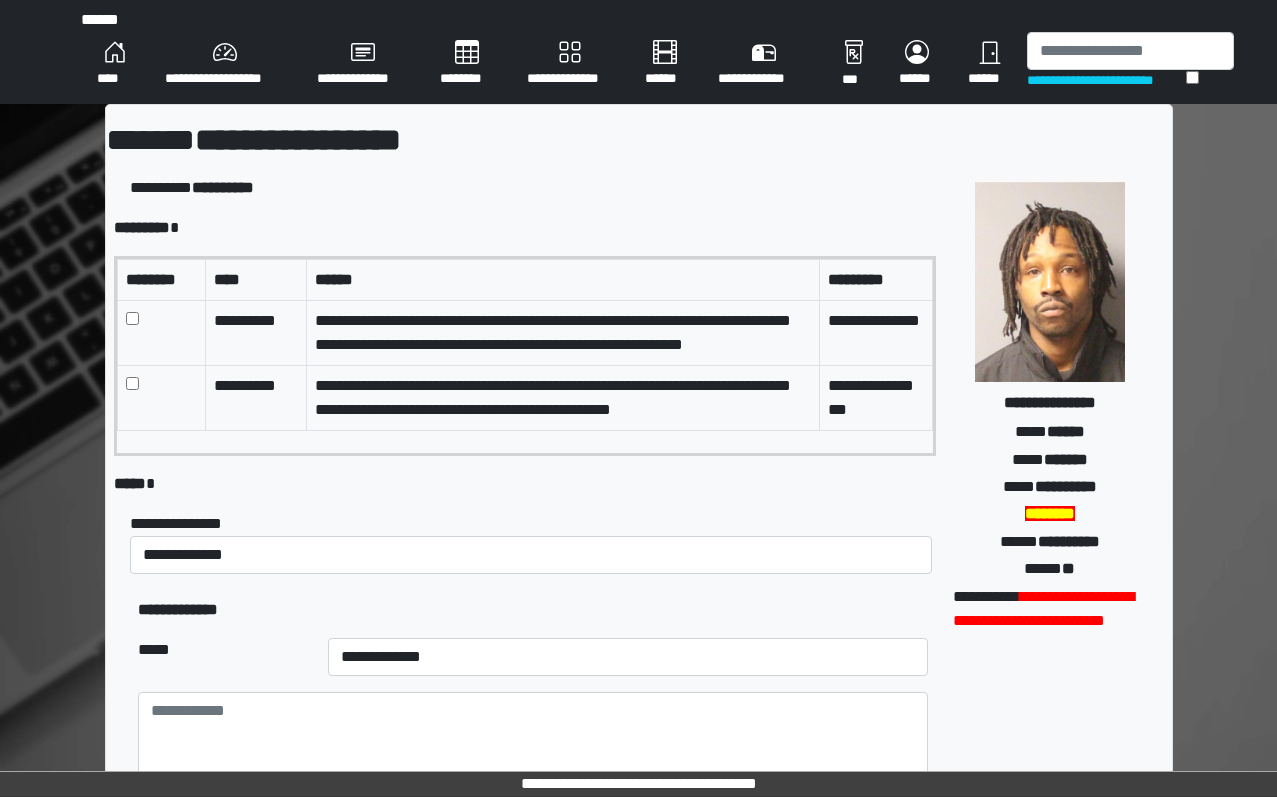 scroll, scrollTop: 18, scrollLeft: 0, axis: vertical 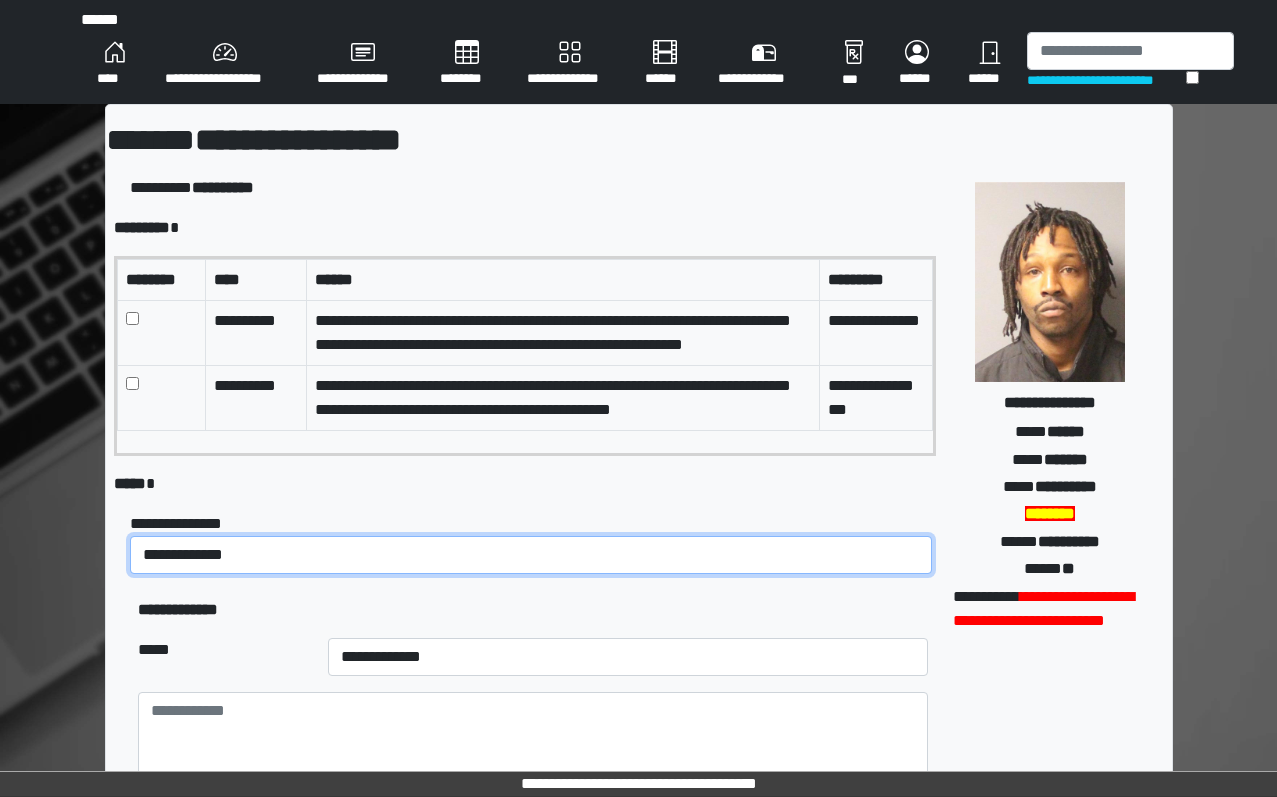 click on "**********" at bounding box center (531, 555) 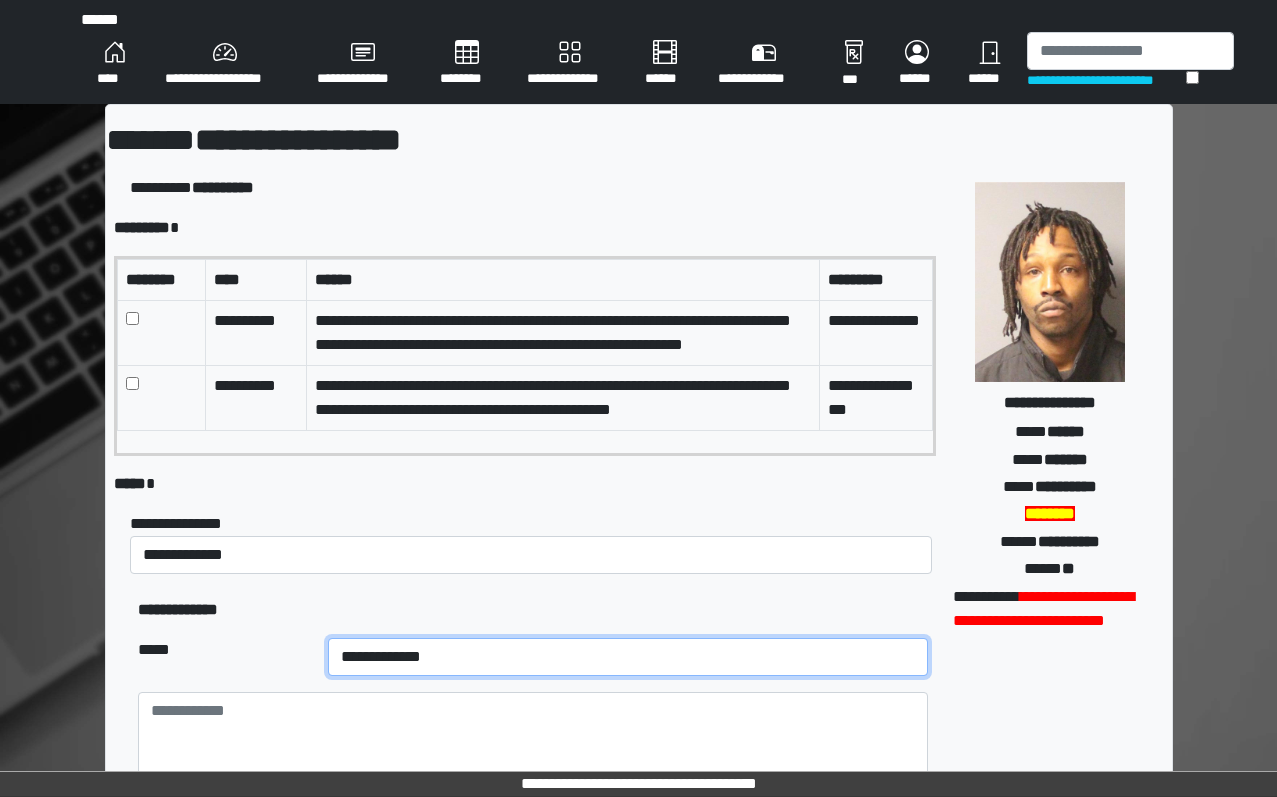 click on "**********" at bounding box center (628, 657) 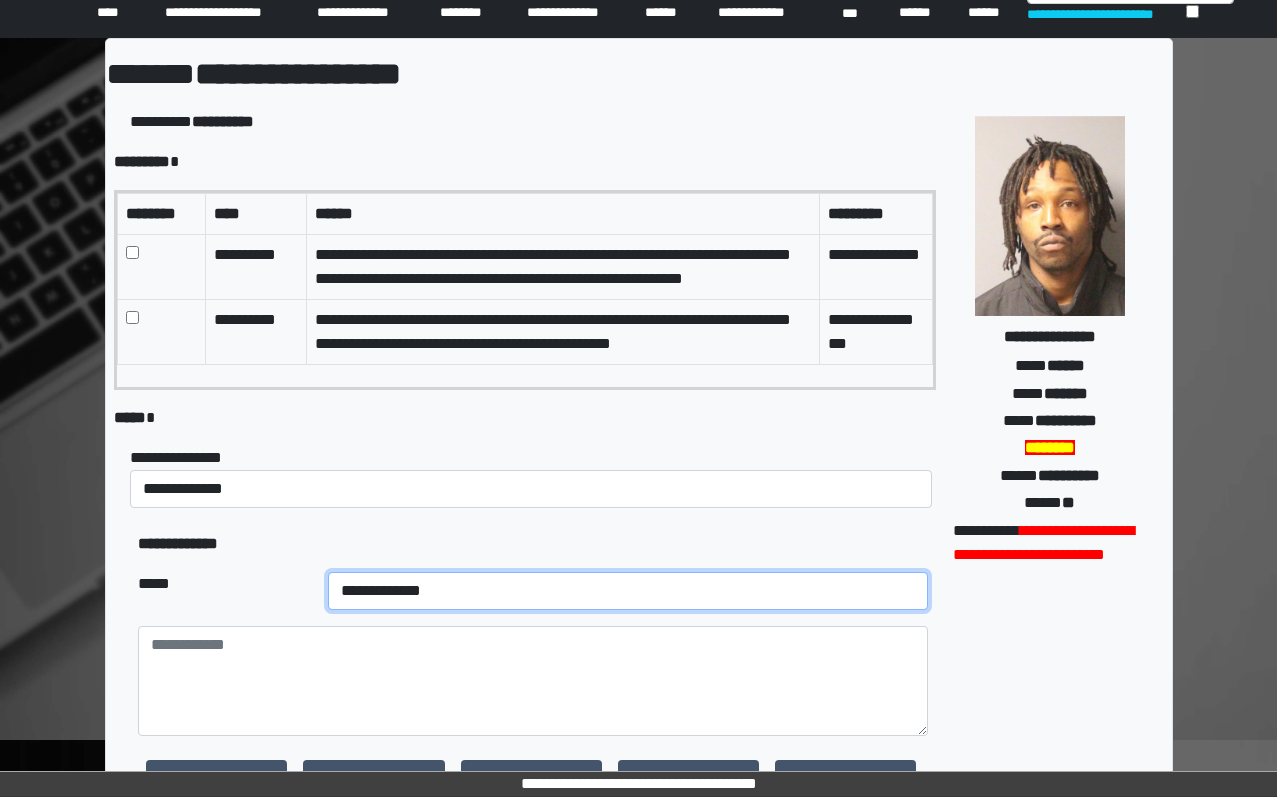 scroll, scrollTop: 100, scrollLeft: 0, axis: vertical 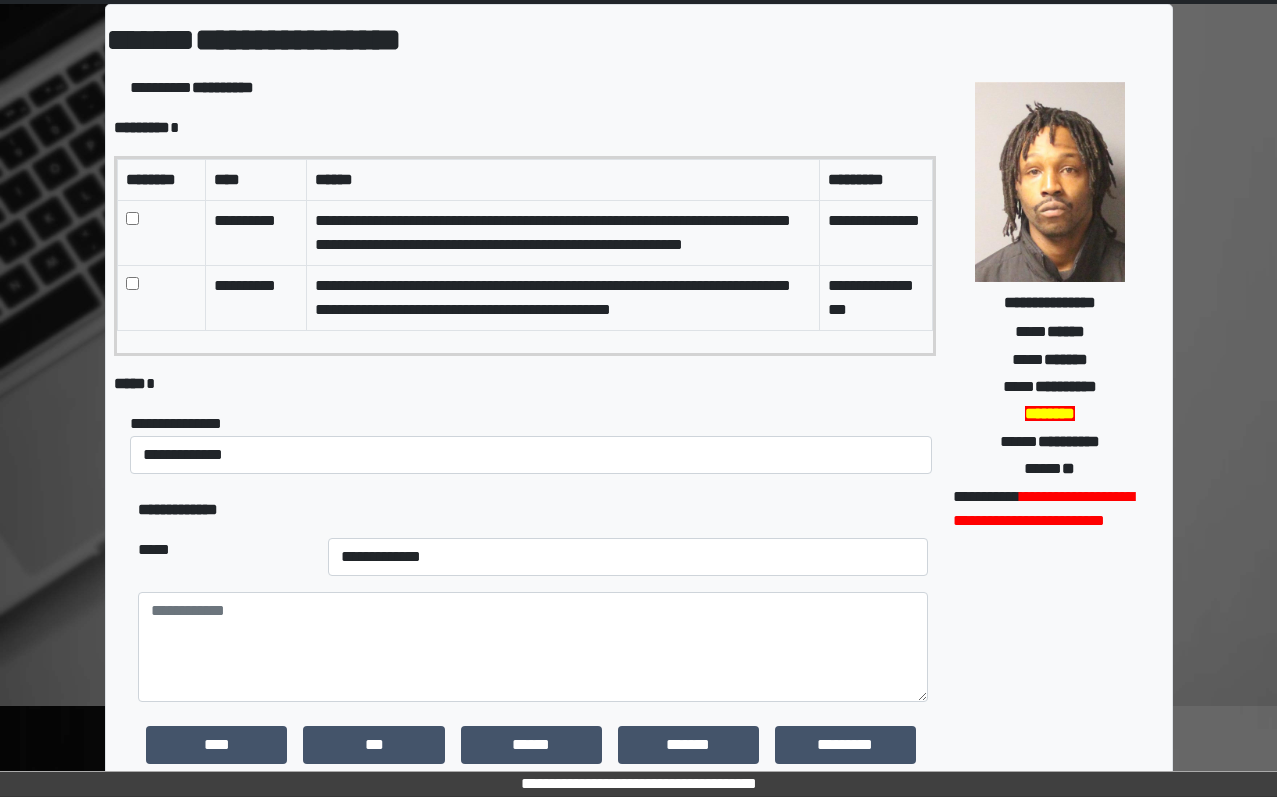 click on "**********" at bounding box center (628, 557) 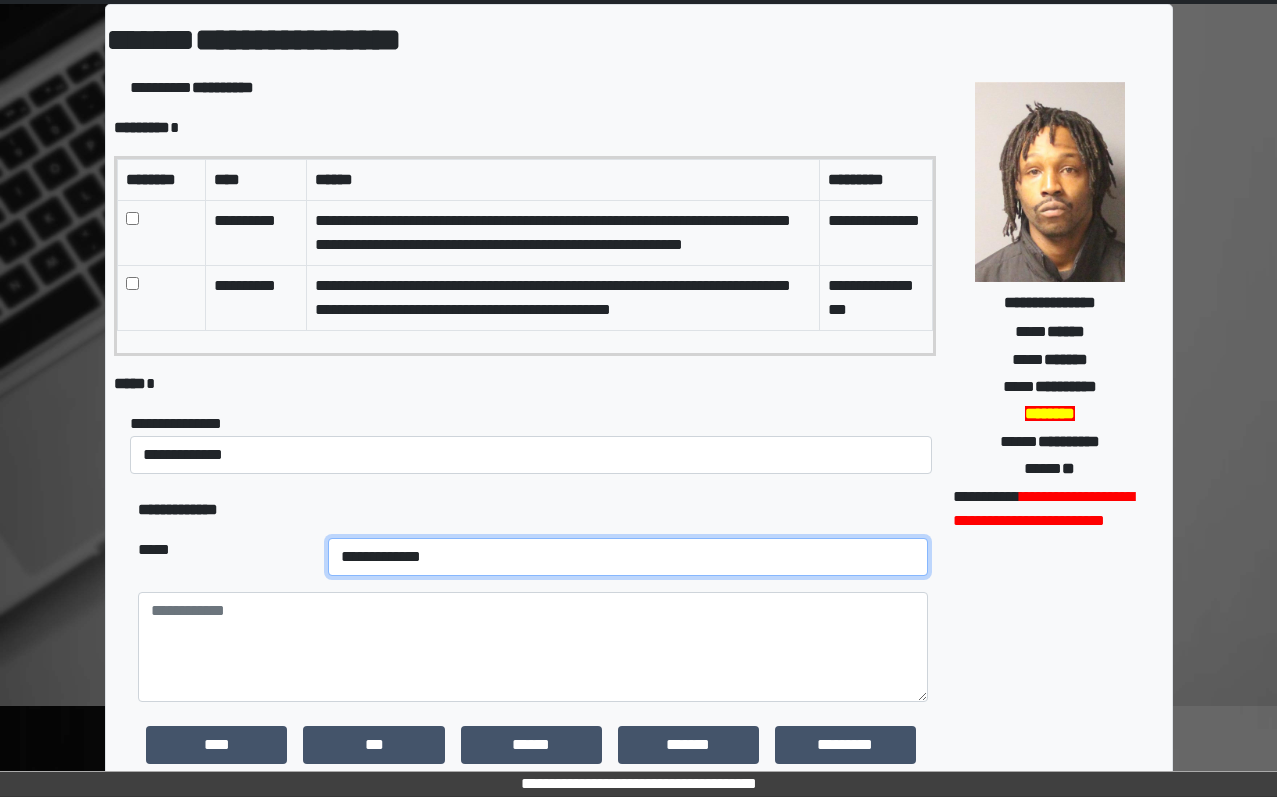 click on "**********" at bounding box center (628, 557) 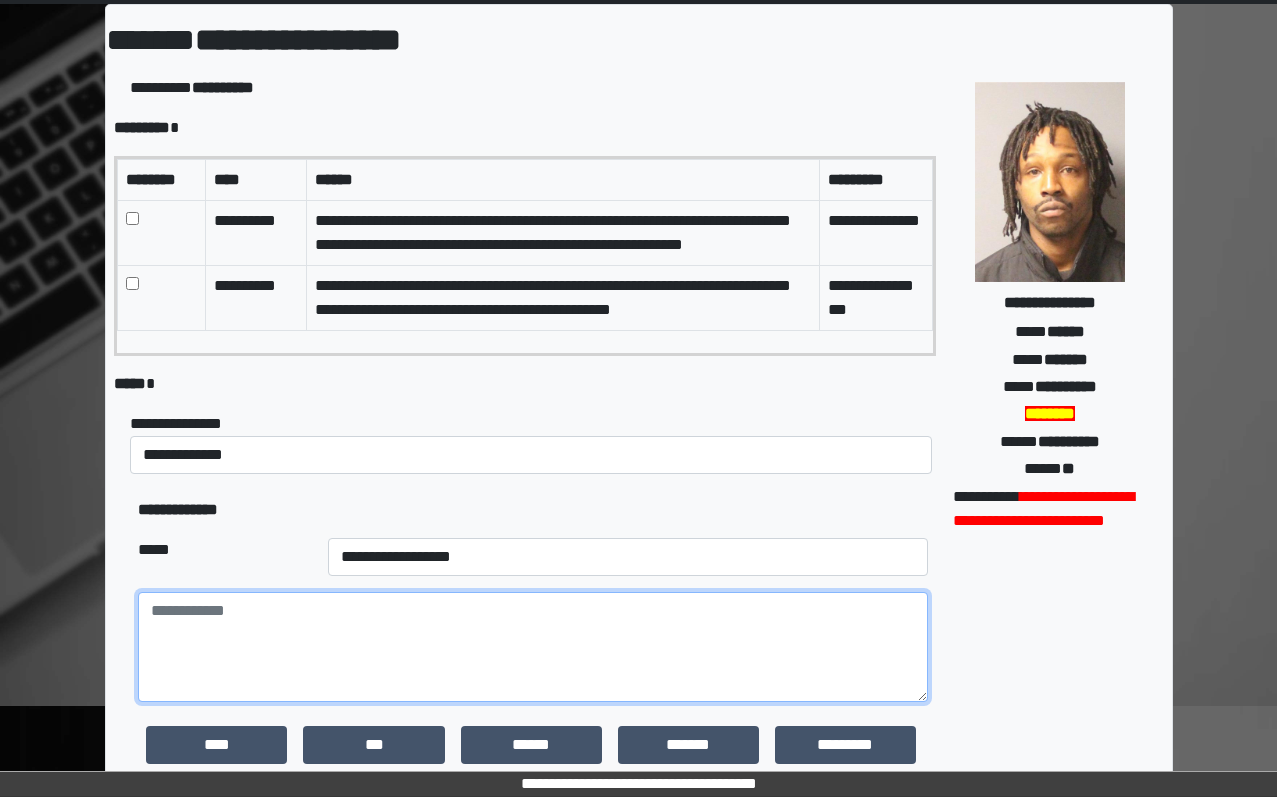 click at bounding box center [533, 647] 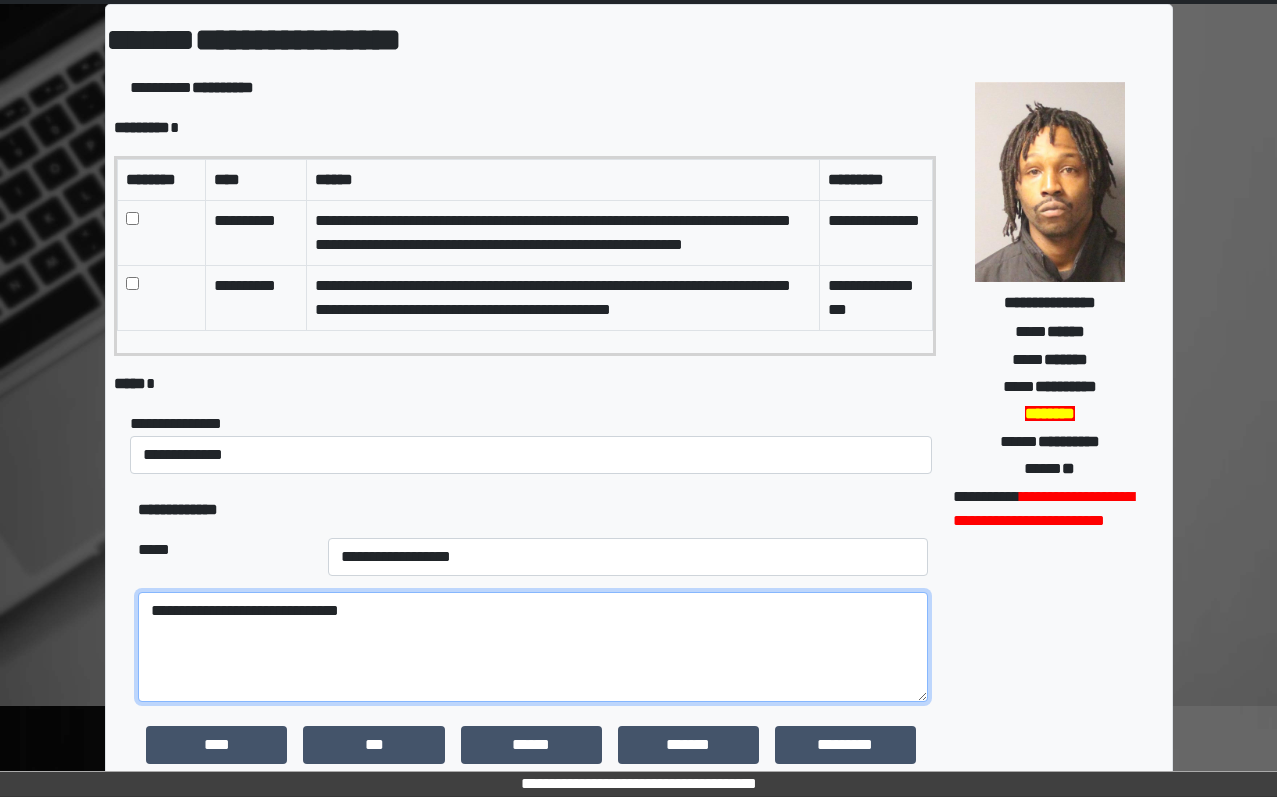 paste on "**********" 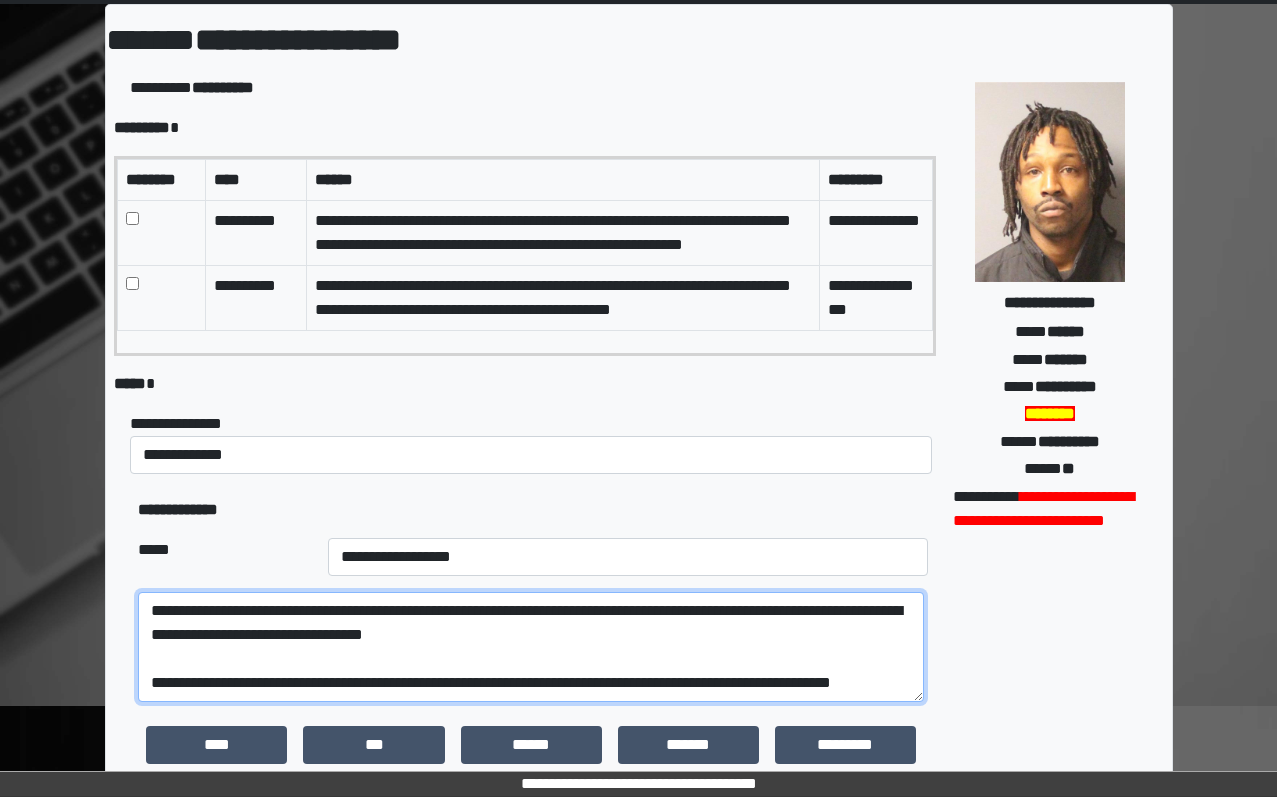scroll, scrollTop: 24, scrollLeft: 0, axis: vertical 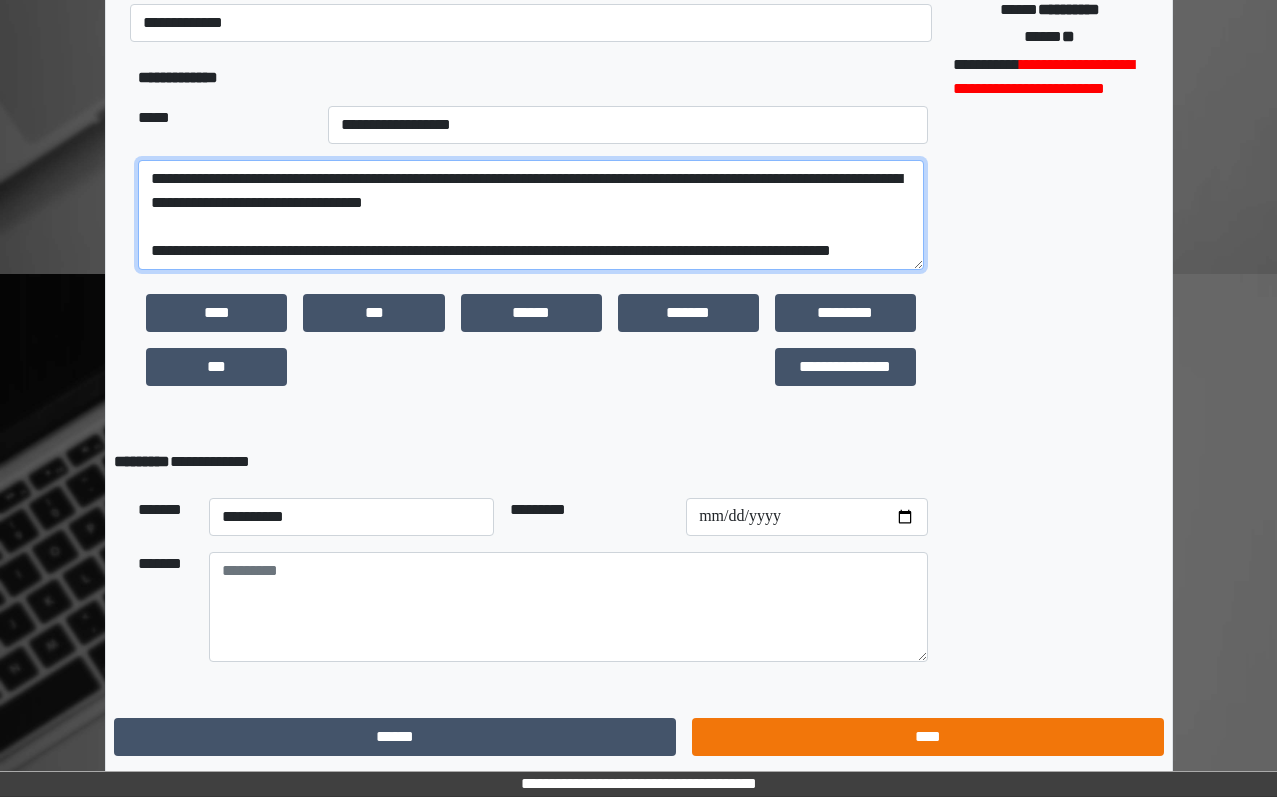 type on "**********" 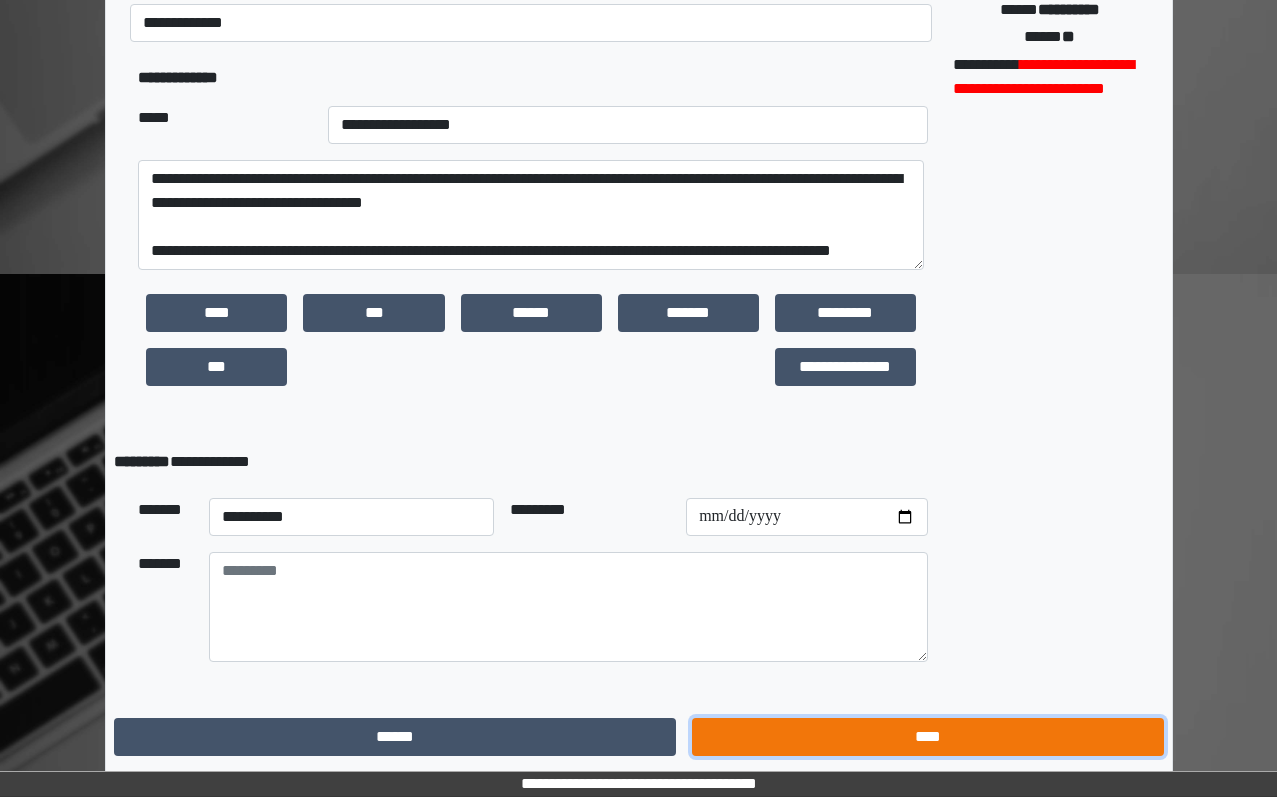 click on "****" at bounding box center (927, 737) 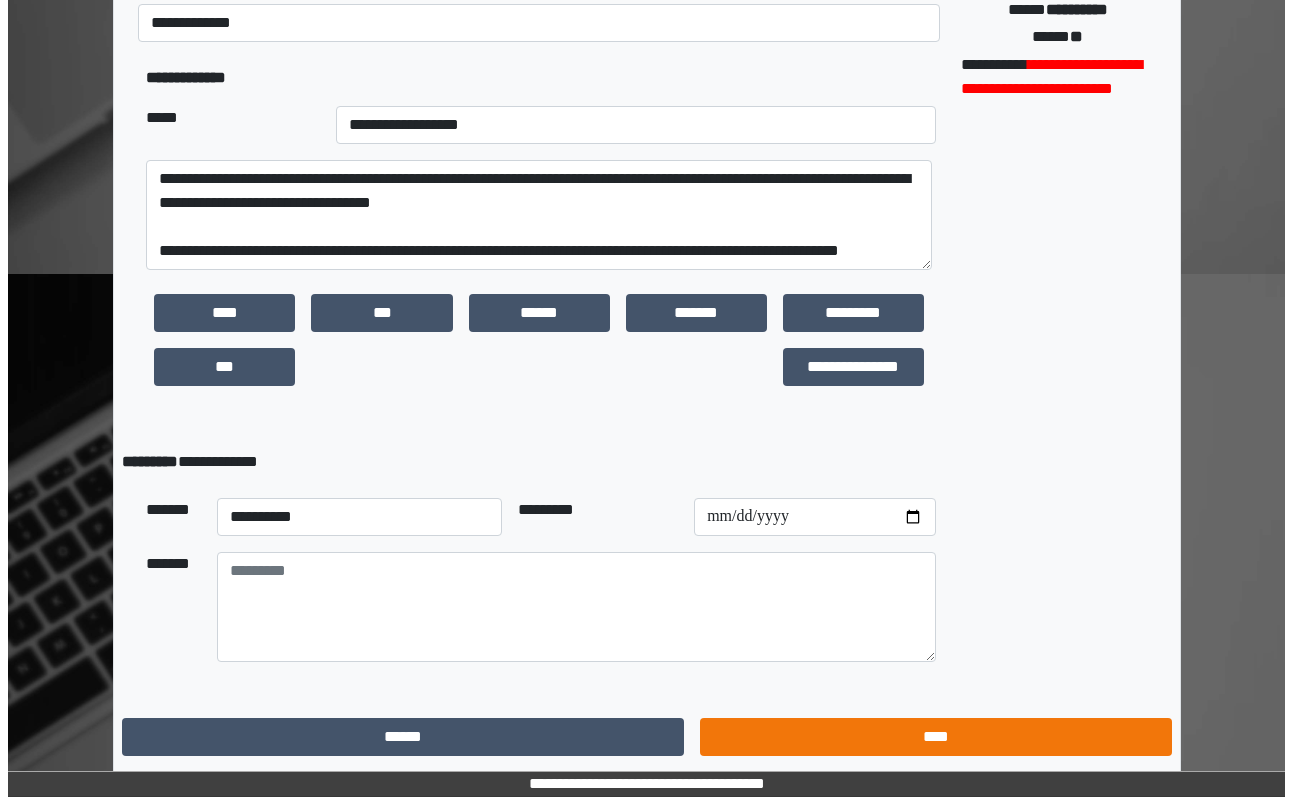 scroll, scrollTop: 0, scrollLeft: 0, axis: both 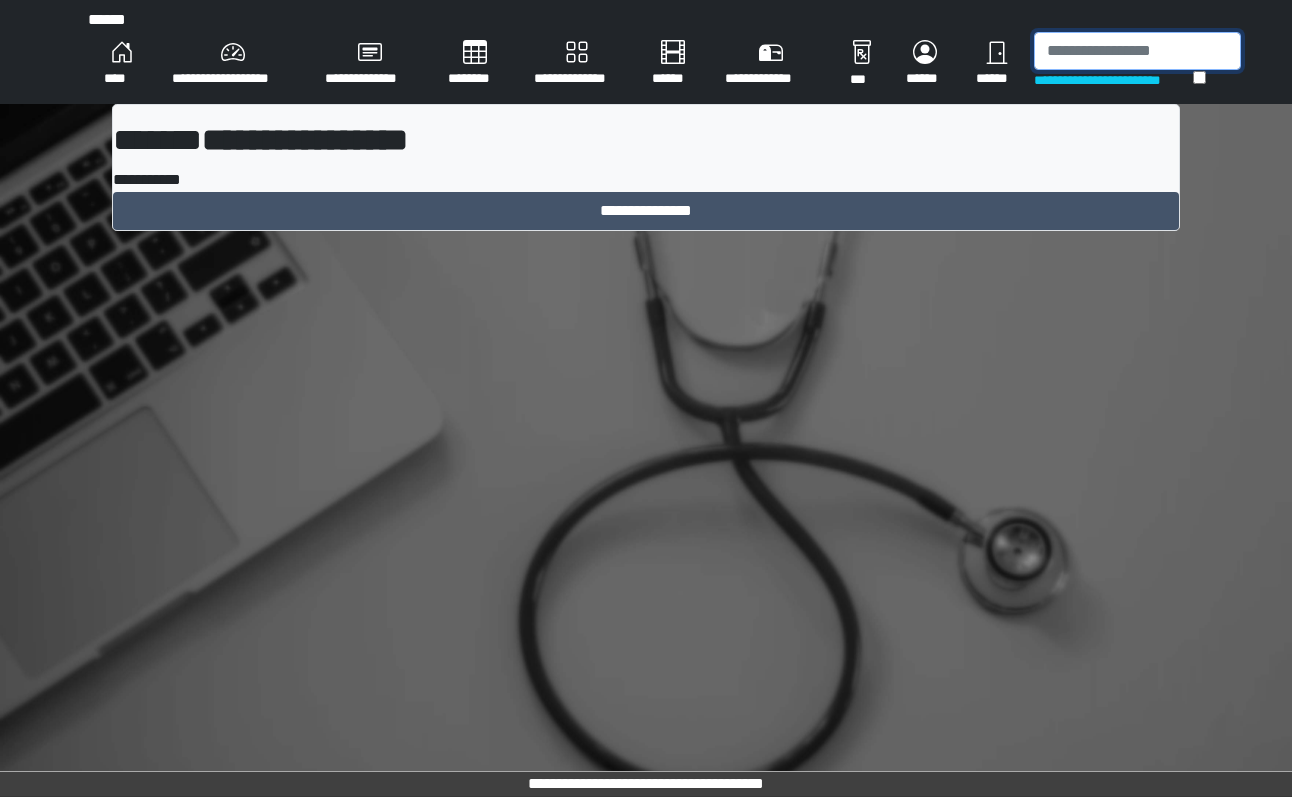 click at bounding box center (1137, 51) 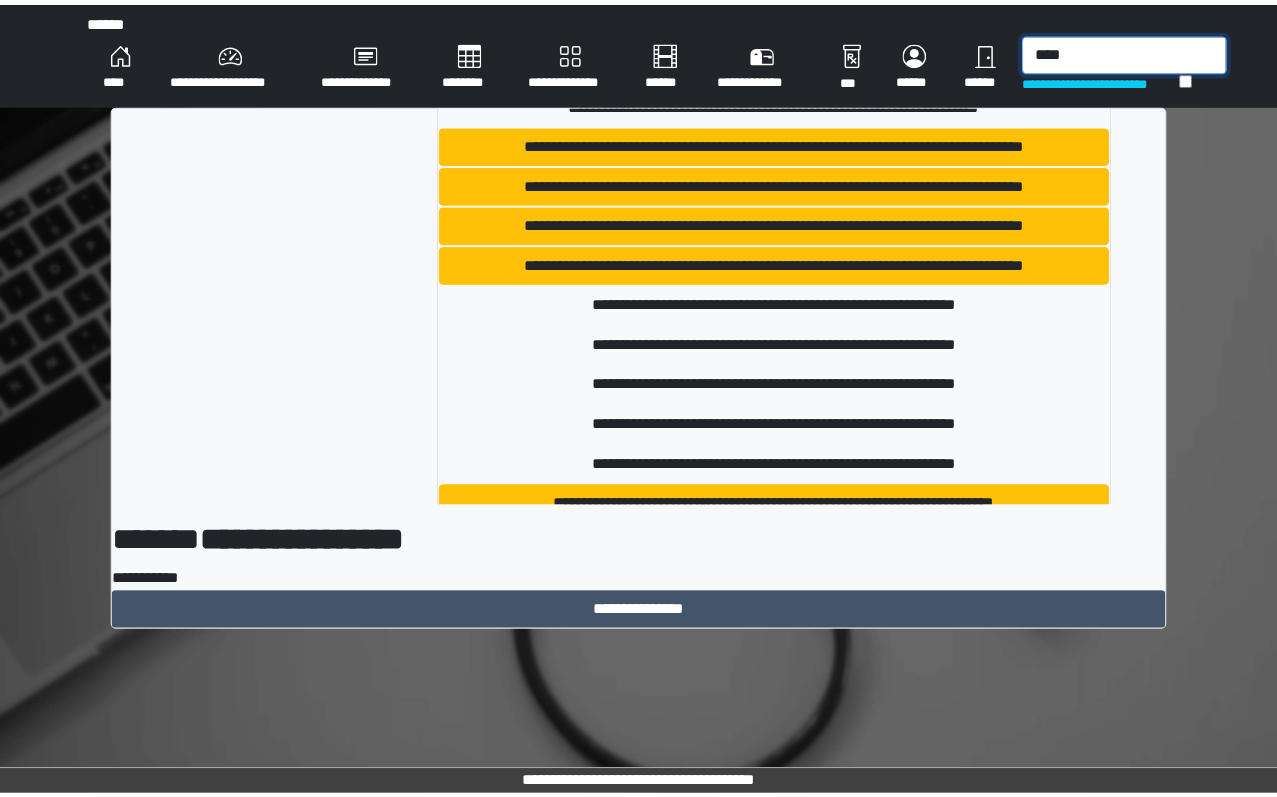 scroll, scrollTop: 0, scrollLeft: 0, axis: both 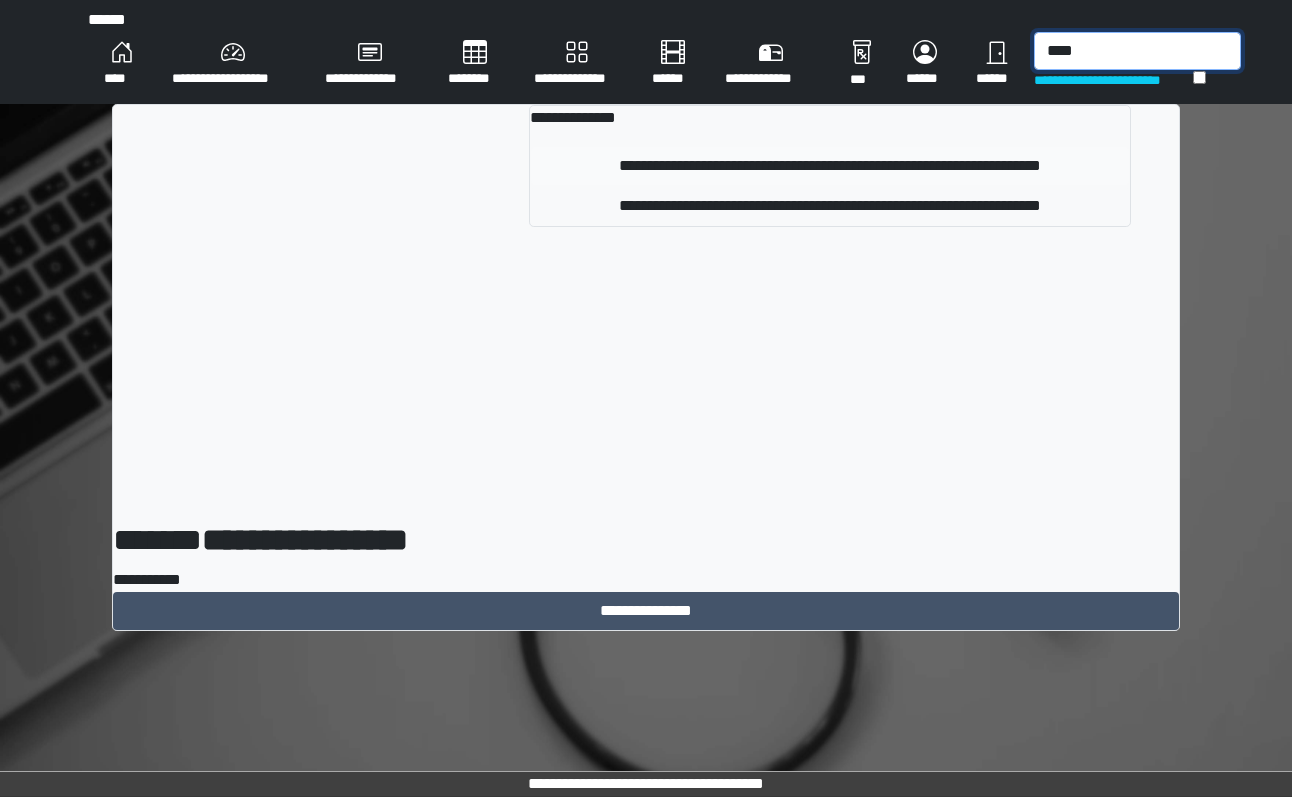 type on "****" 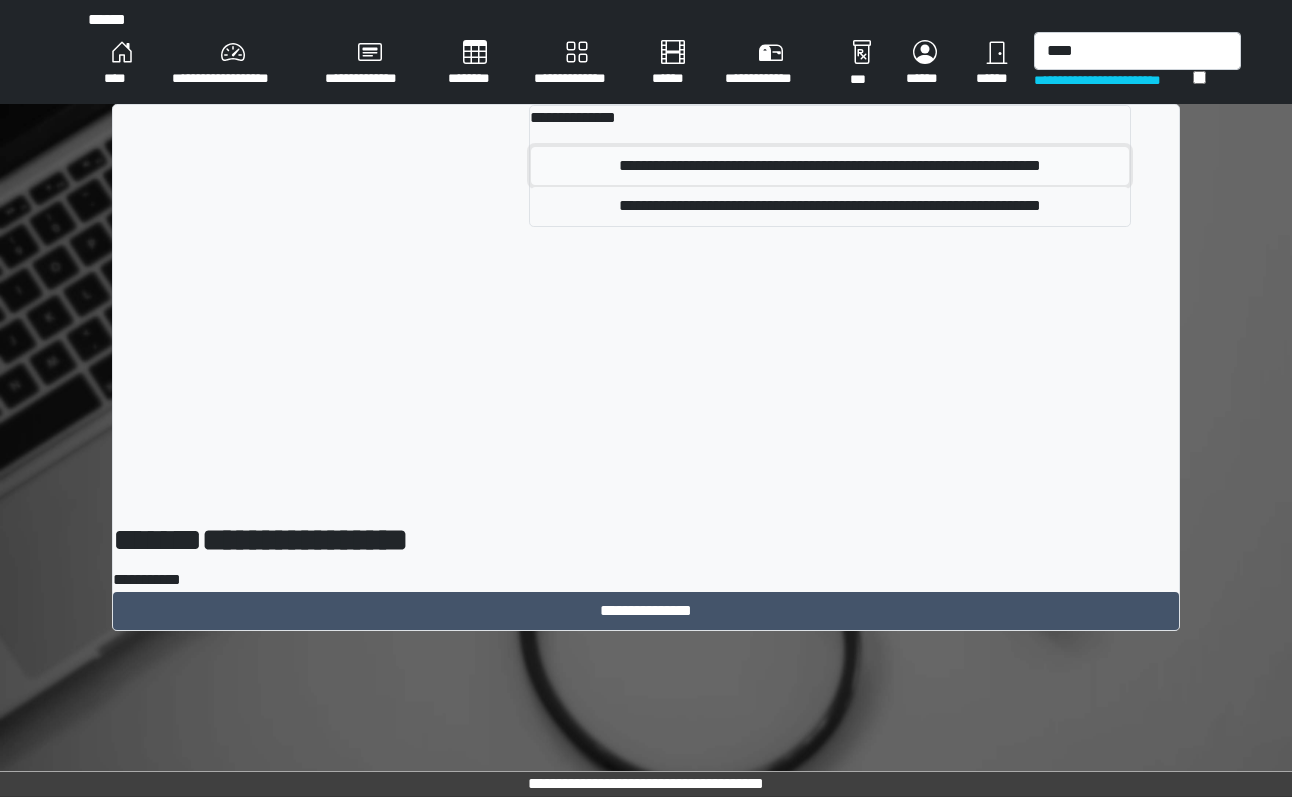 click on "**********" at bounding box center [830, 166] 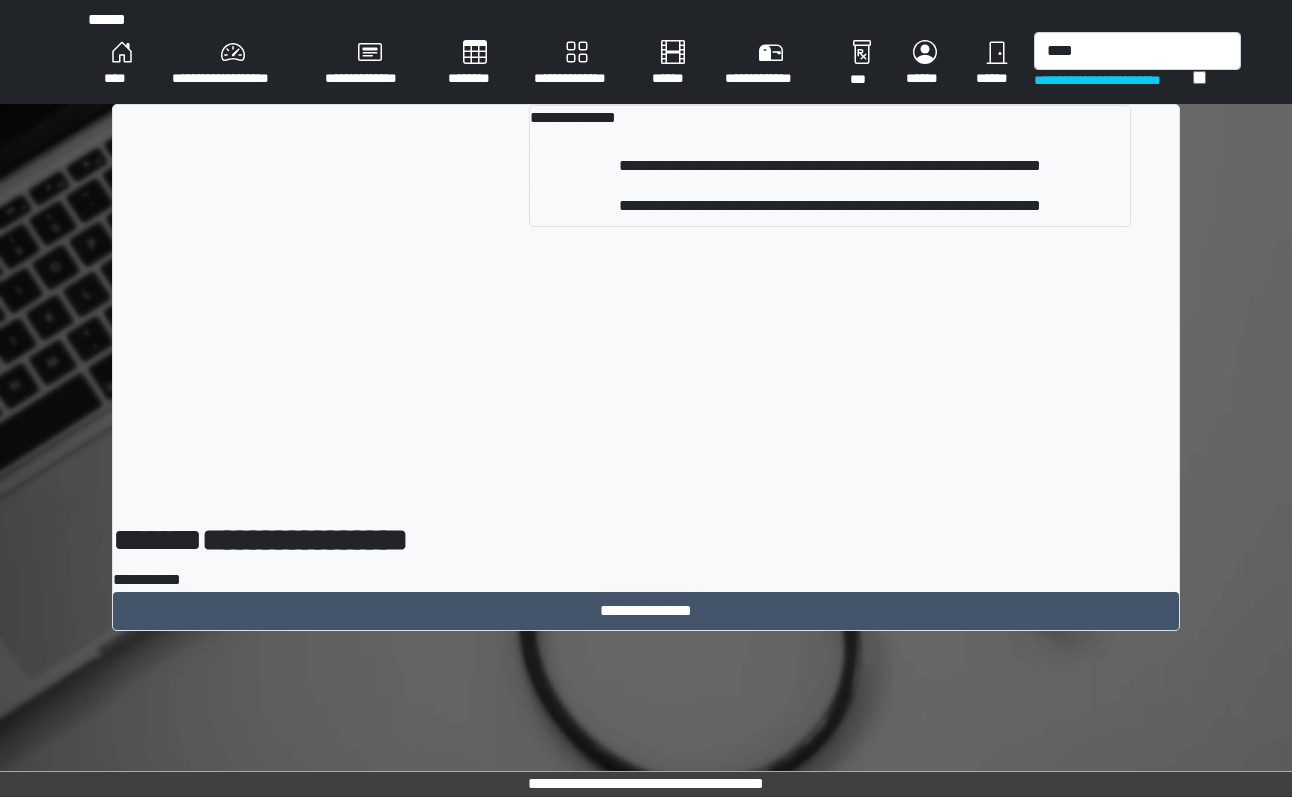 type 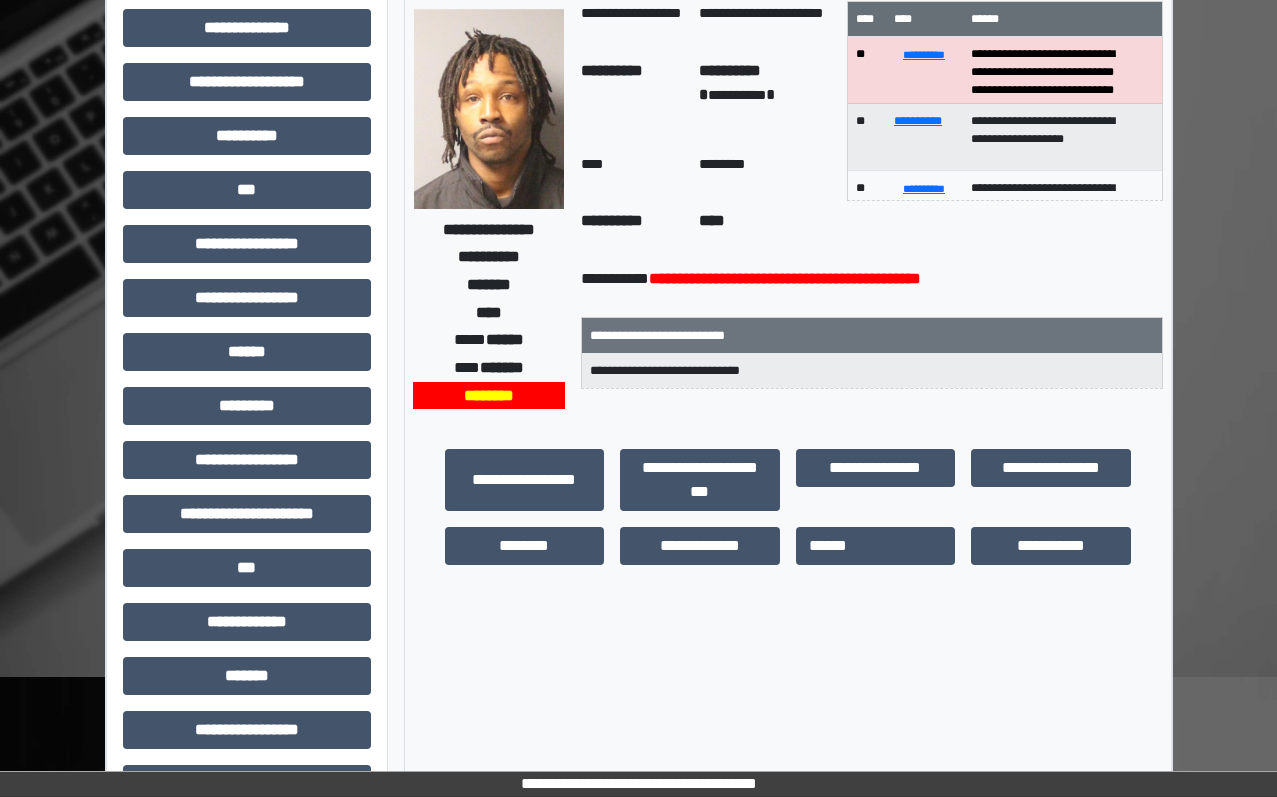 scroll, scrollTop: 400, scrollLeft: 0, axis: vertical 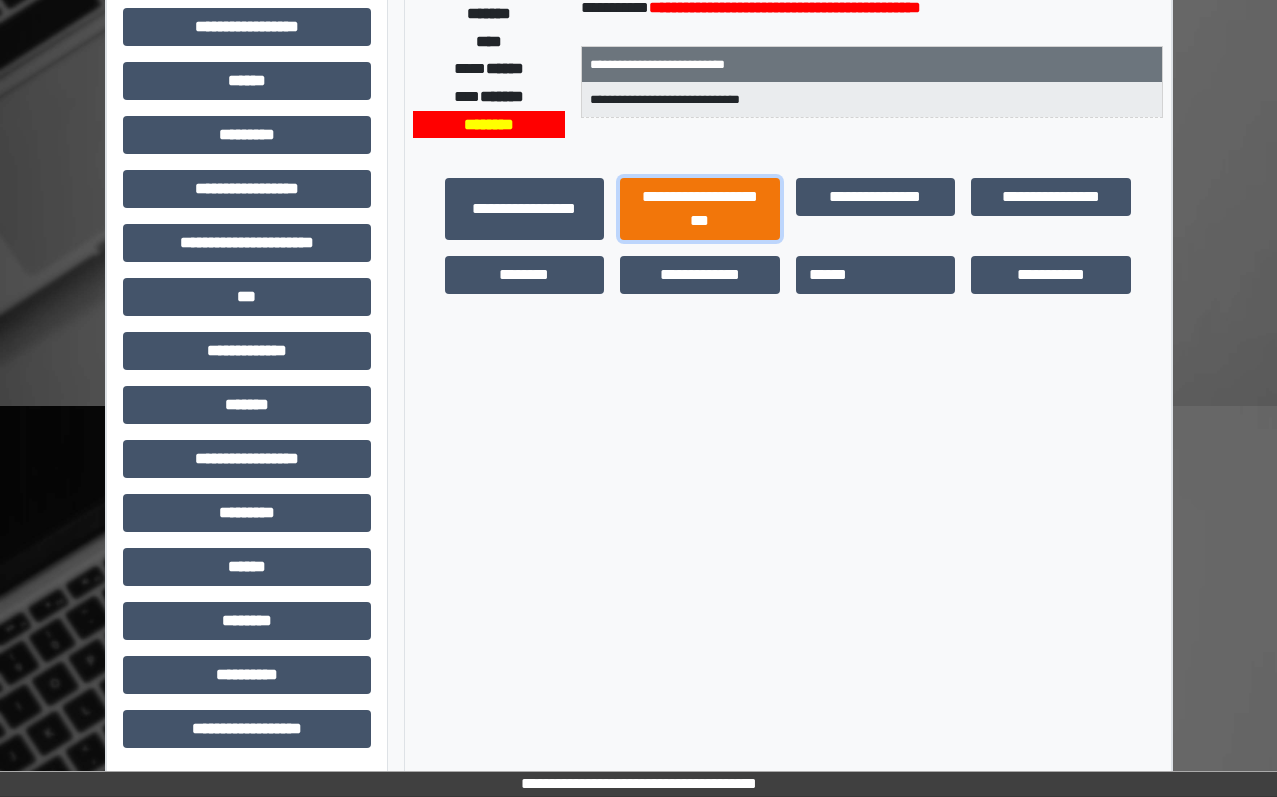click on "**********" at bounding box center (700, 209) 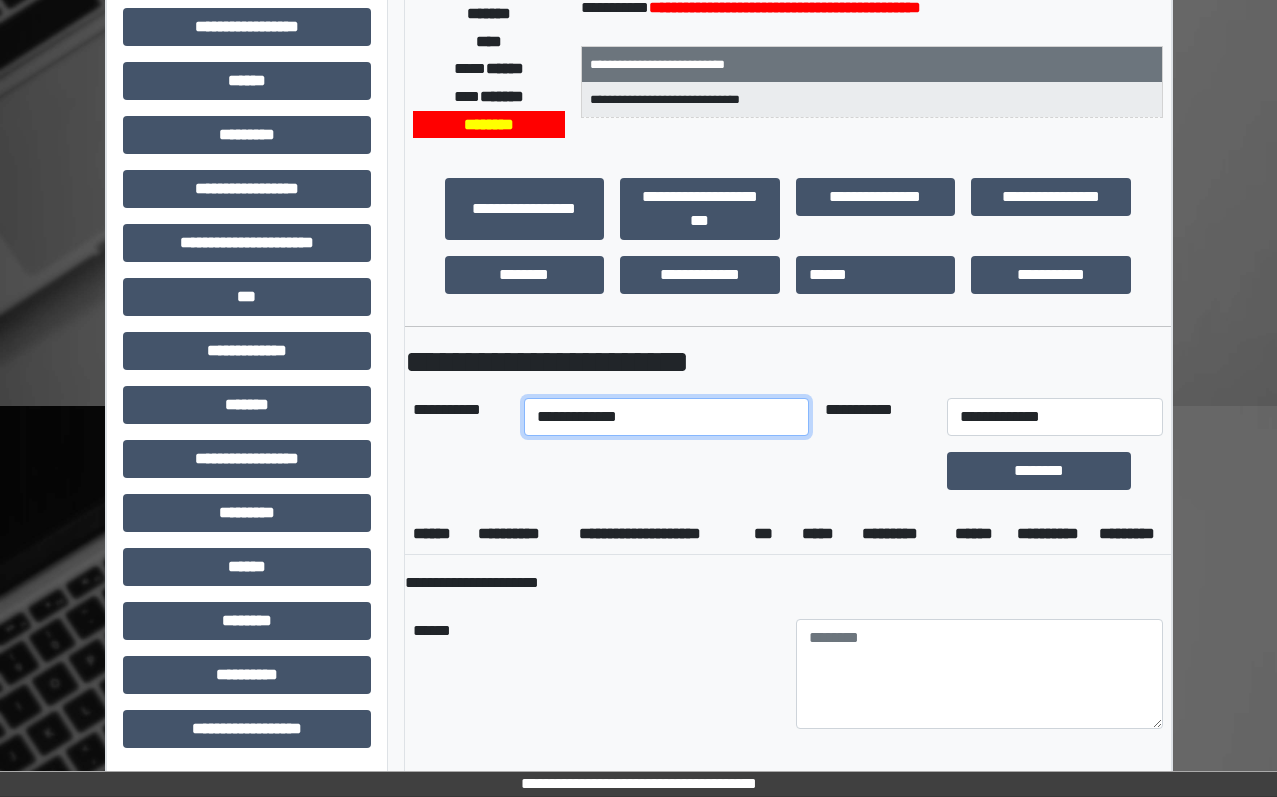 click on "**********" at bounding box center [666, 417] 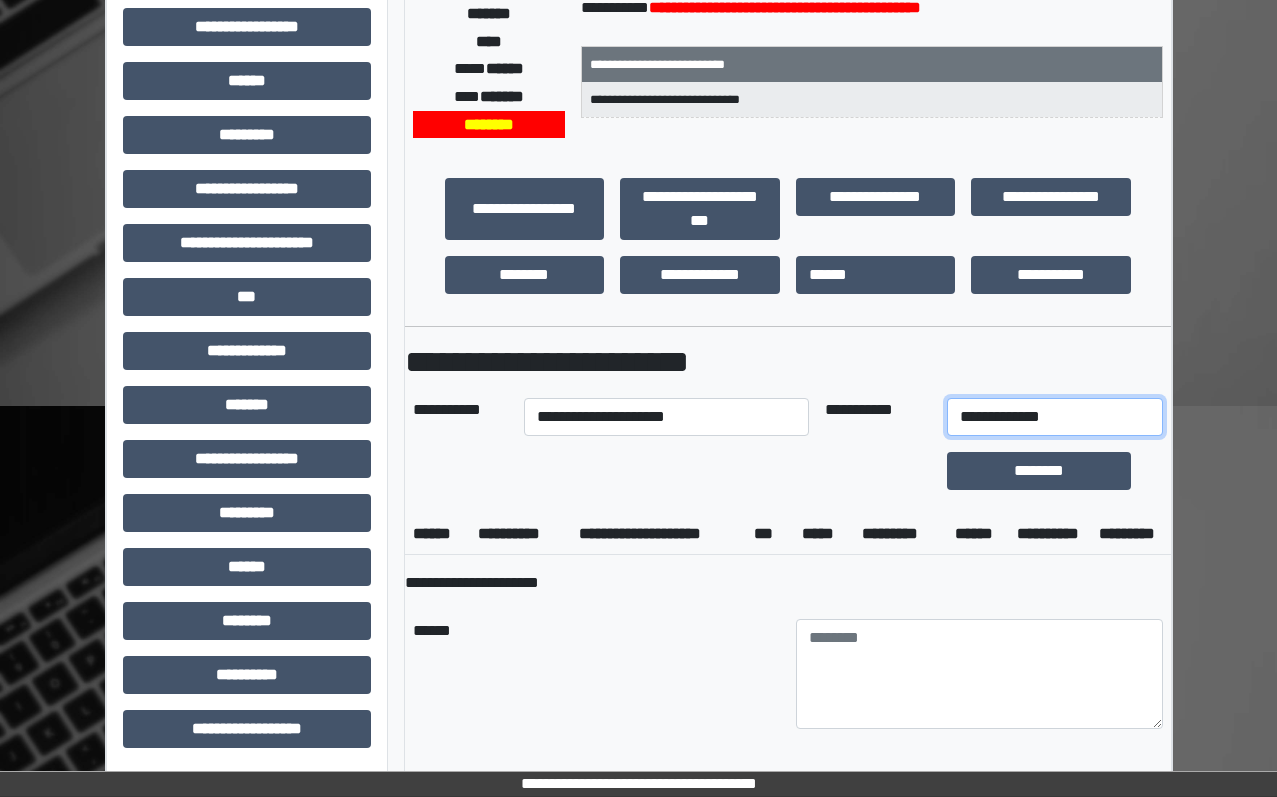 click on "**********" at bounding box center [1055, 417] 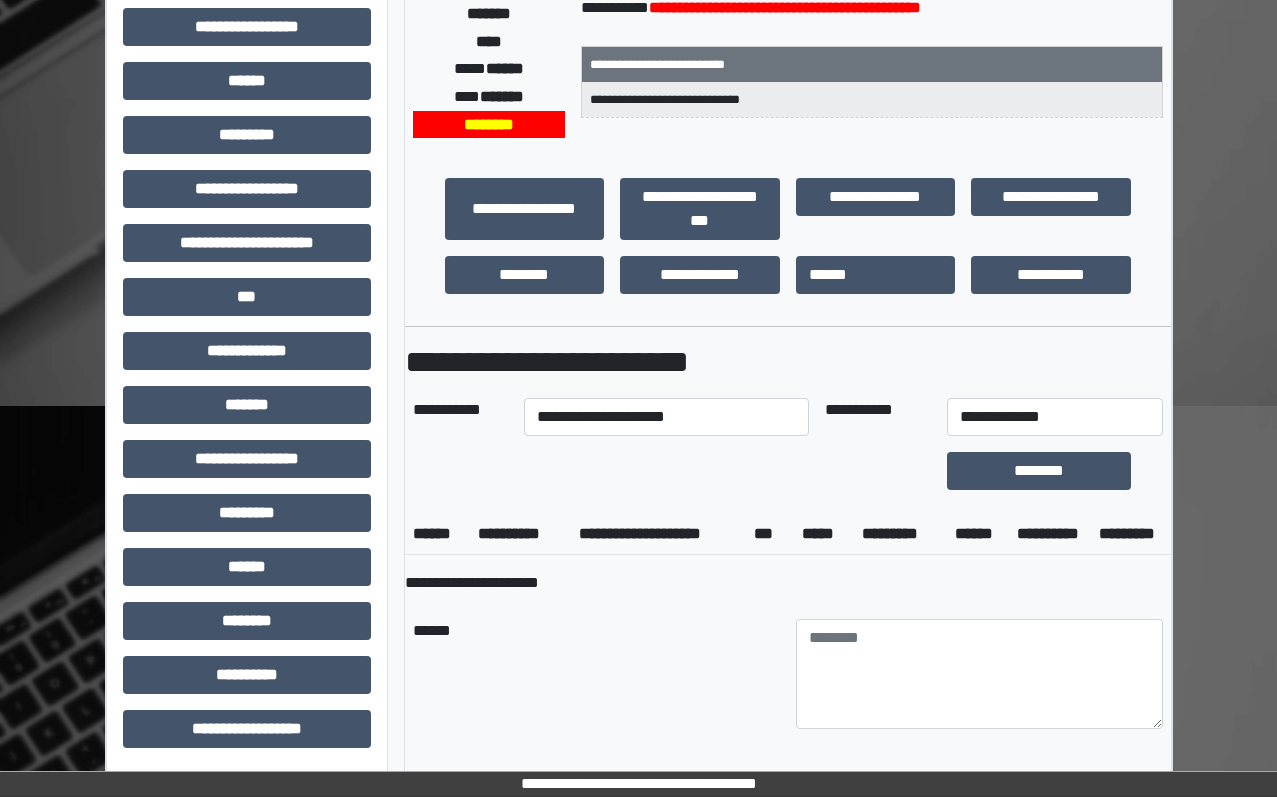 click on "******" at bounding box center (596, 674) 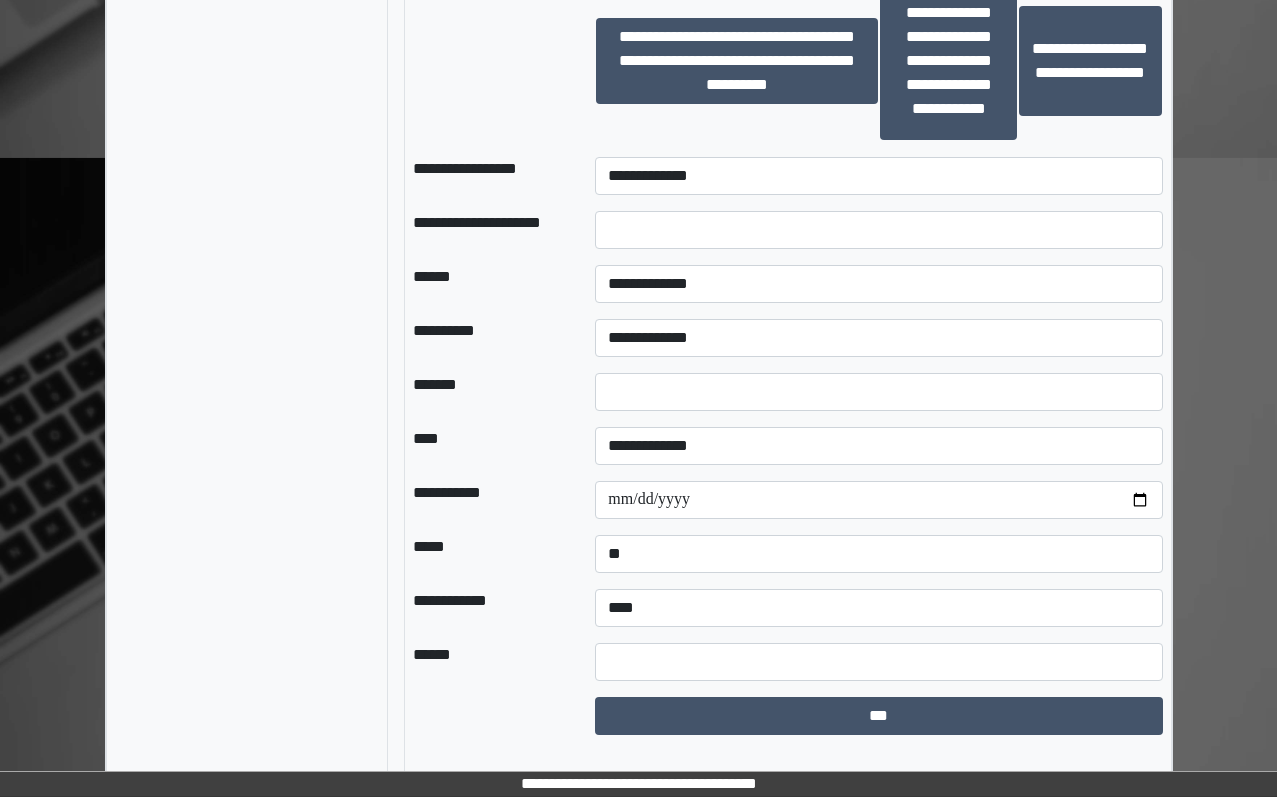 scroll, scrollTop: 1467, scrollLeft: 0, axis: vertical 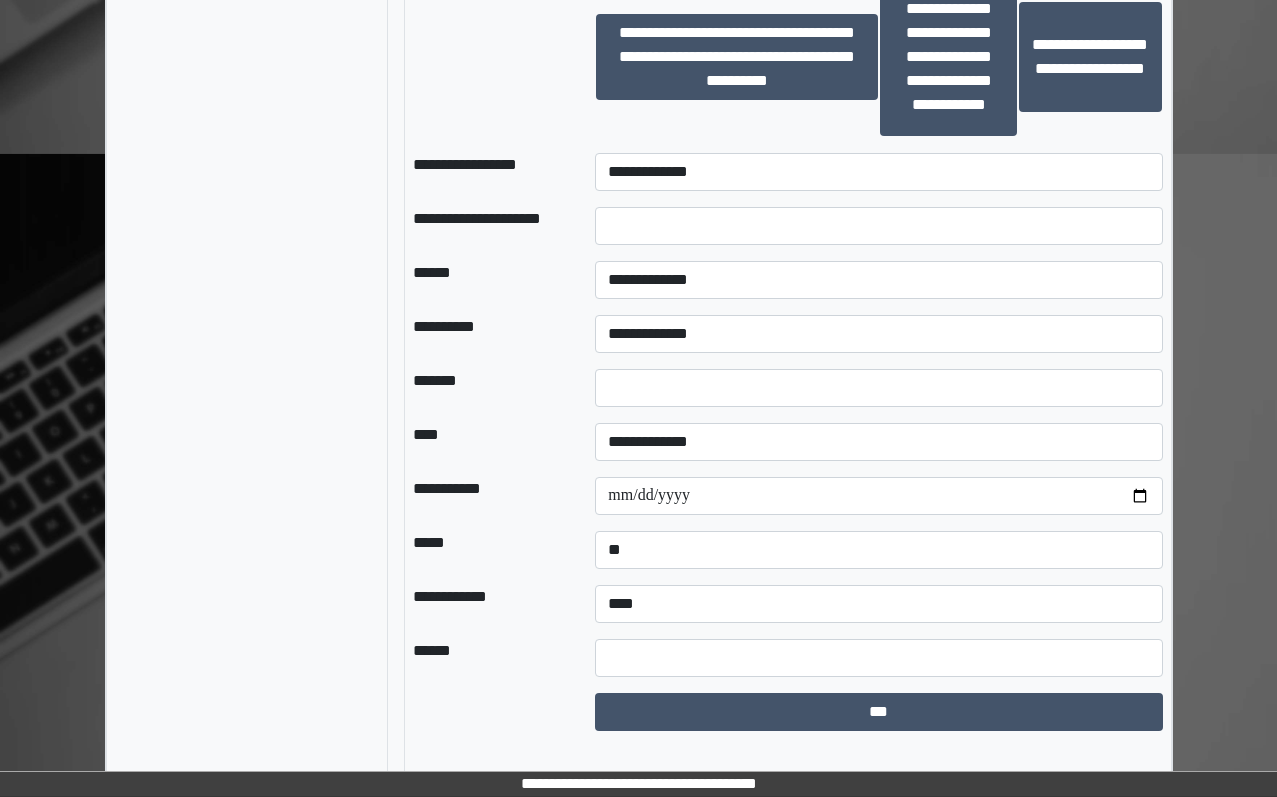 click on "**********" at bounding box center (878, 172) 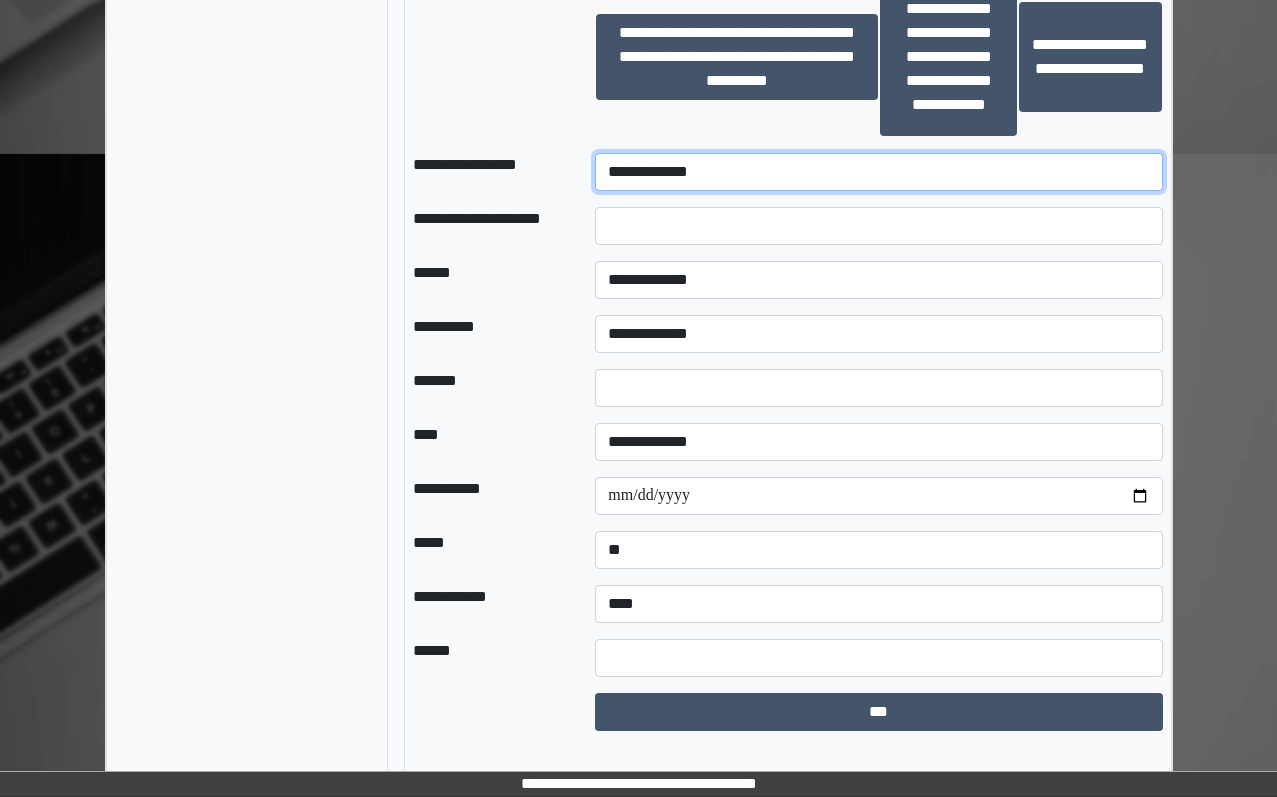 click on "**********" at bounding box center [878, 172] 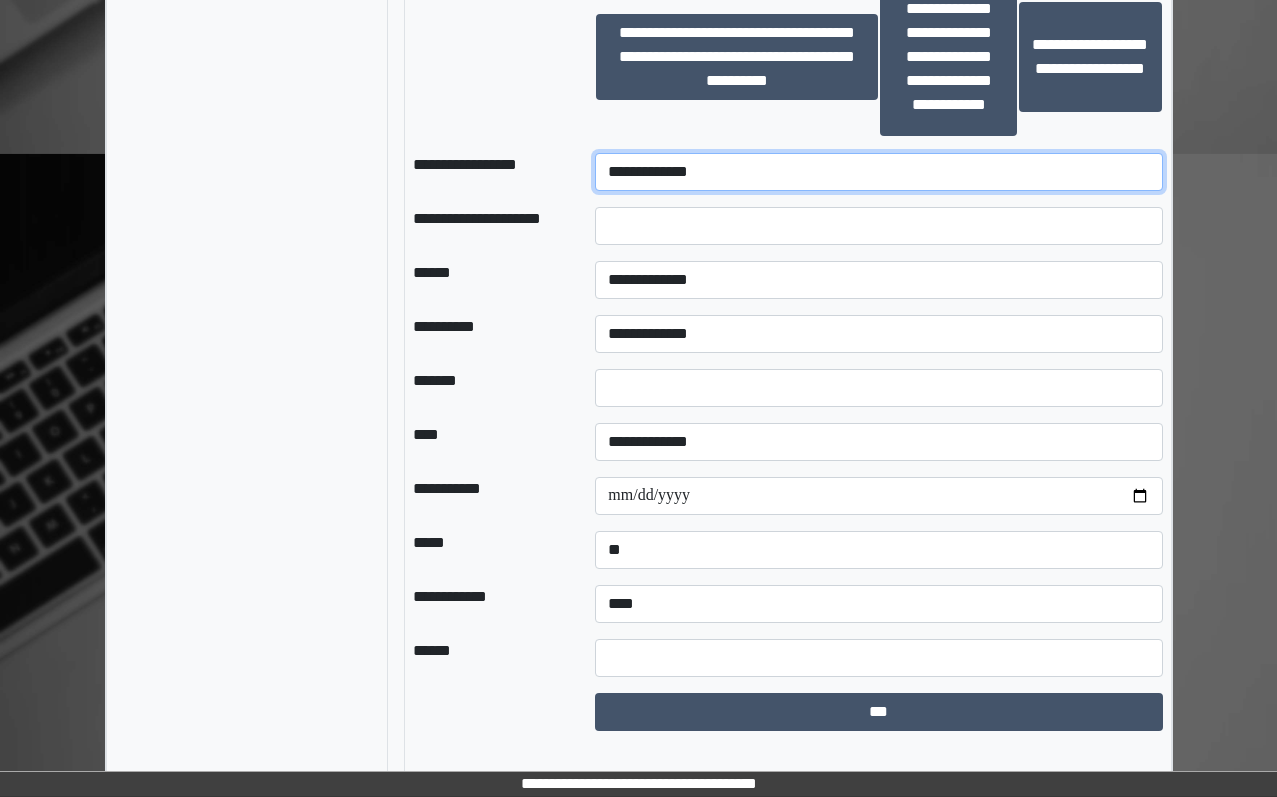 select on "********" 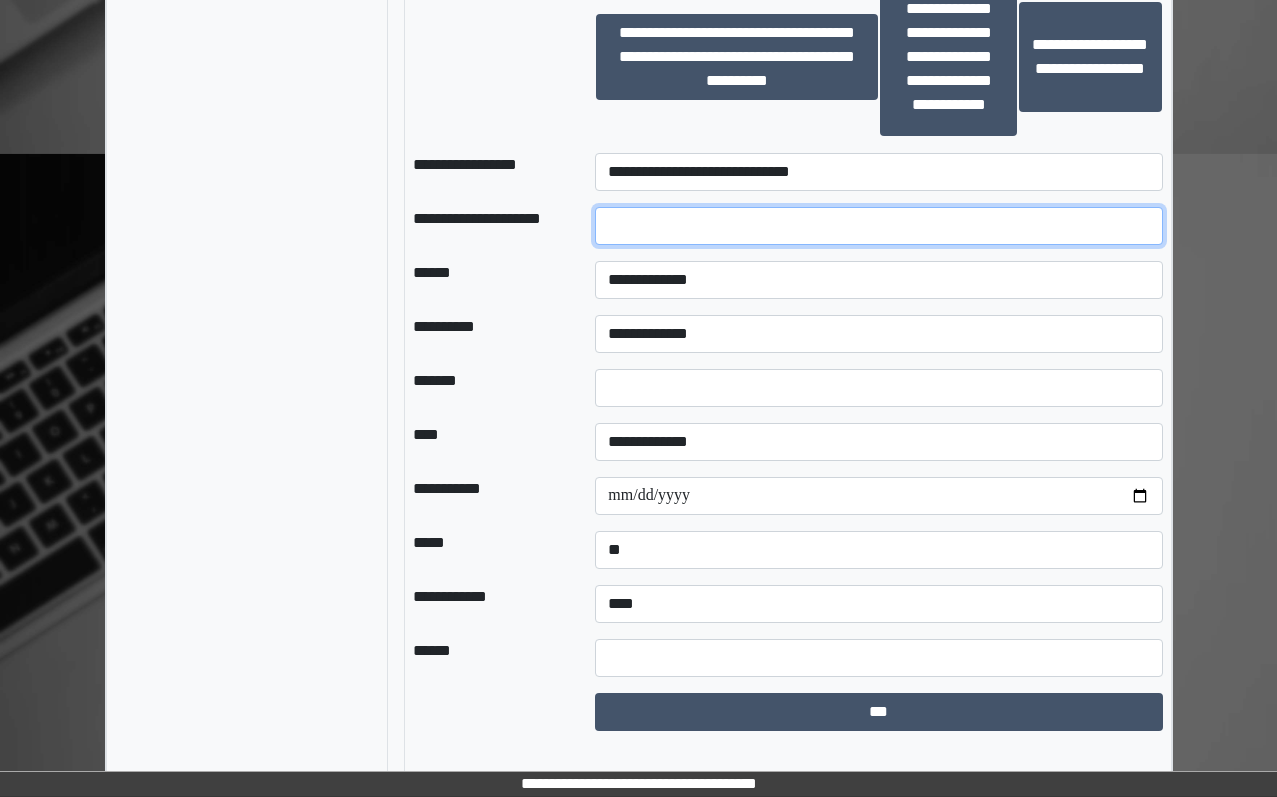 click at bounding box center (878, 226) 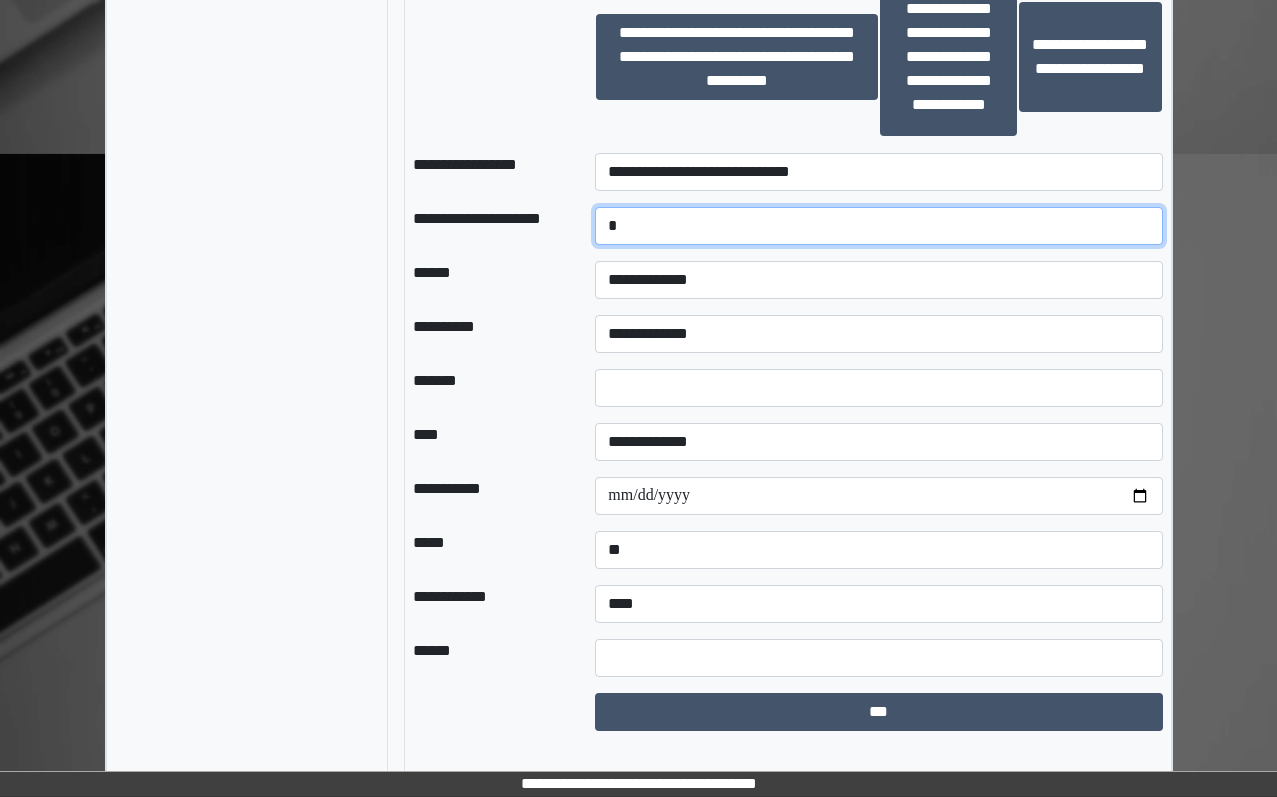 type on "*" 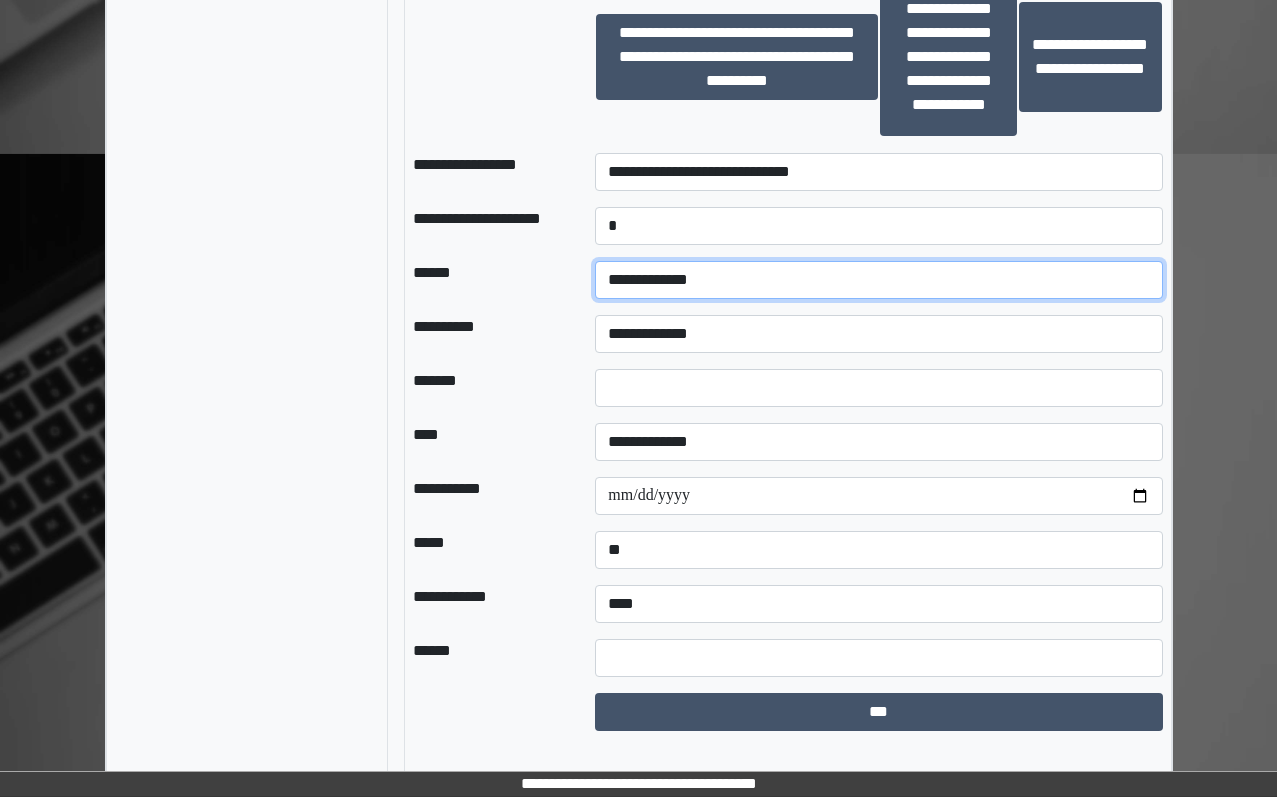 drag, startPoint x: 677, startPoint y: 294, endPoint x: 645, endPoint y: 309, distance: 35.341194 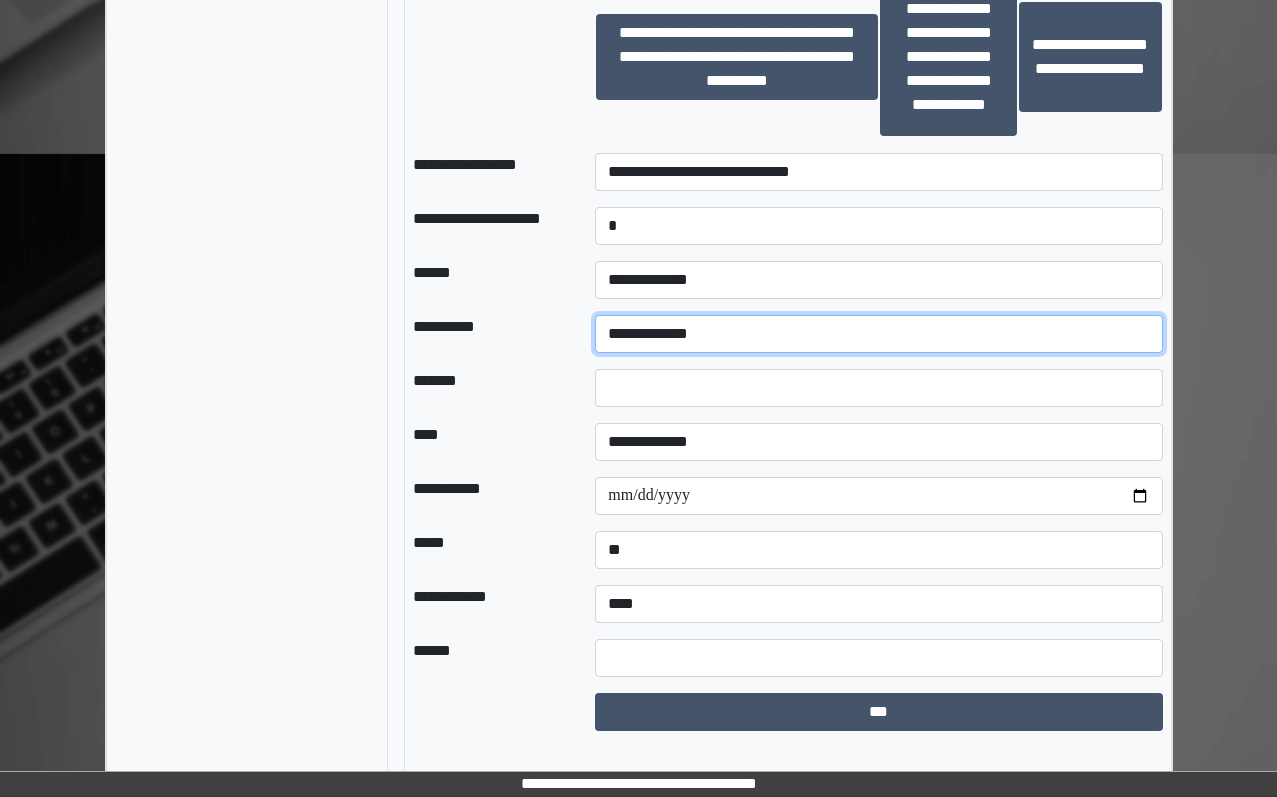 click on "**********" at bounding box center (878, 334) 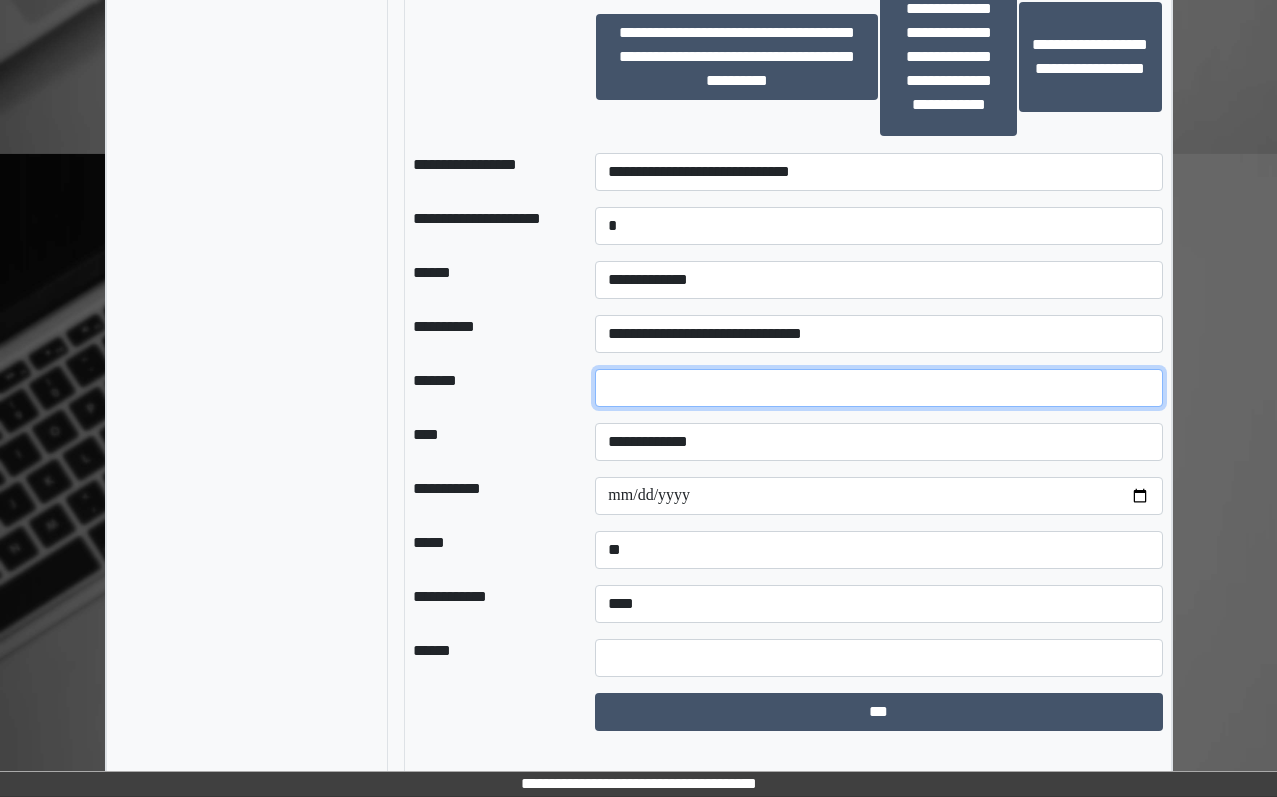 click at bounding box center [878, 388] 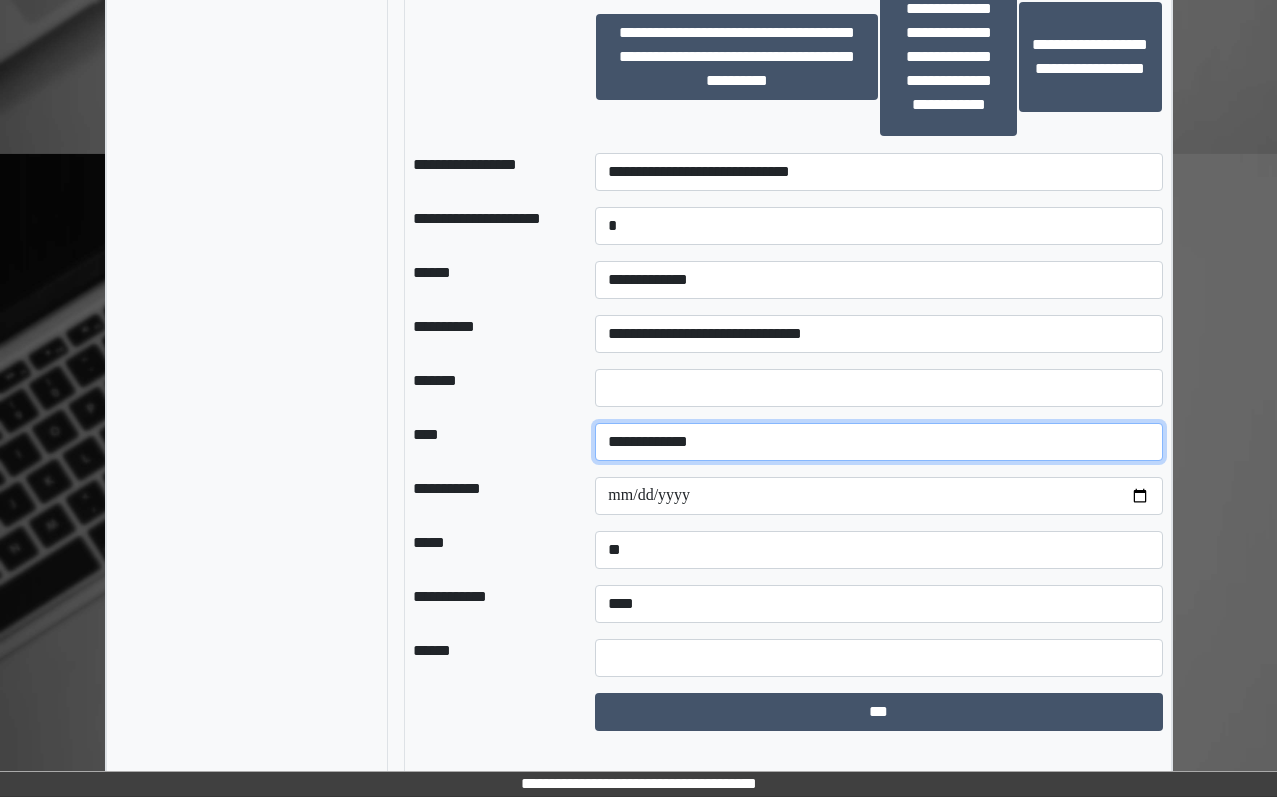 click on "**********" at bounding box center [878, 442] 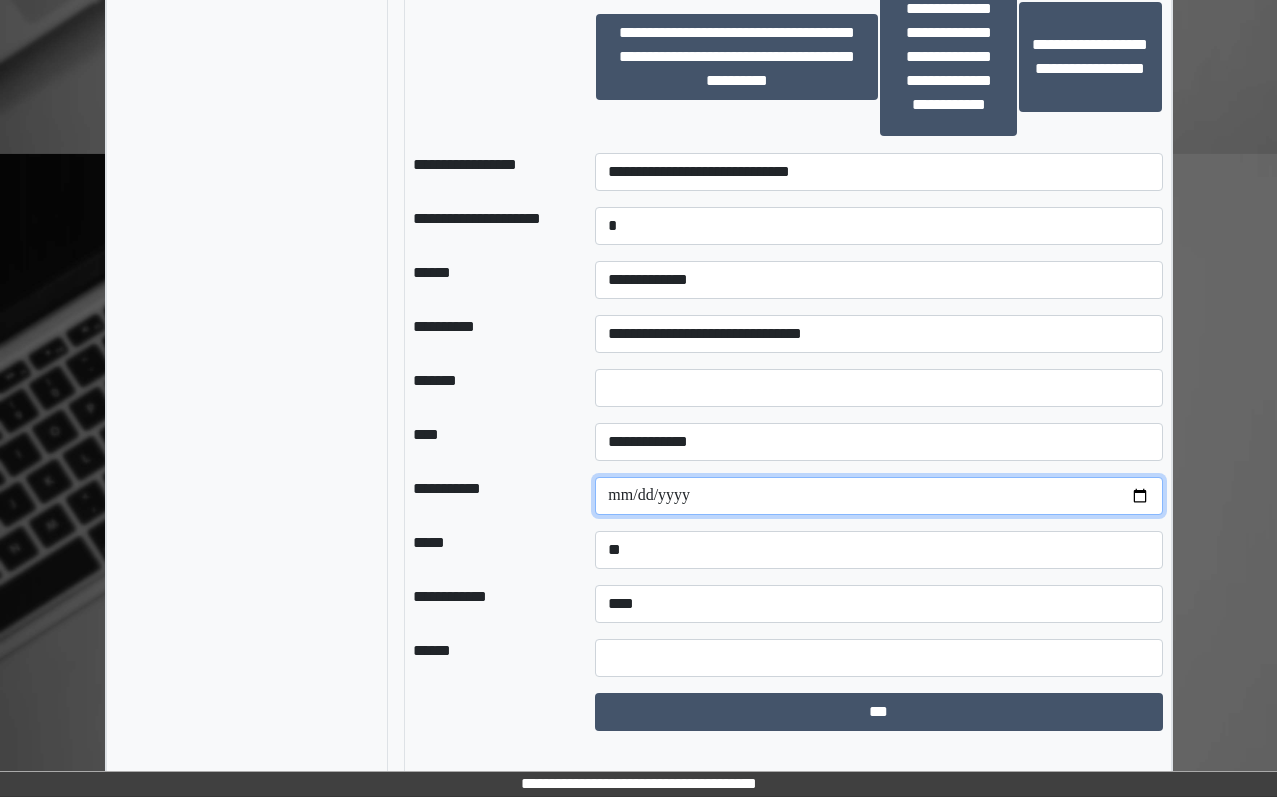 click at bounding box center [878, 496] 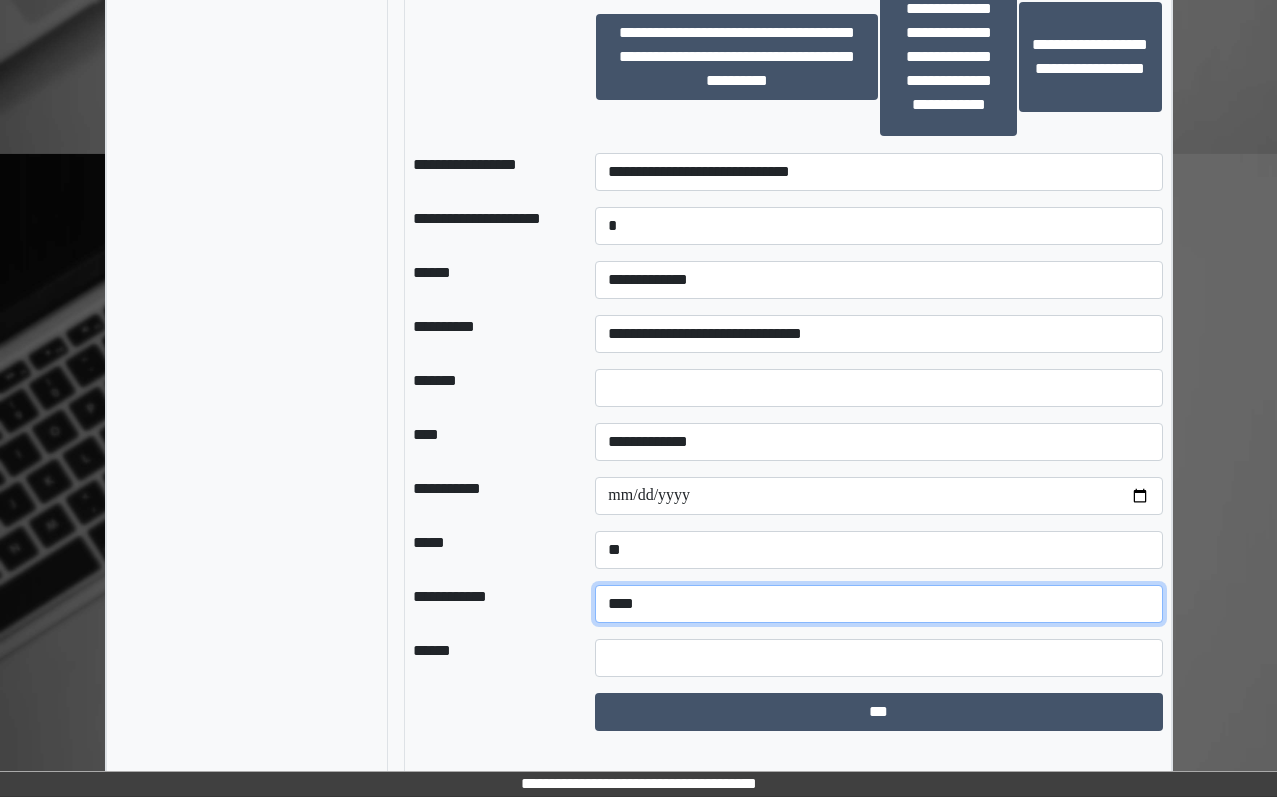 click on "**********" at bounding box center (878, 604) 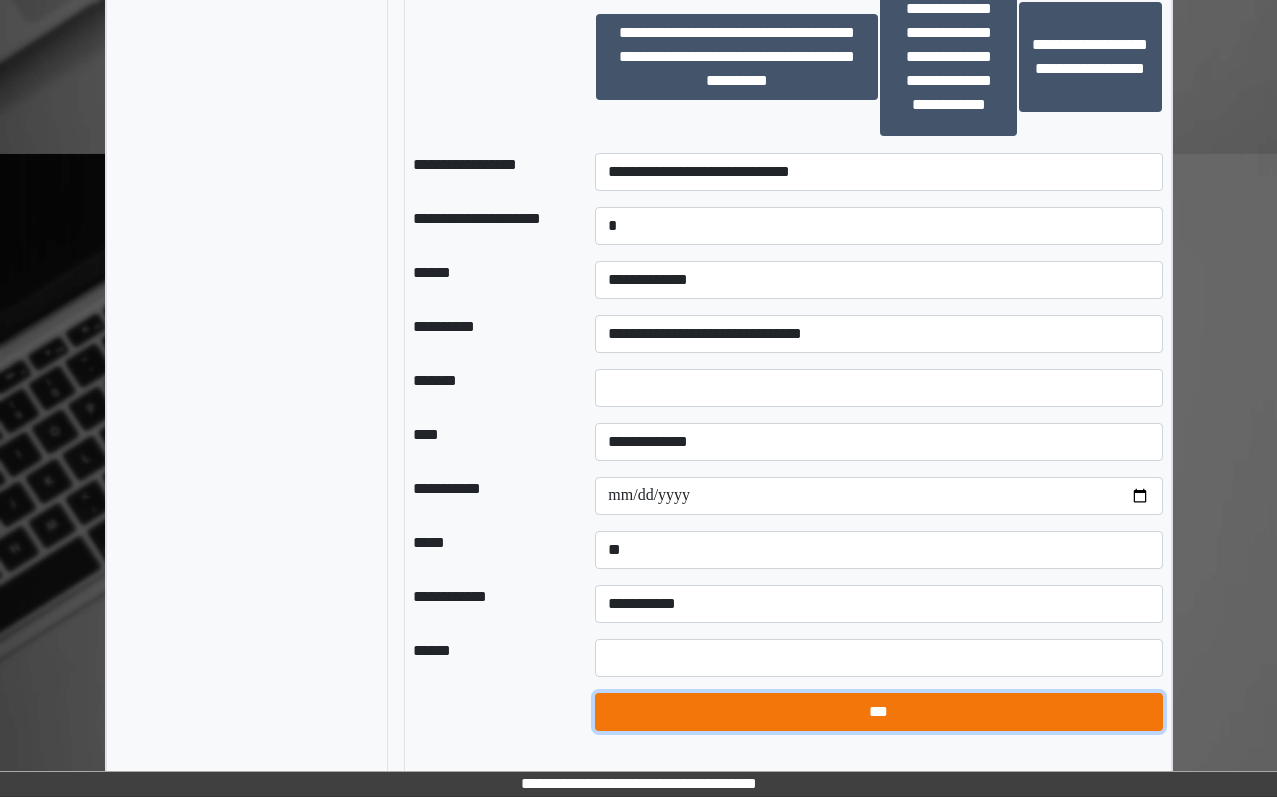 click on "***" at bounding box center [878, 712] 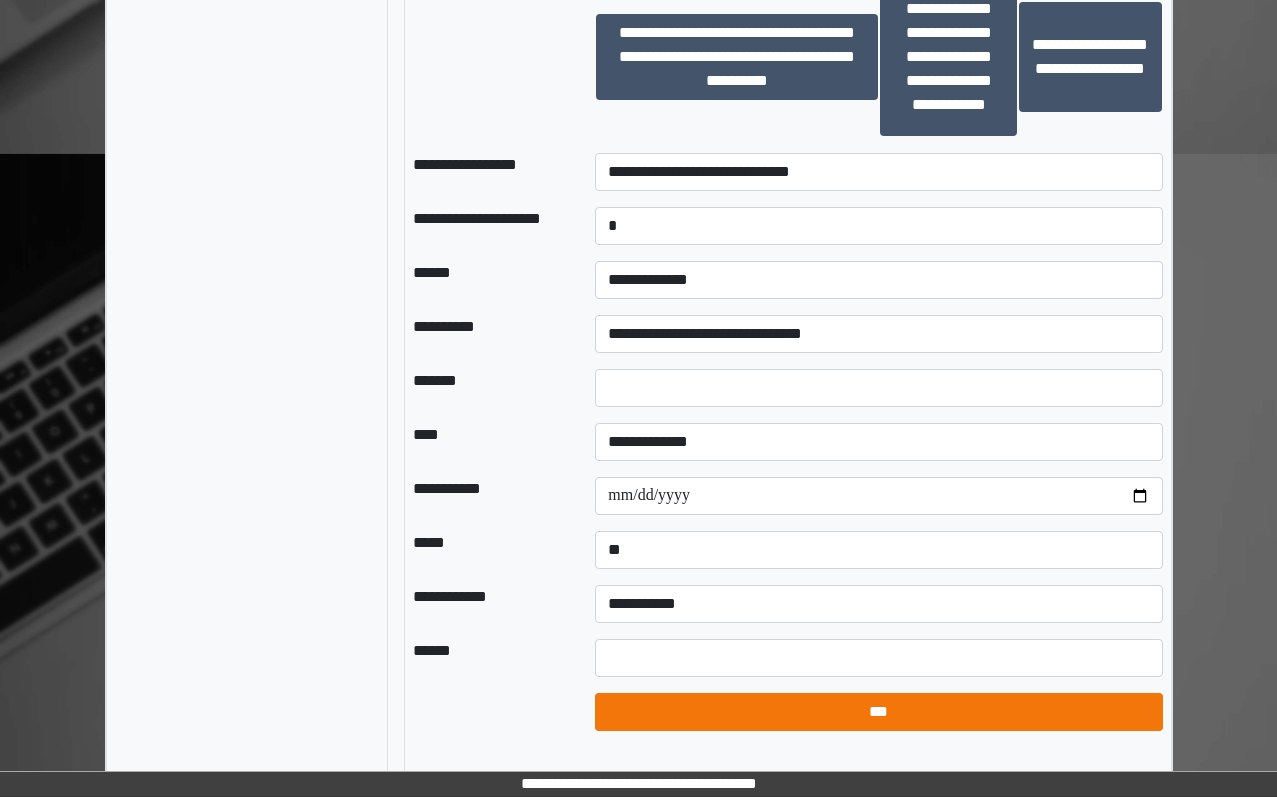 select on "*" 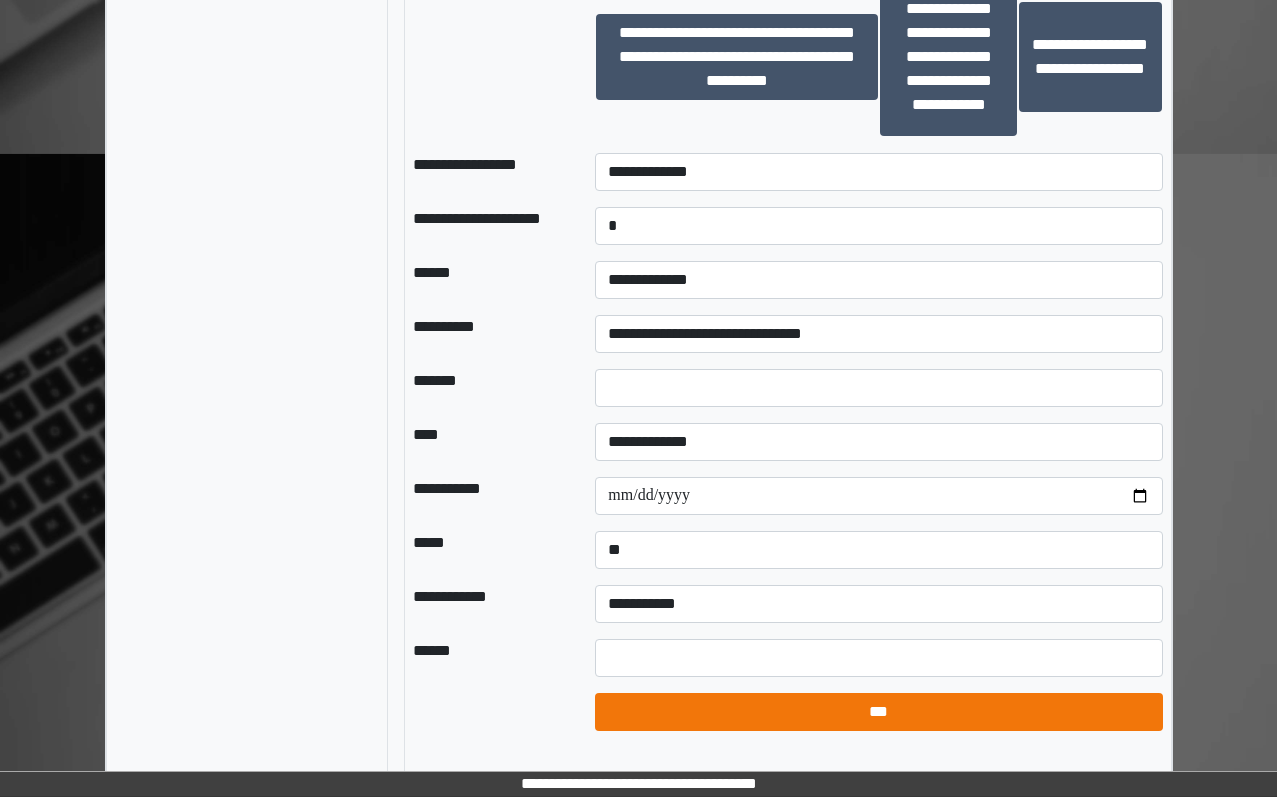 type 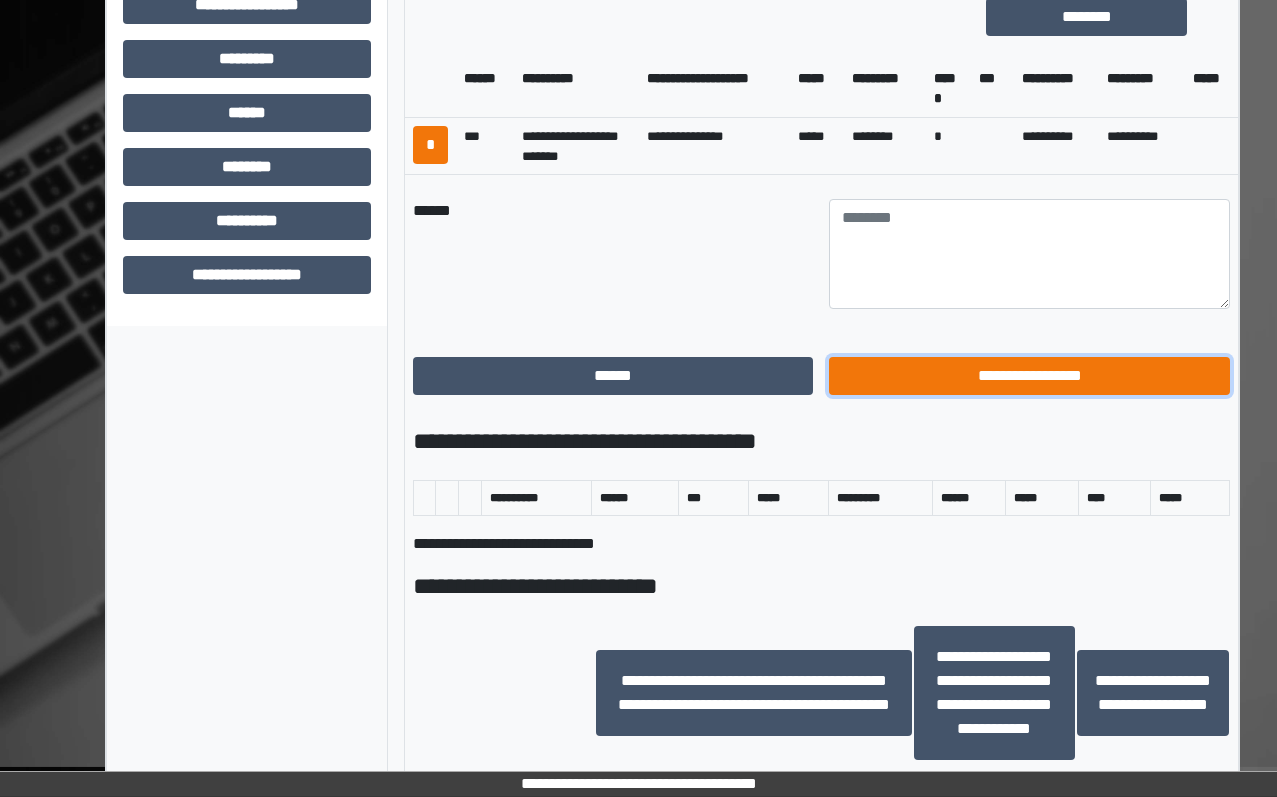 click on "**********" at bounding box center [1029, 376] 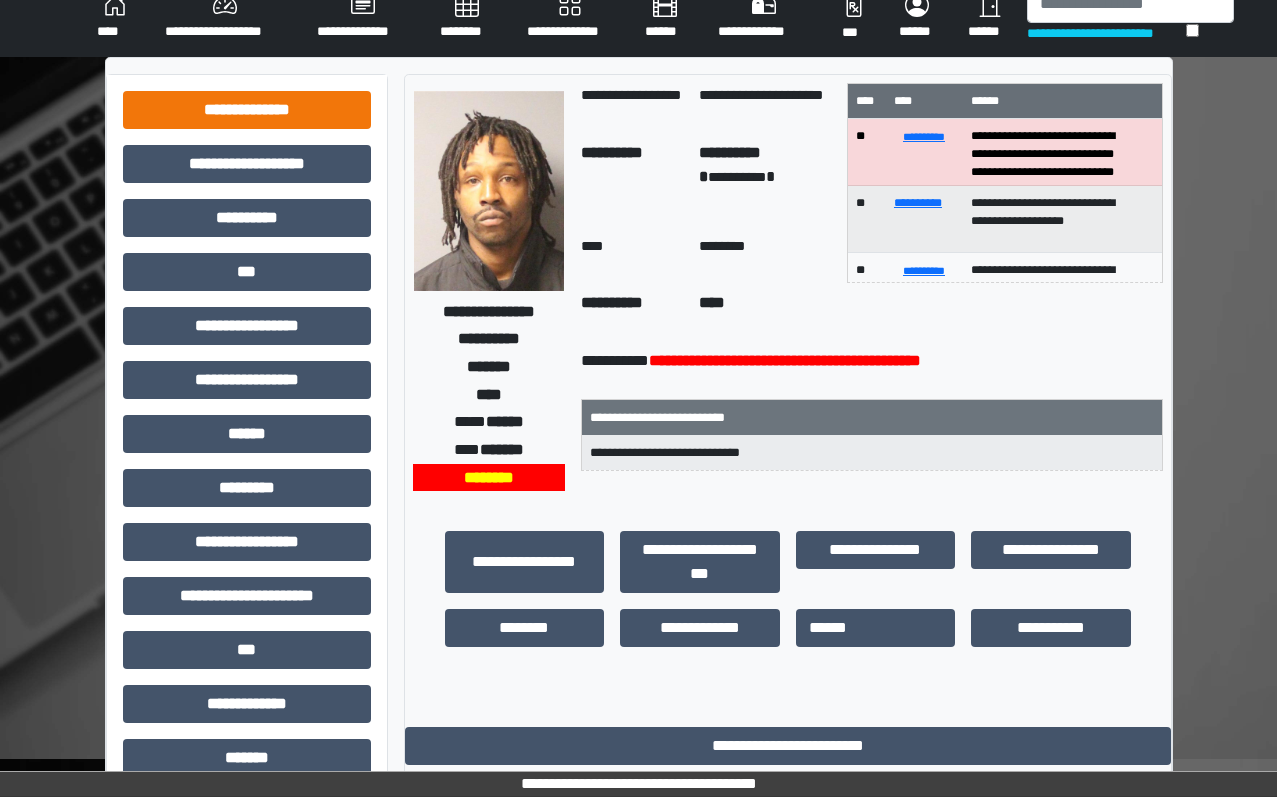 scroll, scrollTop: 0, scrollLeft: 0, axis: both 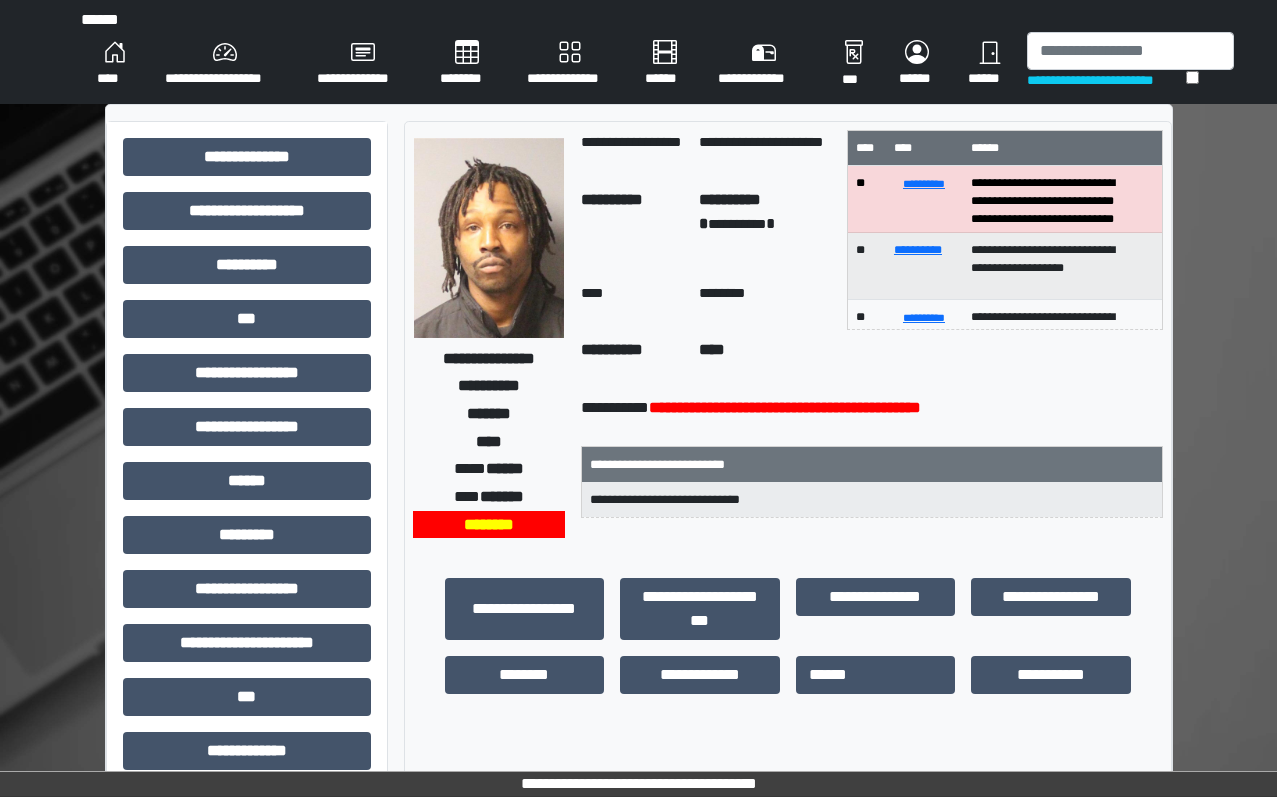 click on "****" at bounding box center [115, 64] 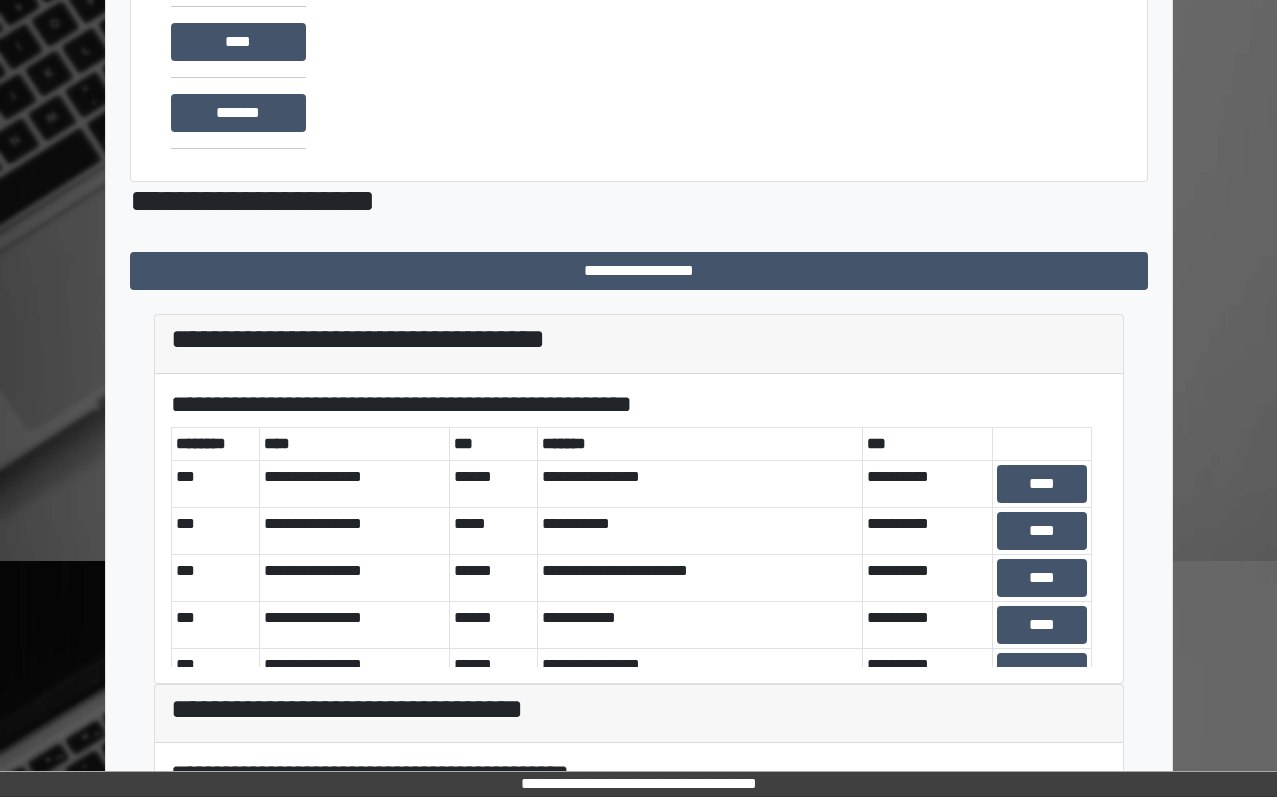 scroll, scrollTop: 542, scrollLeft: 0, axis: vertical 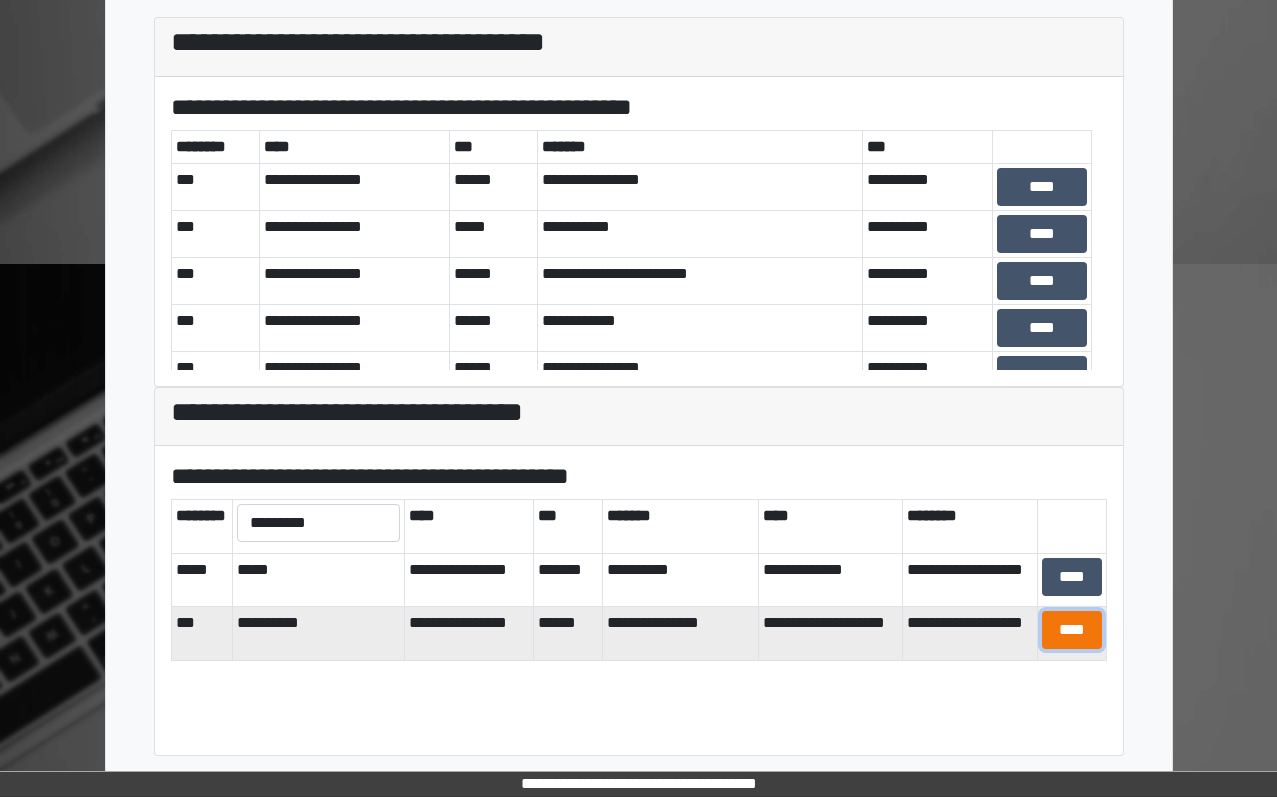 click on "****" at bounding box center (1072, 630) 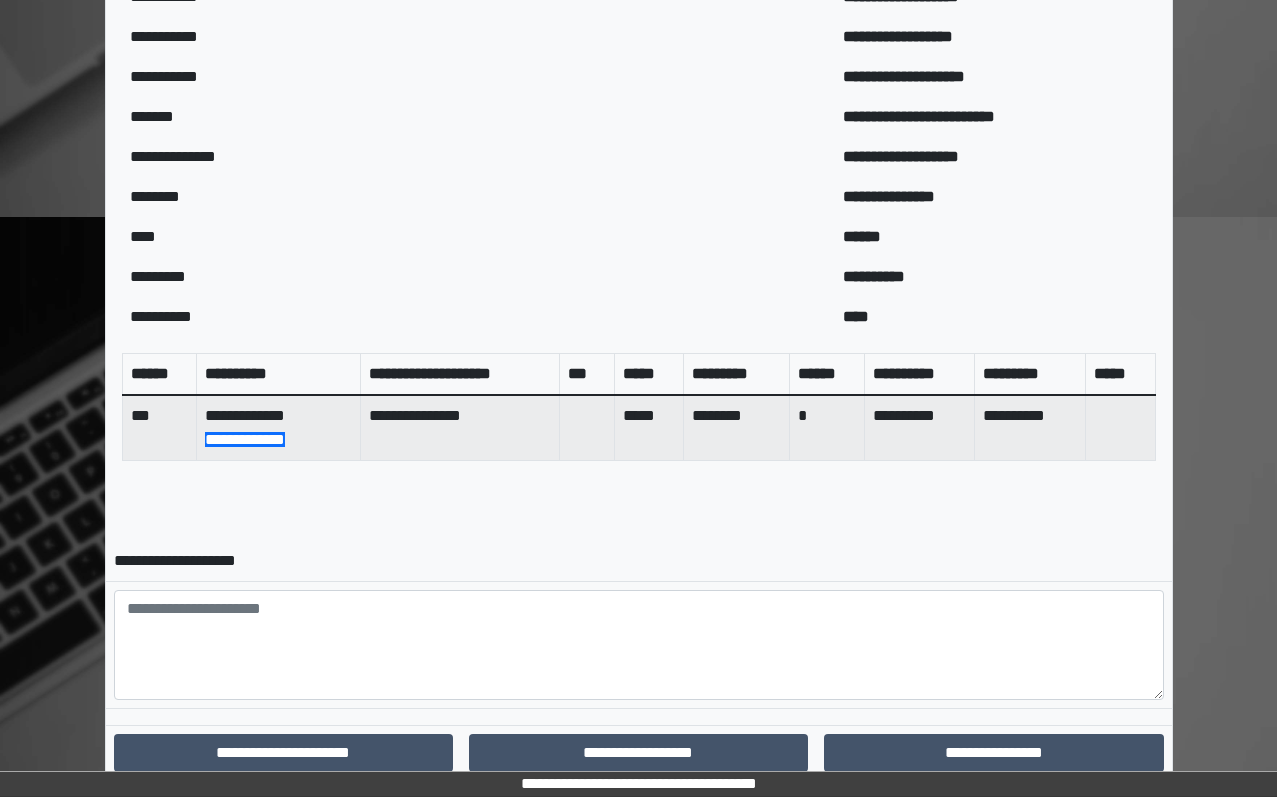 scroll, scrollTop: 654, scrollLeft: 0, axis: vertical 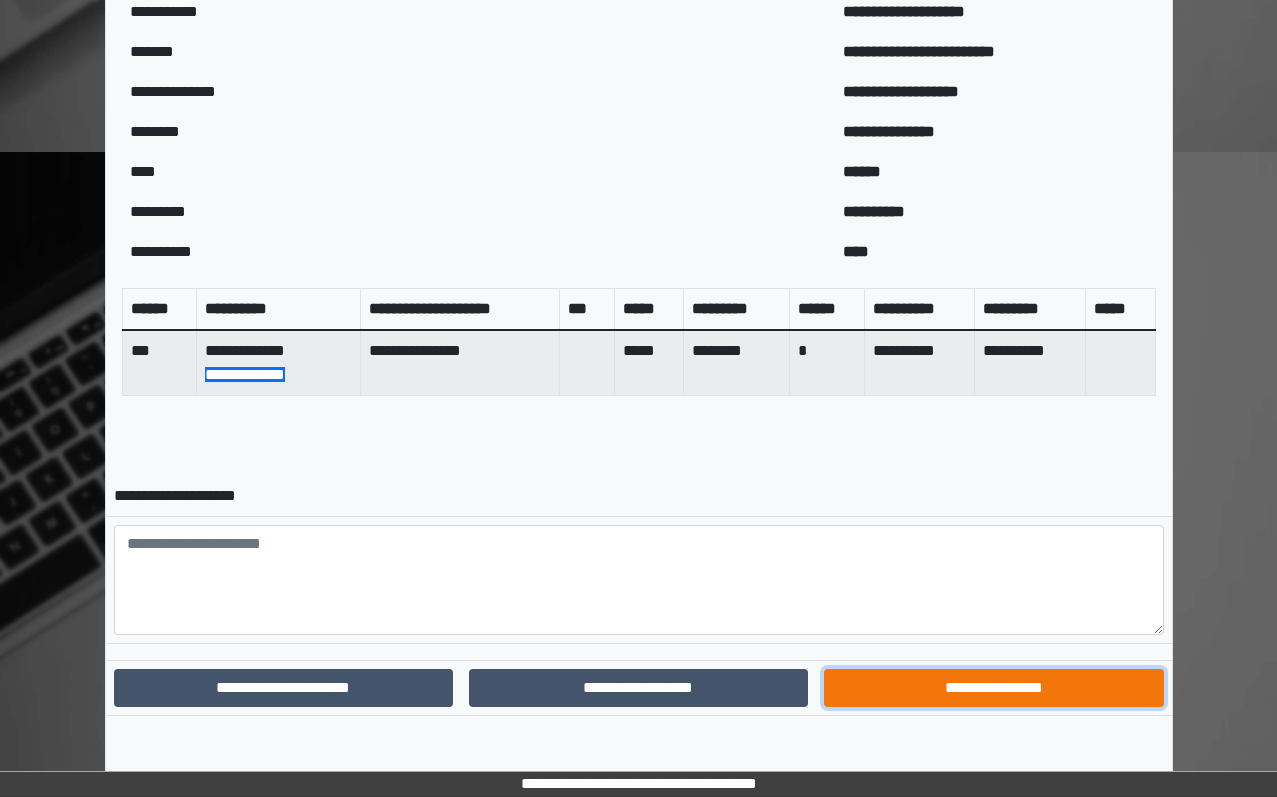 click on "**********" at bounding box center (993, 688) 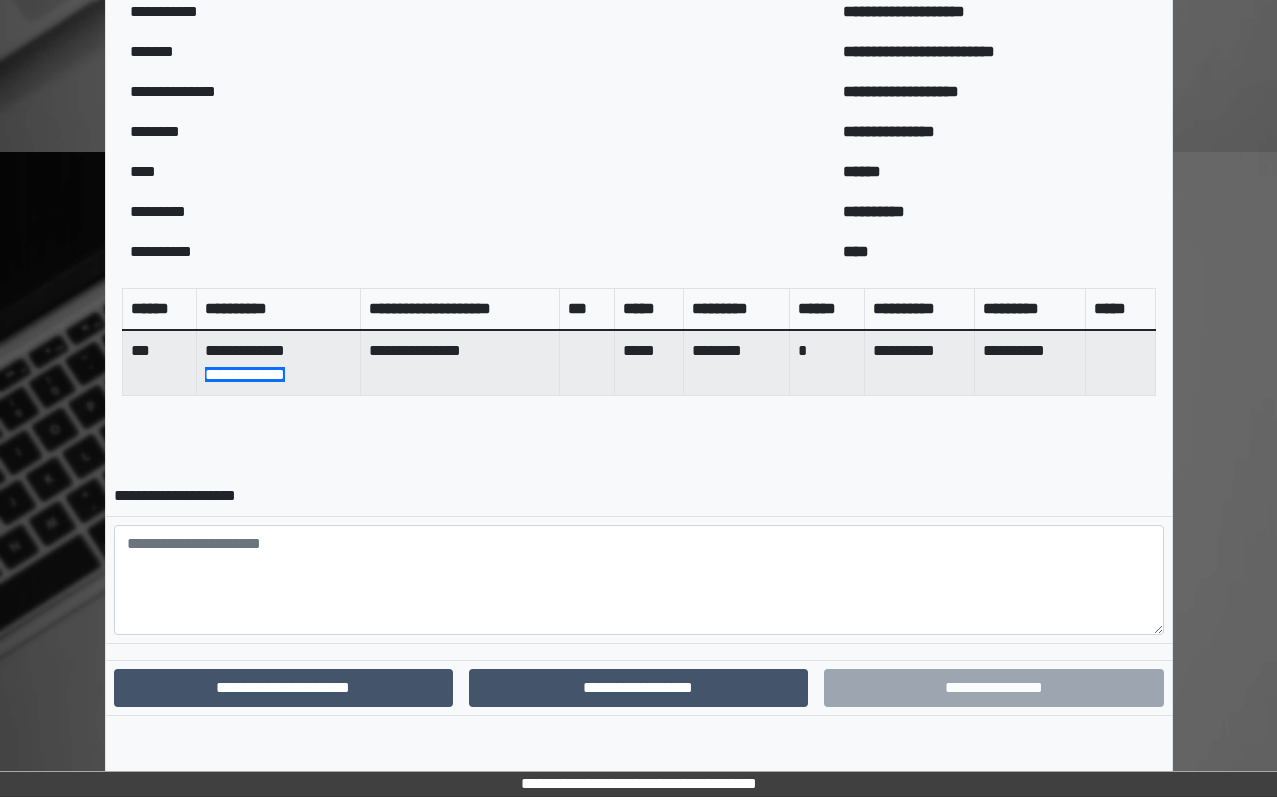 scroll, scrollTop: 551, scrollLeft: 0, axis: vertical 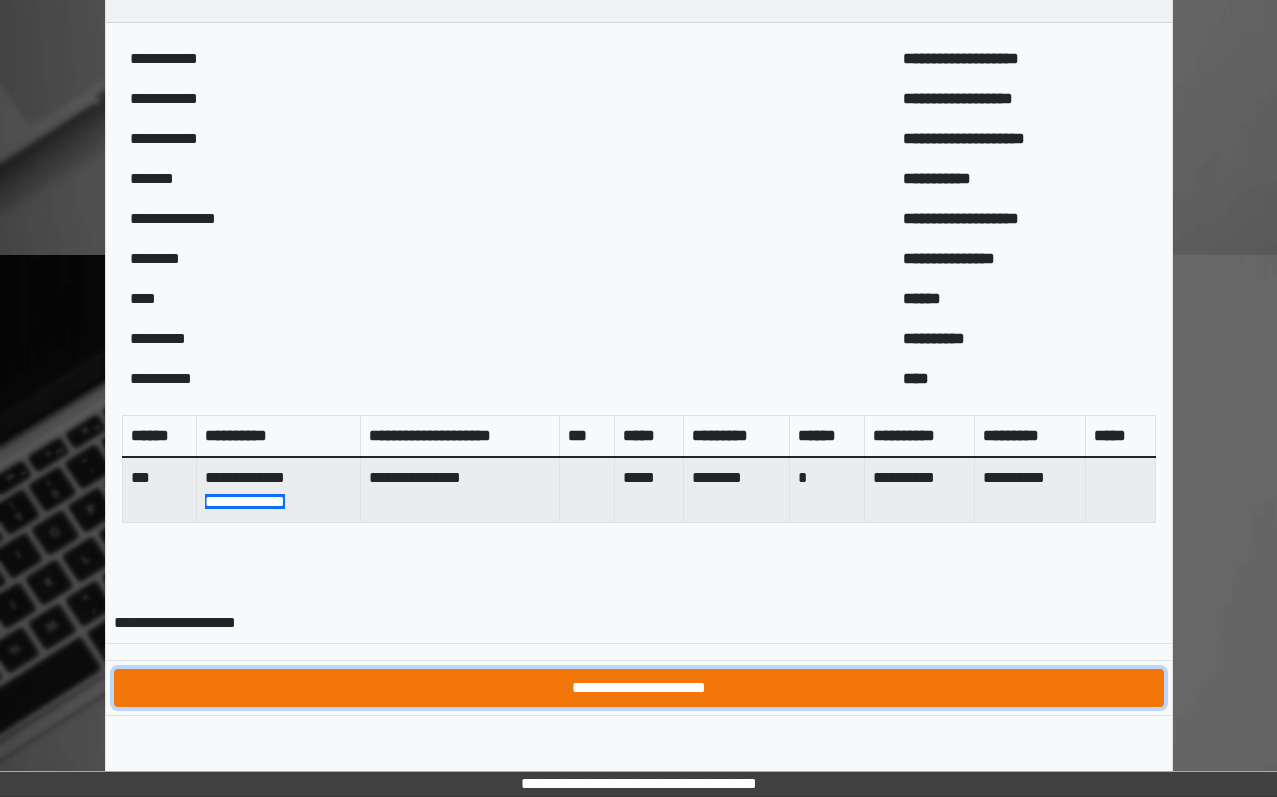 click on "**********" at bounding box center (639, 688) 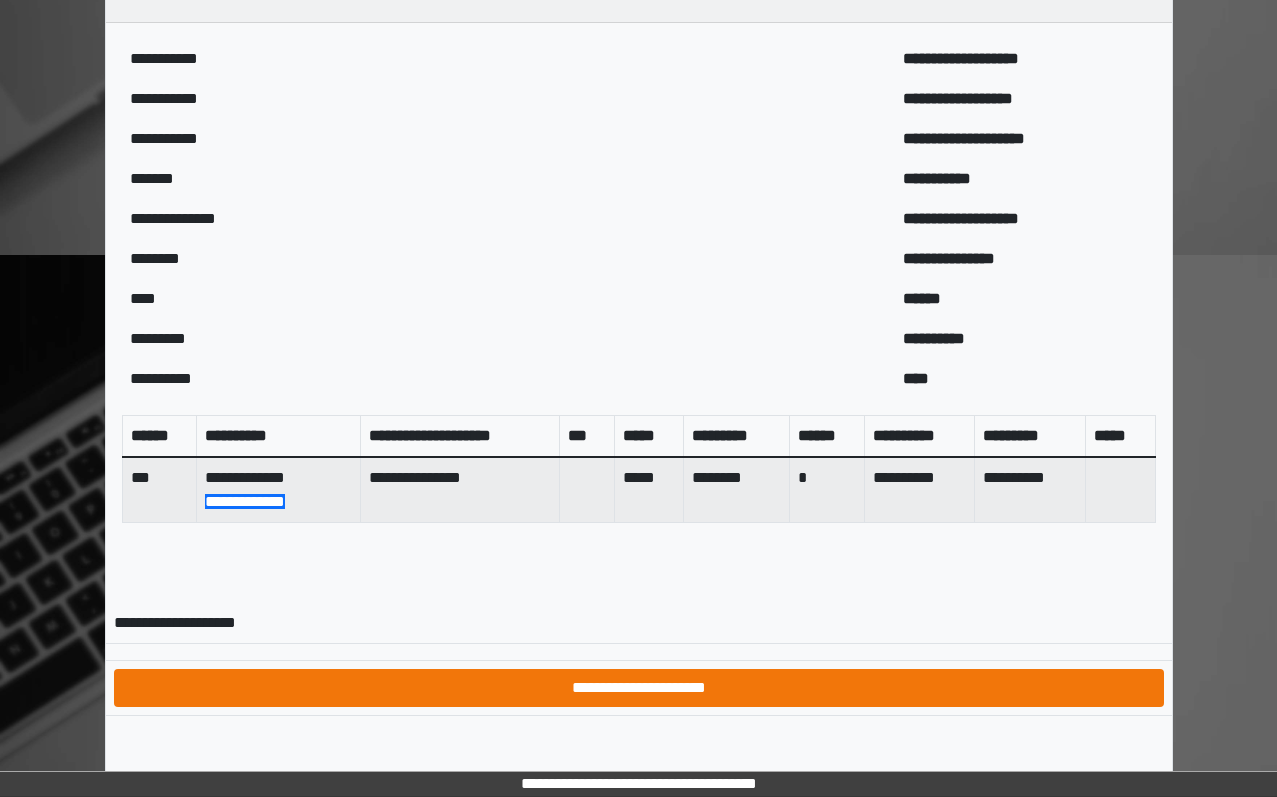scroll, scrollTop: 0, scrollLeft: 0, axis: both 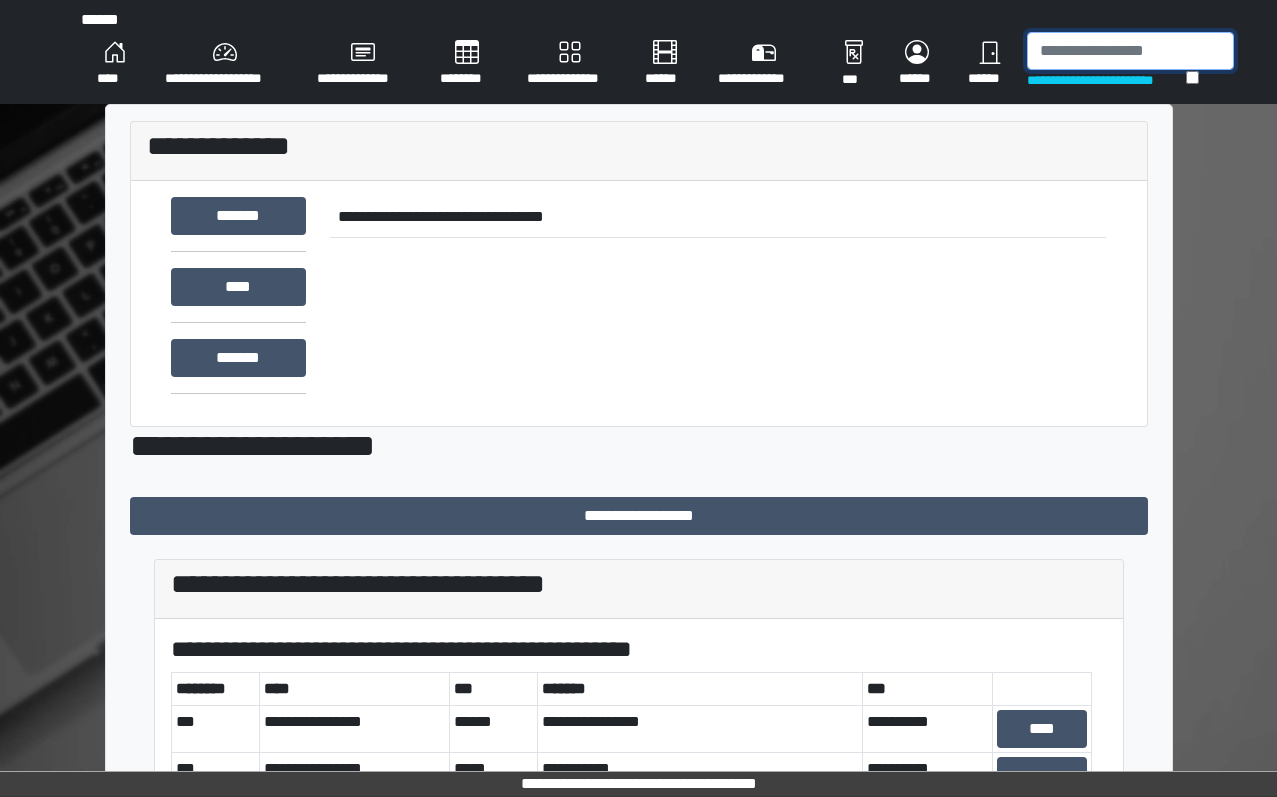 click at bounding box center [1130, 51] 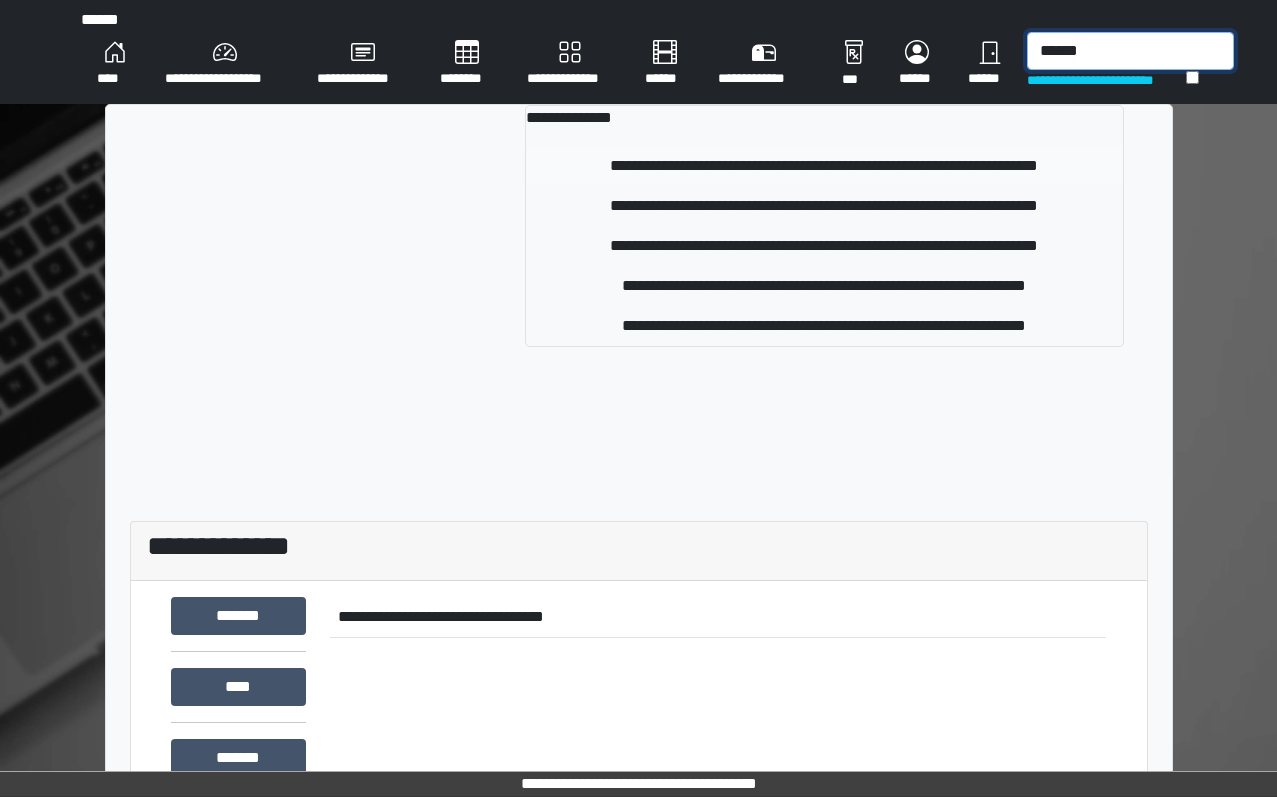 type on "******" 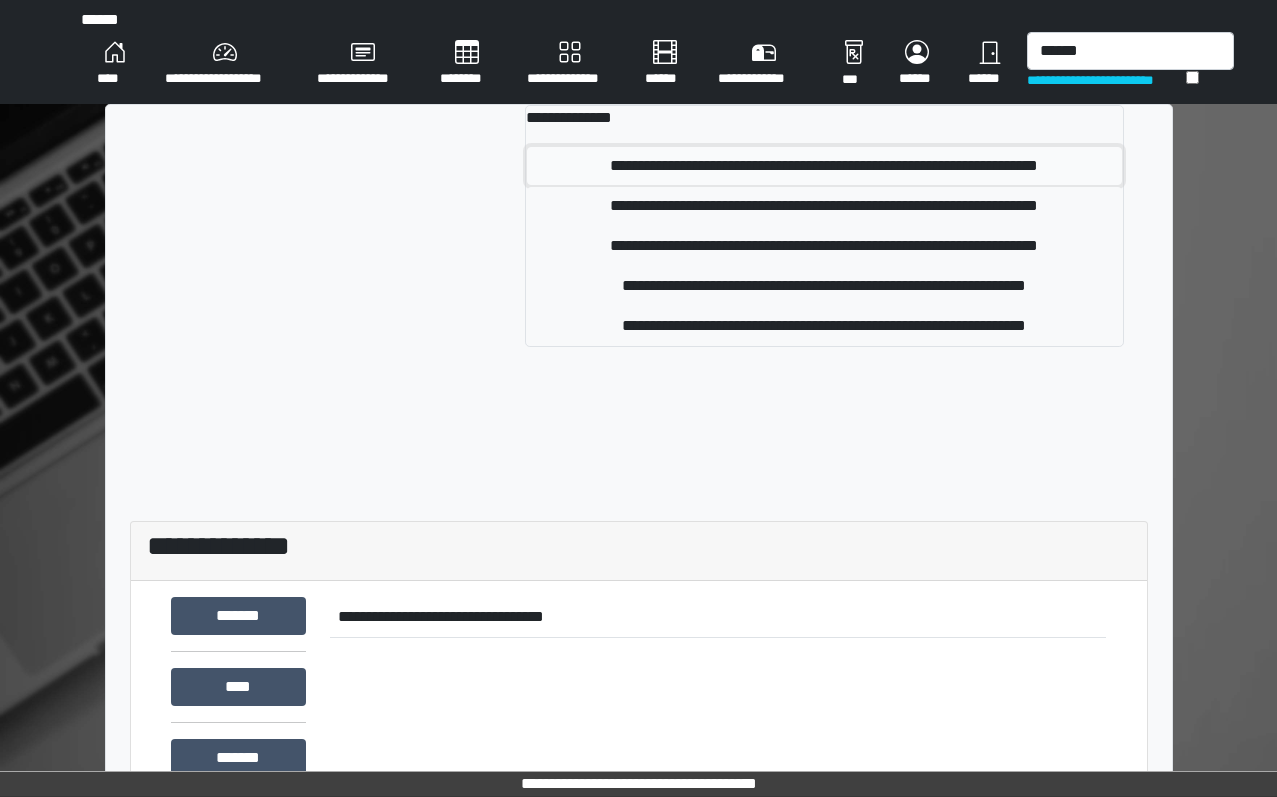 click on "**********" at bounding box center (824, 166) 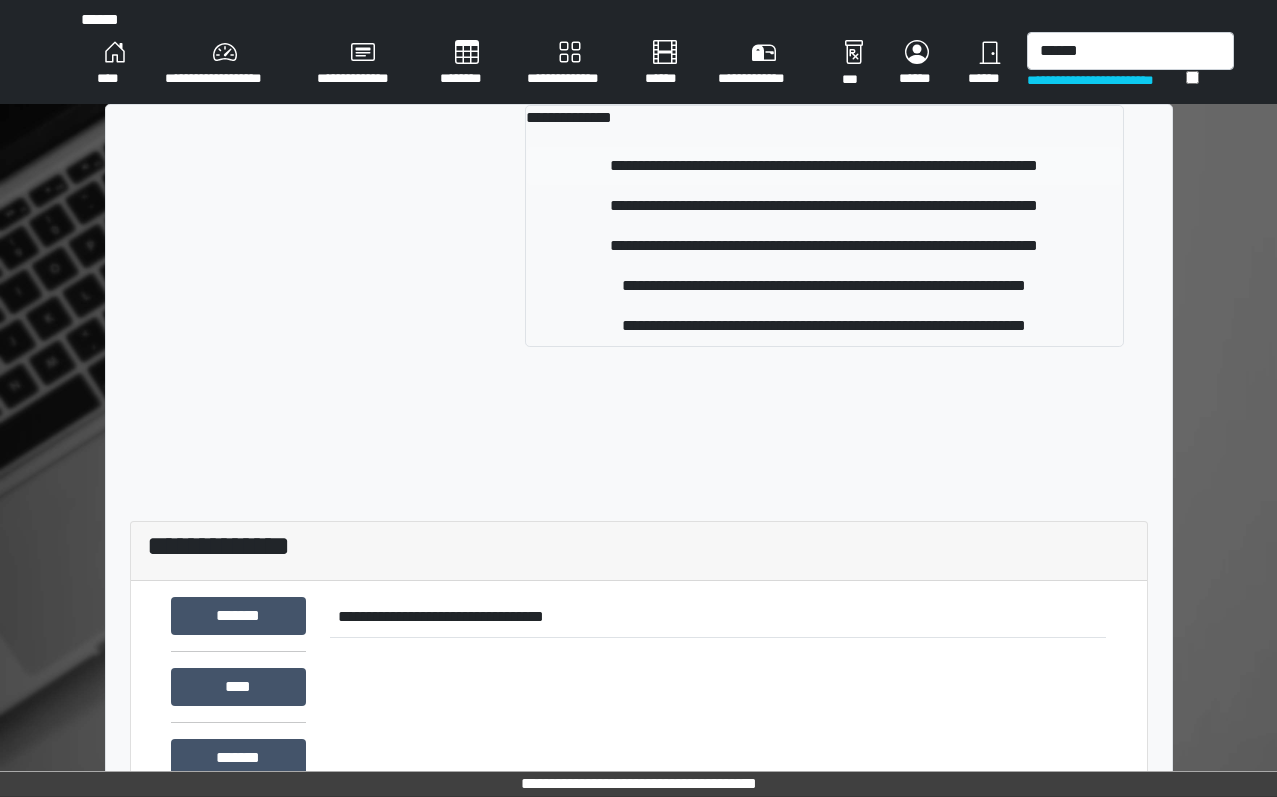 type 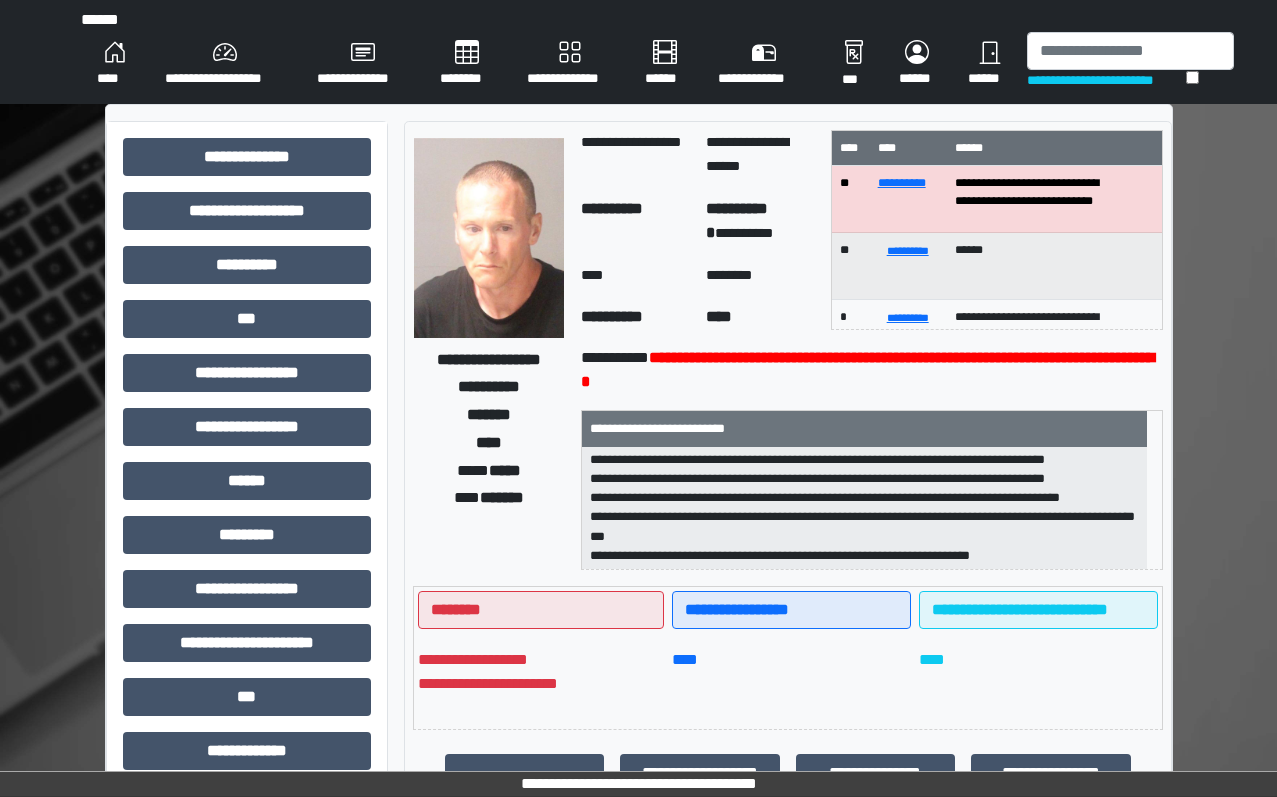 scroll, scrollTop: 44, scrollLeft: 0, axis: vertical 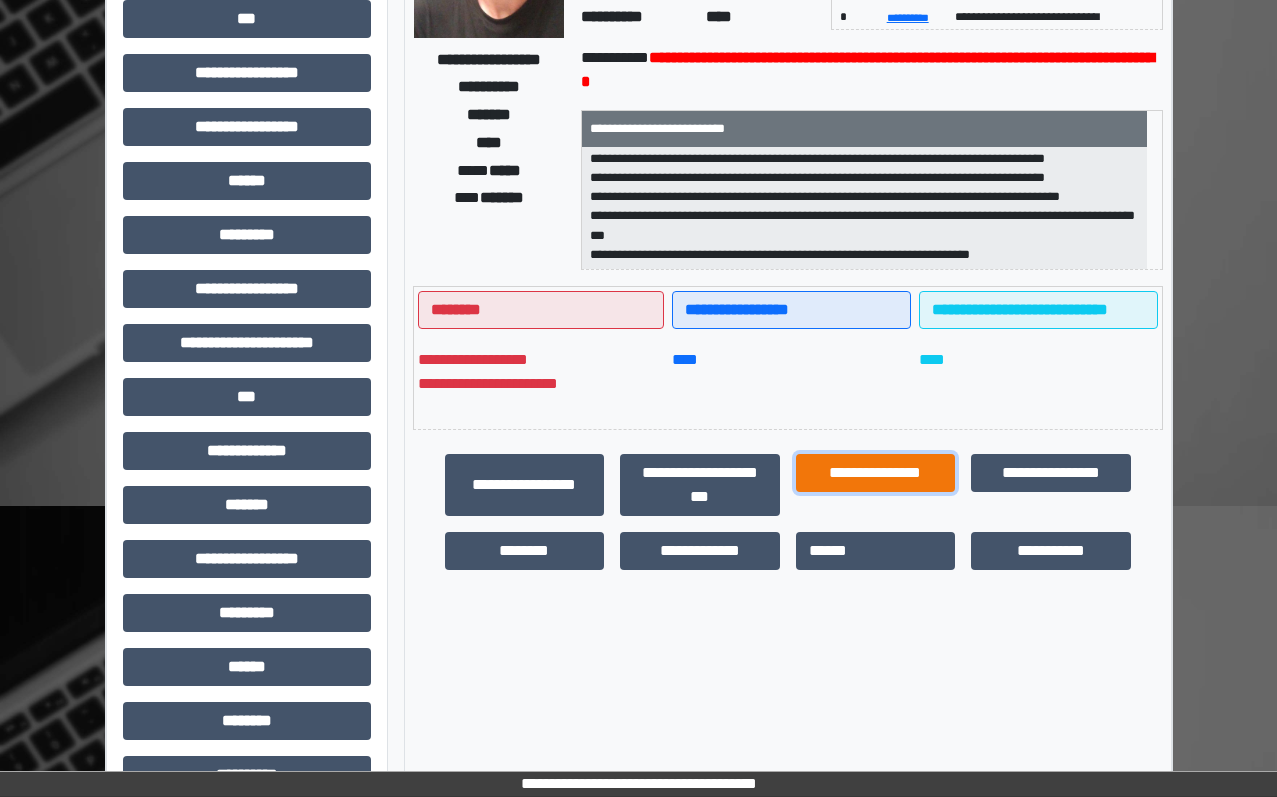 click on "**********" at bounding box center (876, 473) 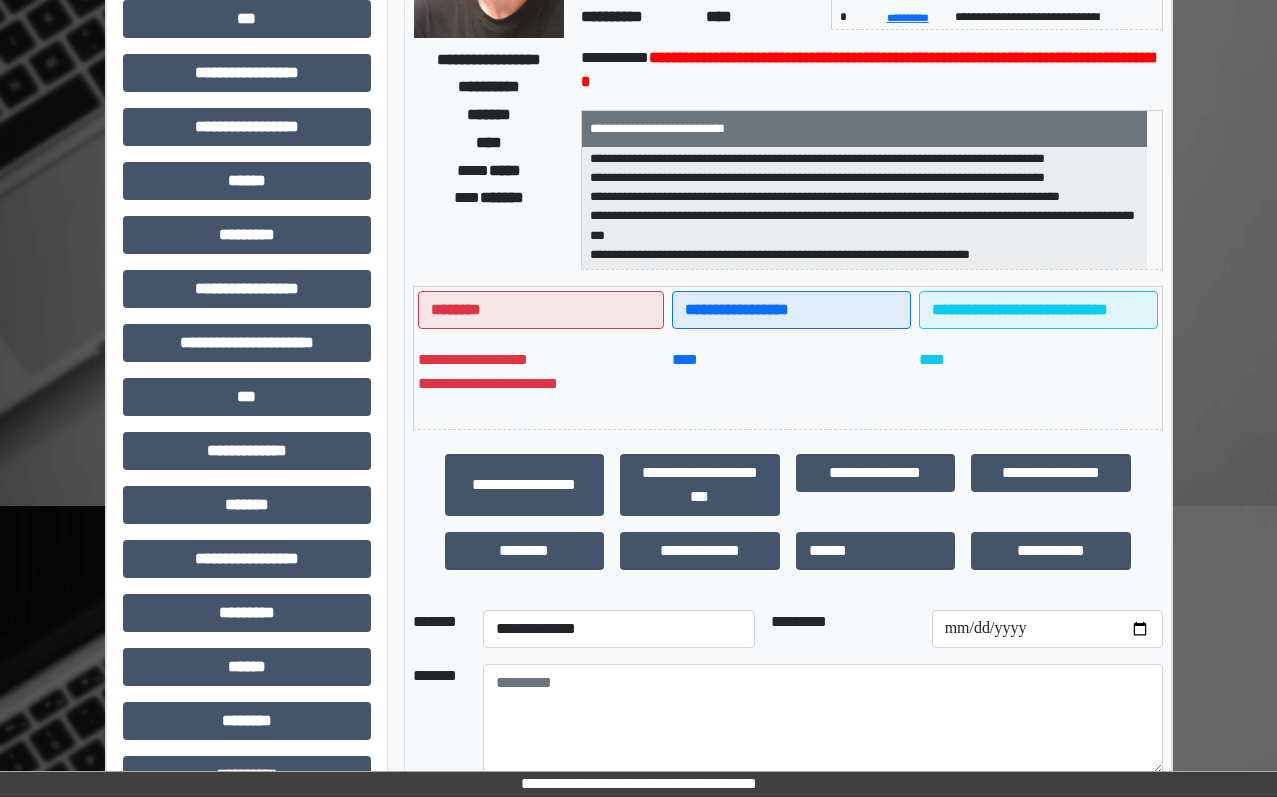 click on "**********" at bounding box center (619, 629) 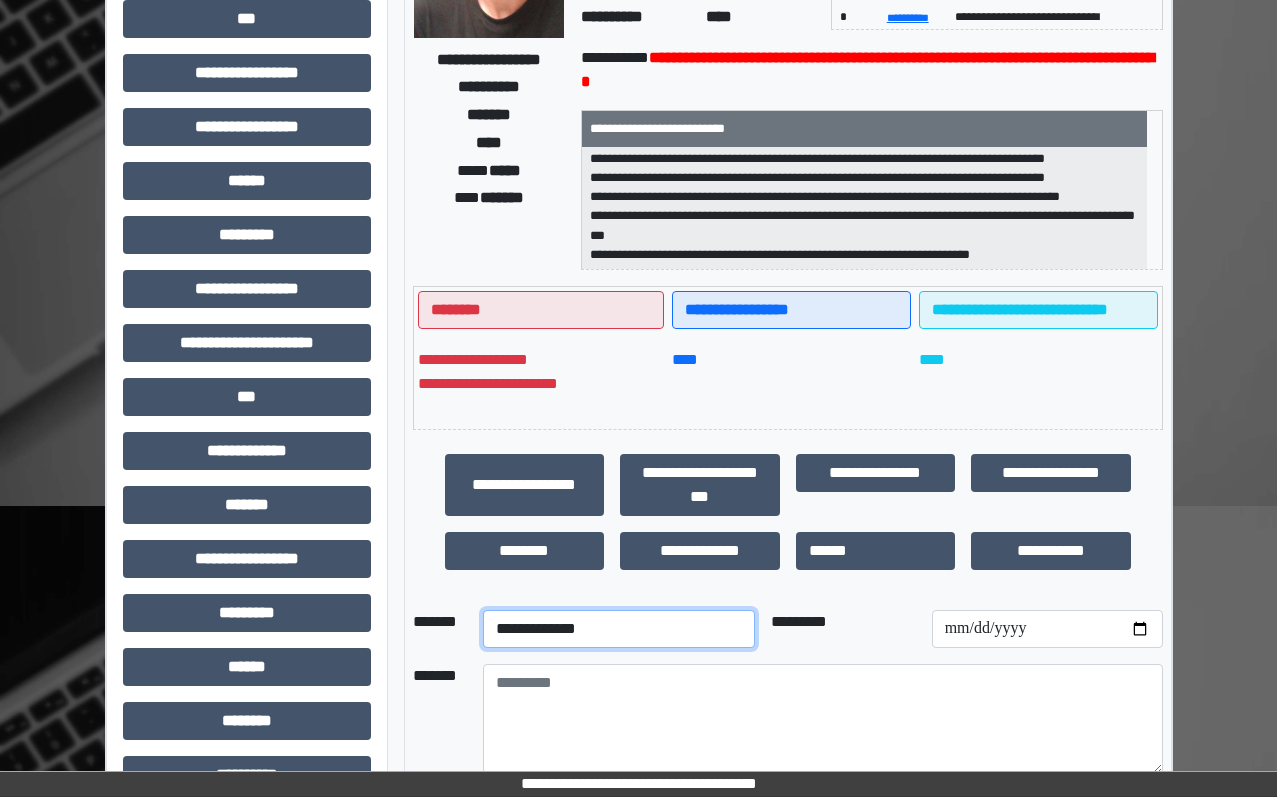 drag, startPoint x: 616, startPoint y: 612, endPoint x: 602, endPoint y: 623, distance: 17.804493 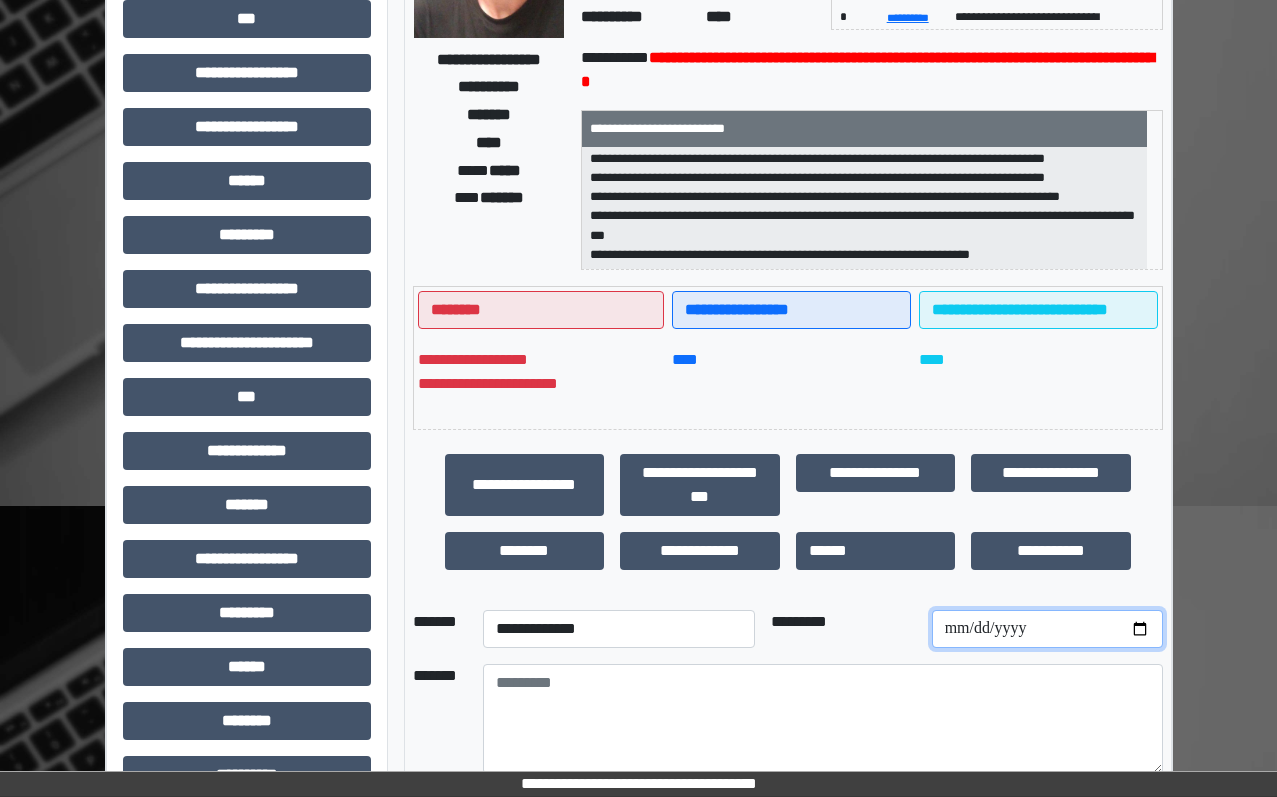 click at bounding box center (1047, 629) 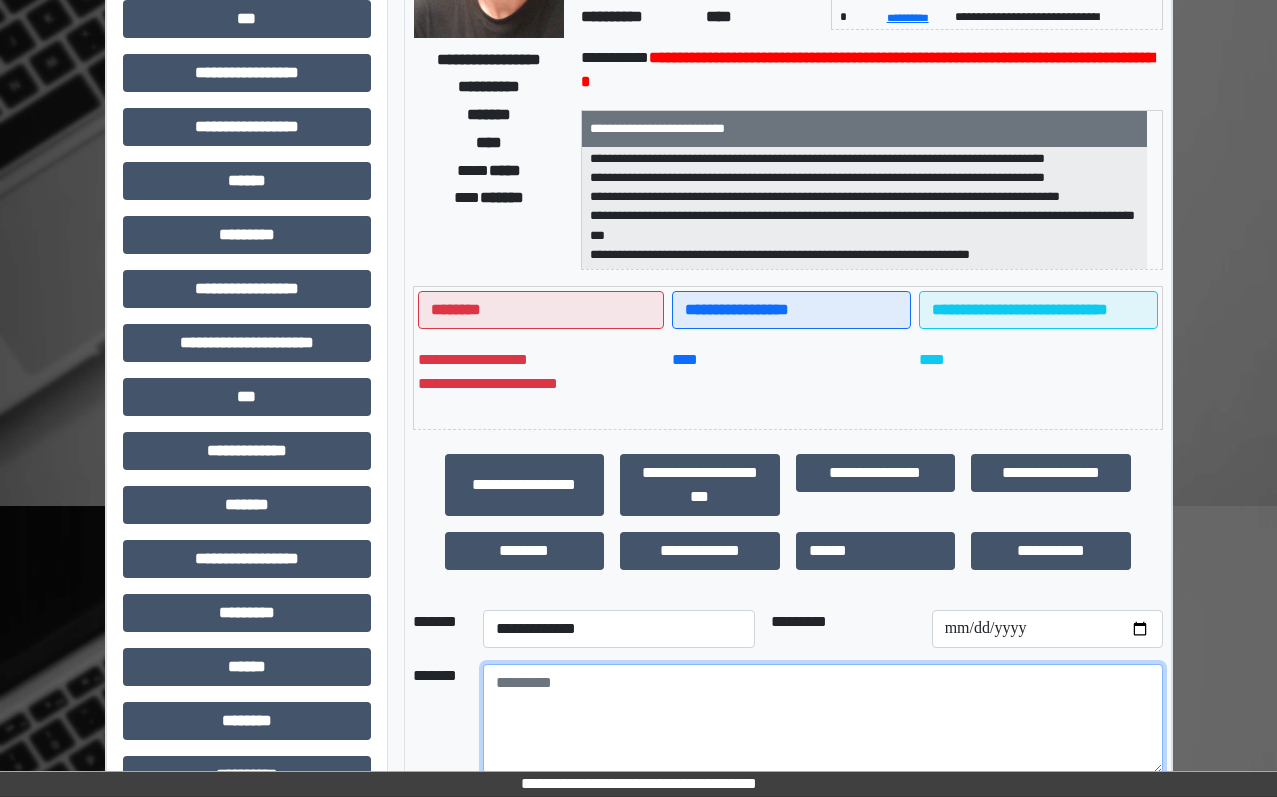 click at bounding box center (823, 719) 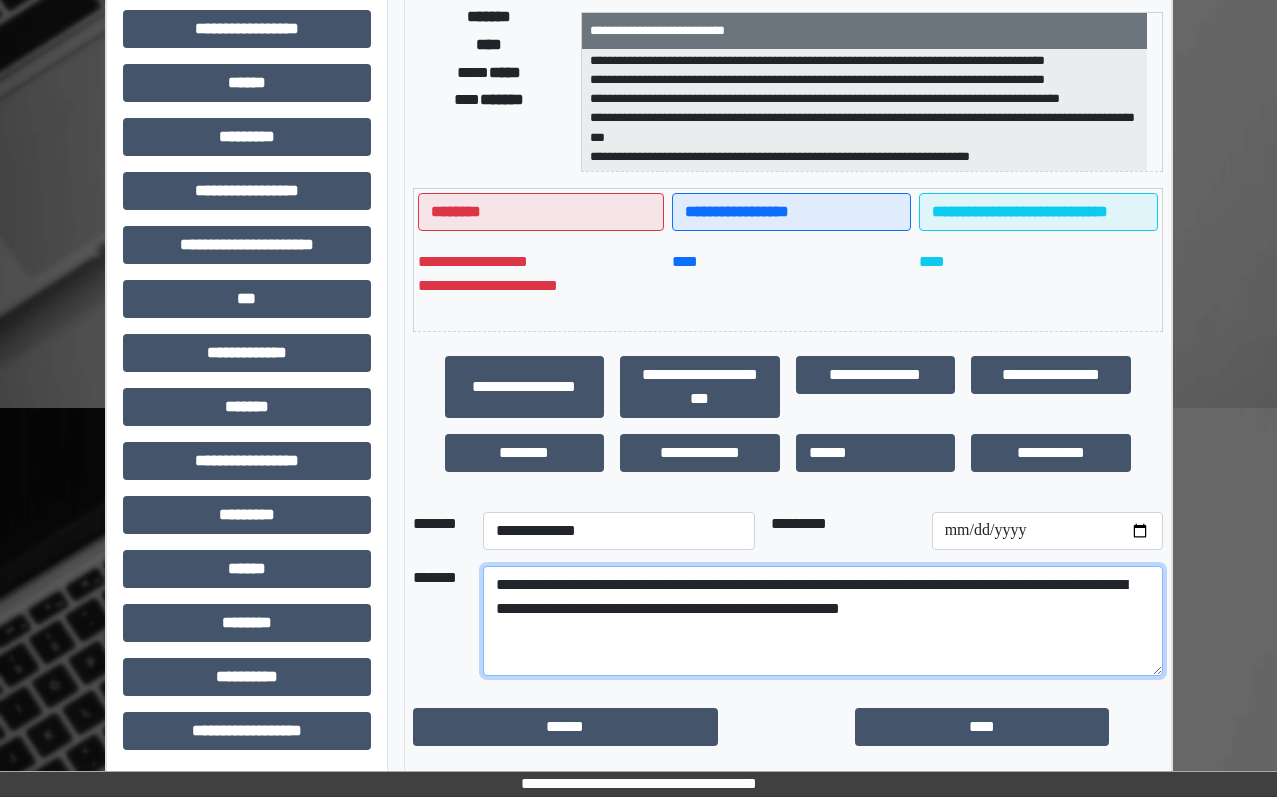 scroll, scrollTop: 401, scrollLeft: 0, axis: vertical 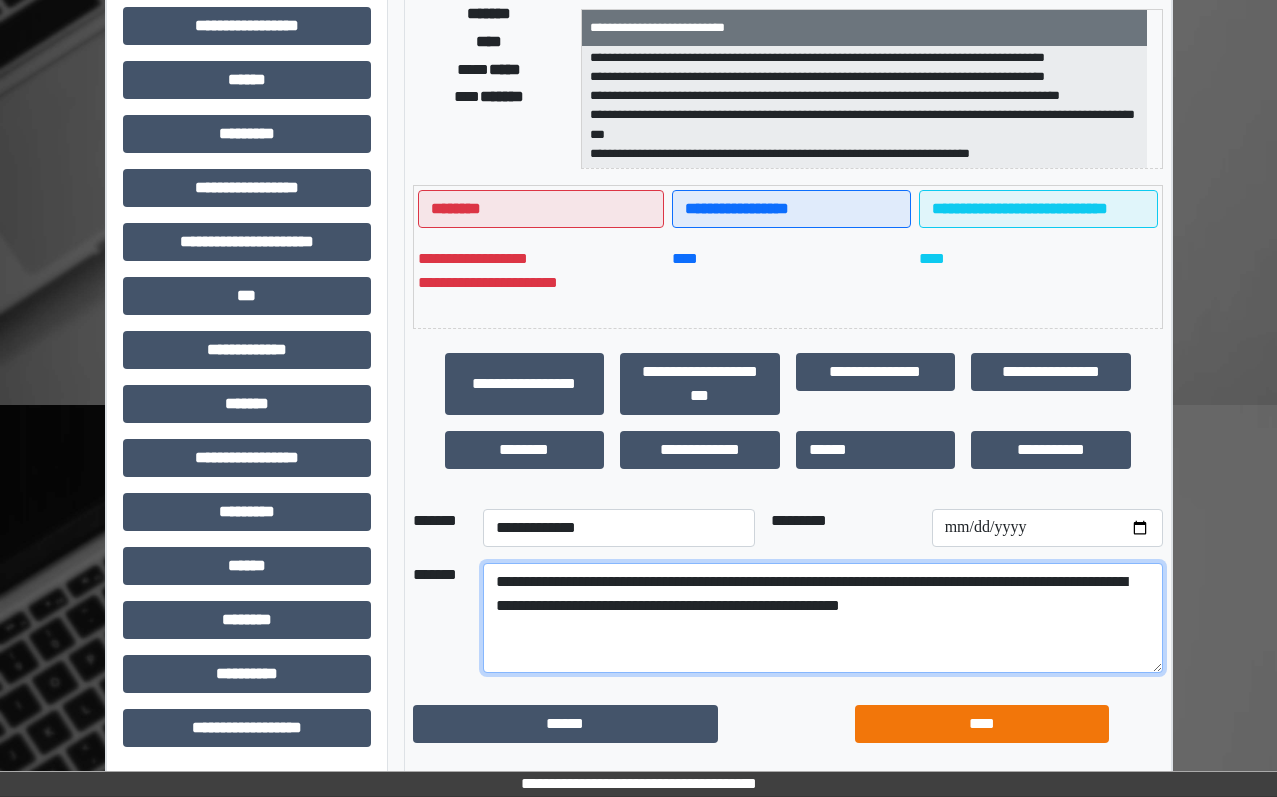 type on "**********" 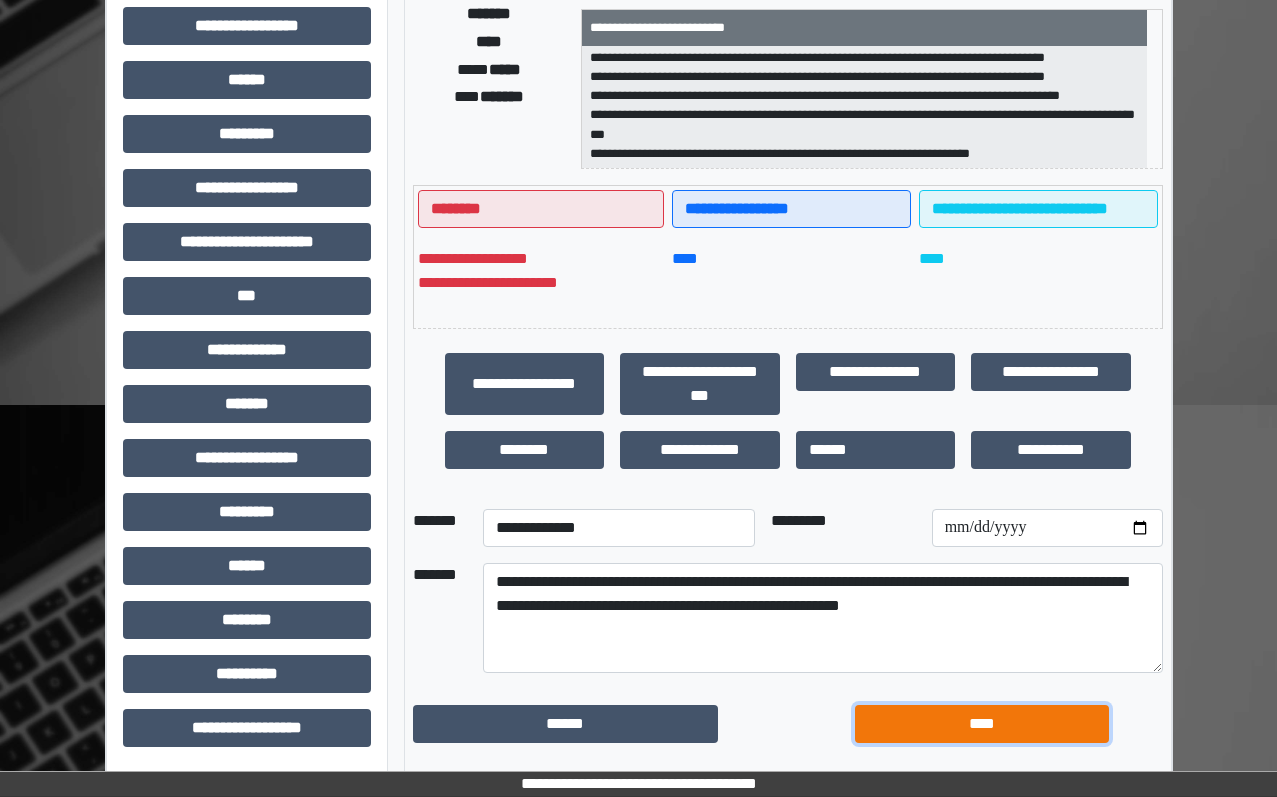 click on "****" at bounding box center [982, 724] 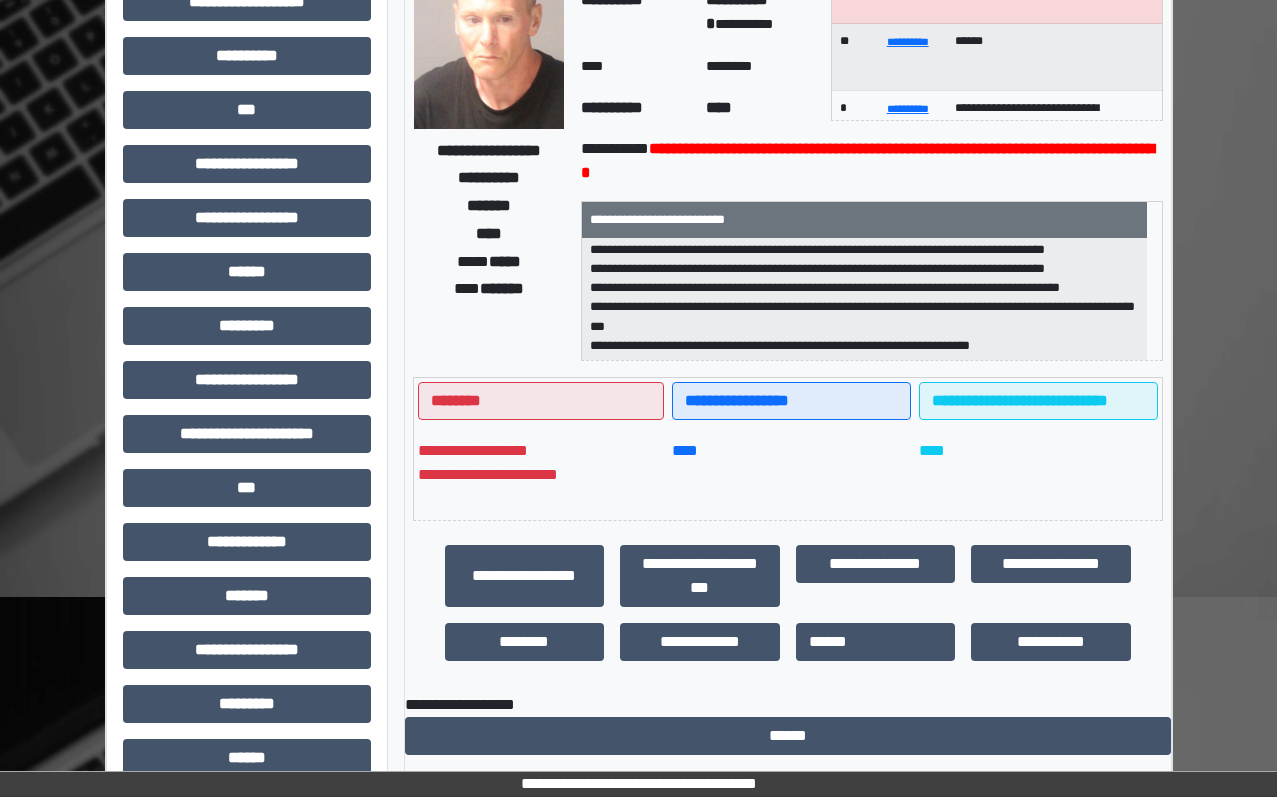 scroll, scrollTop: 0, scrollLeft: 0, axis: both 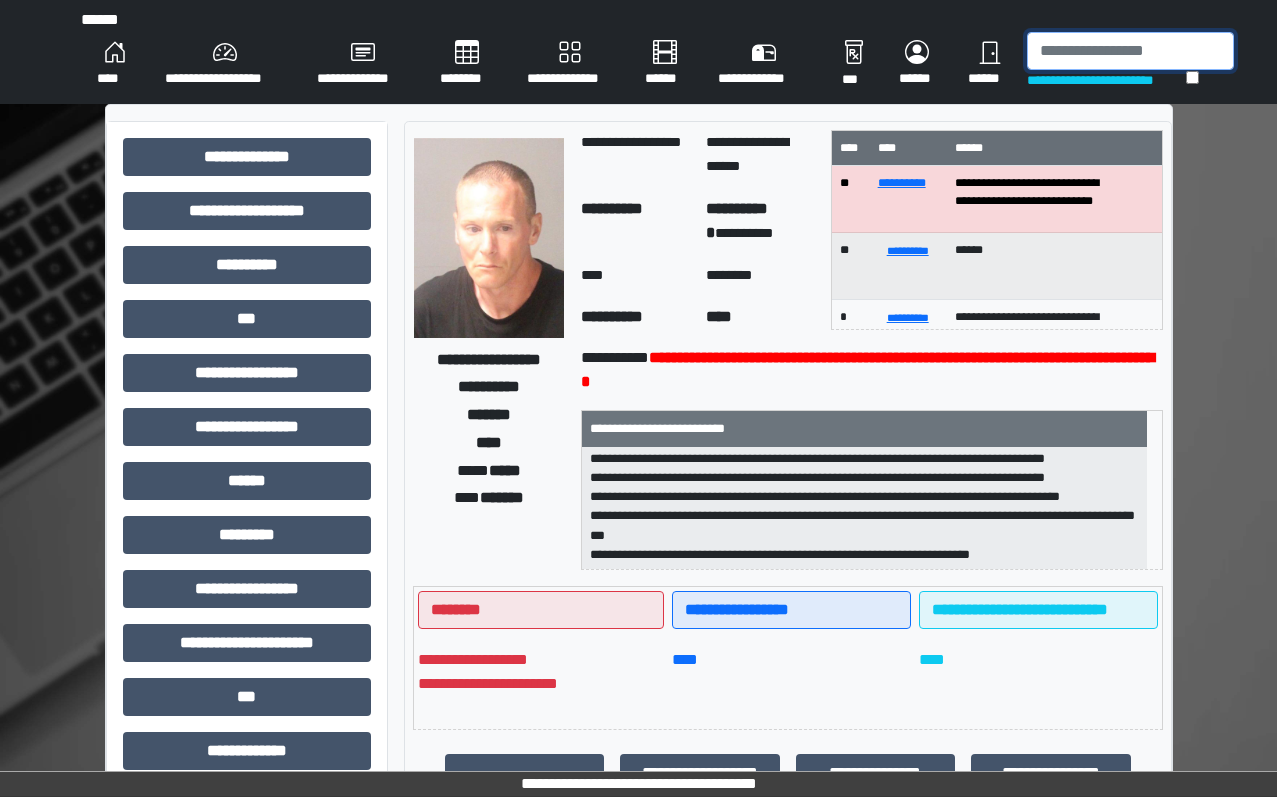 click at bounding box center [1130, 51] 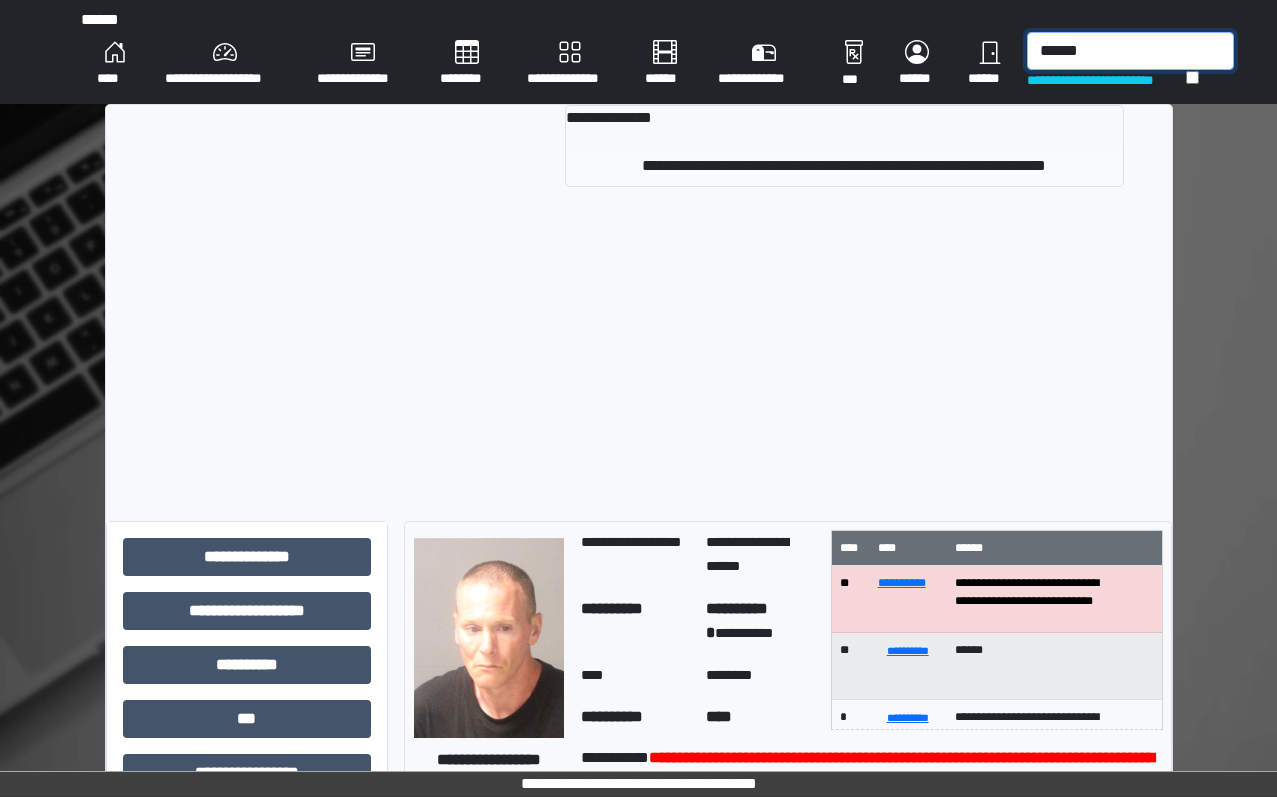 type on "******" 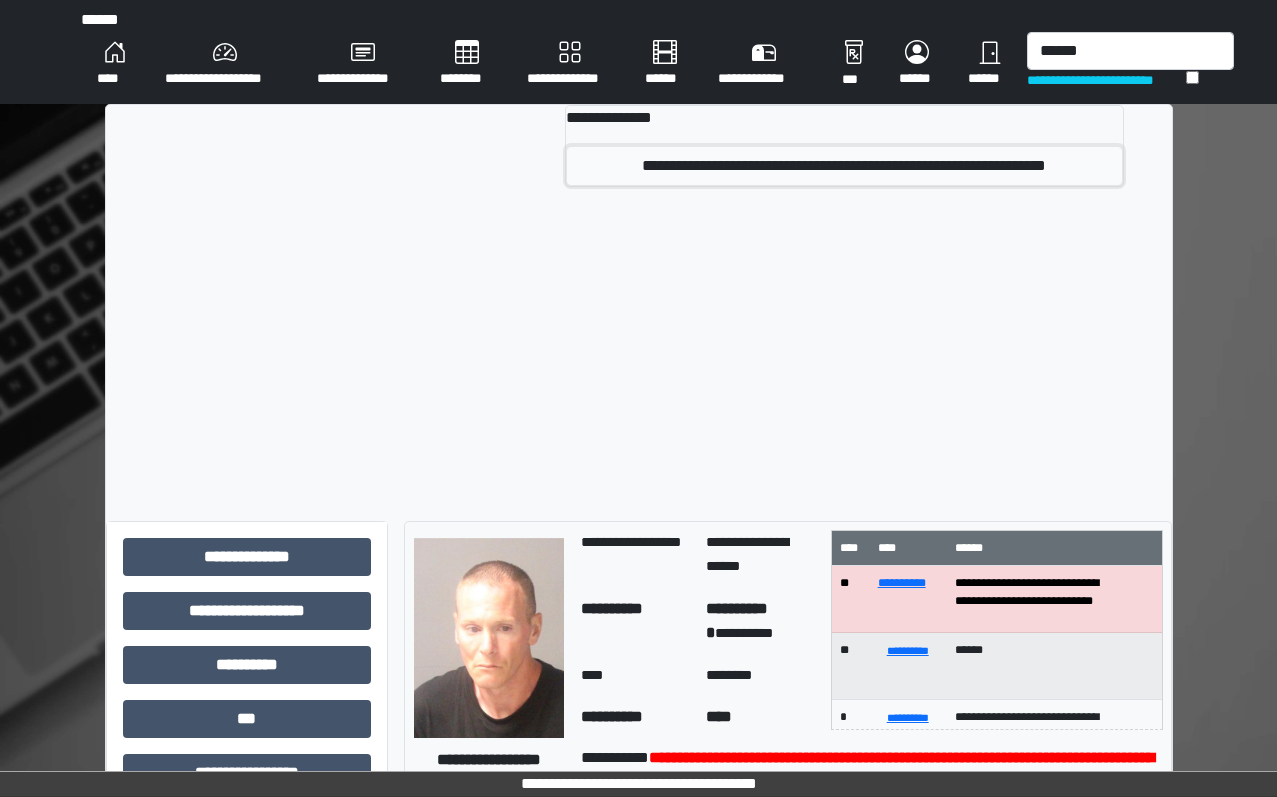 click on "**********" at bounding box center (844, 166) 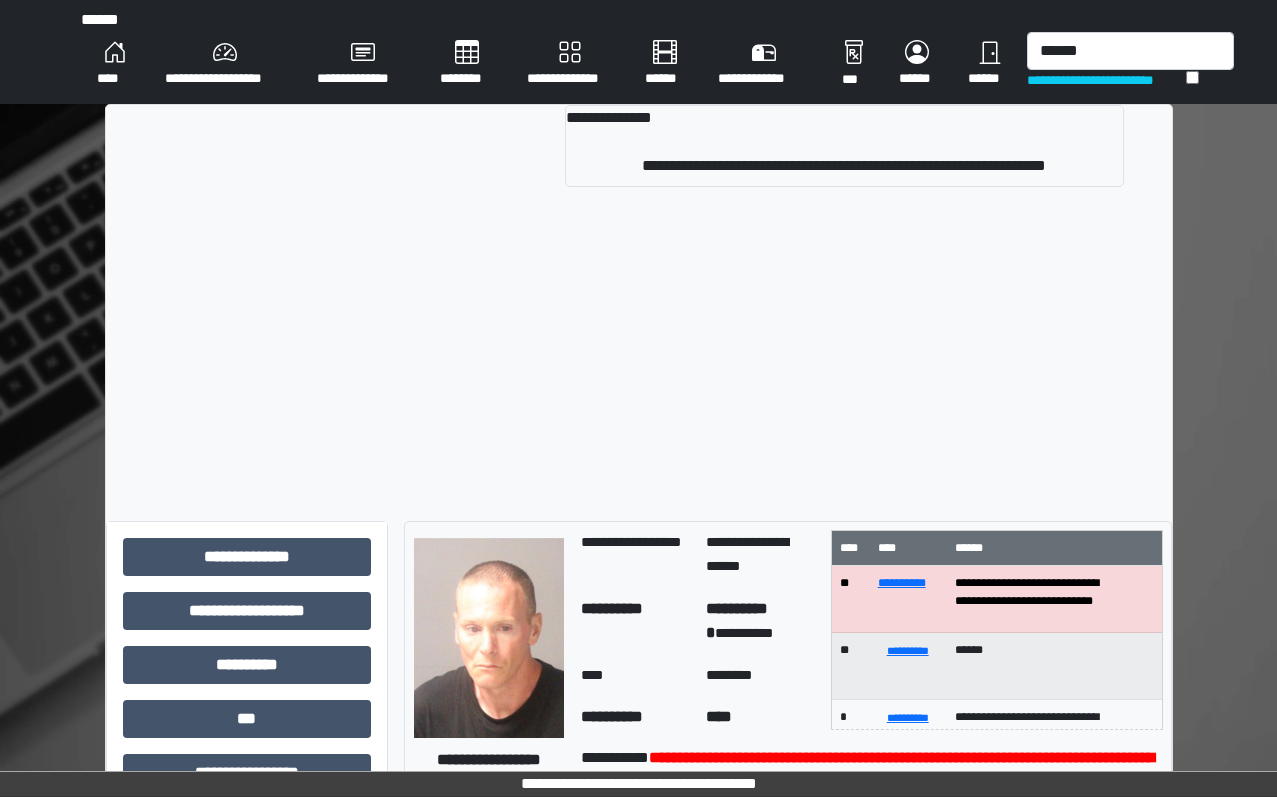 type 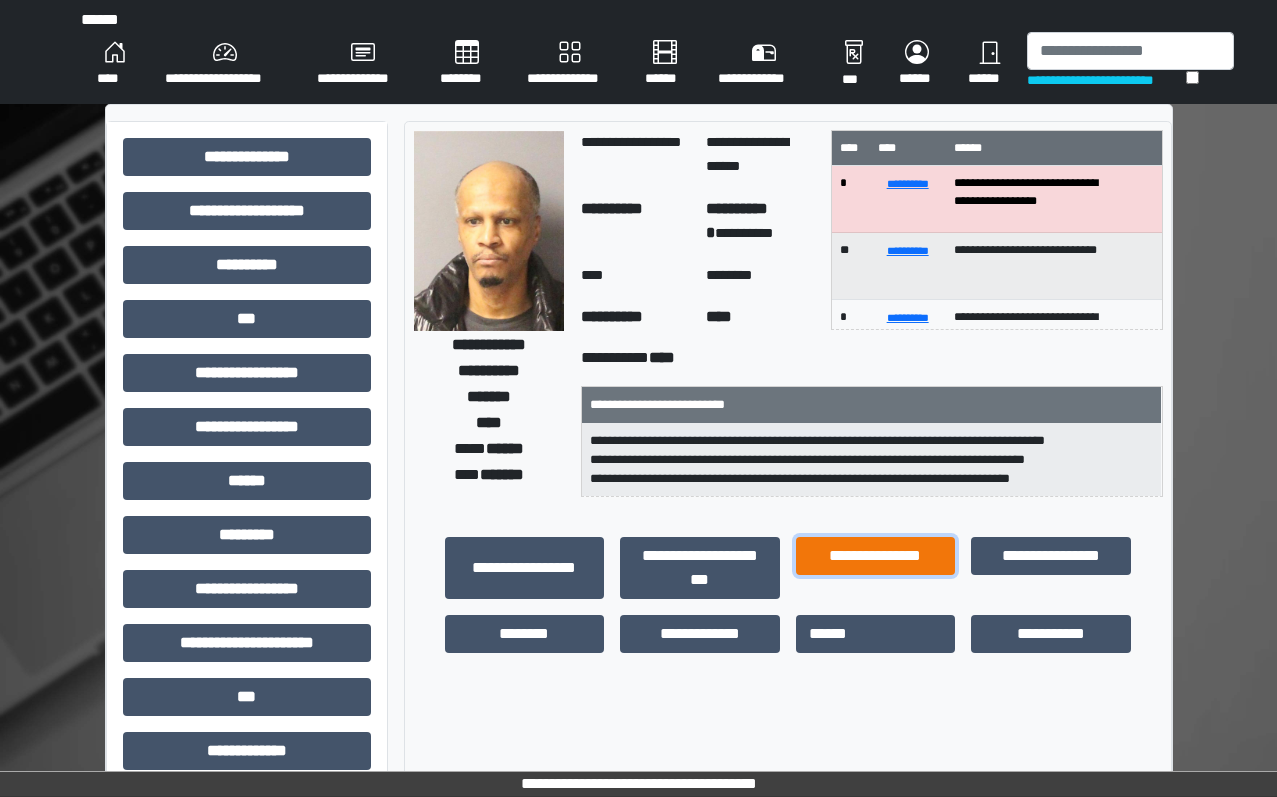 click on "**********" at bounding box center [876, 556] 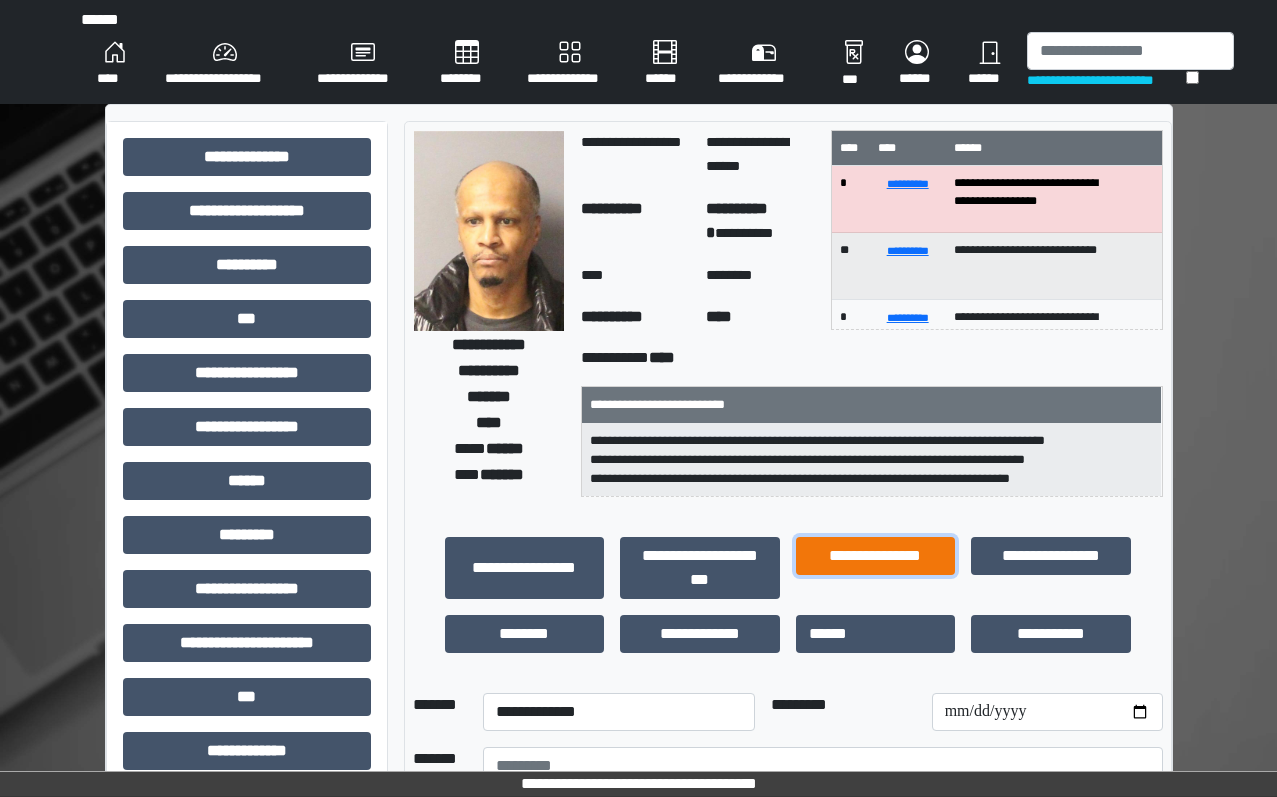 click on "**********" at bounding box center (876, 556) 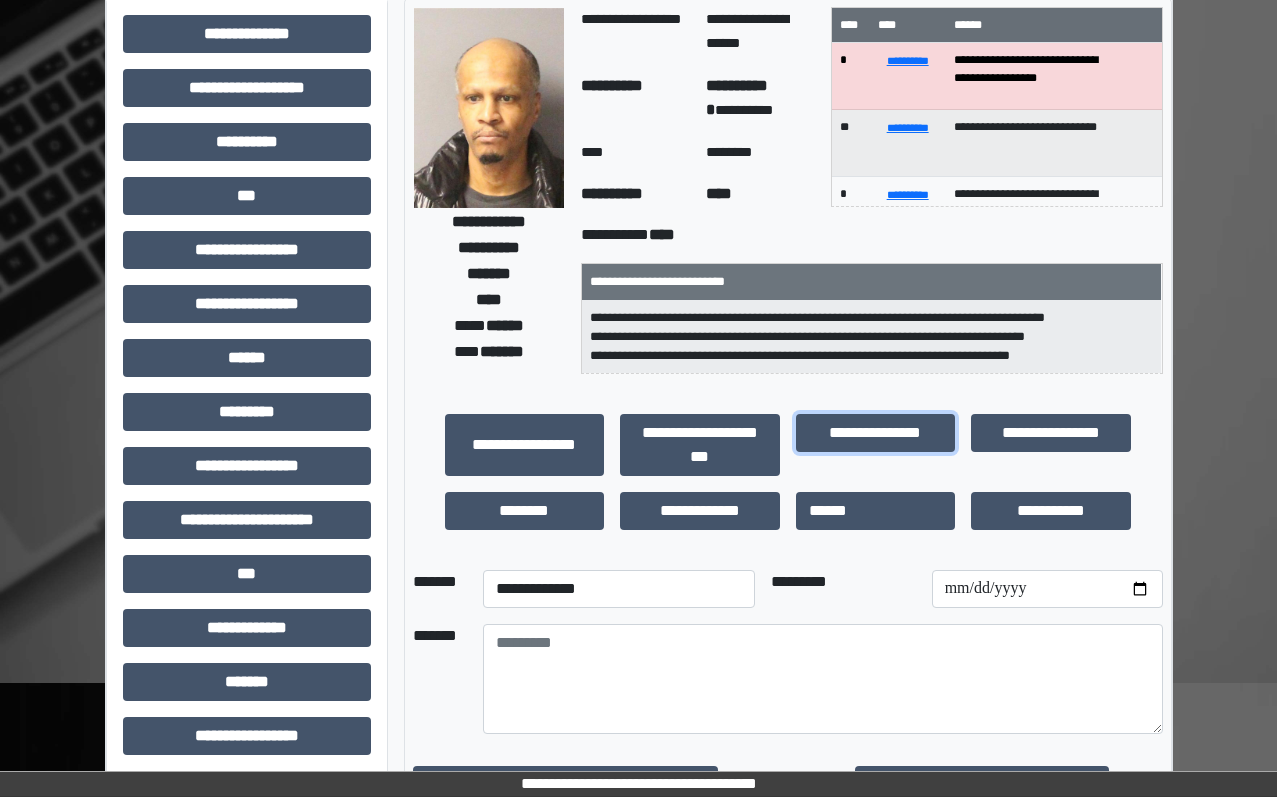 scroll, scrollTop: 200, scrollLeft: 0, axis: vertical 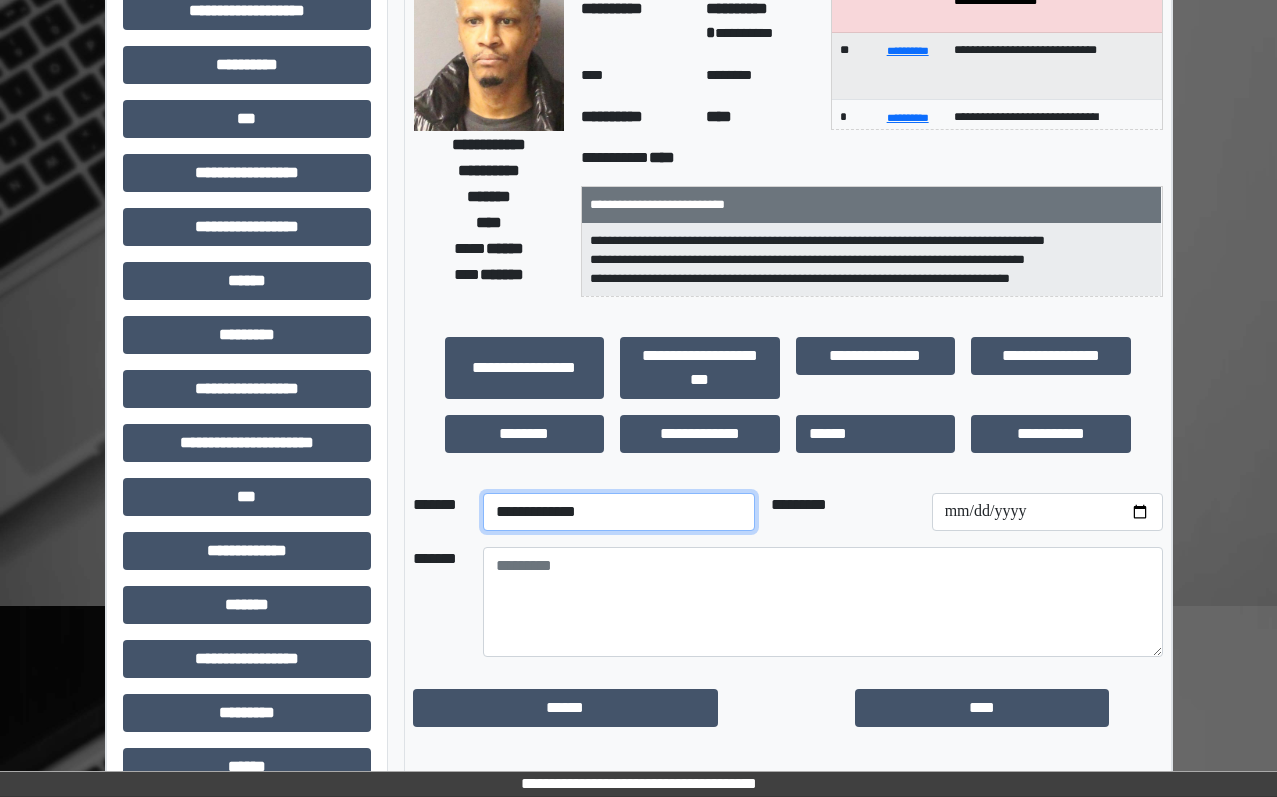 click on "**********" at bounding box center [619, 512] 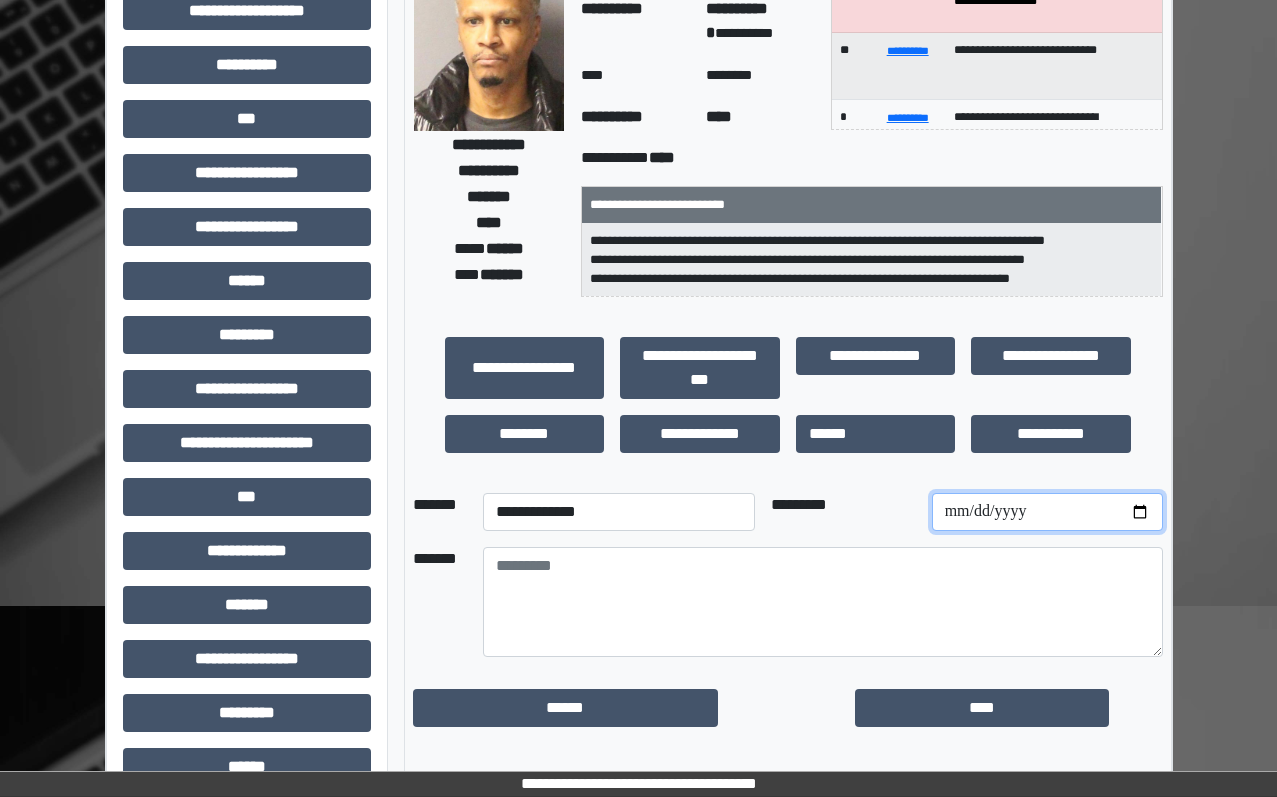 click at bounding box center (1047, 512) 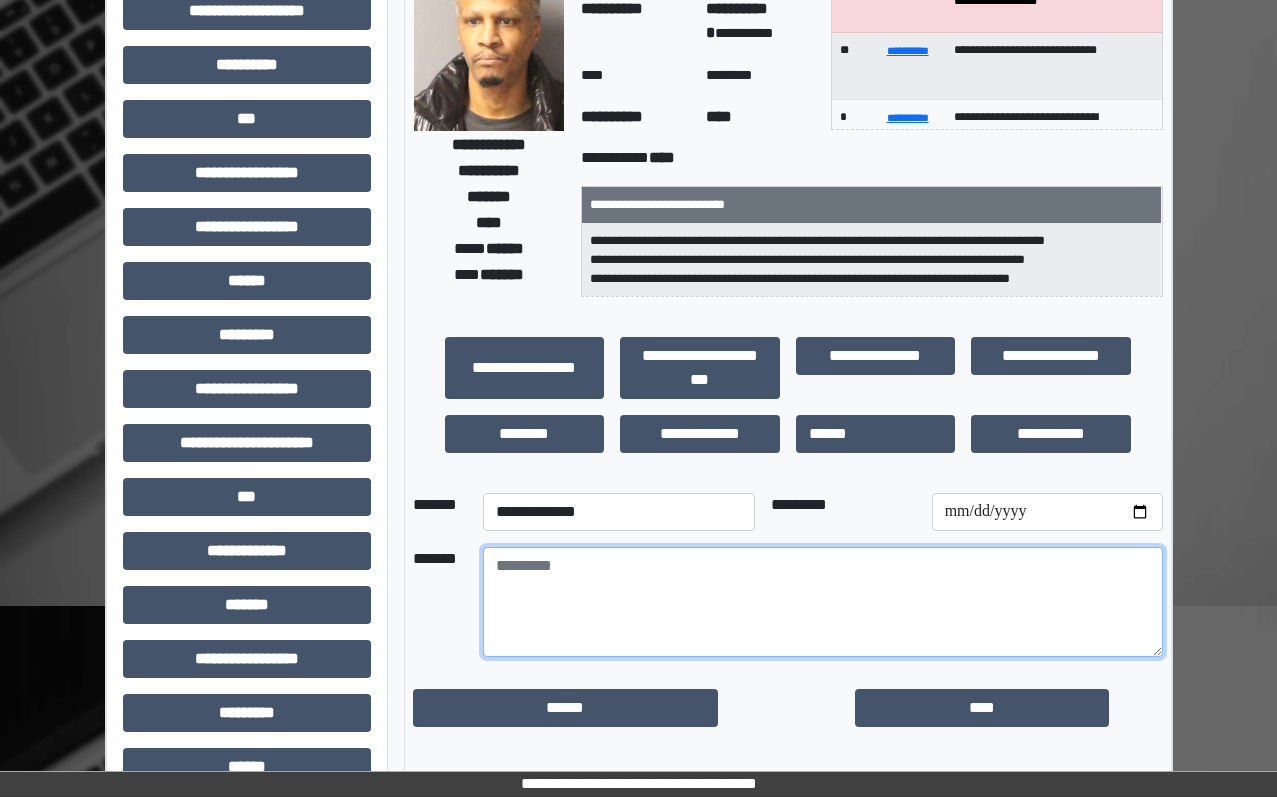 click at bounding box center [823, 602] 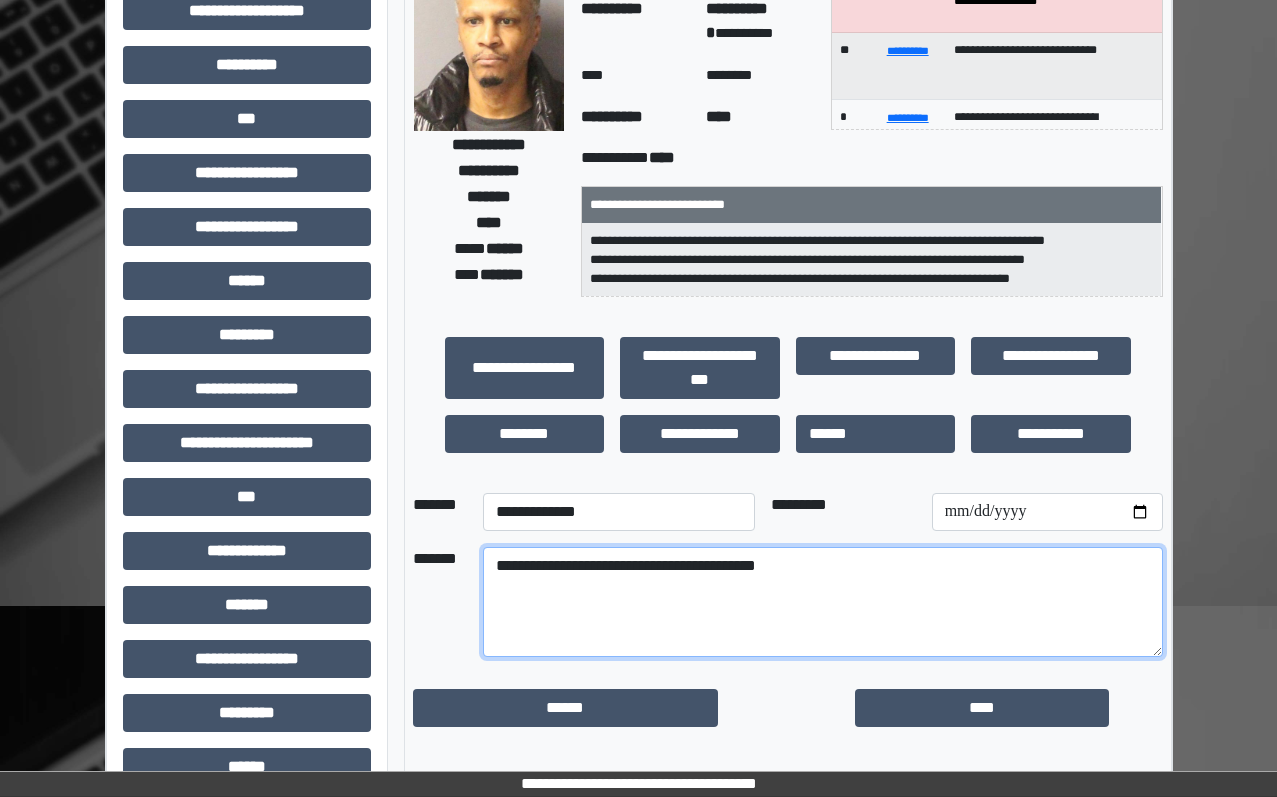 click on "**********" at bounding box center (823, 602) 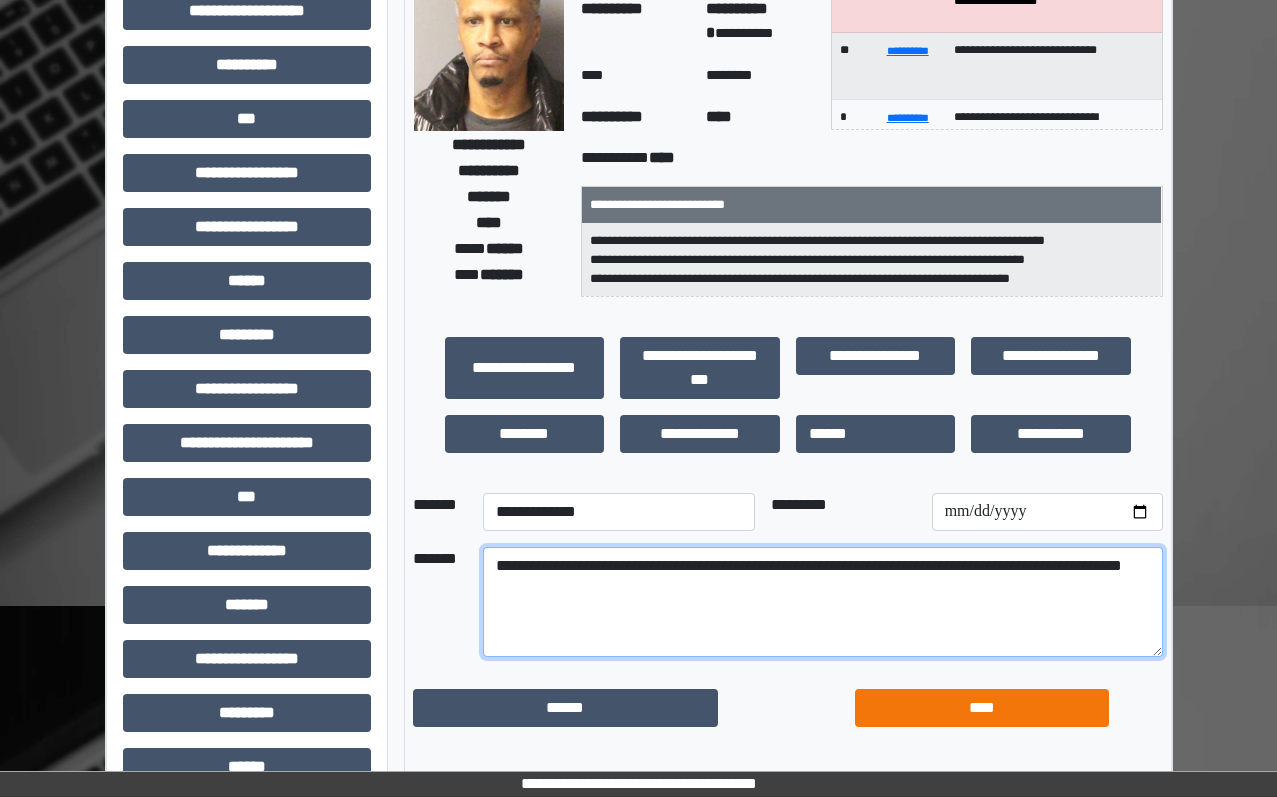 type on "**********" 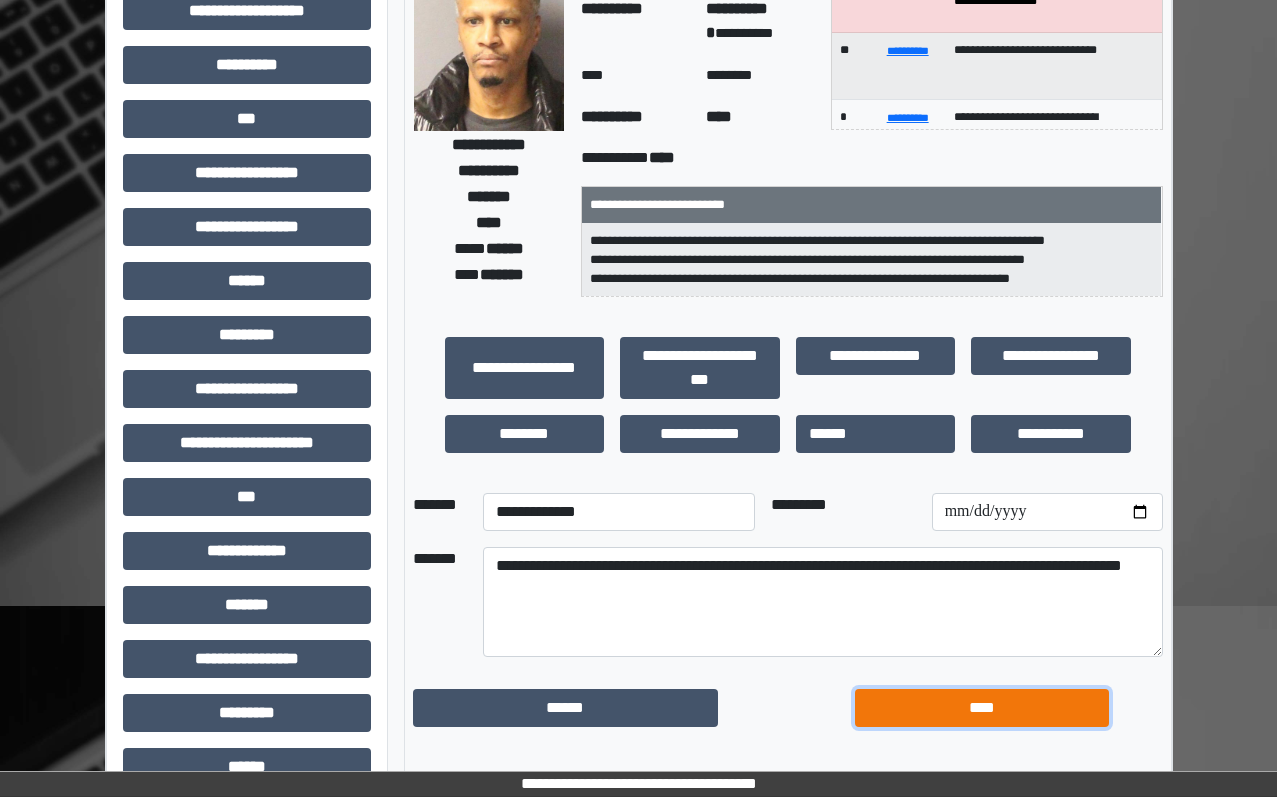 click on "****" at bounding box center [982, 708] 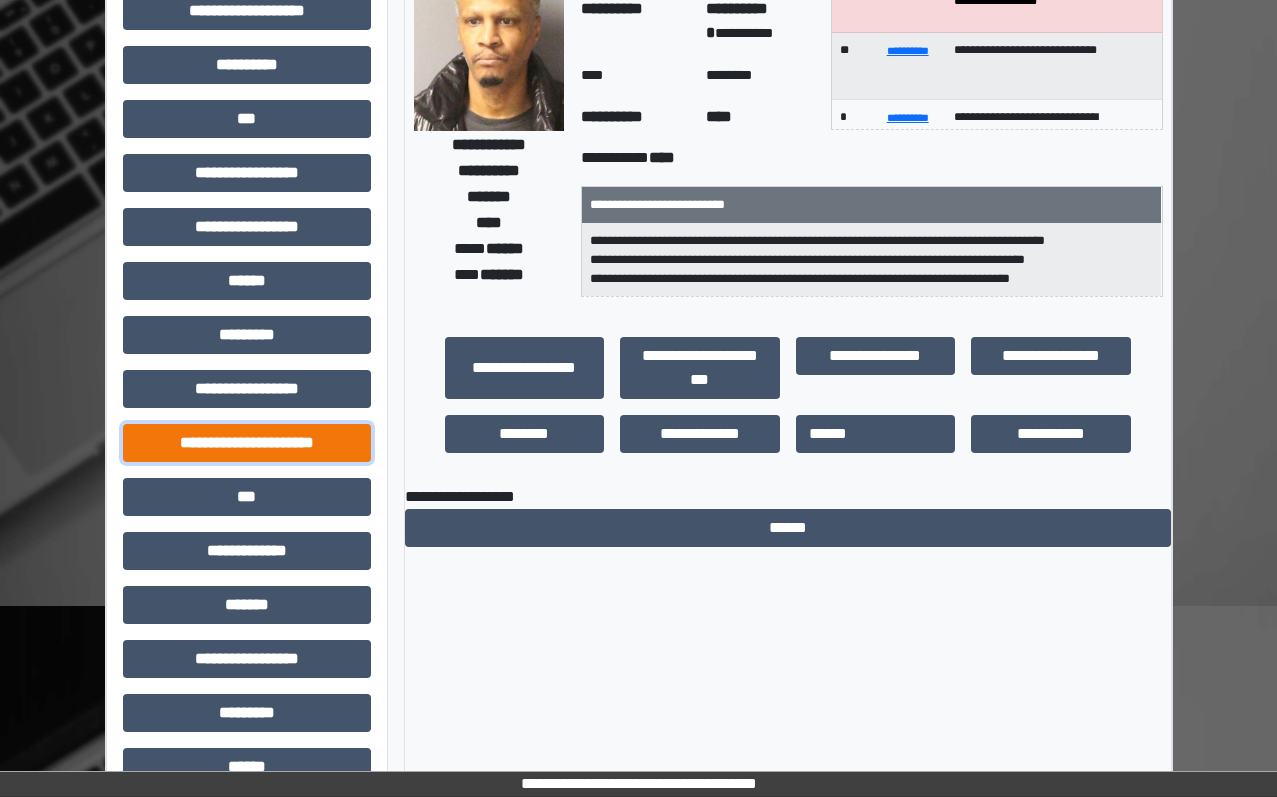 click on "**********" at bounding box center (247, 443) 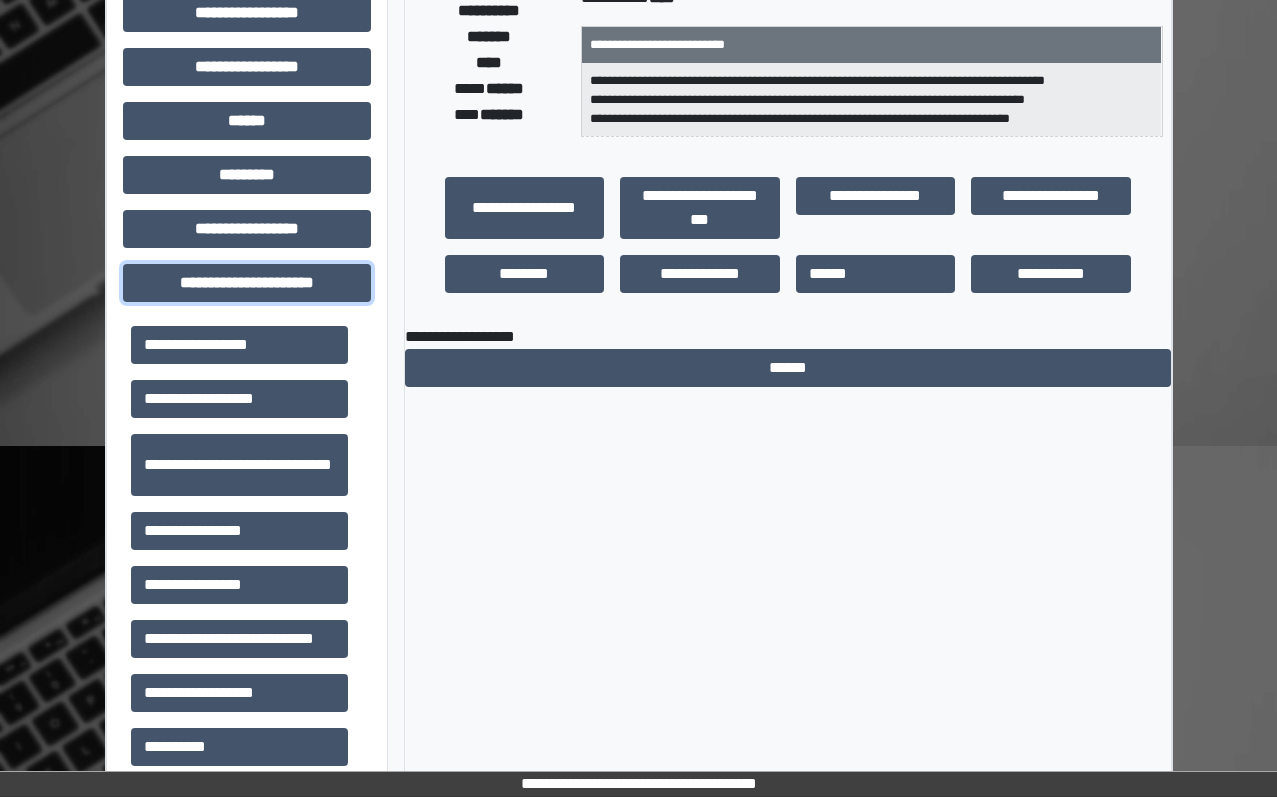 scroll, scrollTop: 400, scrollLeft: 0, axis: vertical 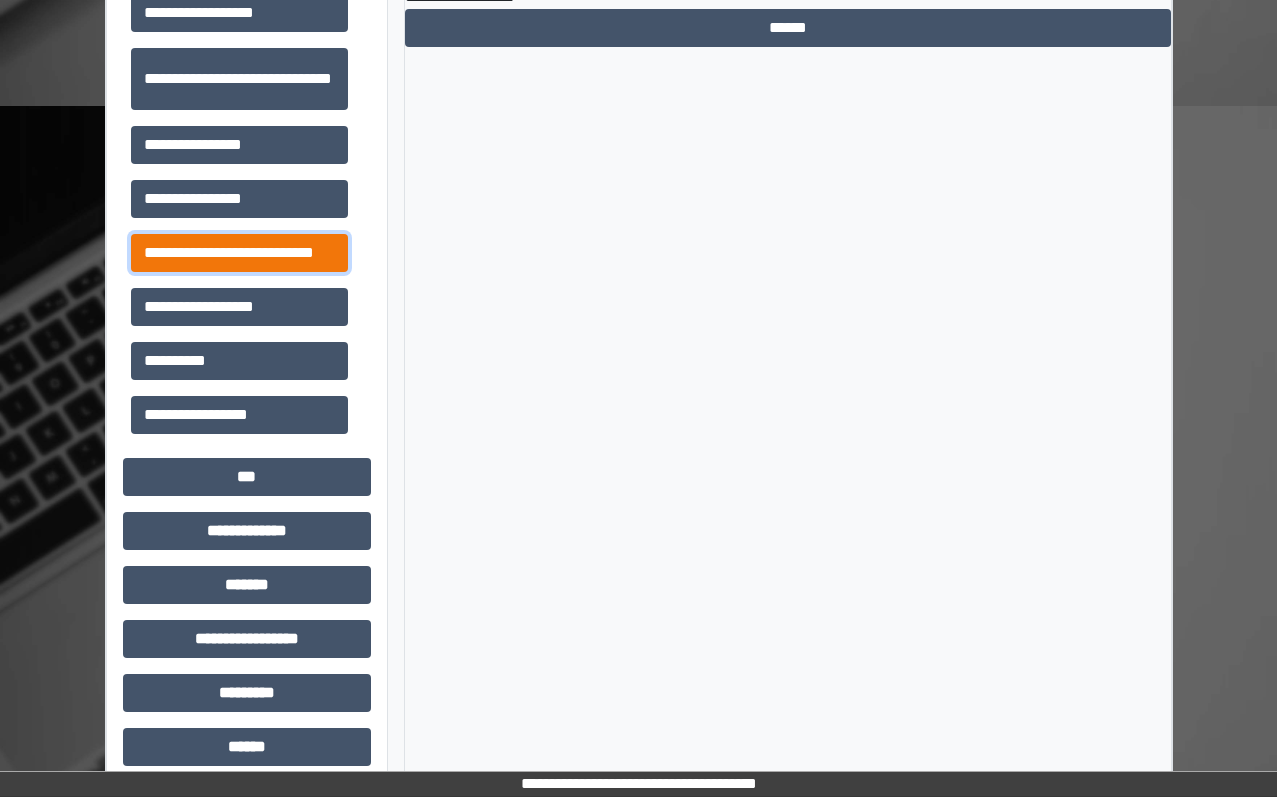 click on "**********" at bounding box center [239, 253] 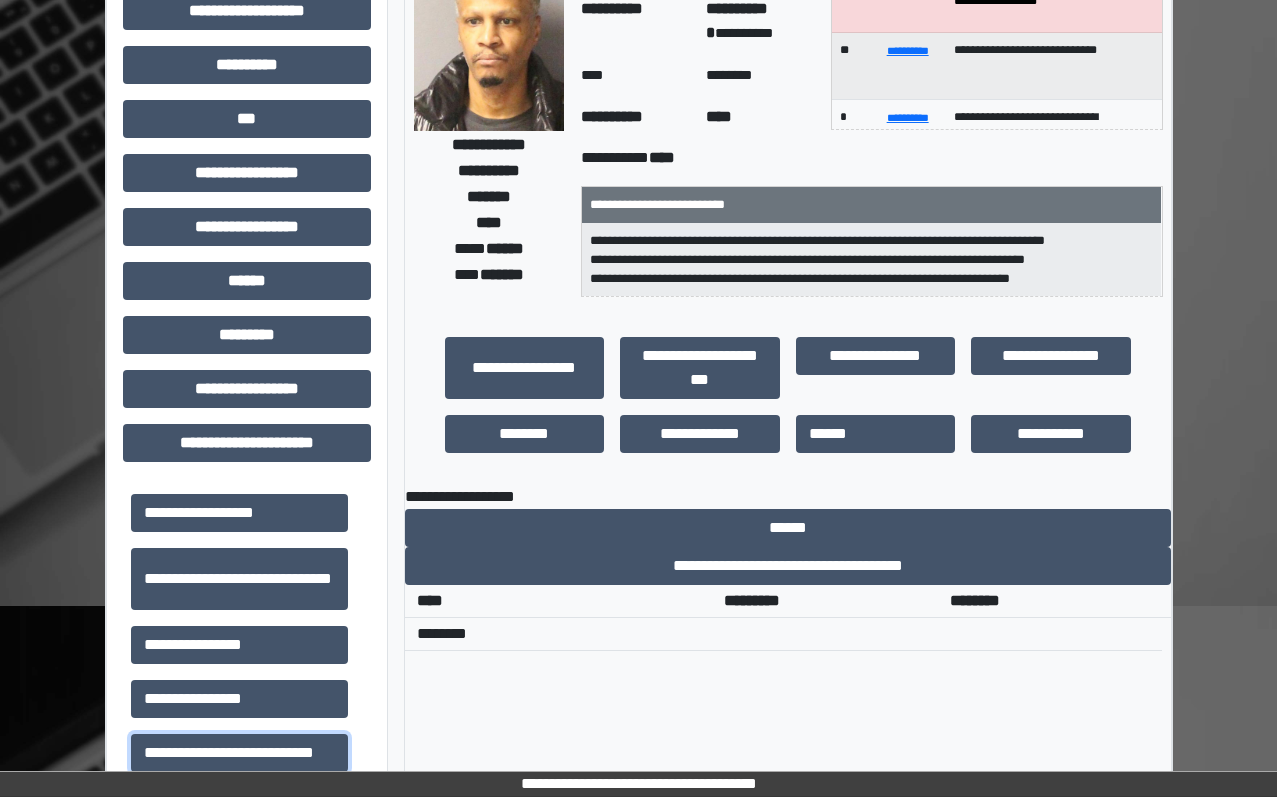 scroll, scrollTop: 0, scrollLeft: 0, axis: both 